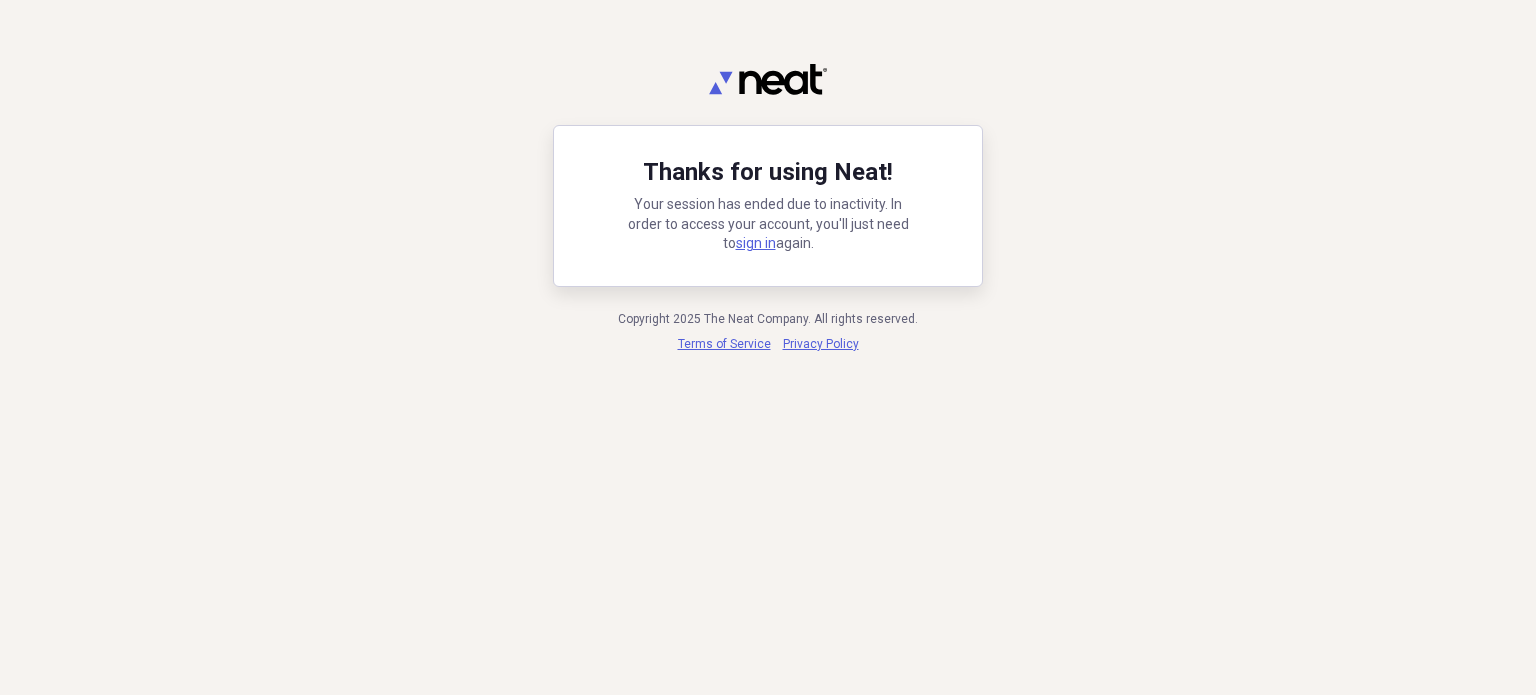 scroll, scrollTop: 0, scrollLeft: 0, axis: both 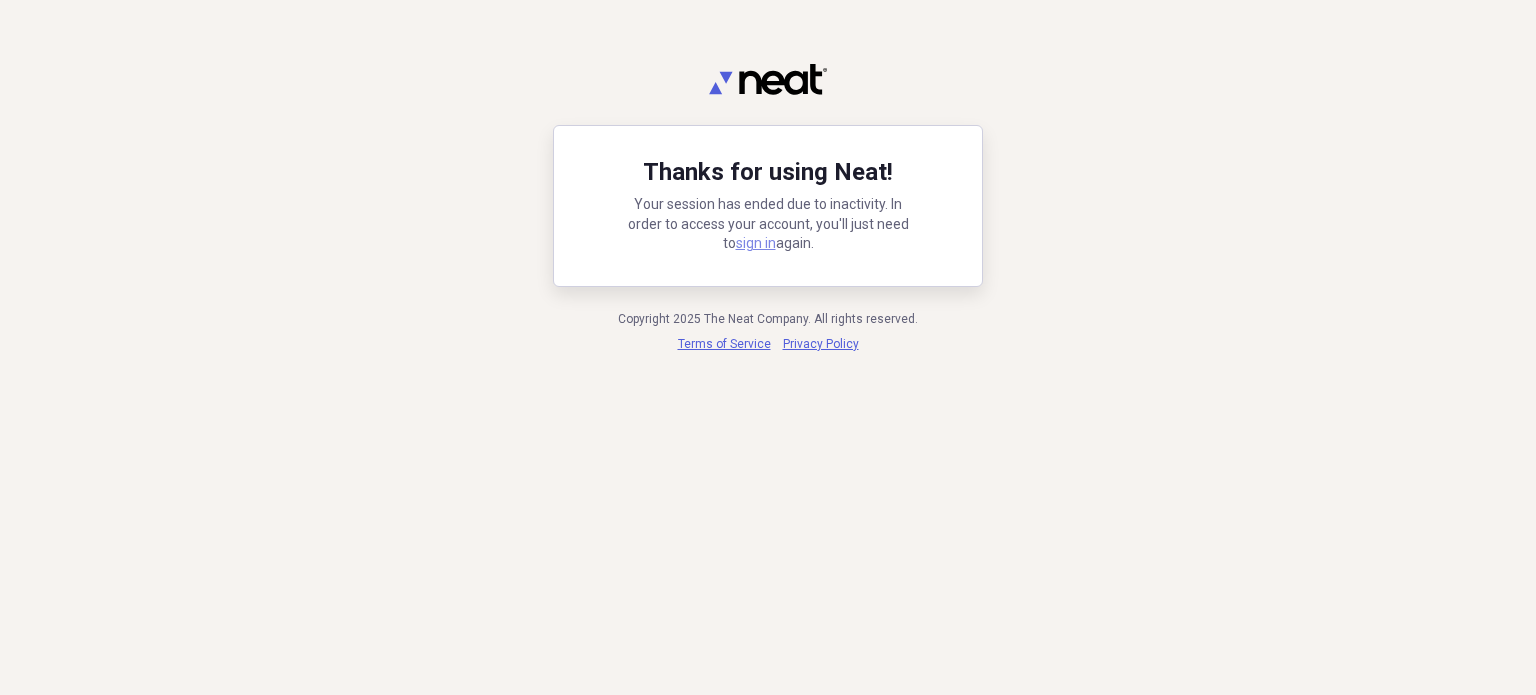 click on "sign in" at bounding box center [756, 243] 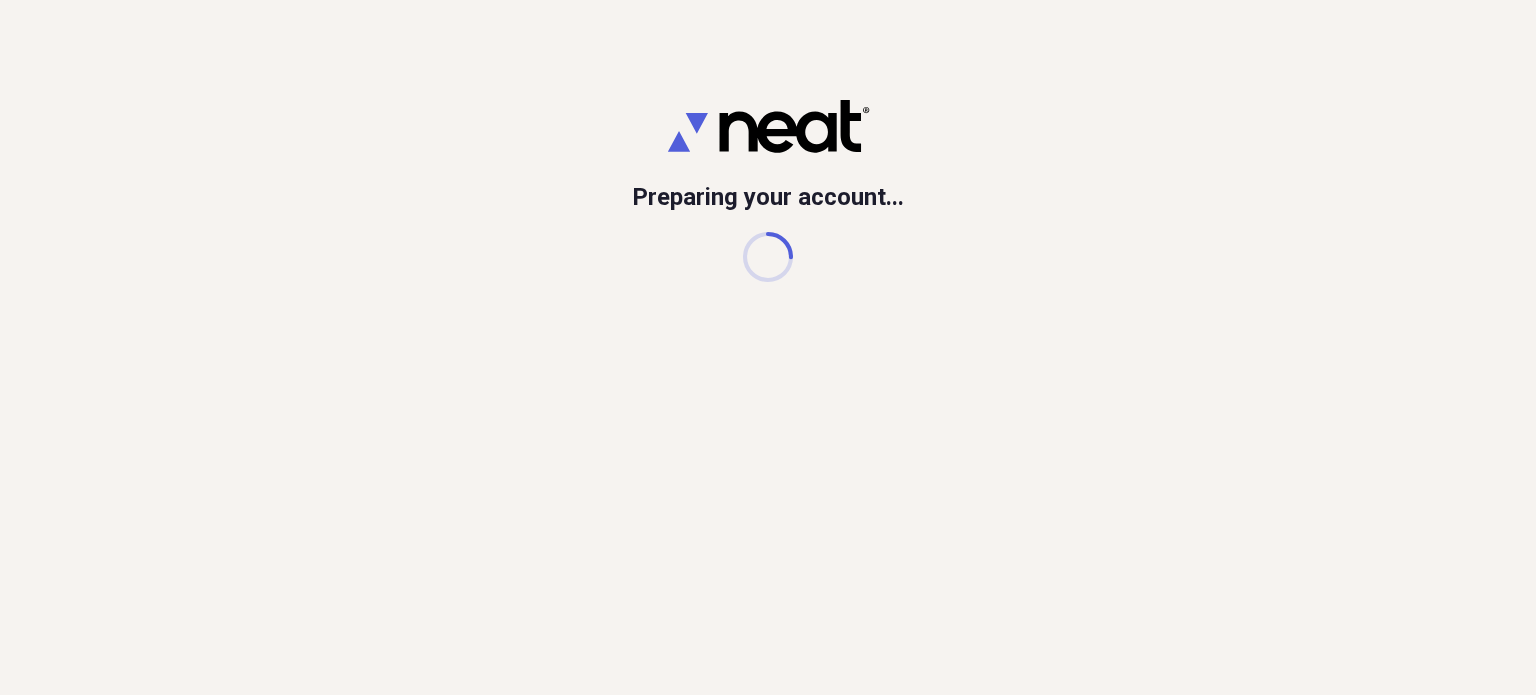 scroll, scrollTop: 0, scrollLeft: 0, axis: both 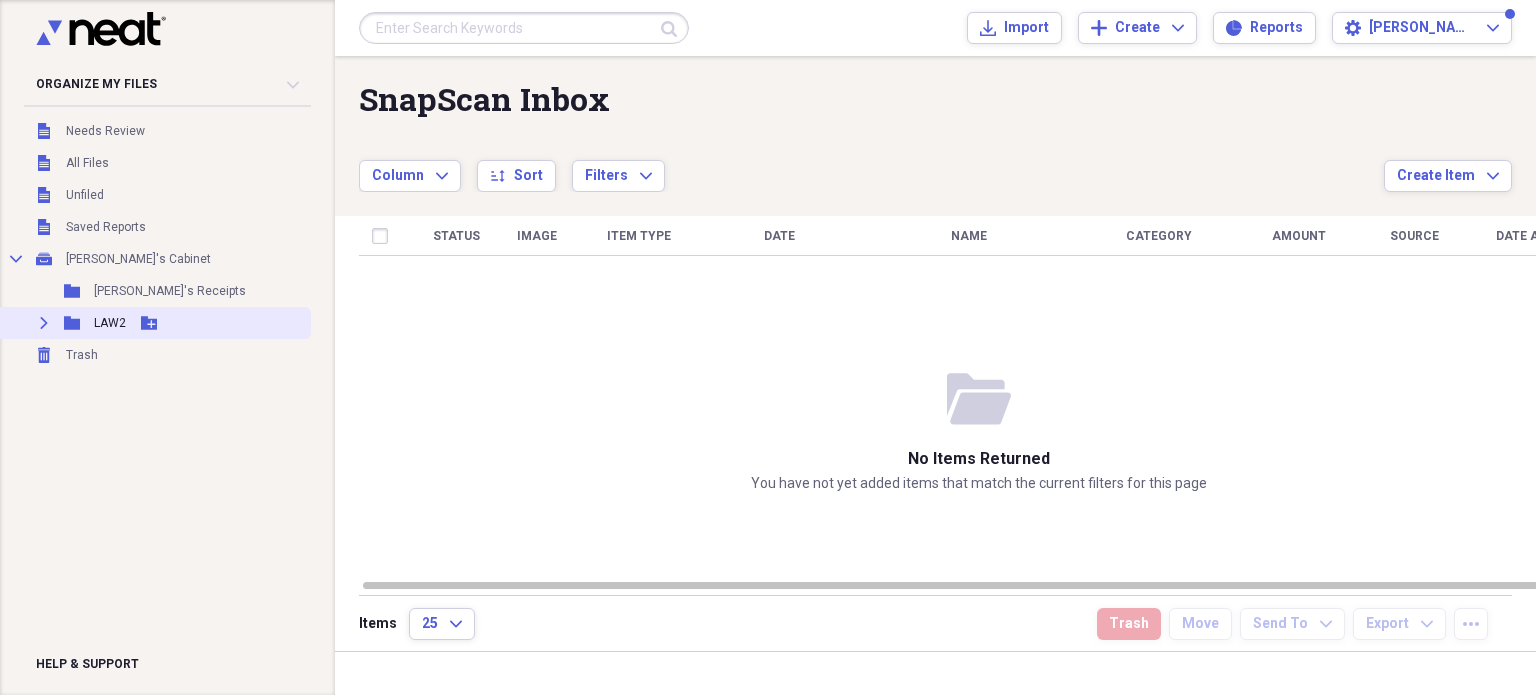 click on "Expand" at bounding box center (44, 323) 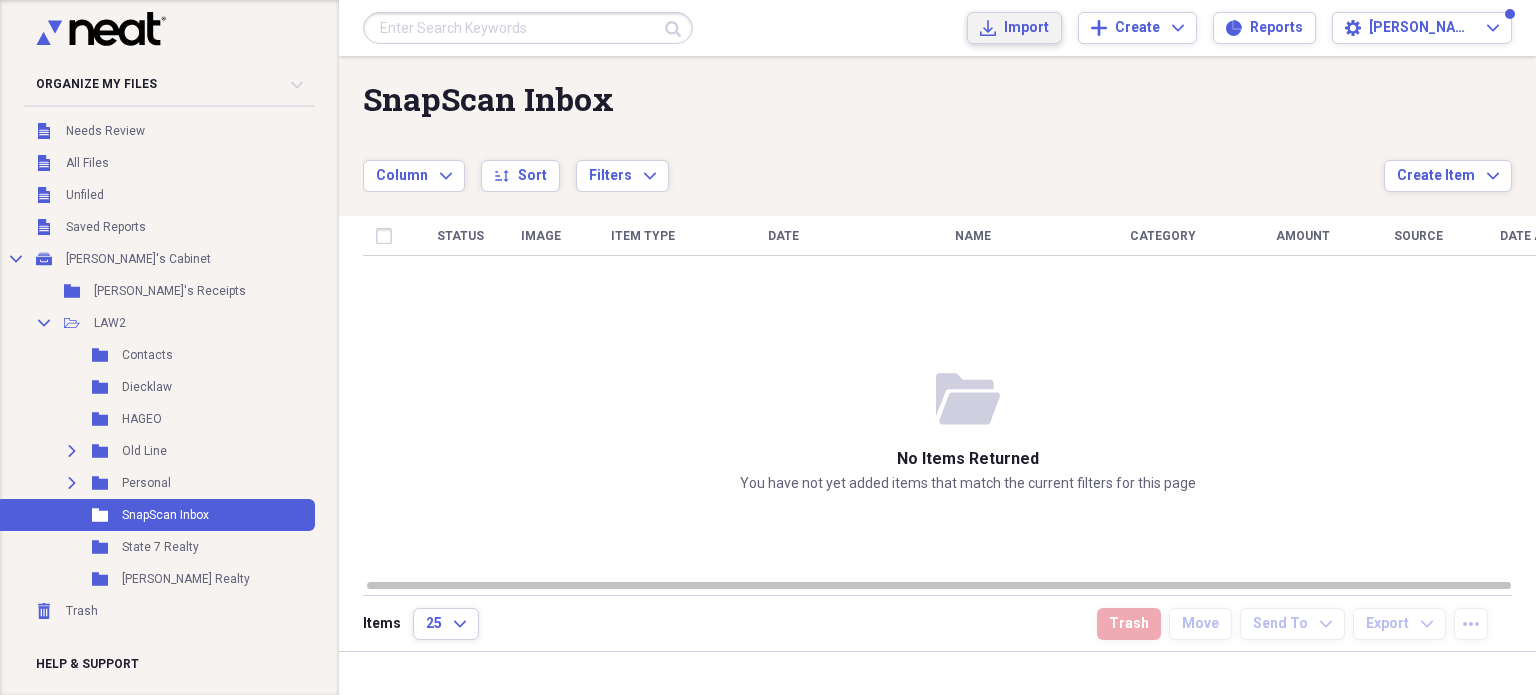click on "Import" at bounding box center (1026, 28) 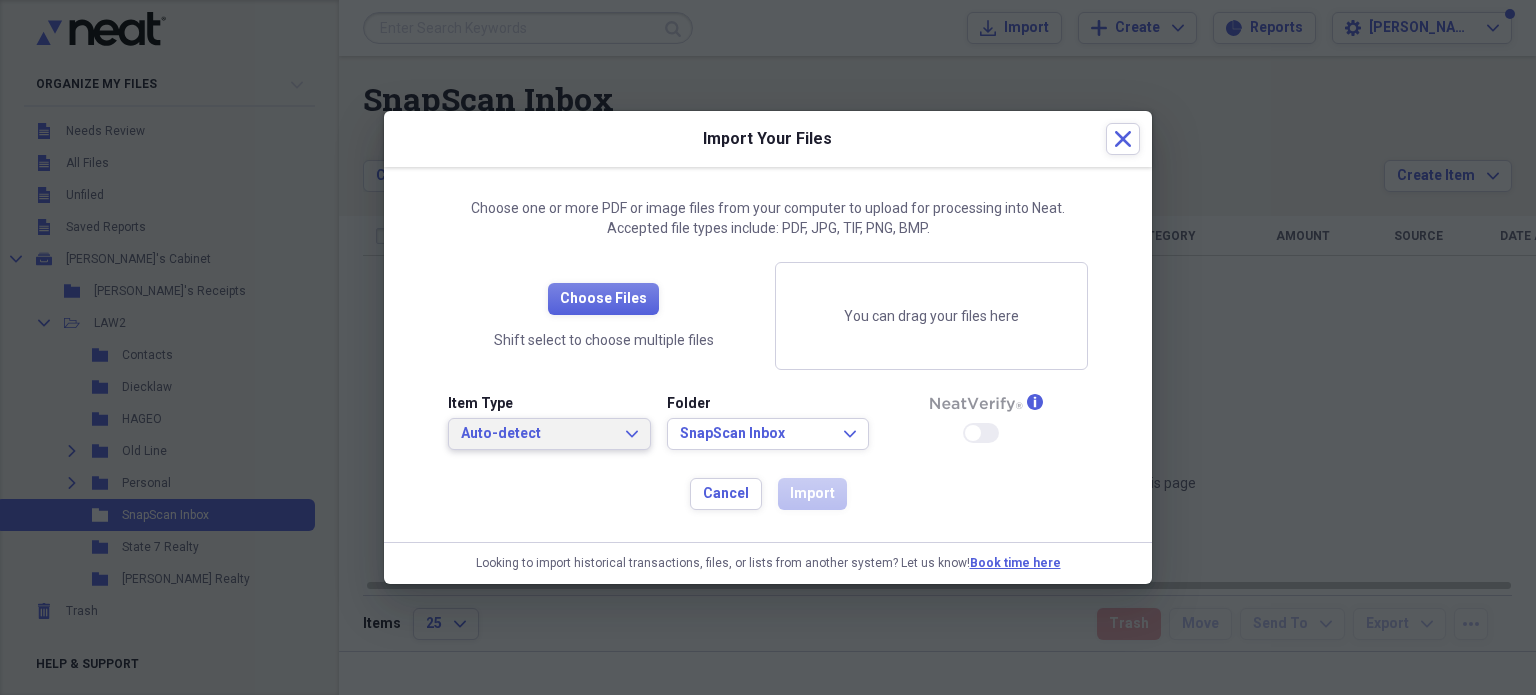 click on "Auto-detect" at bounding box center [537, 434] 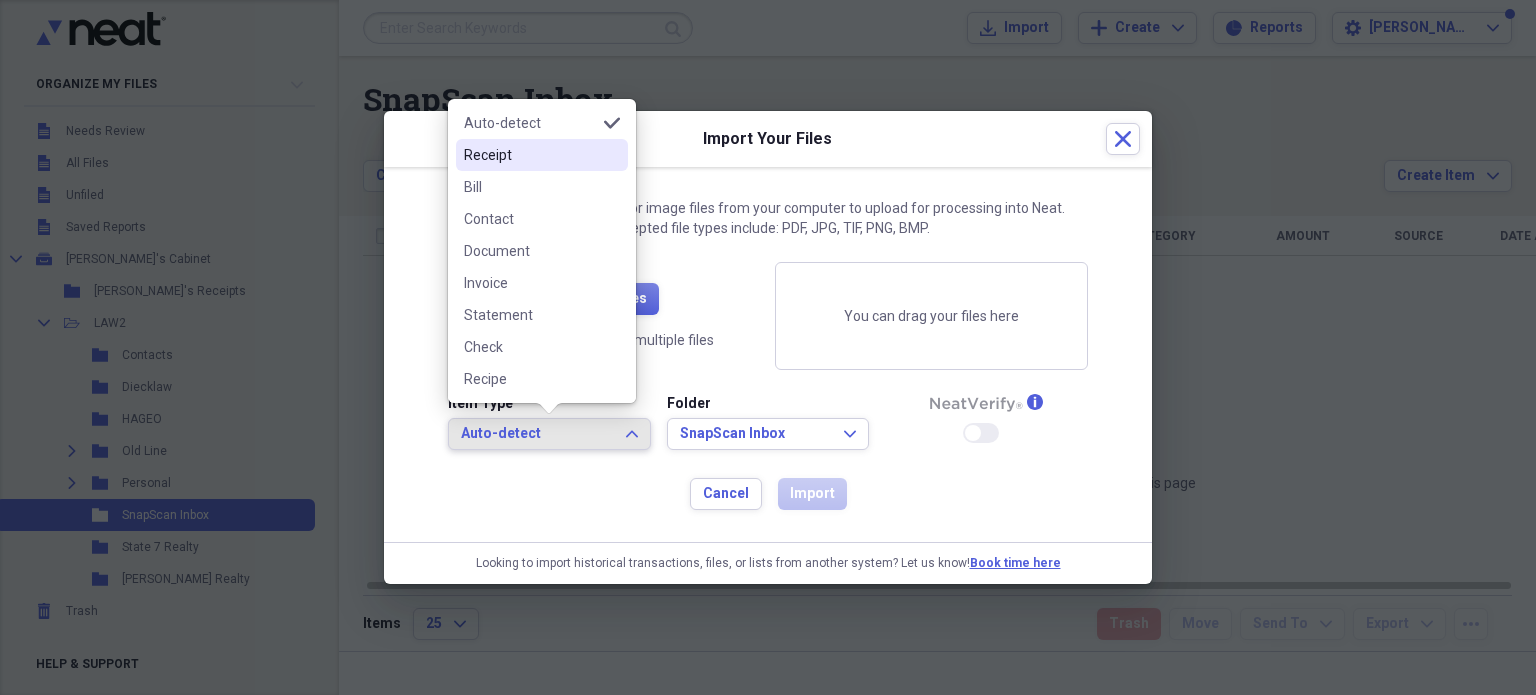 click on "Receipt" at bounding box center (530, 155) 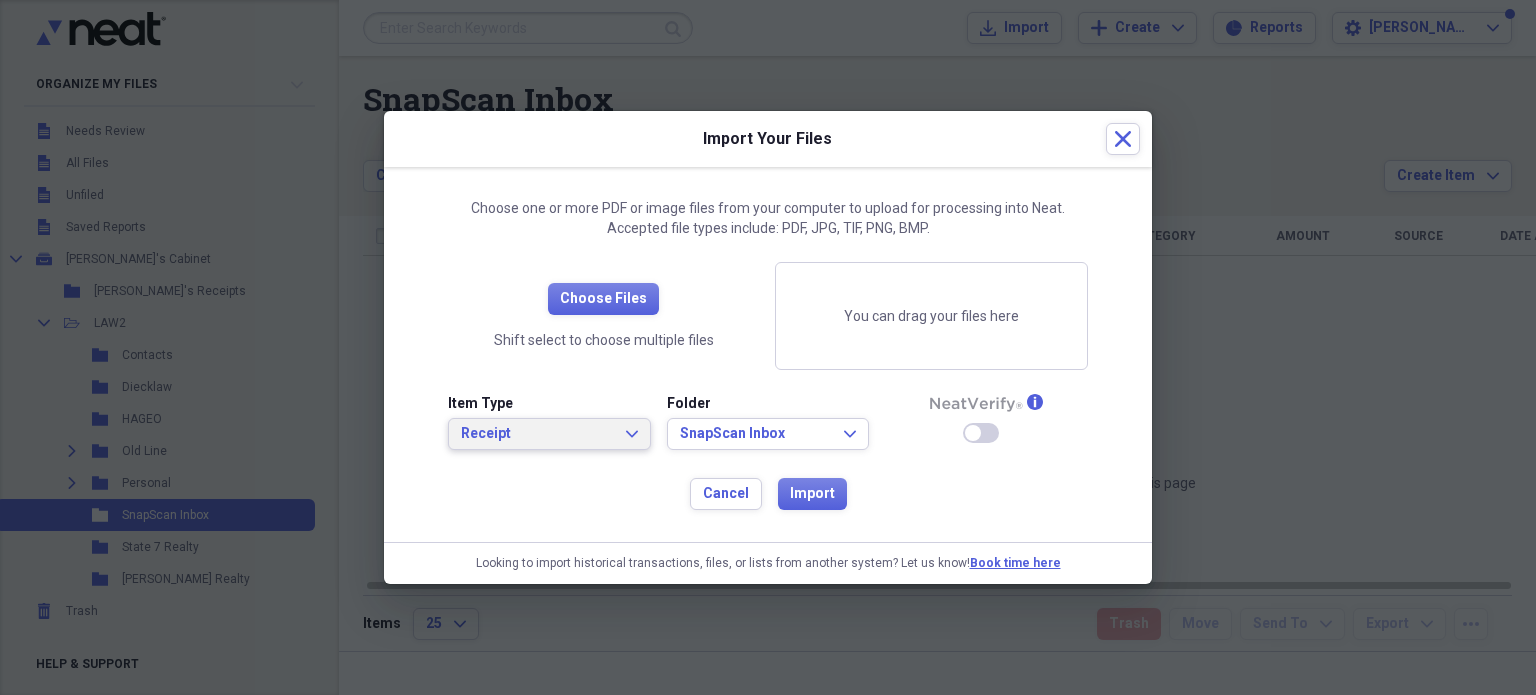type 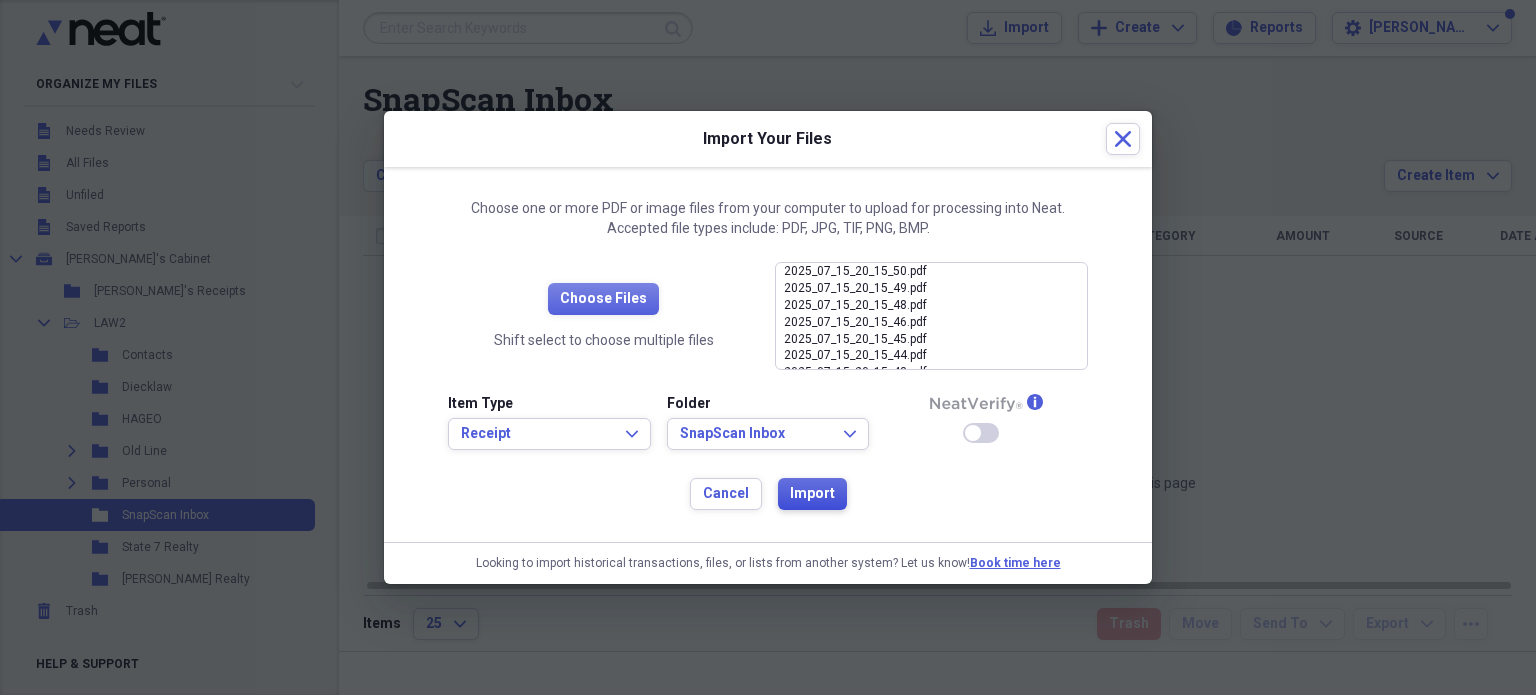 click on "Import" at bounding box center [812, 494] 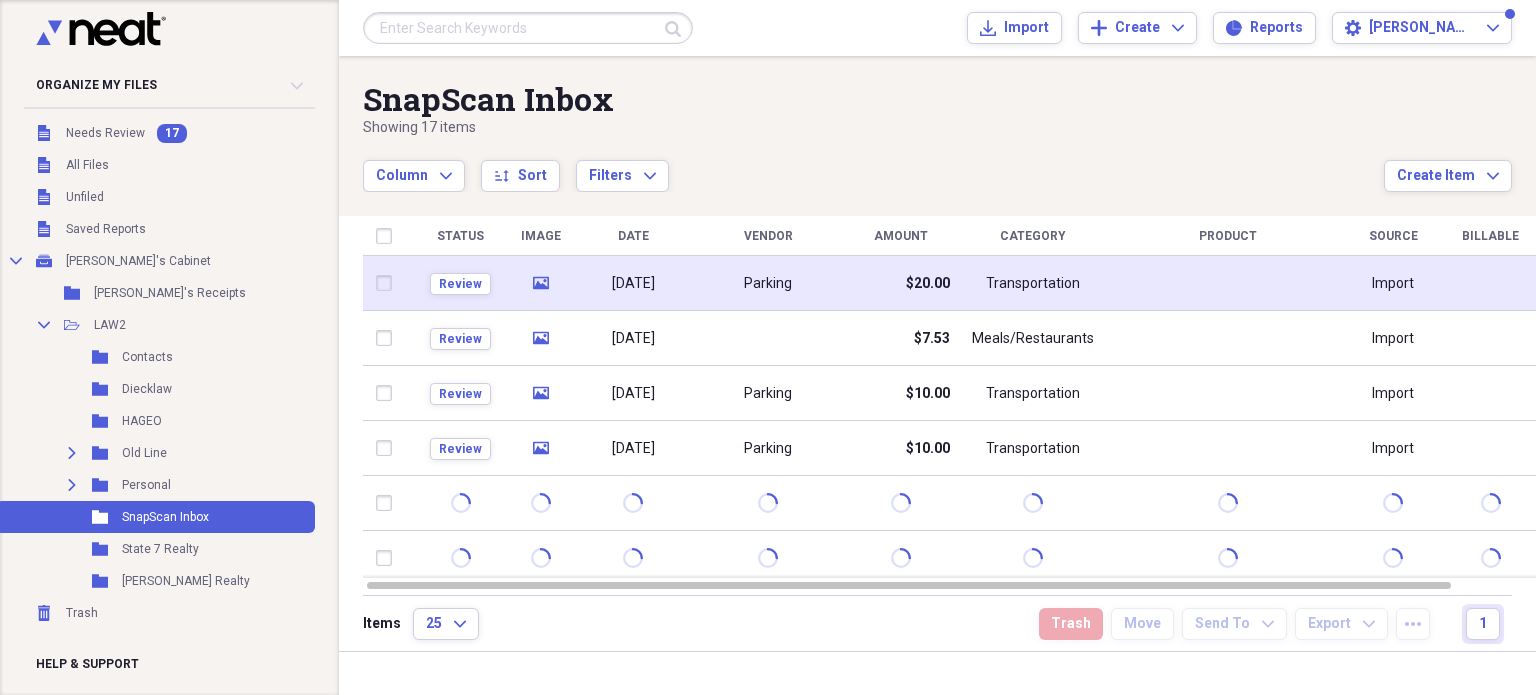 click on "Parking" at bounding box center (768, 284) 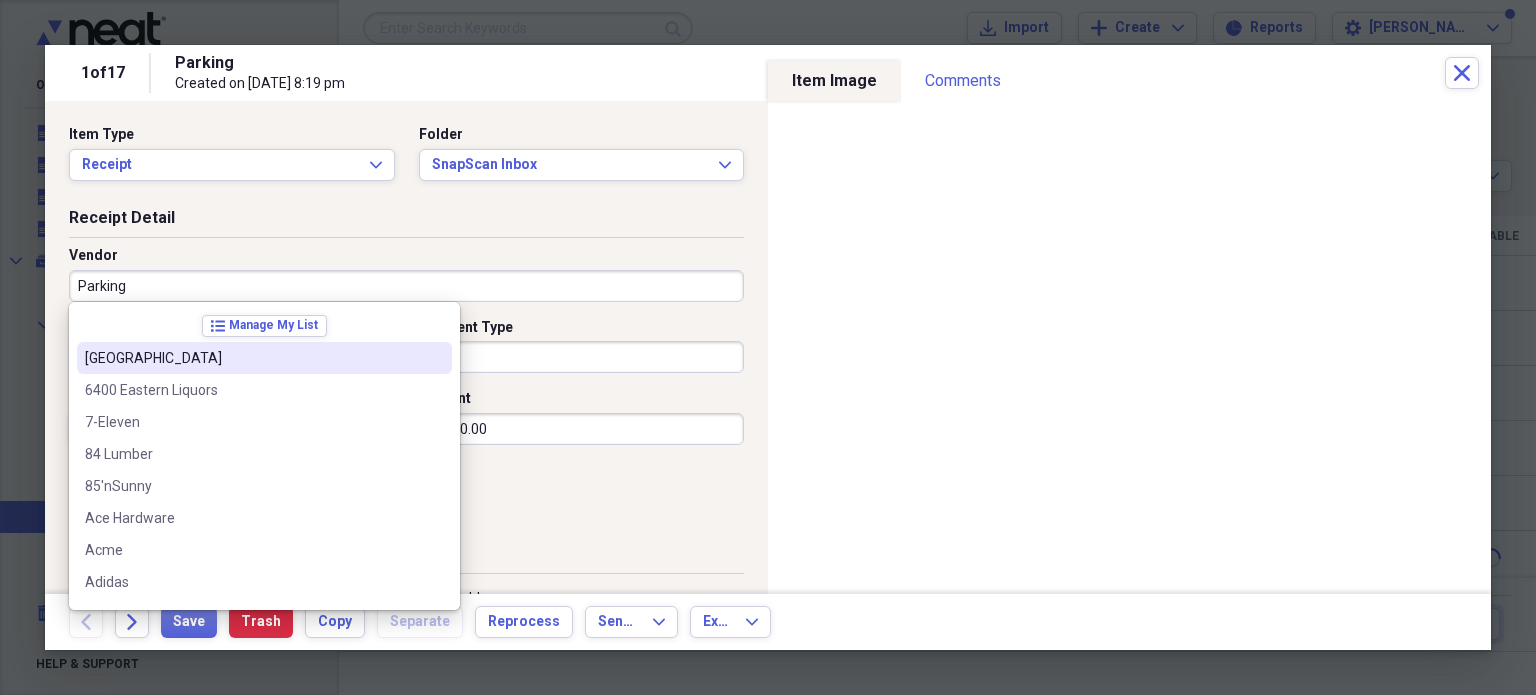 click on "Parking" at bounding box center (406, 286) 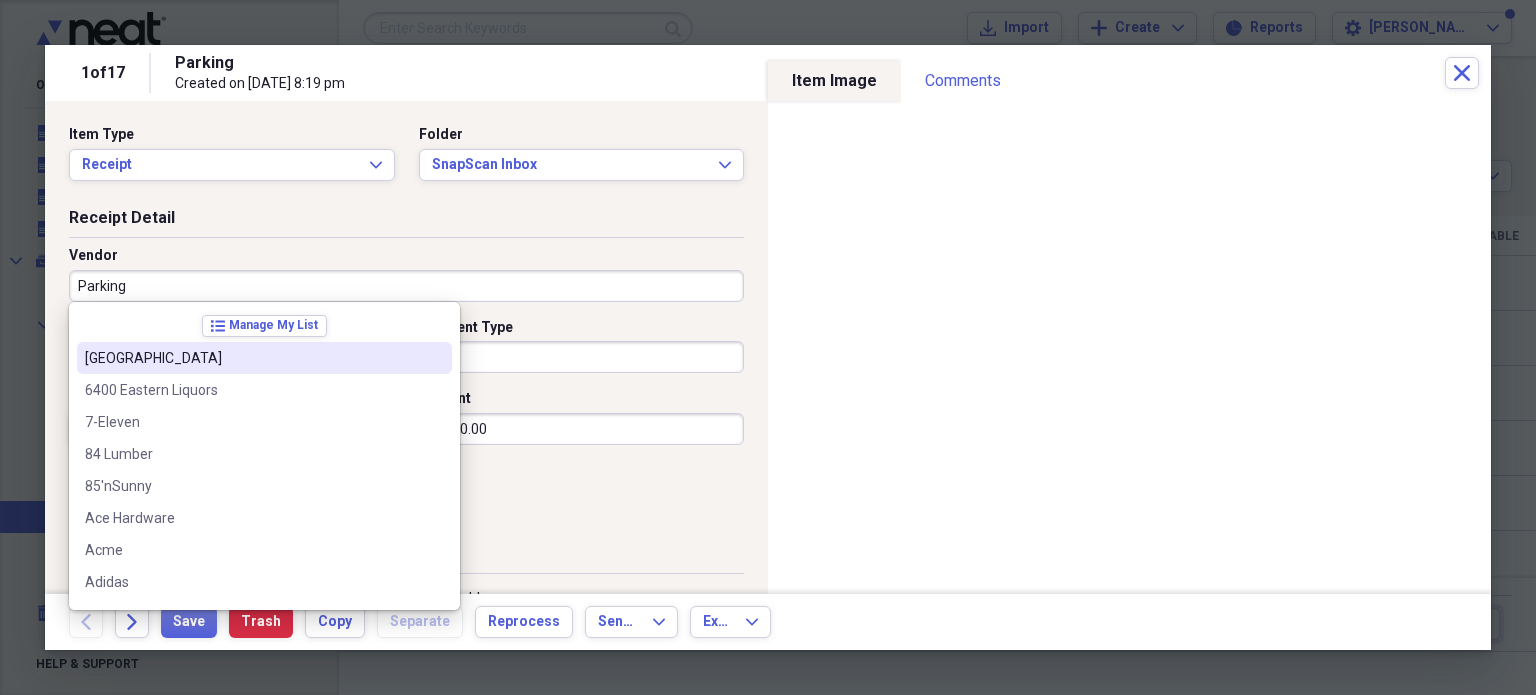 click on "Parking" at bounding box center [406, 286] 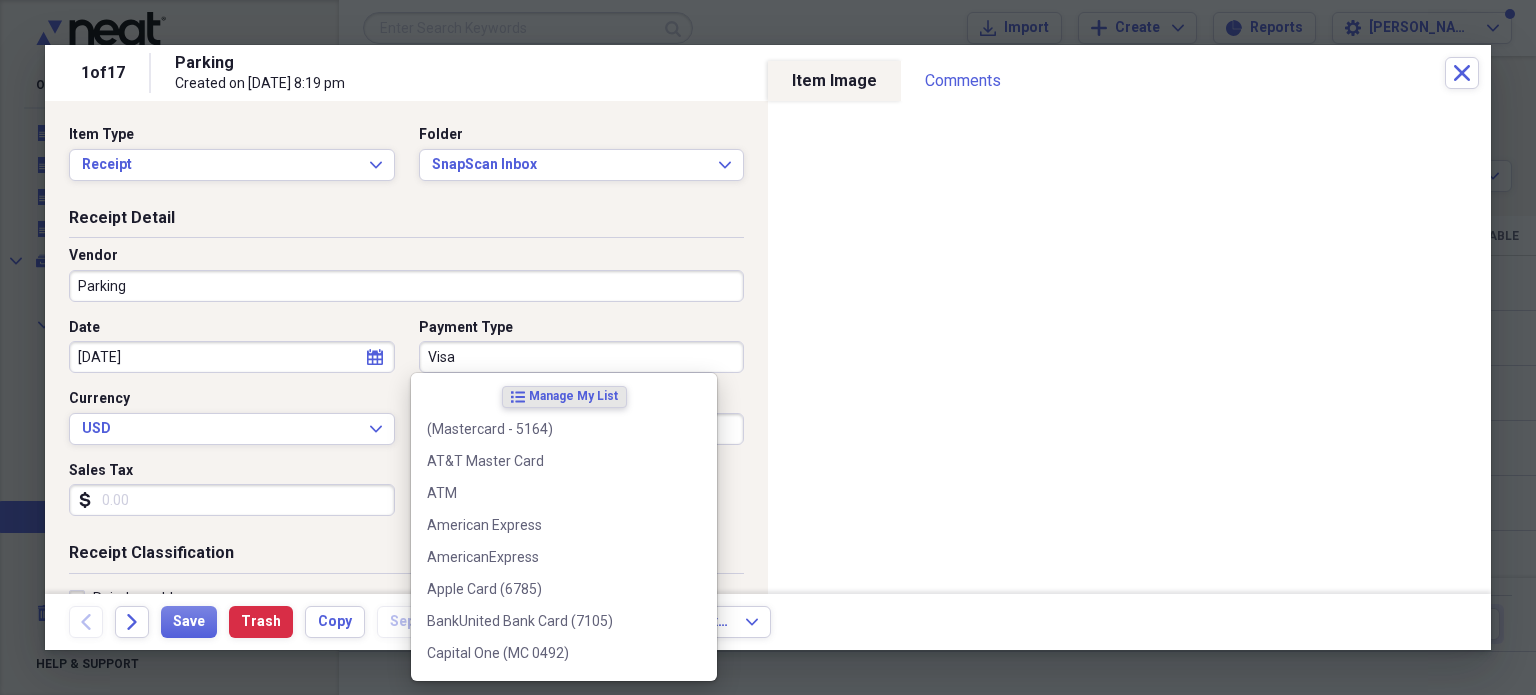 click on "Visa" at bounding box center [582, 357] 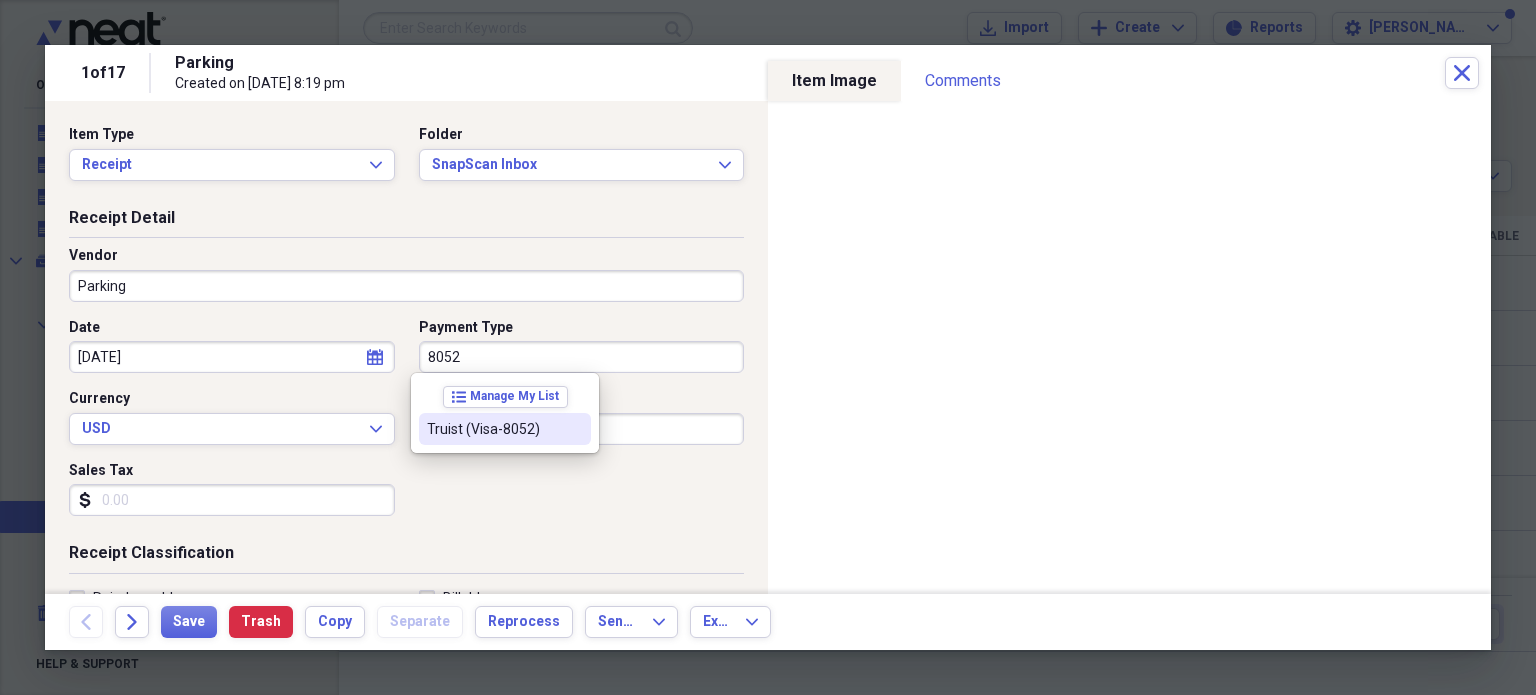 click on "Truist (Visa-8052)" at bounding box center (493, 429) 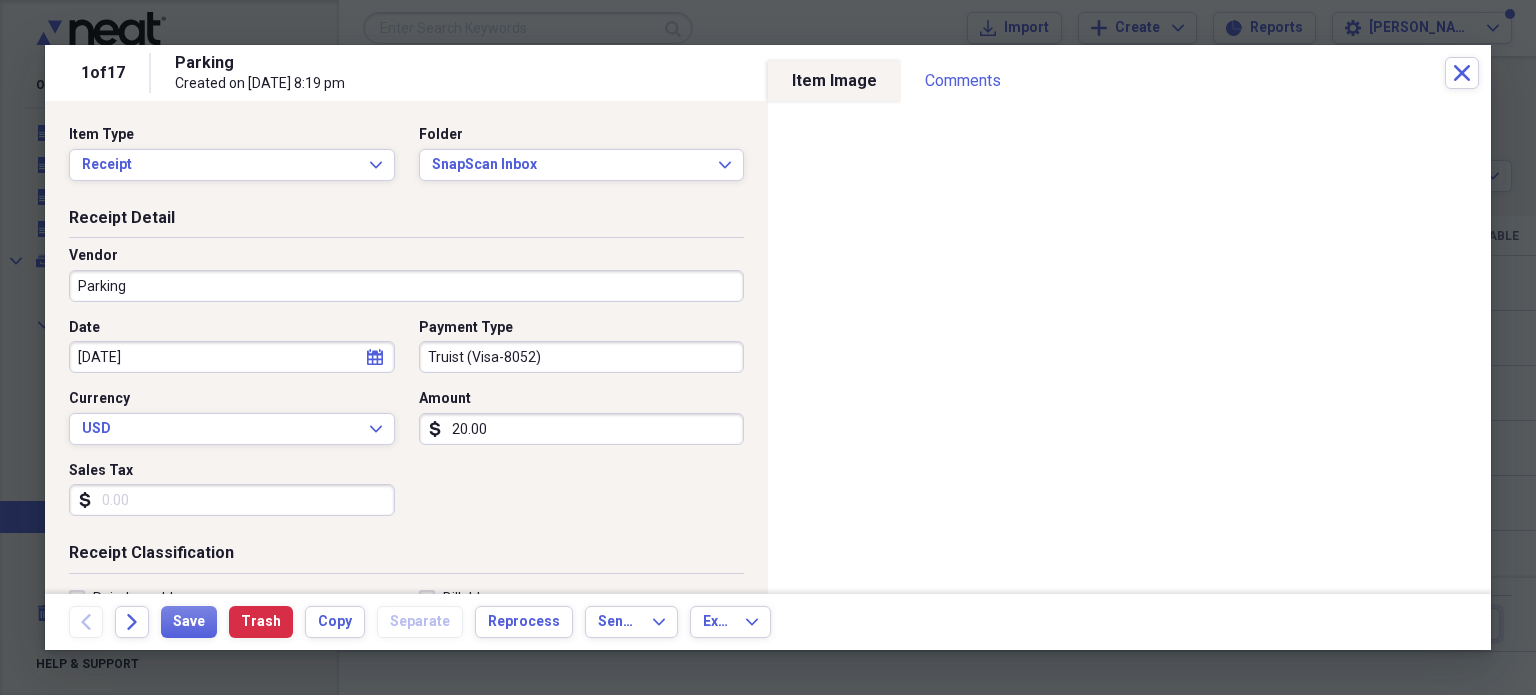 click on "Sales Tax" at bounding box center (232, 500) 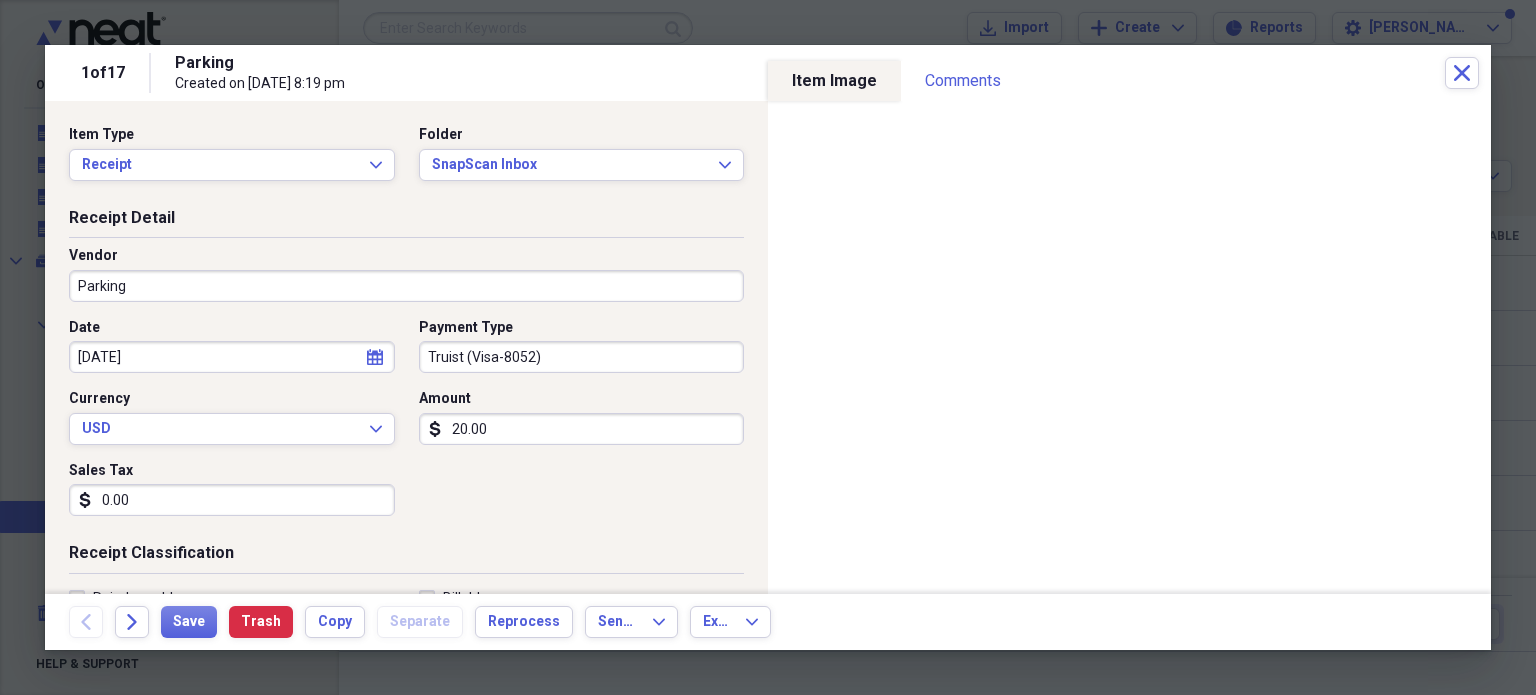 scroll, scrollTop: 200, scrollLeft: 0, axis: vertical 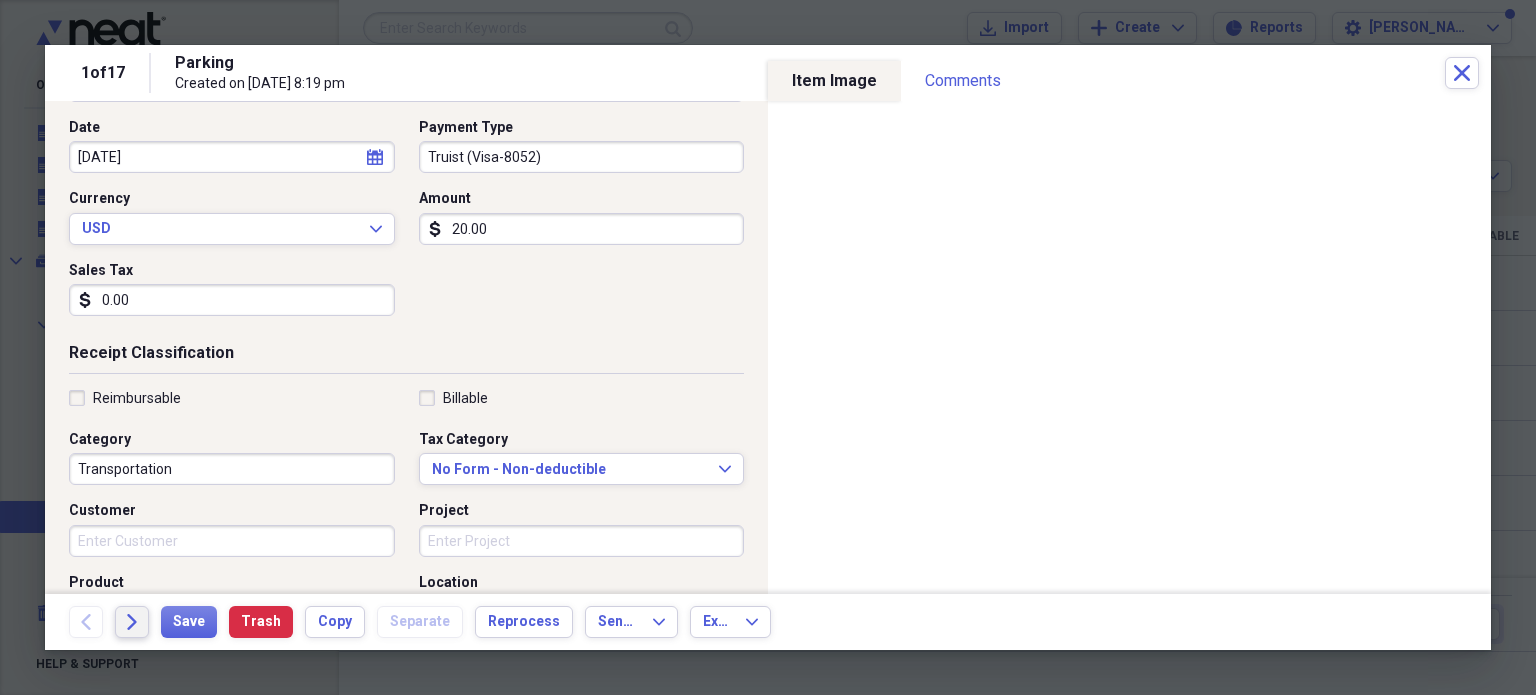 type on "0.00" 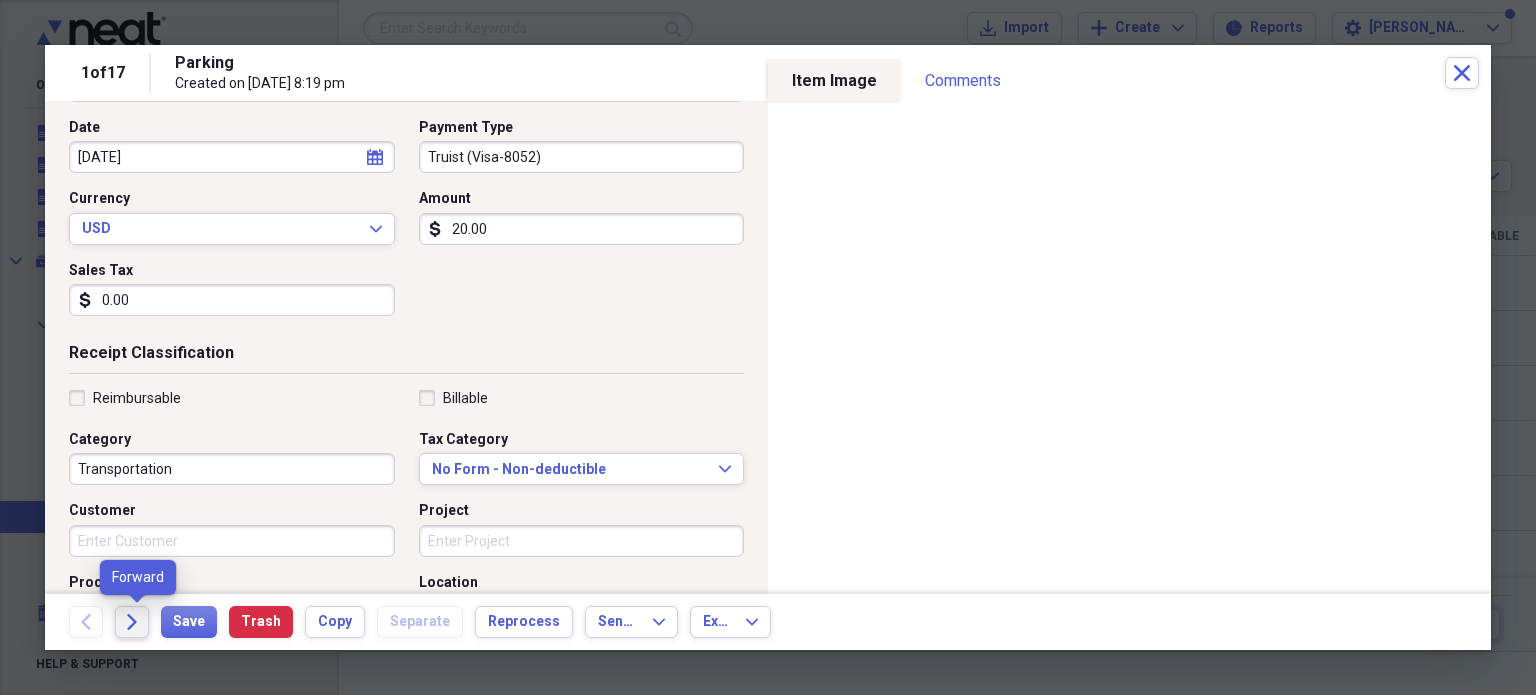 click on "Forward" 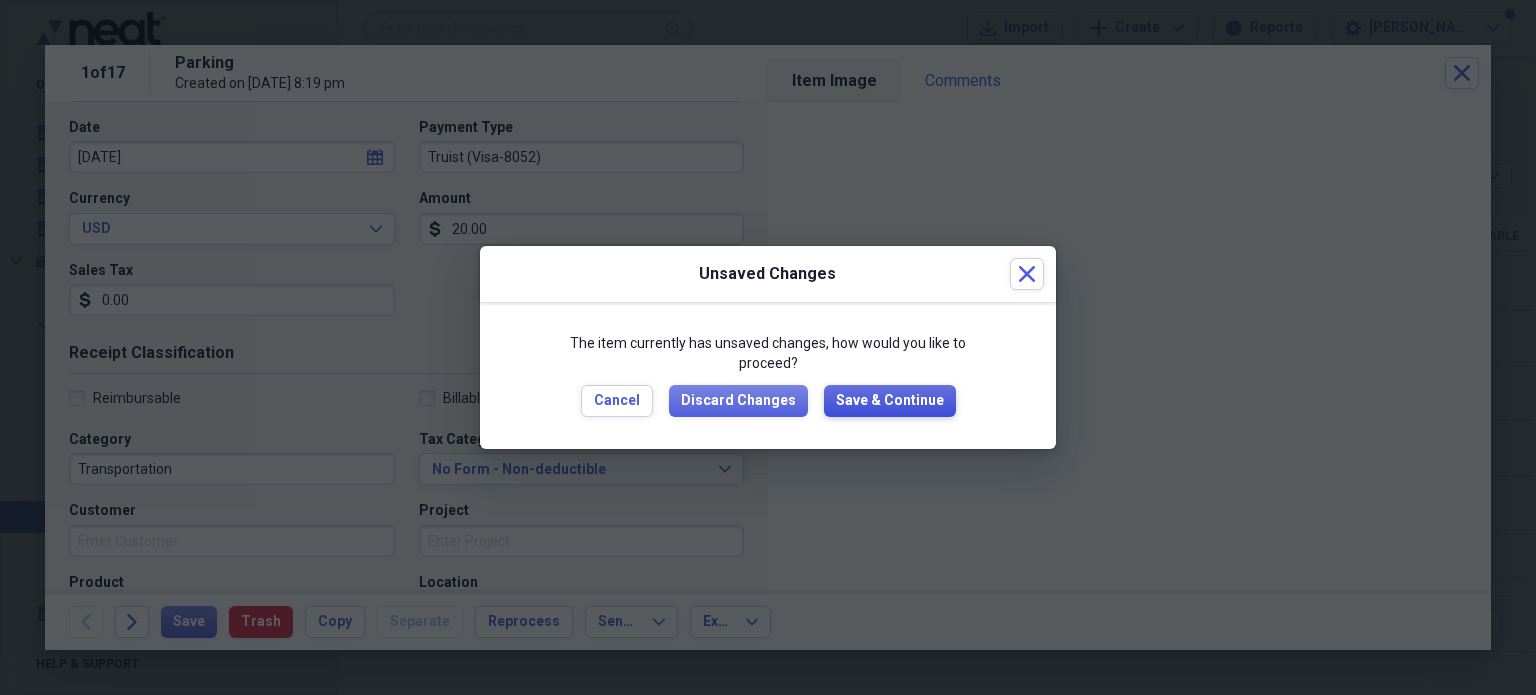 click on "Save & Continue" at bounding box center [890, 401] 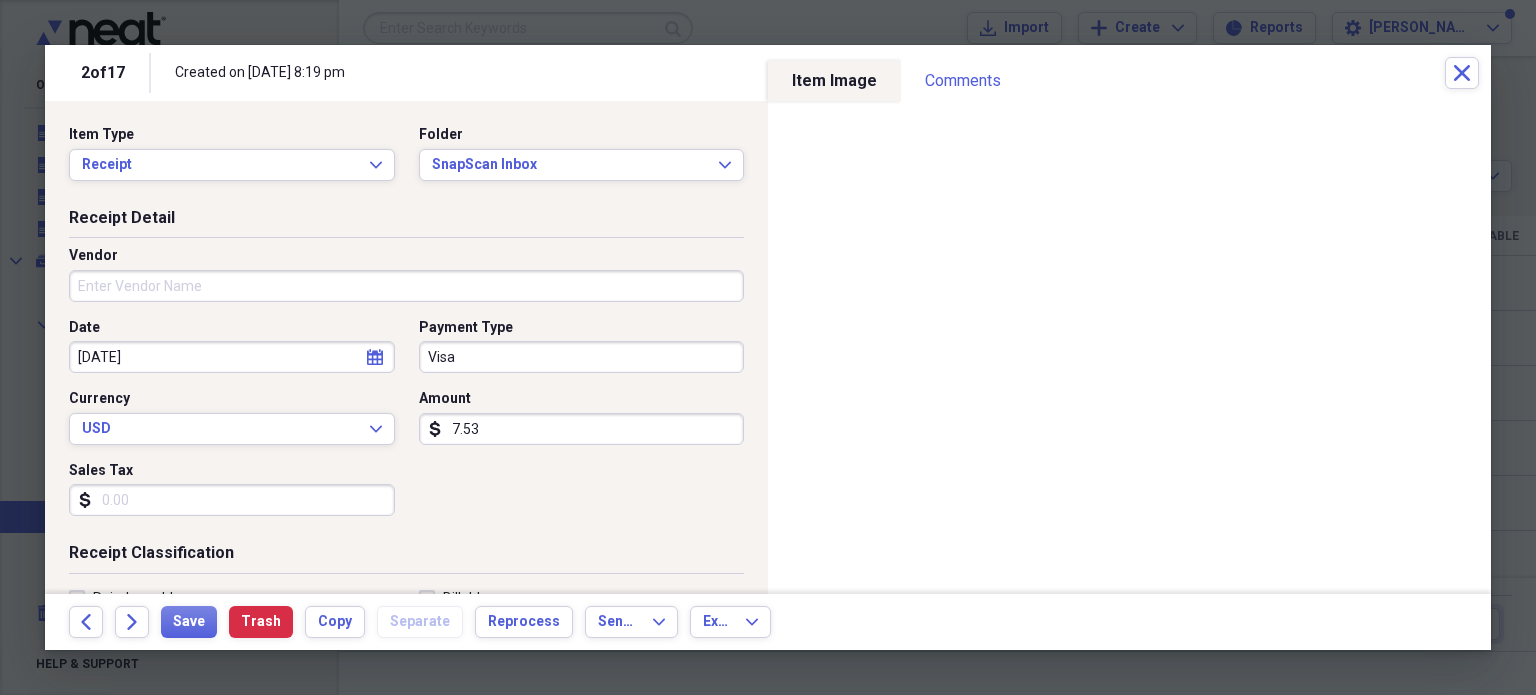 click on "Vendor" at bounding box center (406, 286) 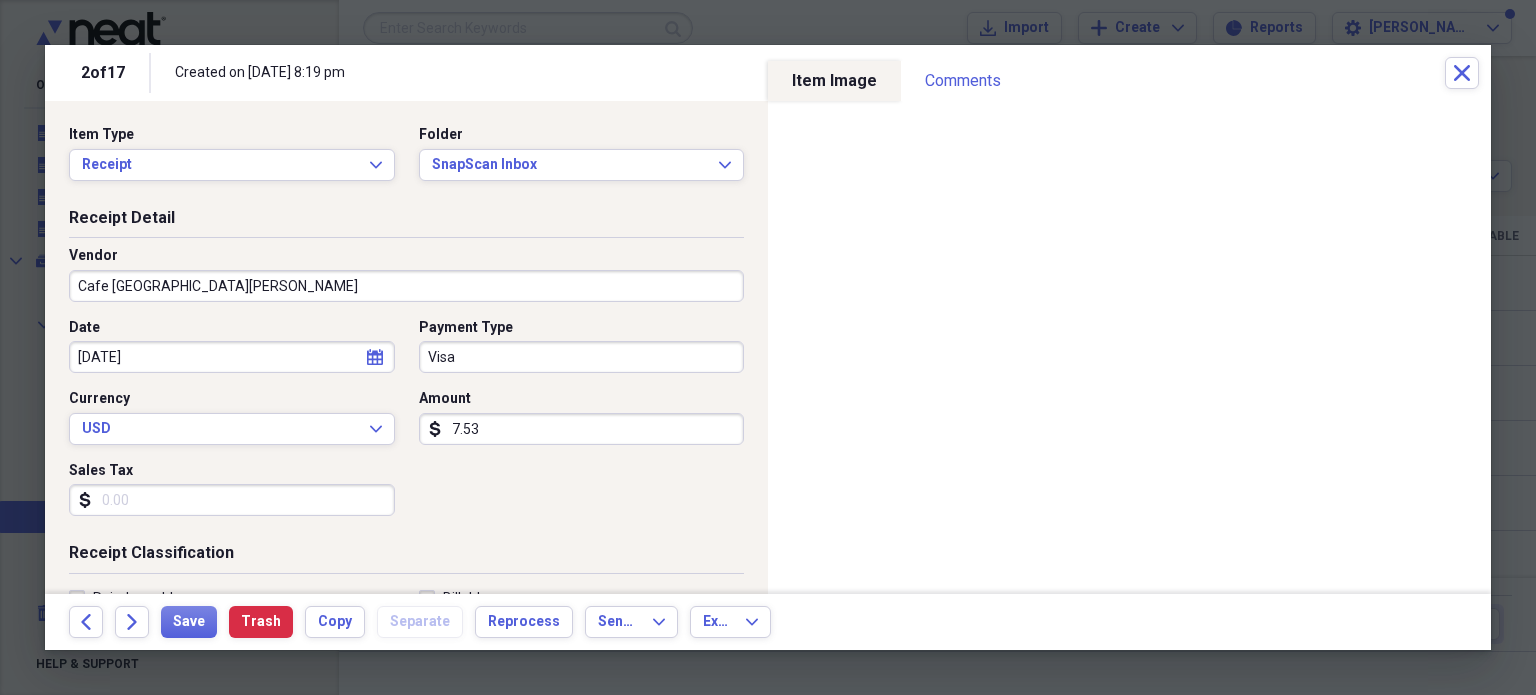 type on "Cafe [GEOGRAPHIC_DATA][PERSON_NAME]" 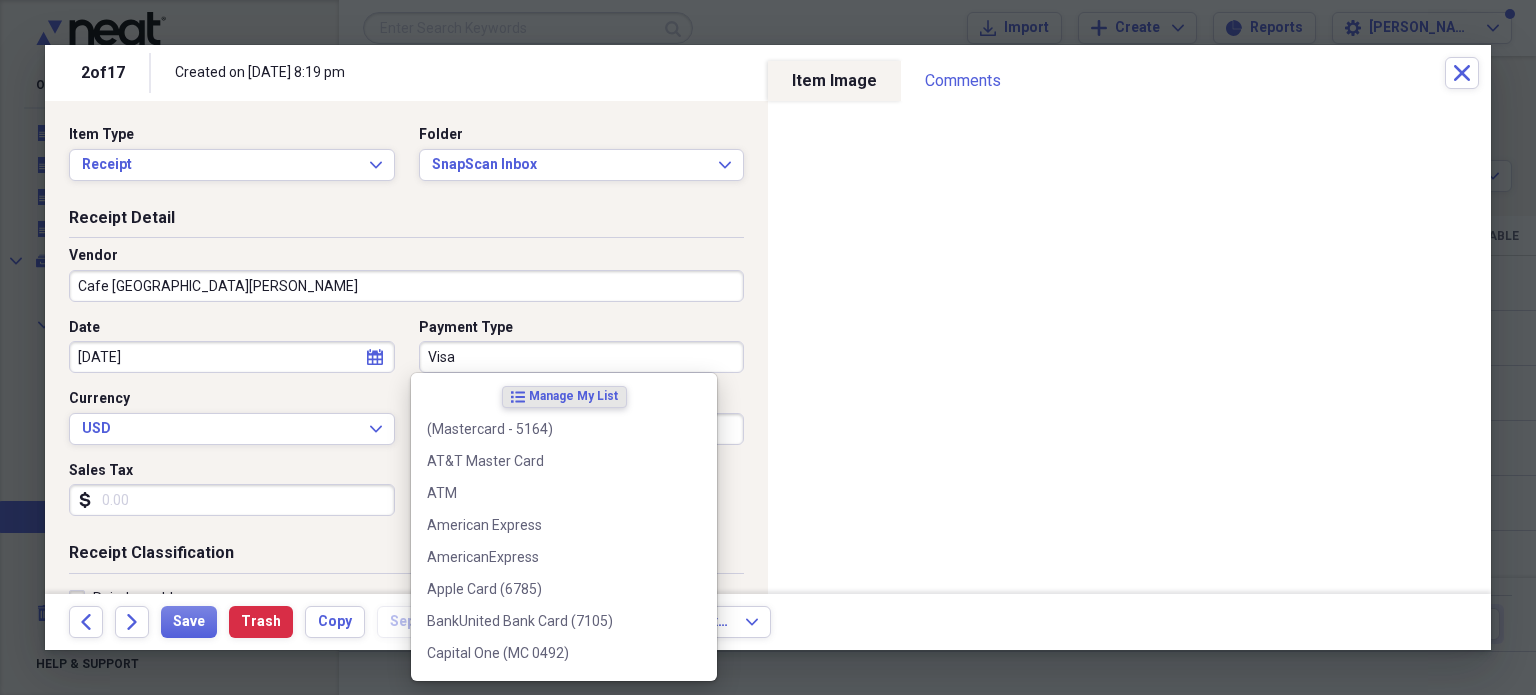 click on "Visa" at bounding box center (582, 357) 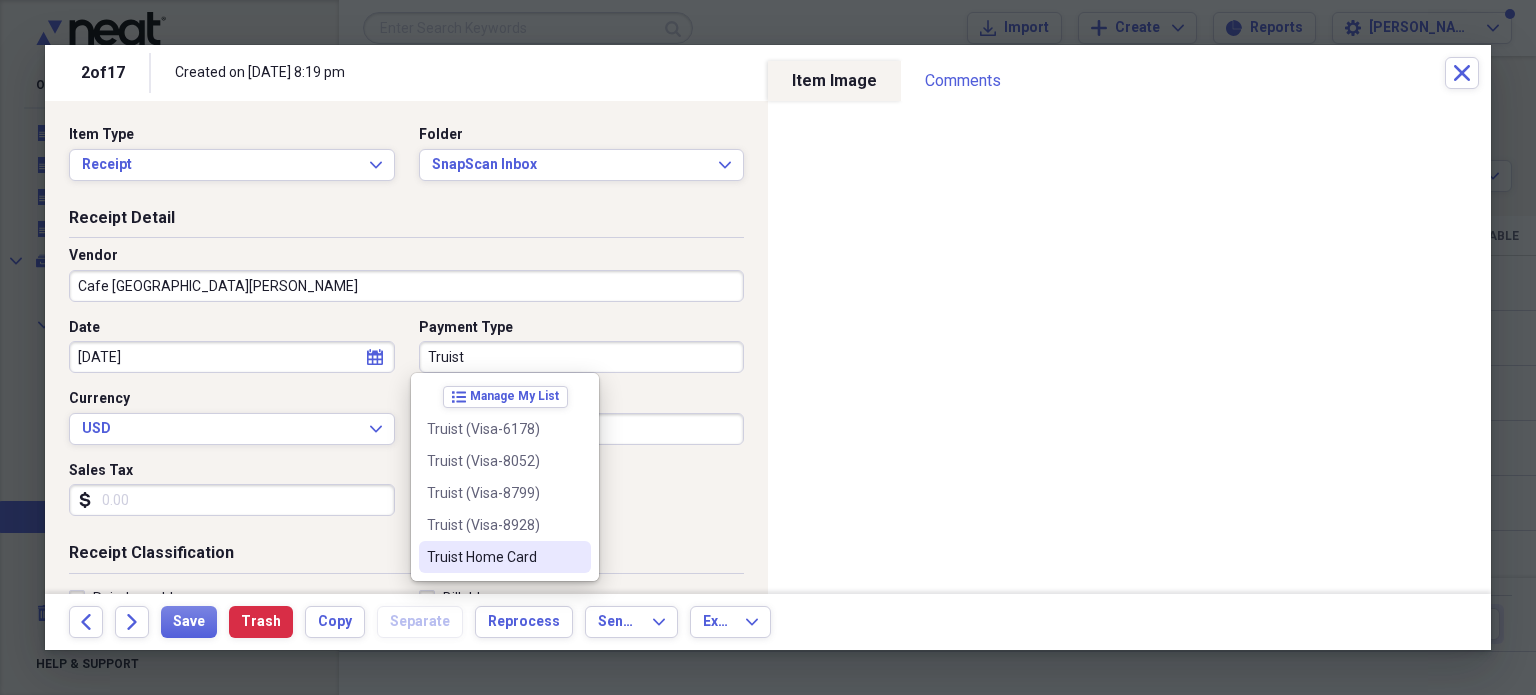 click on "Truist Home Card" at bounding box center (493, 557) 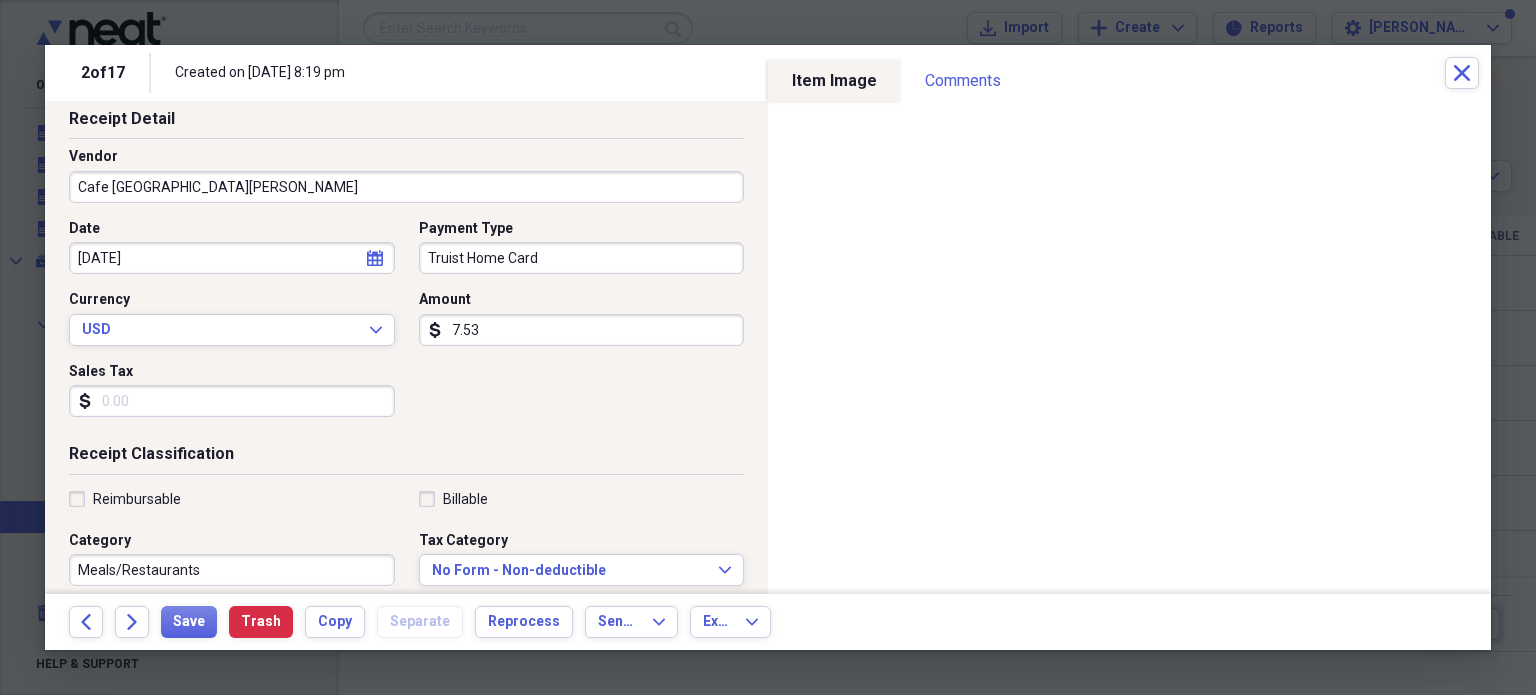 scroll, scrollTop: 200, scrollLeft: 0, axis: vertical 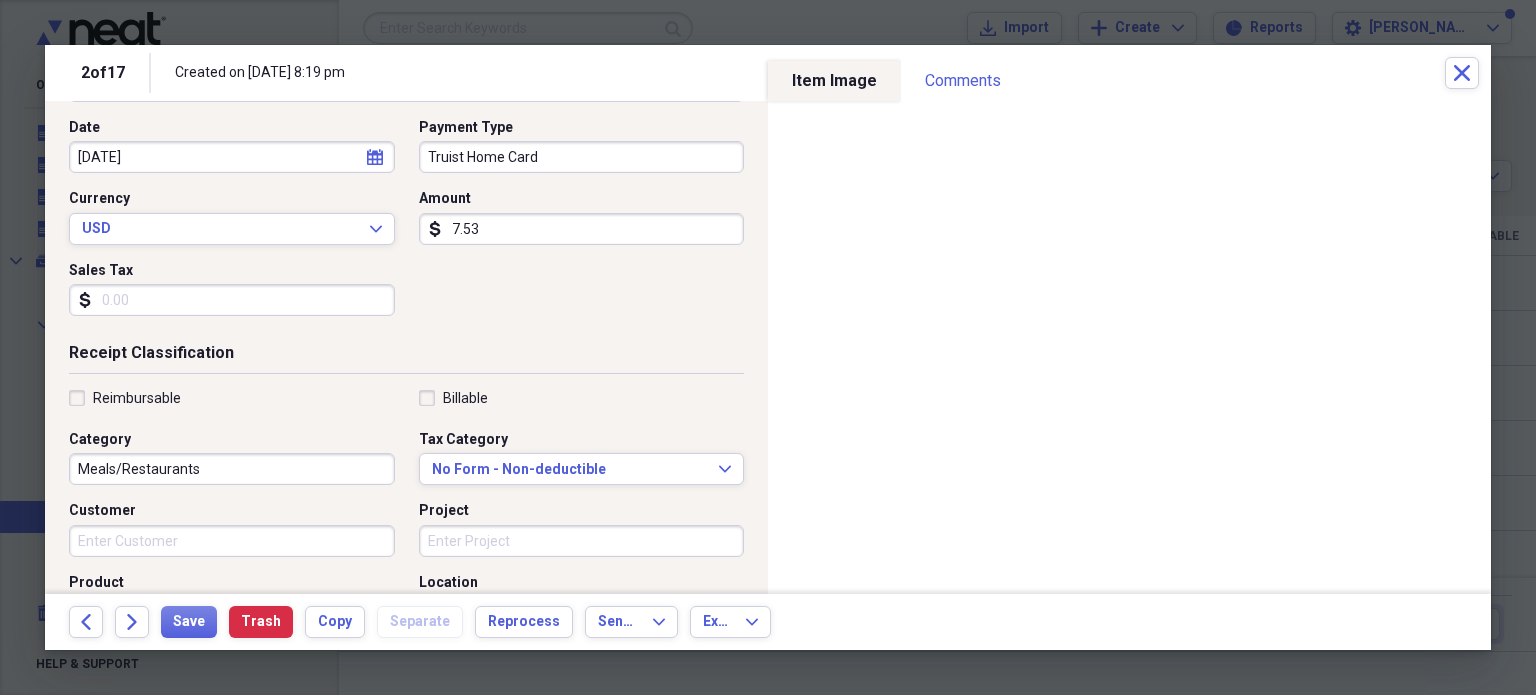 click on "Sales Tax" at bounding box center (232, 300) 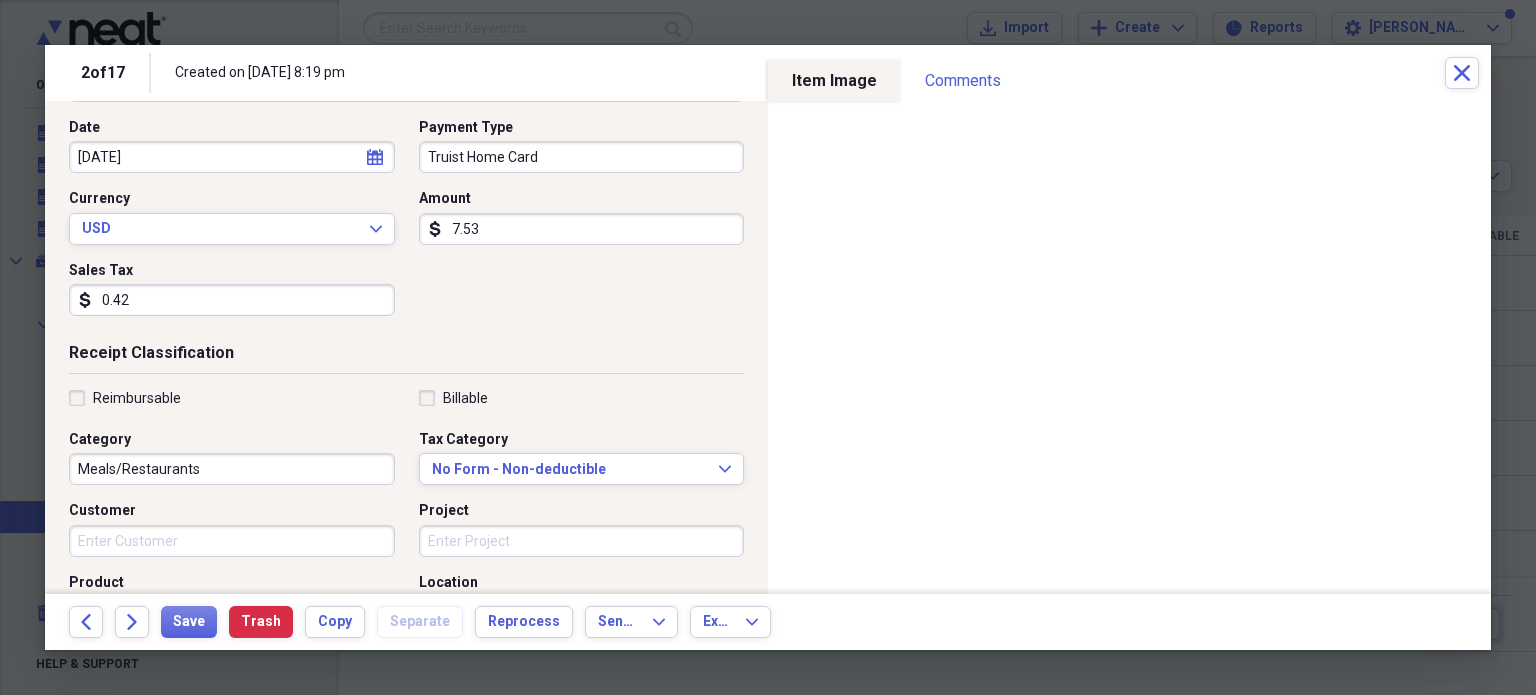 type on "0.42" 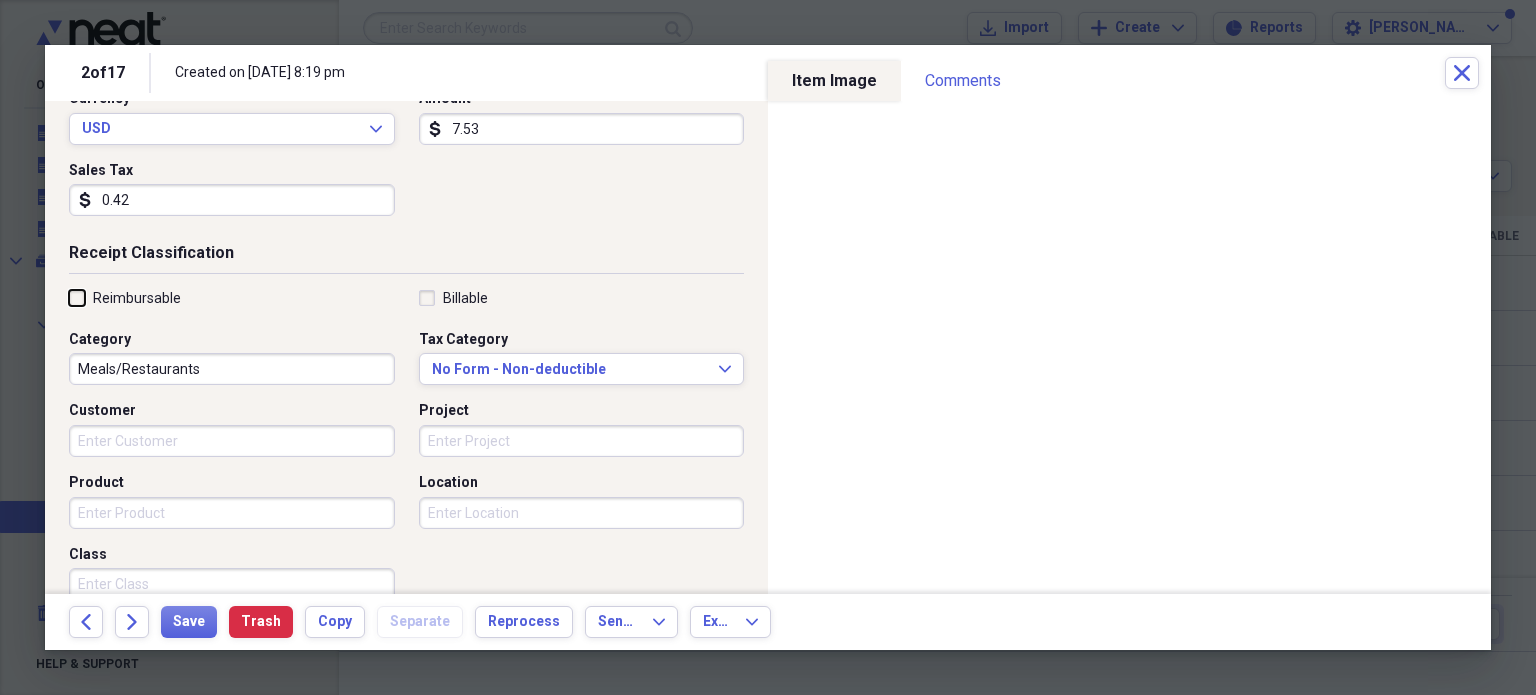 scroll, scrollTop: 0, scrollLeft: 0, axis: both 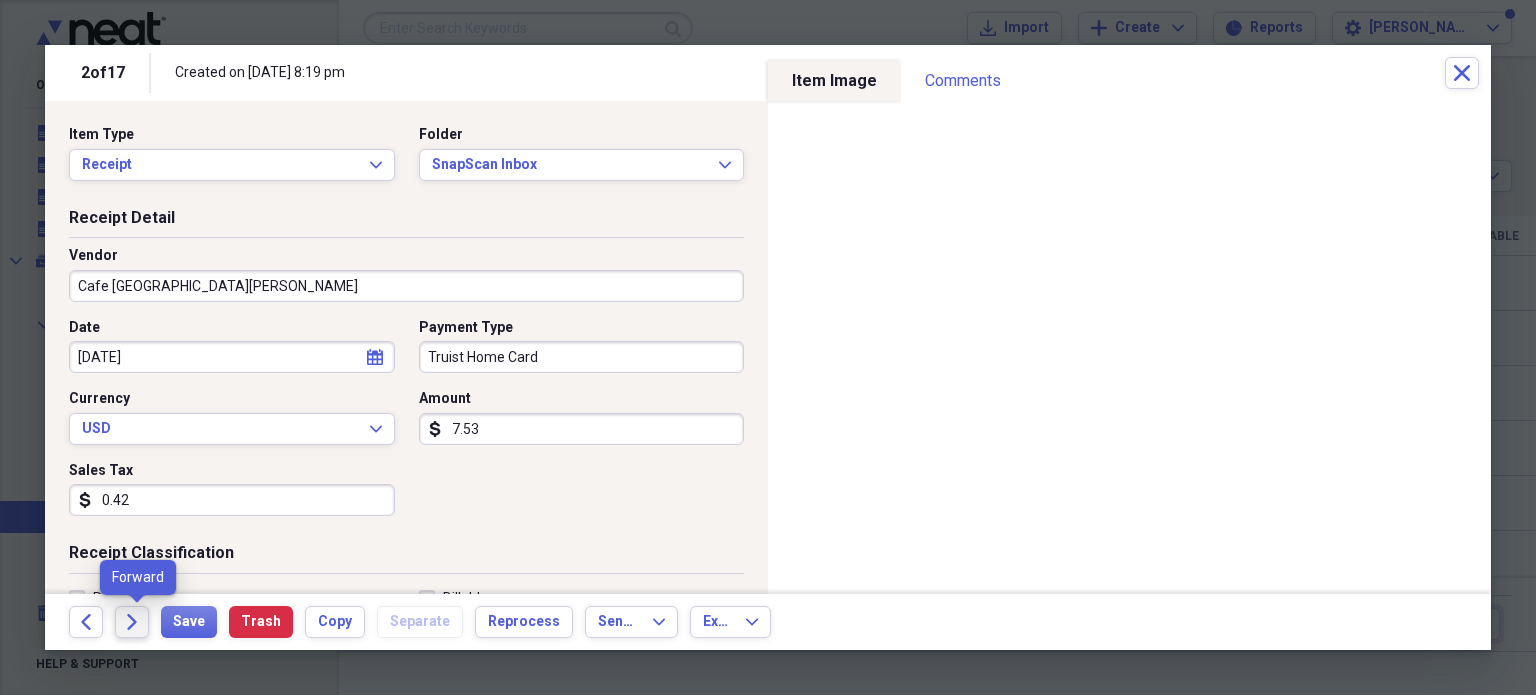 click 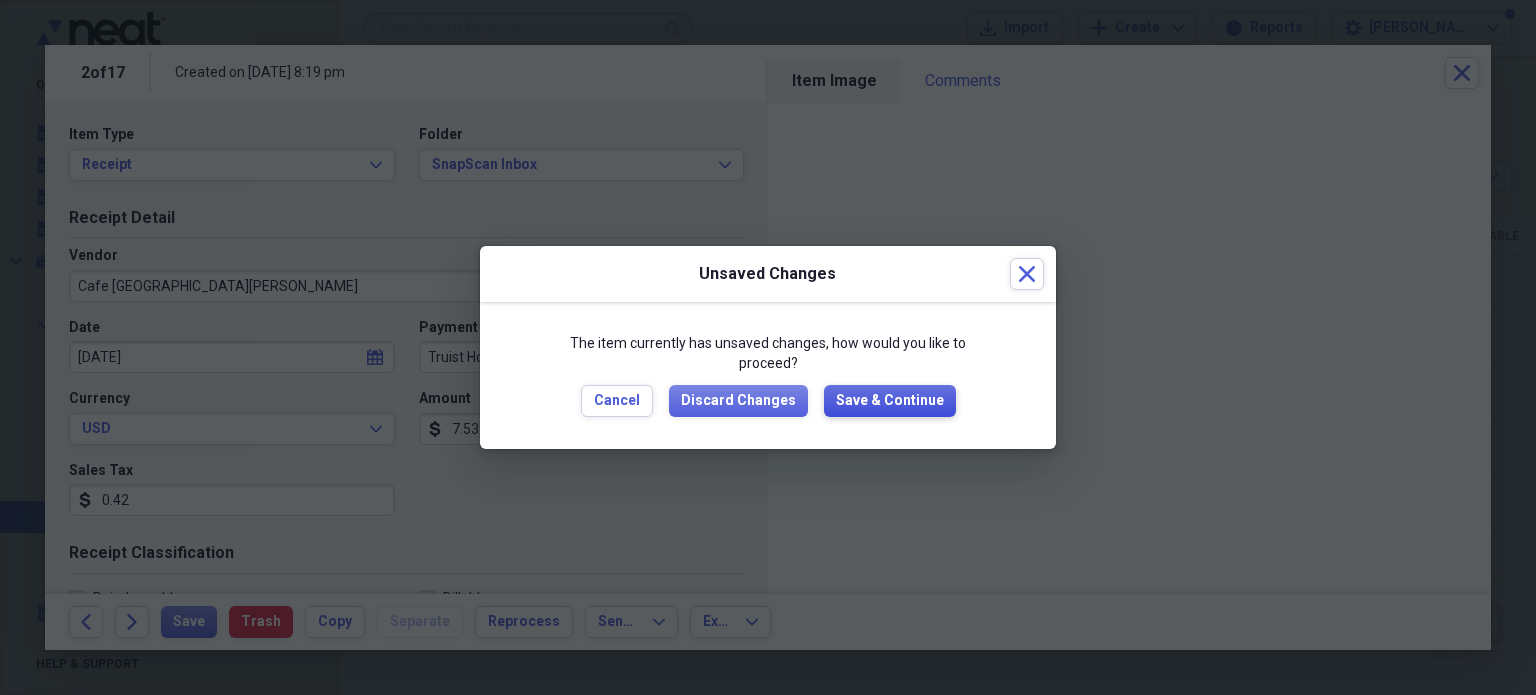 click on "Save & Continue" at bounding box center [890, 401] 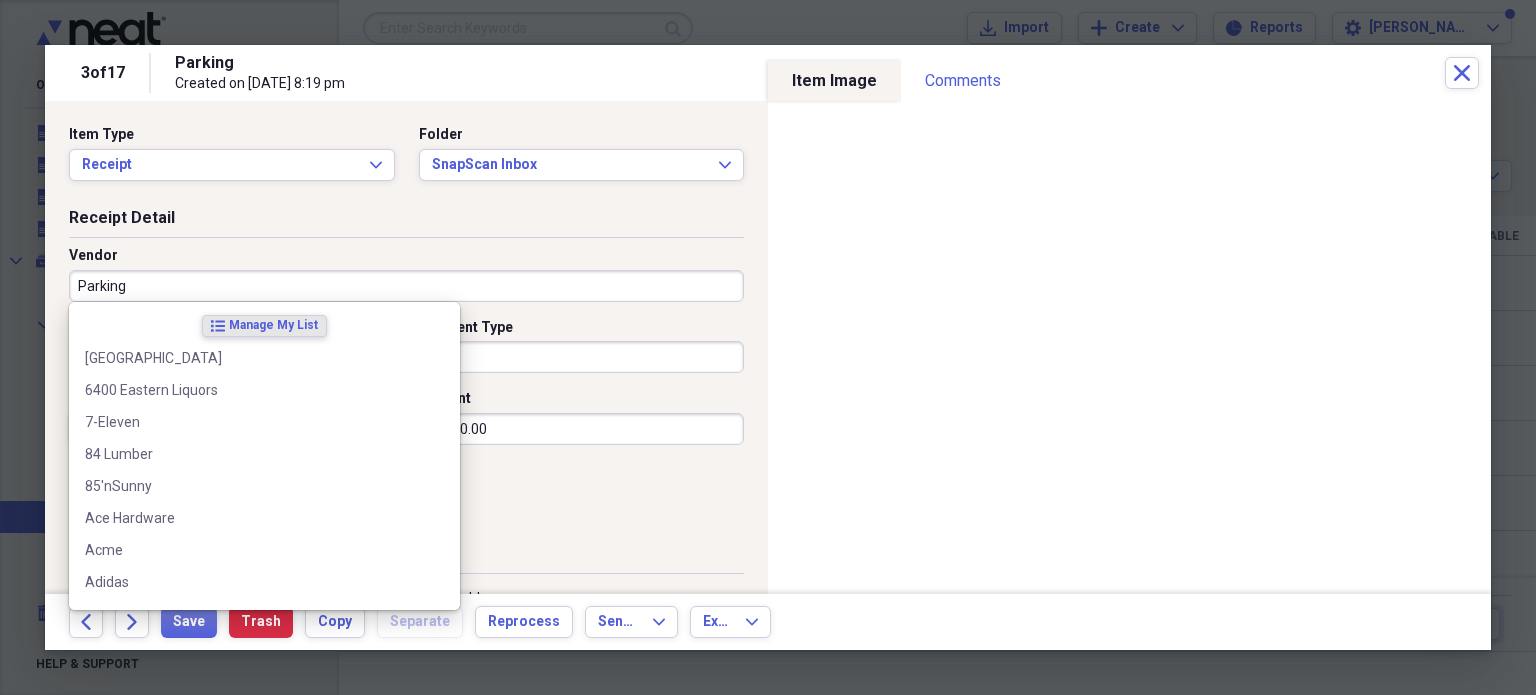 click on "Parking" at bounding box center (406, 286) 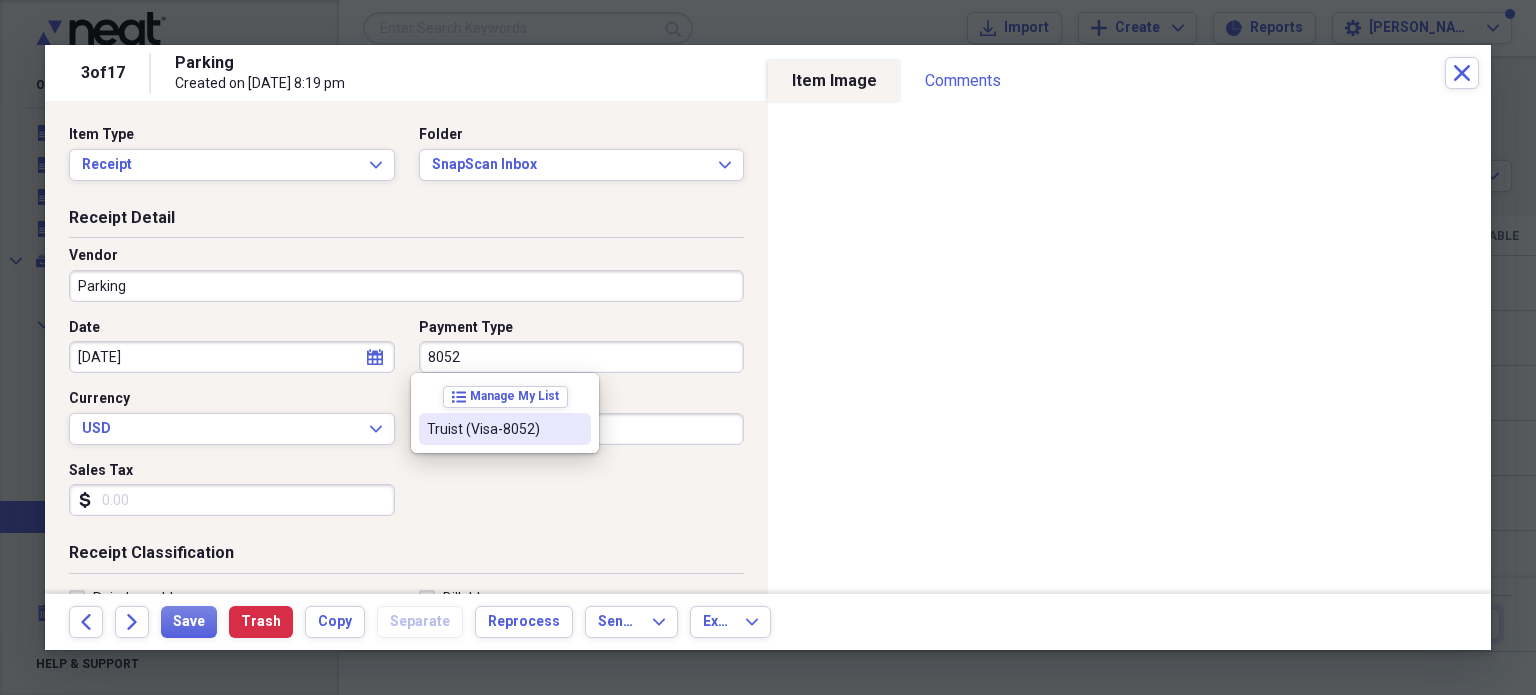 click on "Truist (Visa-8052)" at bounding box center [505, 429] 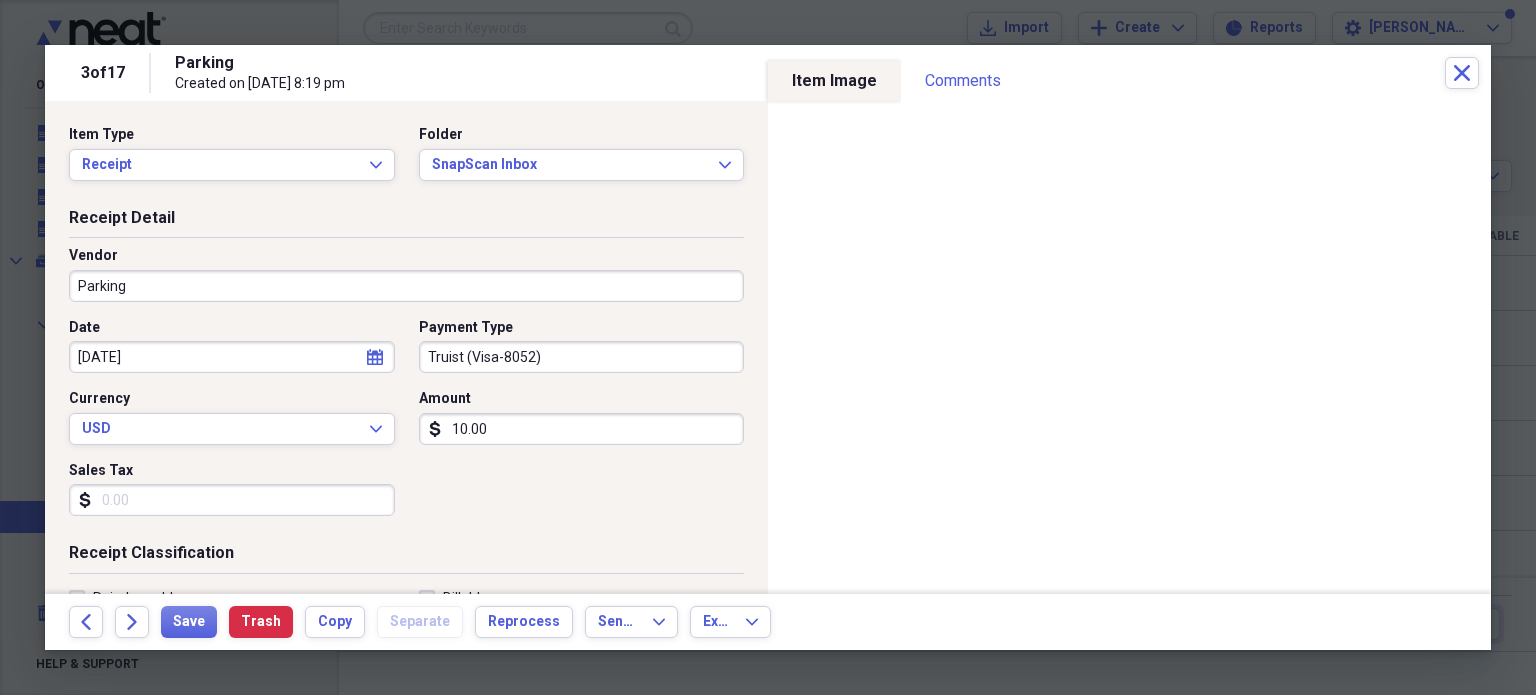 click on "Sales Tax" at bounding box center [232, 500] 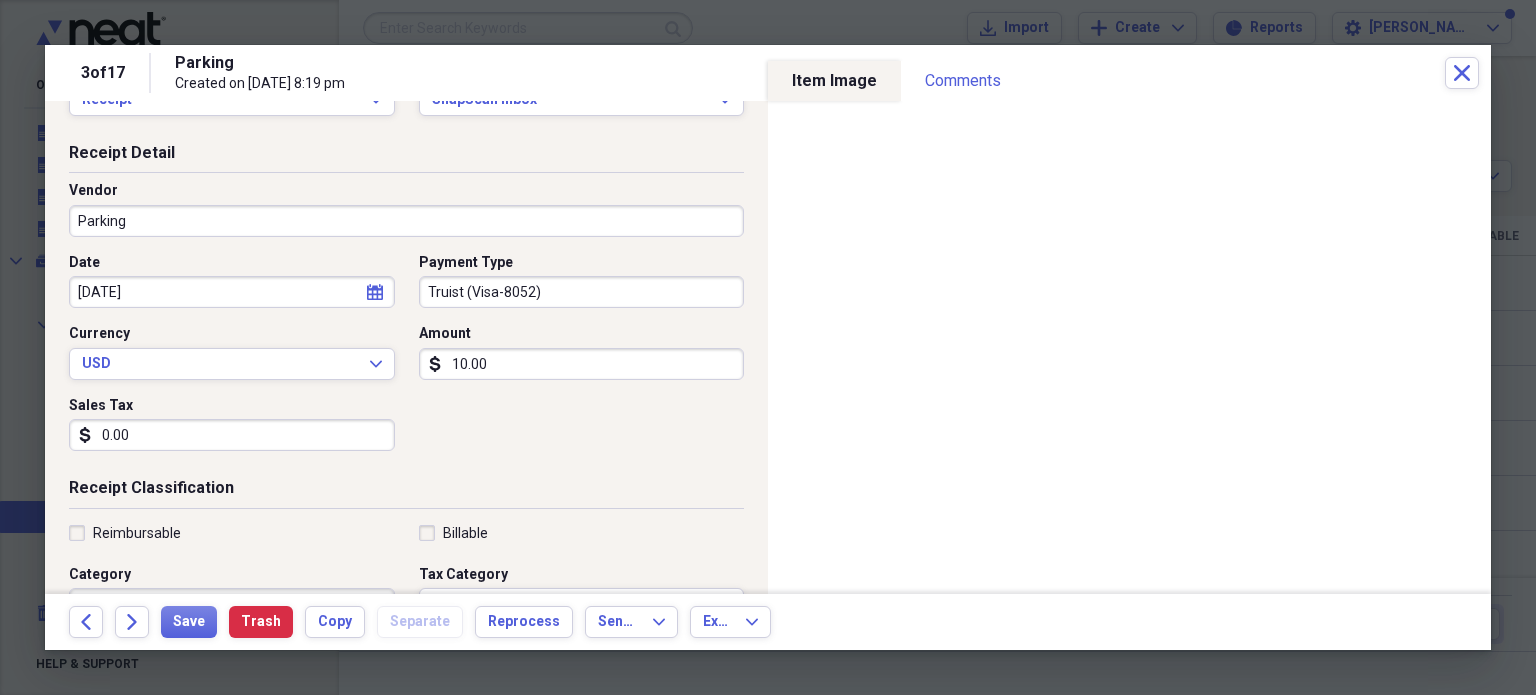 scroll, scrollTop: 100, scrollLeft: 0, axis: vertical 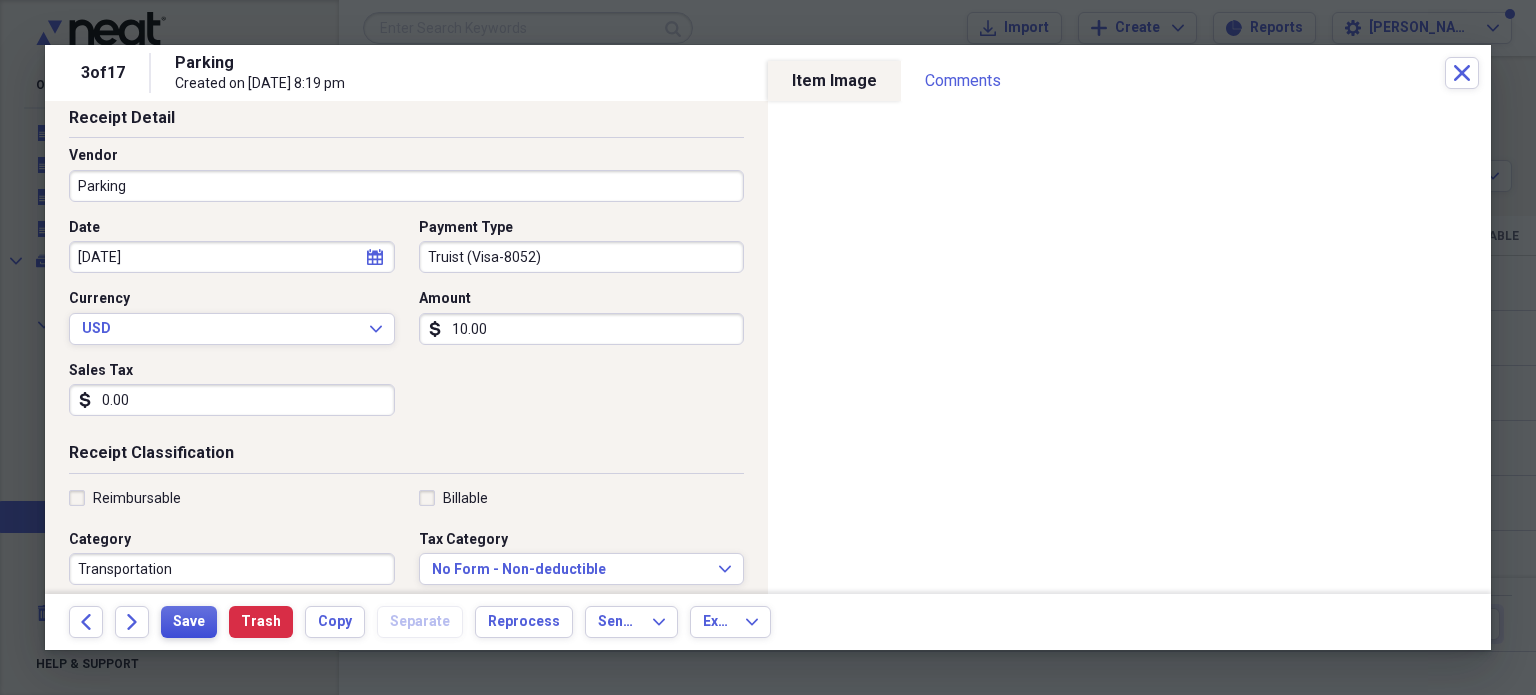 type on "0.00" 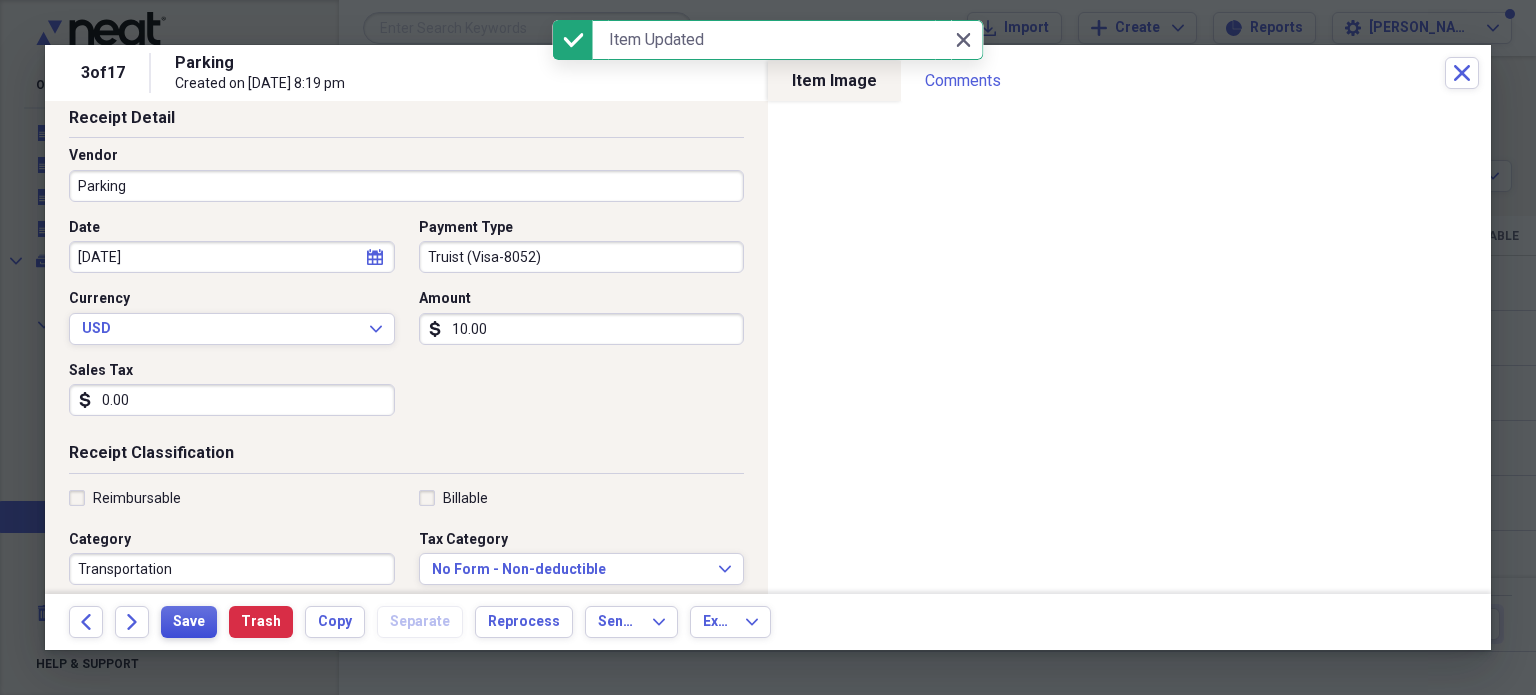 scroll, scrollTop: 0, scrollLeft: 0, axis: both 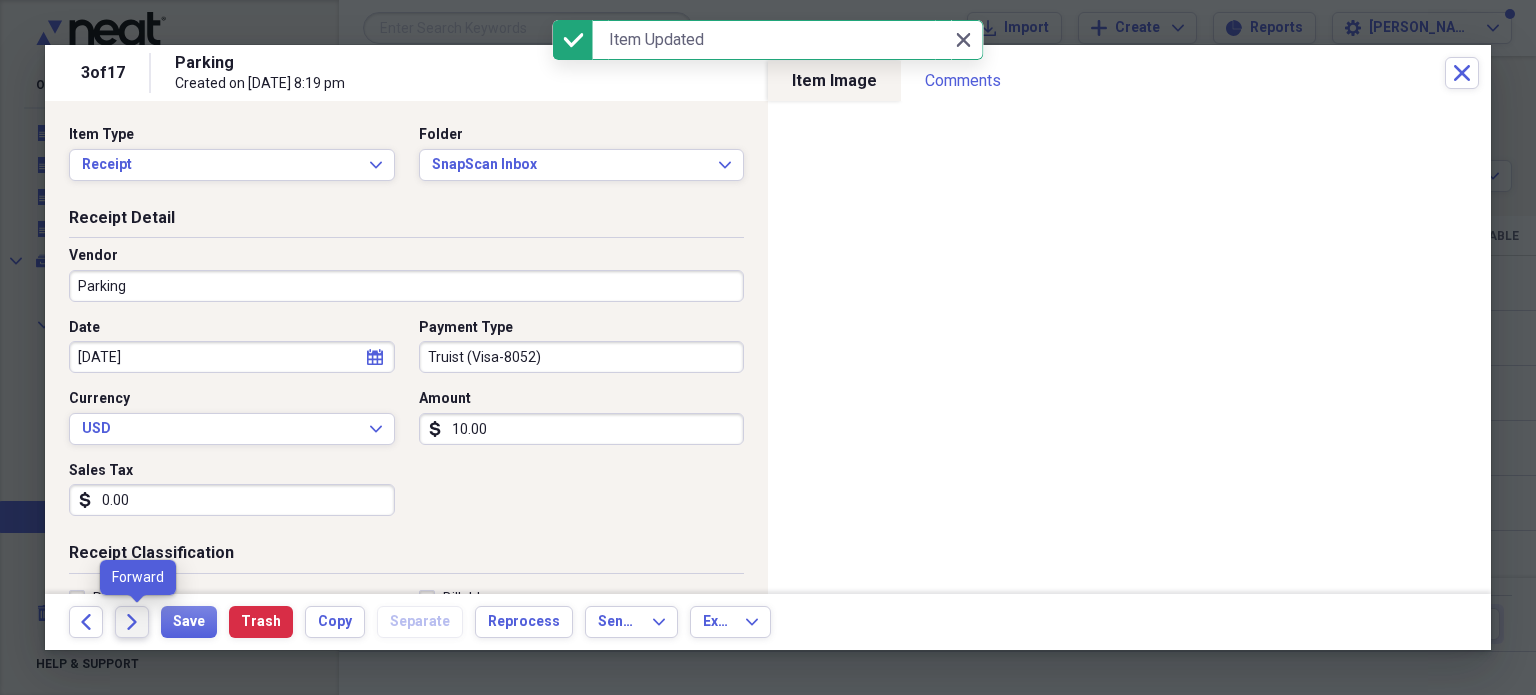 click on "Forward" 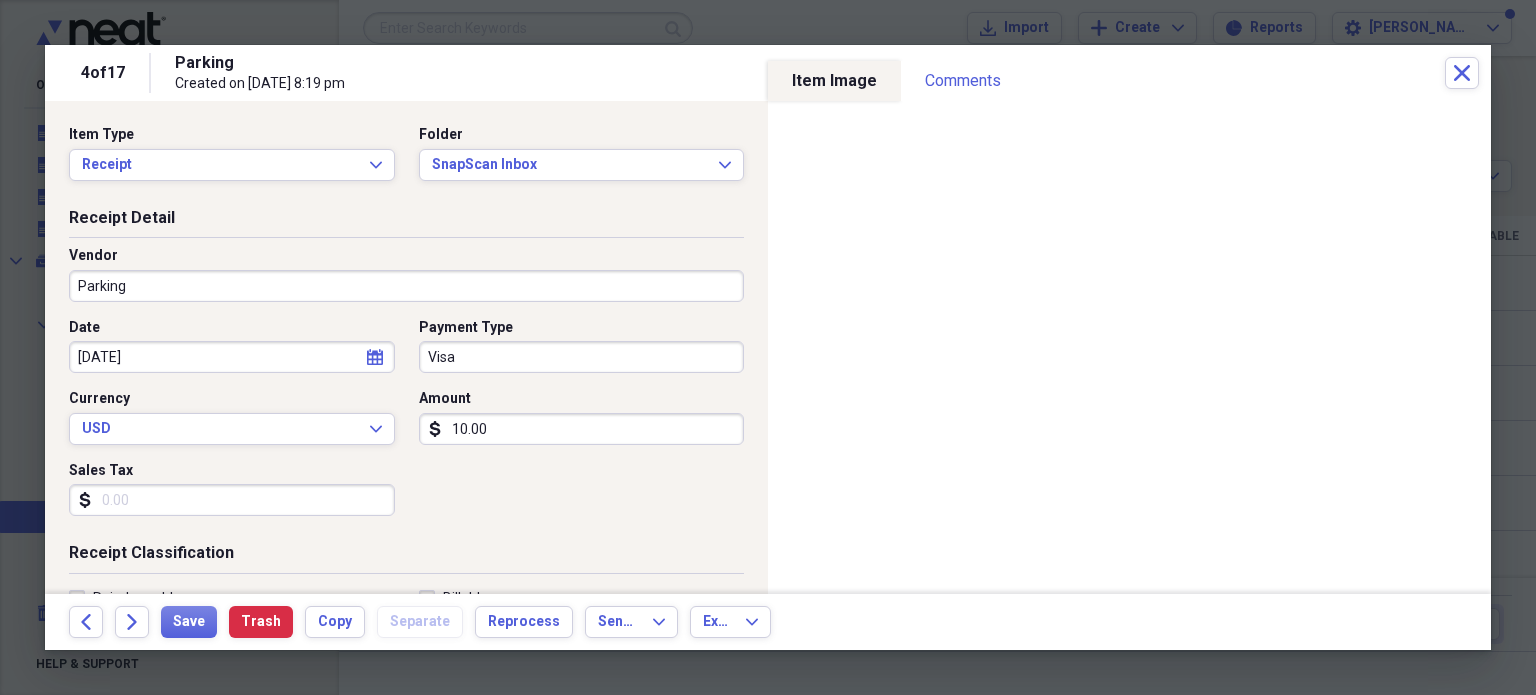 click on "Visa" at bounding box center (582, 357) 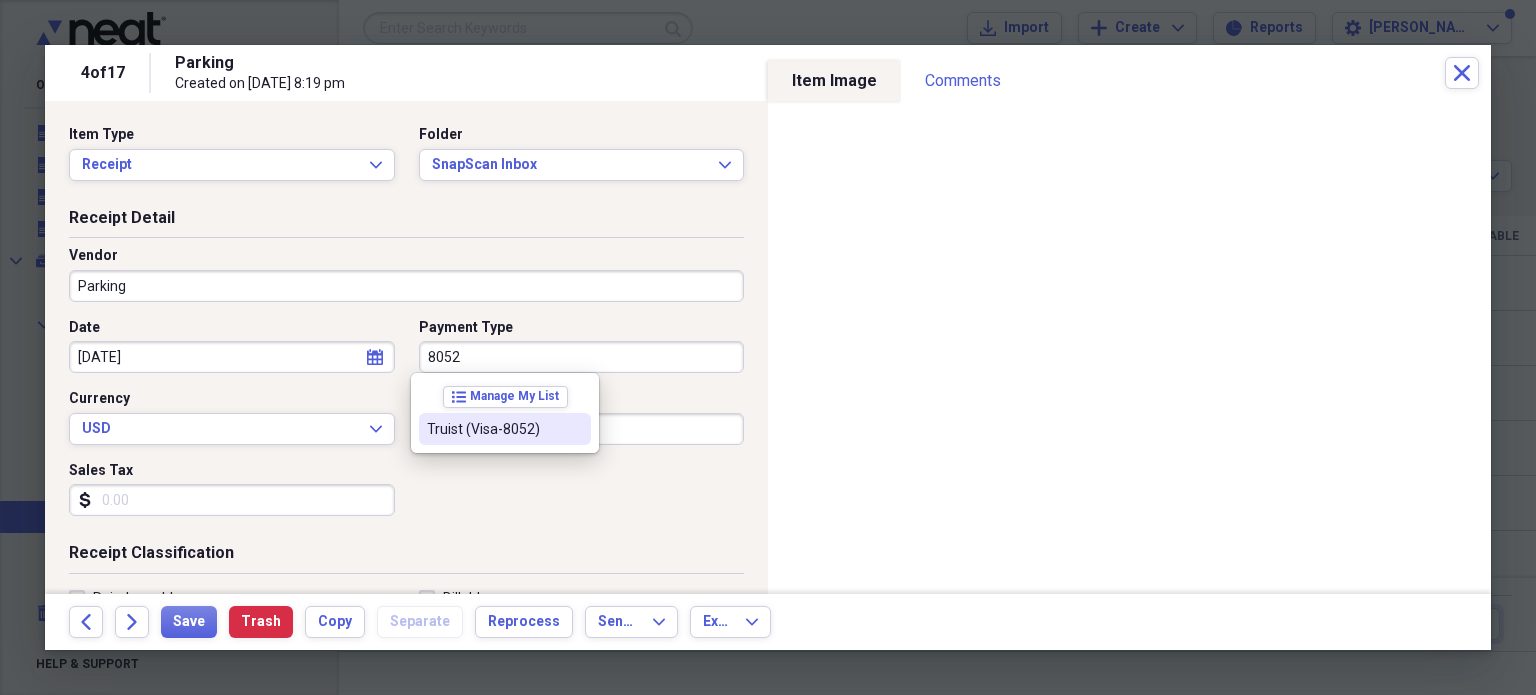 click on "Truist (Visa-8052)" at bounding box center (493, 429) 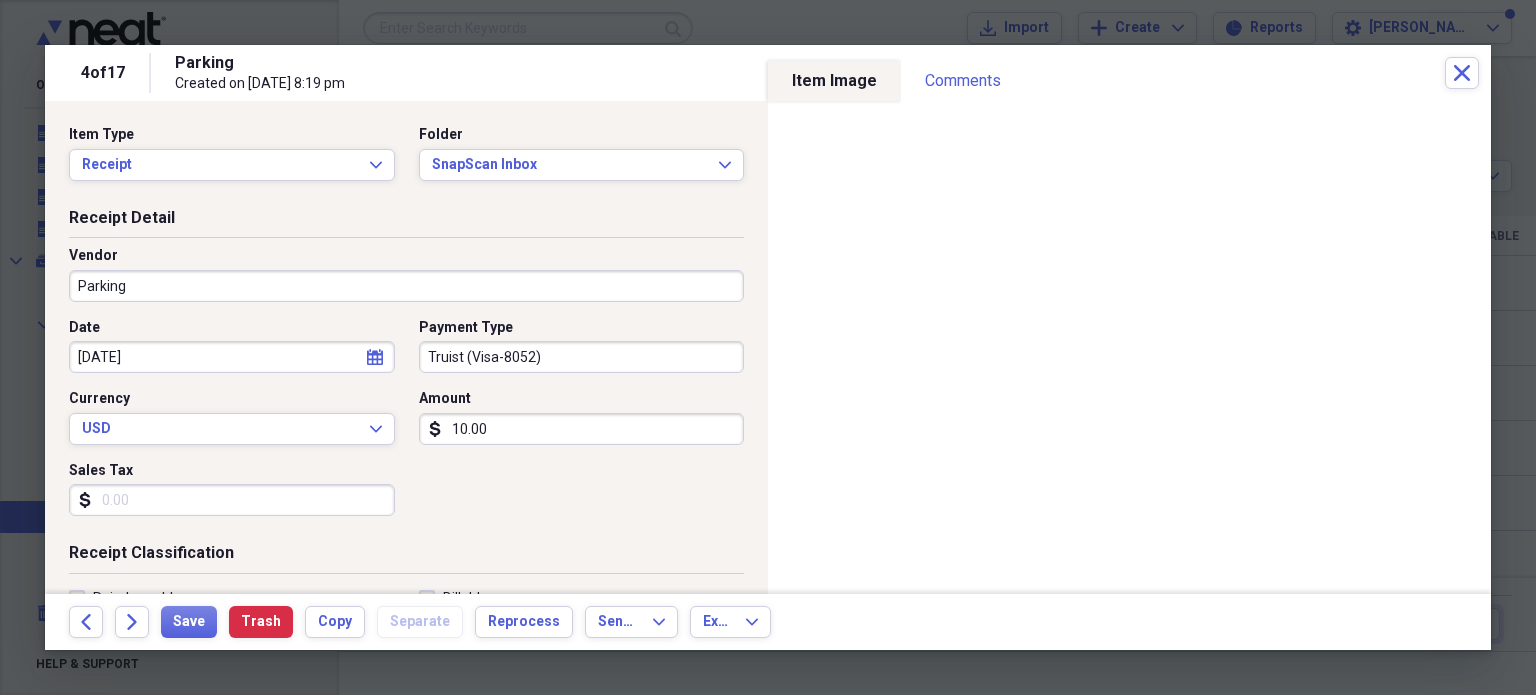 click on "Sales Tax" at bounding box center [232, 500] 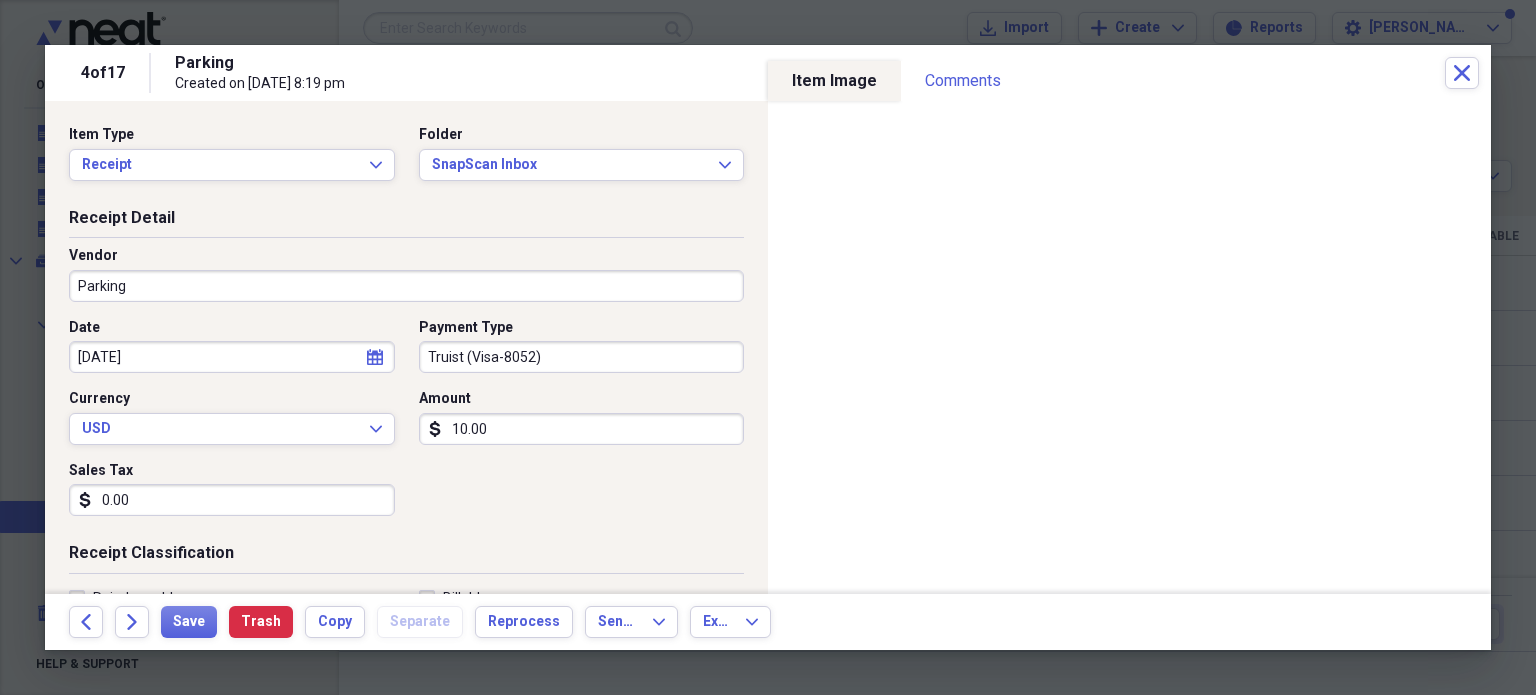 type on "0.00" 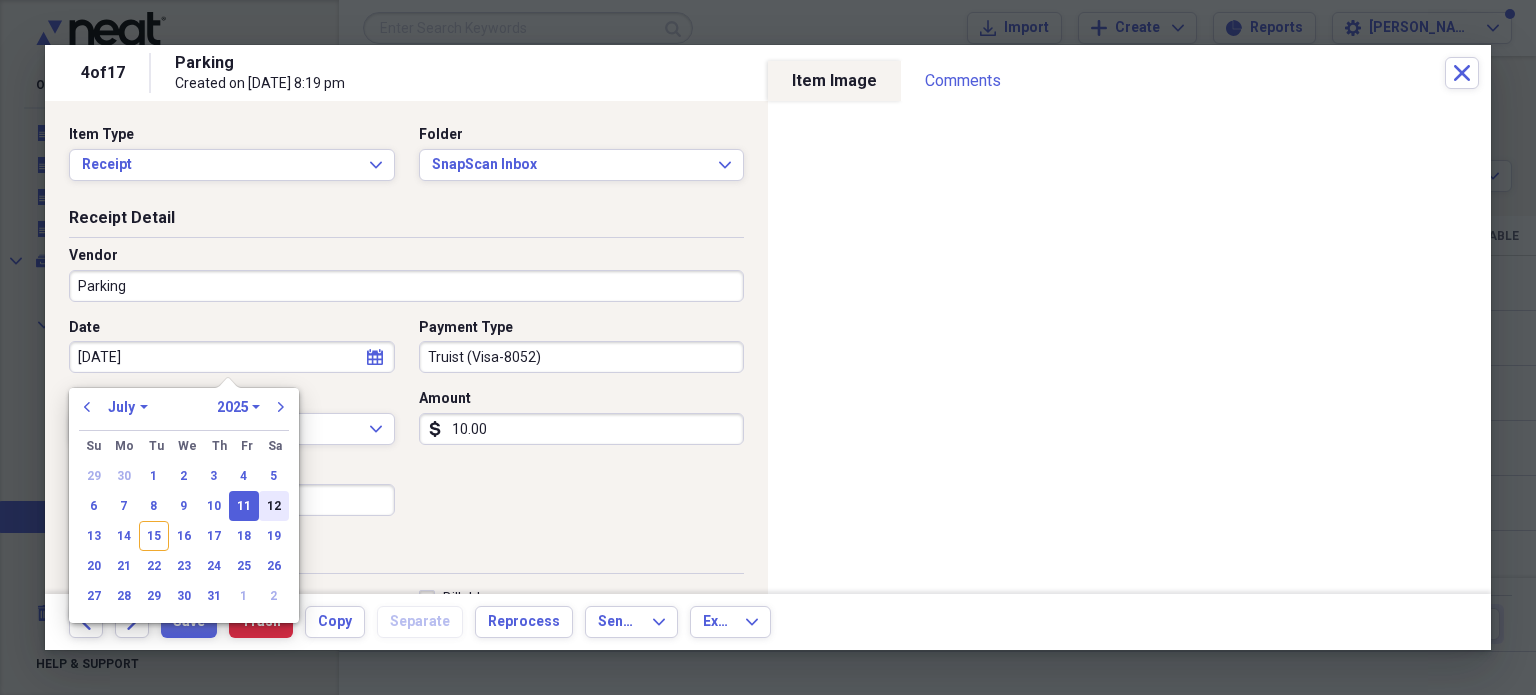 click on "12" at bounding box center [274, 506] 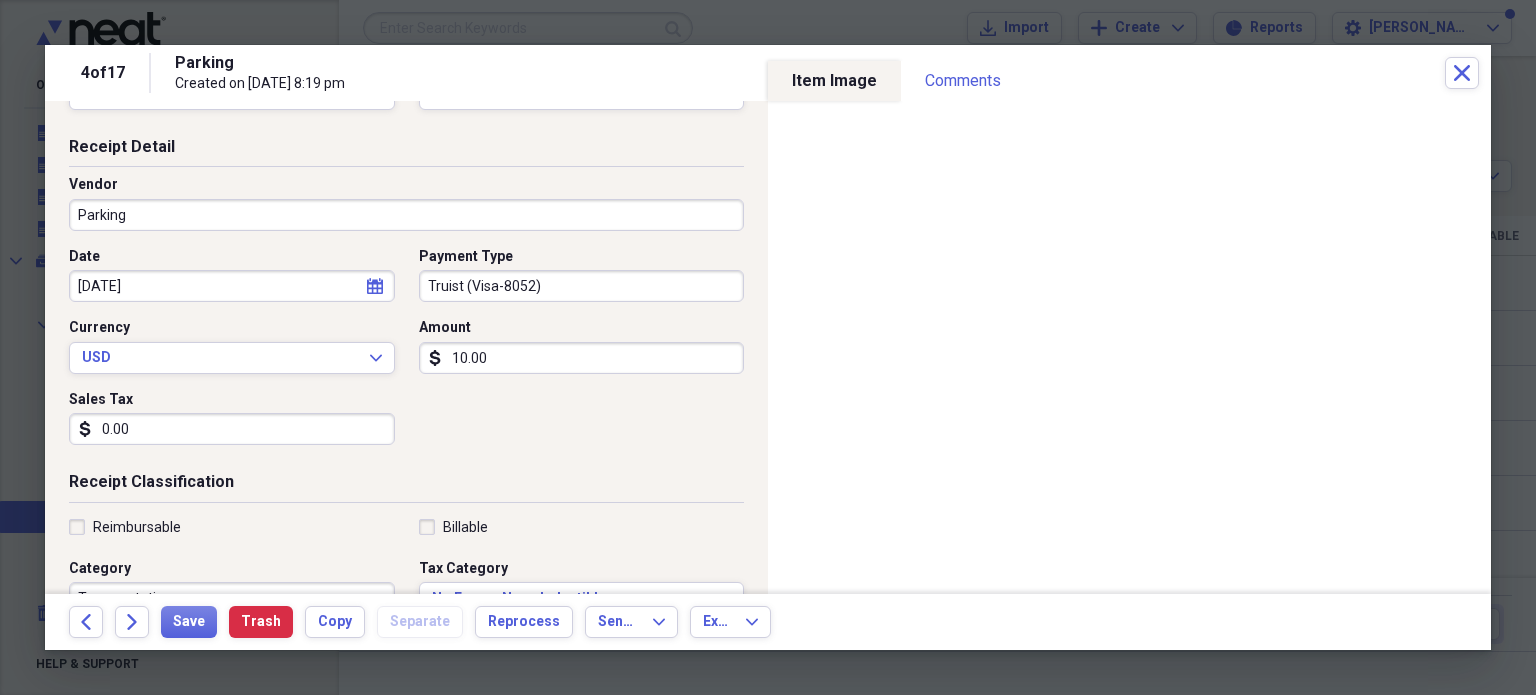 scroll, scrollTop: 100, scrollLeft: 0, axis: vertical 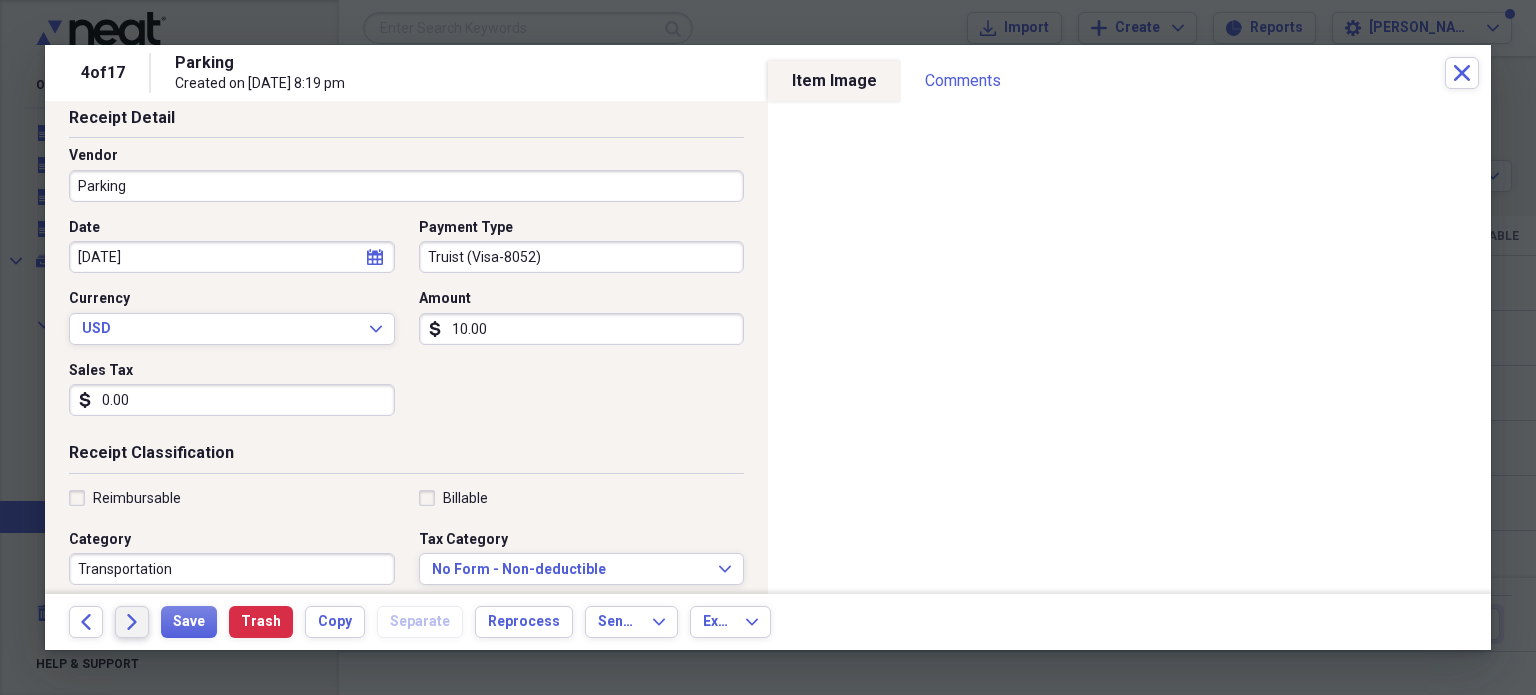 click on "Forward" at bounding box center (132, 622) 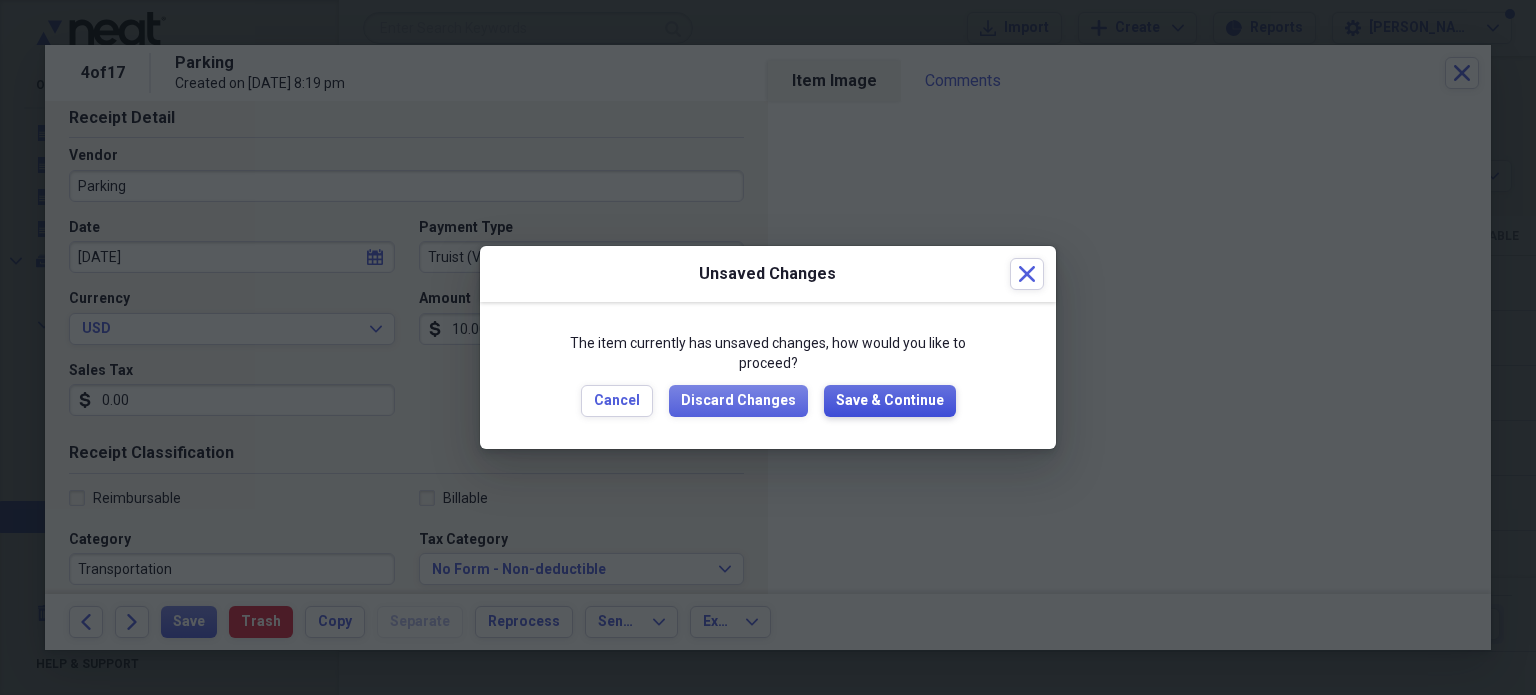 click on "Save & Continue" at bounding box center (890, 401) 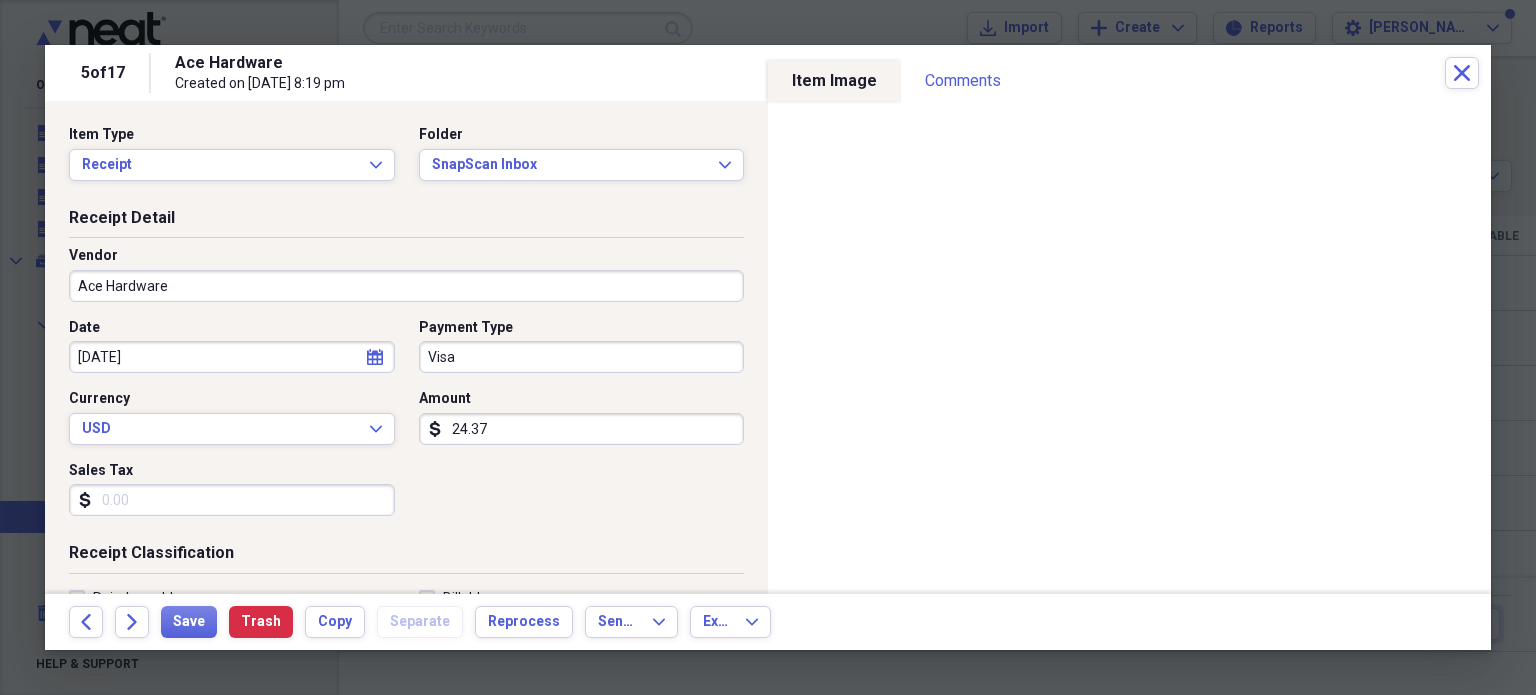 click on "Visa" at bounding box center (582, 357) 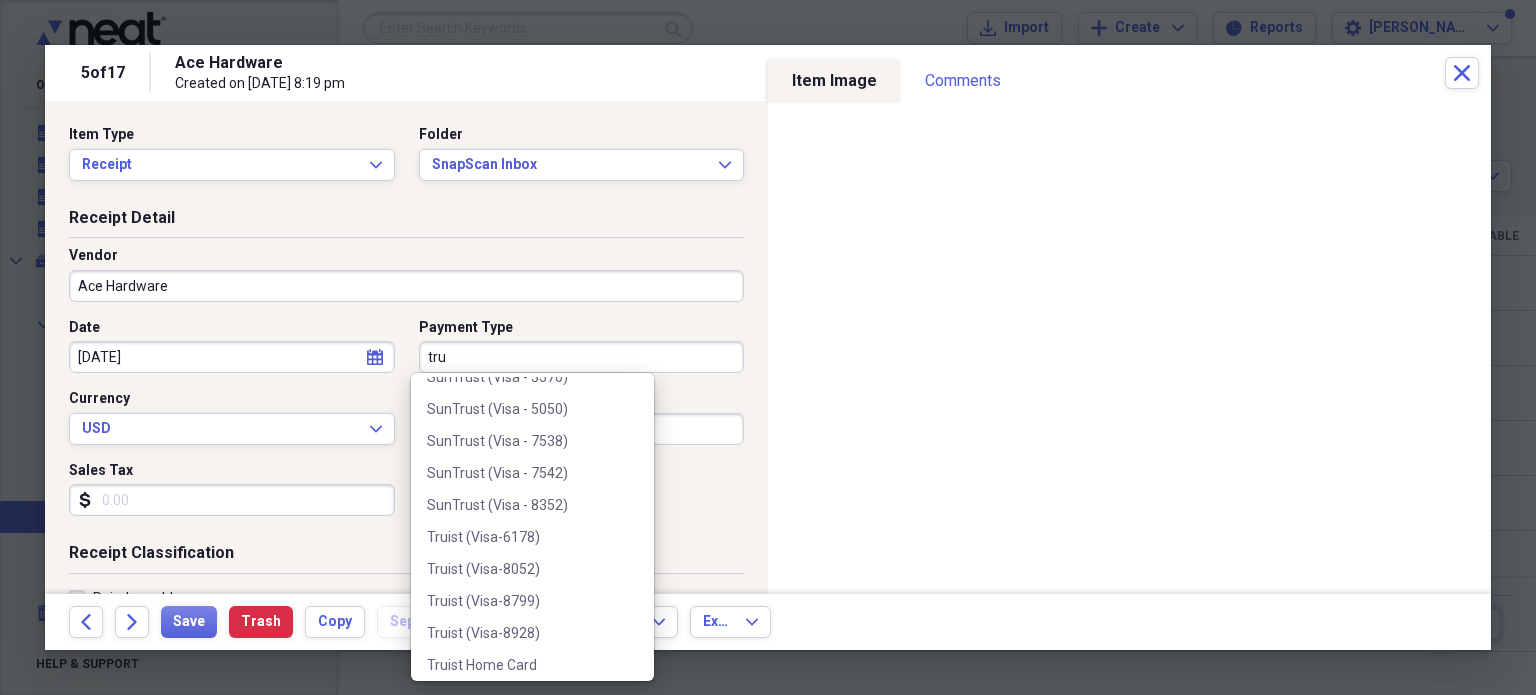 scroll, scrollTop: 508, scrollLeft: 0, axis: vertical 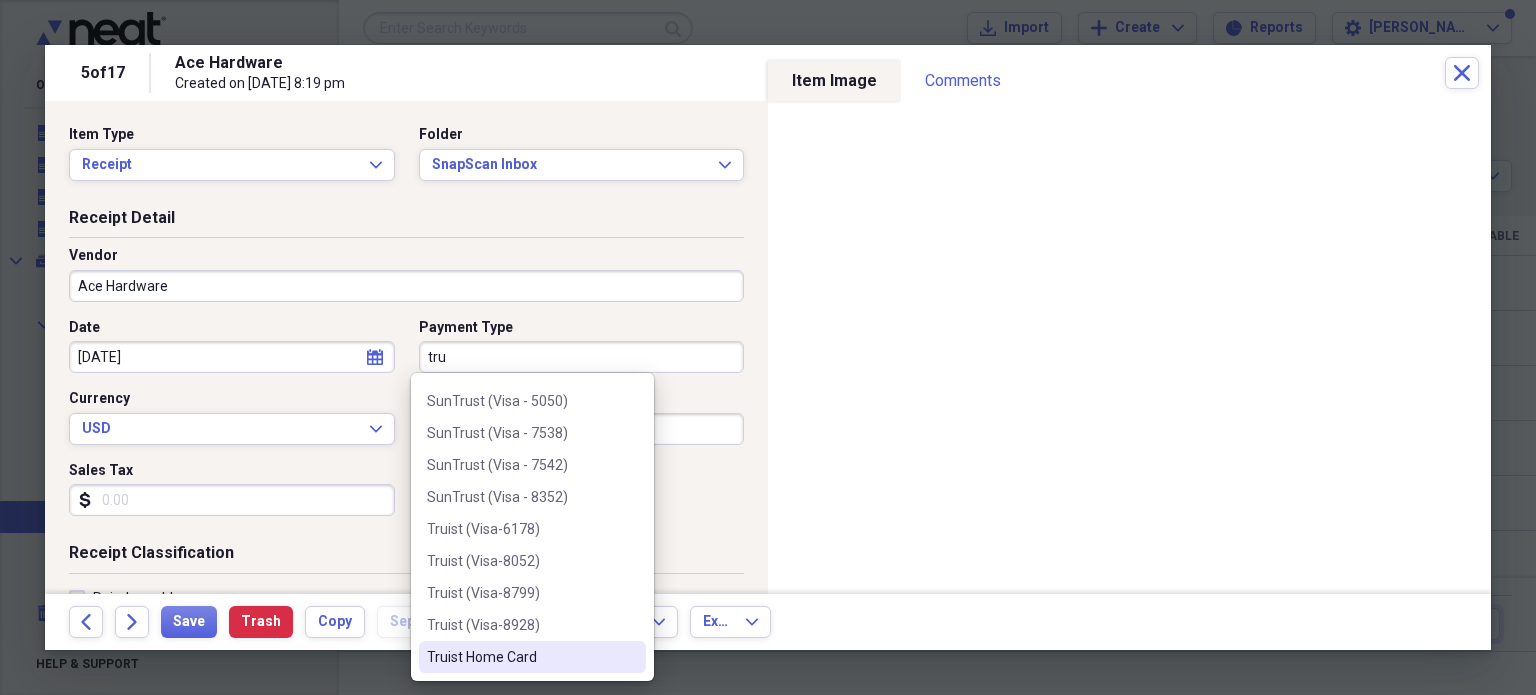 click on "Truist Home Card" at bounding box center [520, 657] 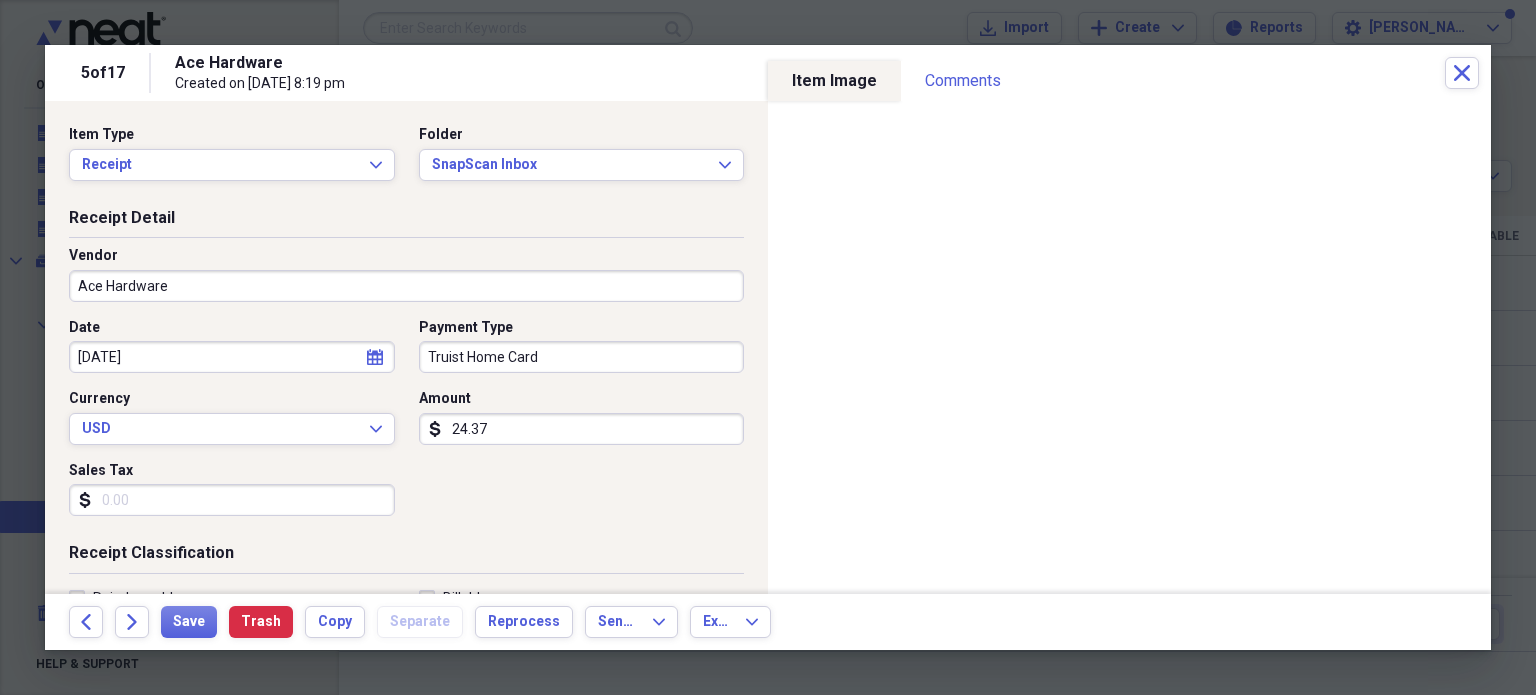 click on "Sales Tax" at bounding box center [232, 500] 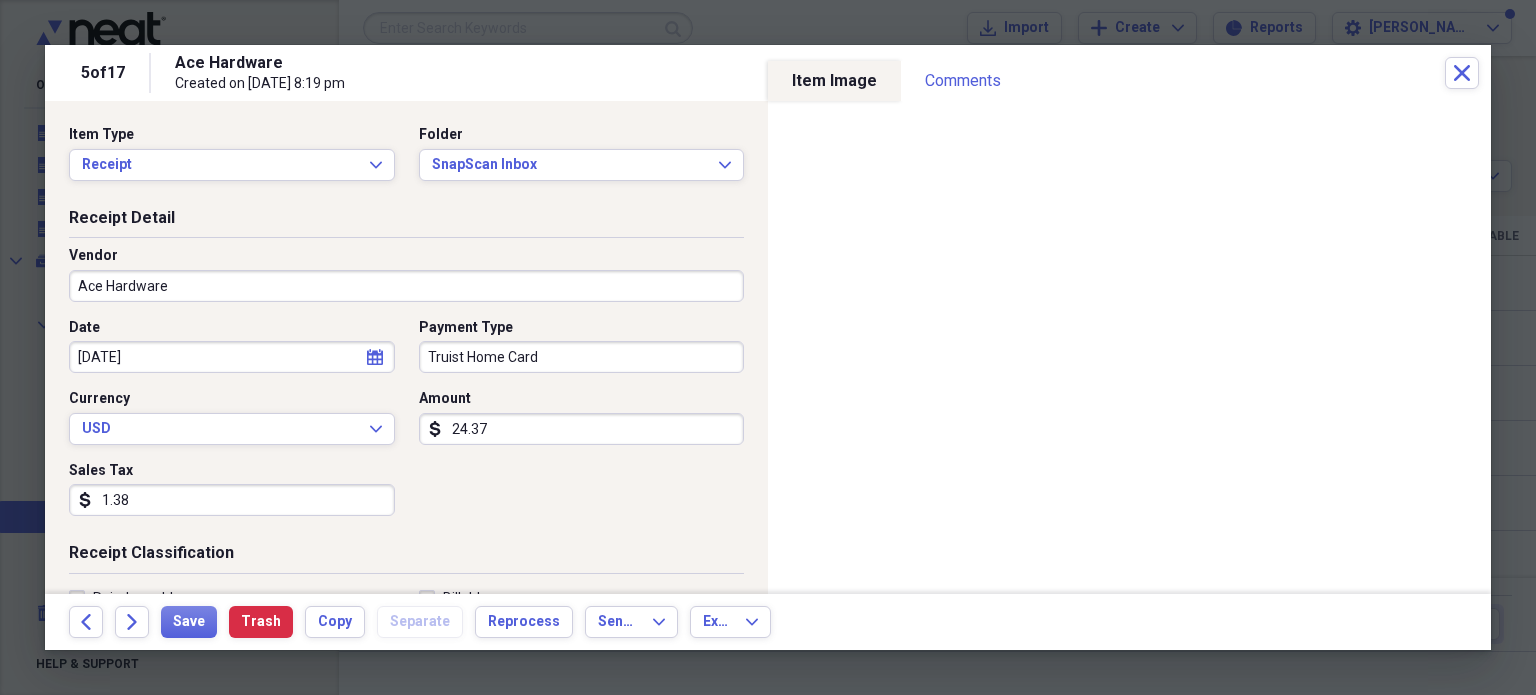 type on "1.38" 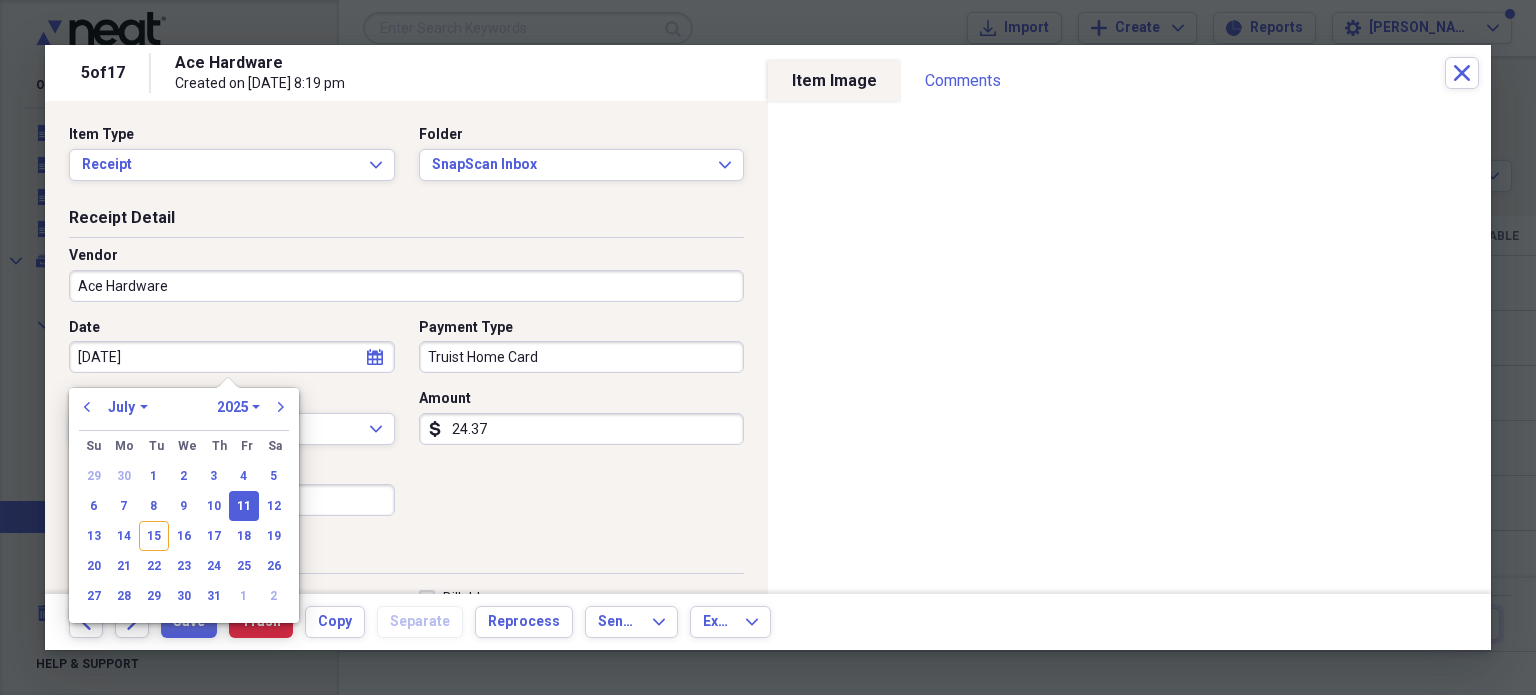 drag, startPoint x: 247, startPoint y: 501, endPoint x: 287, endPoint y: 498, distance: 40.112343 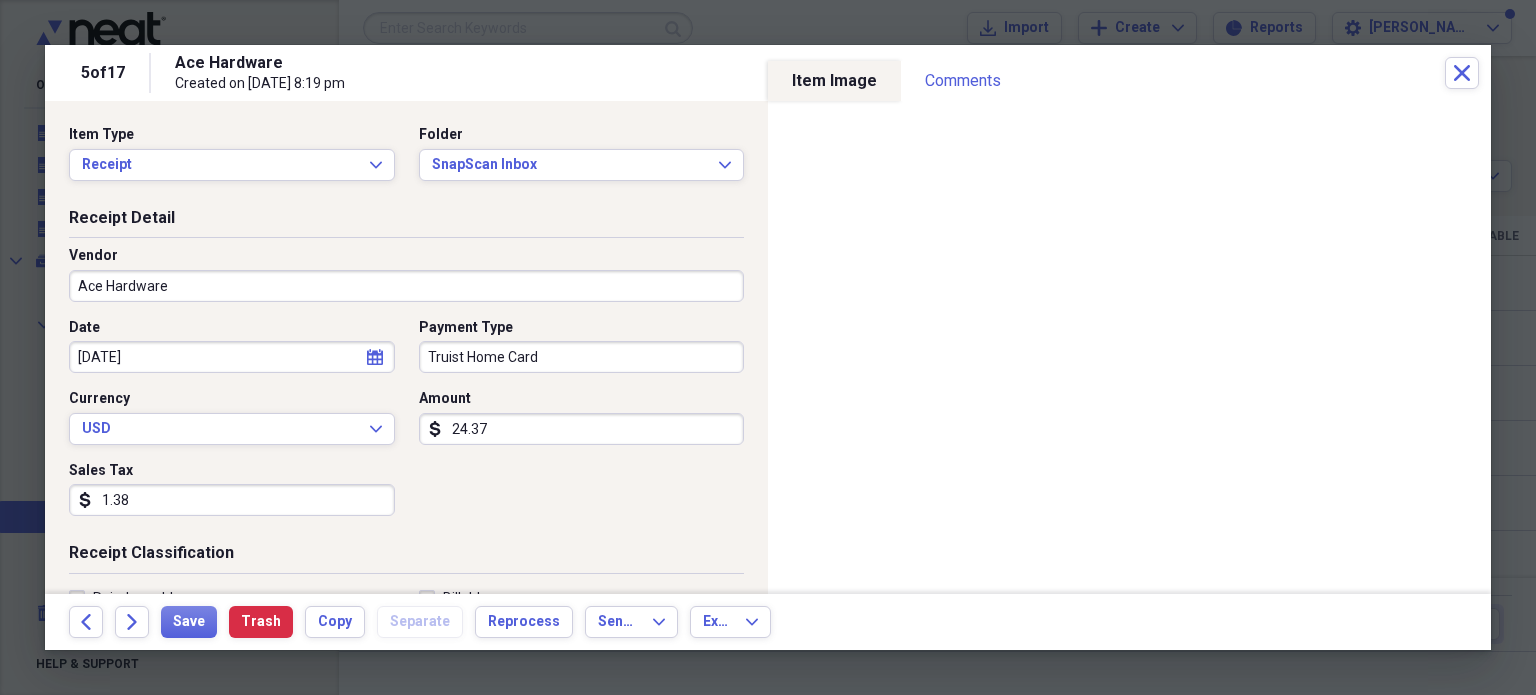 scroll, scrollTop: 300, scrollLeft: 0, axis: vertical 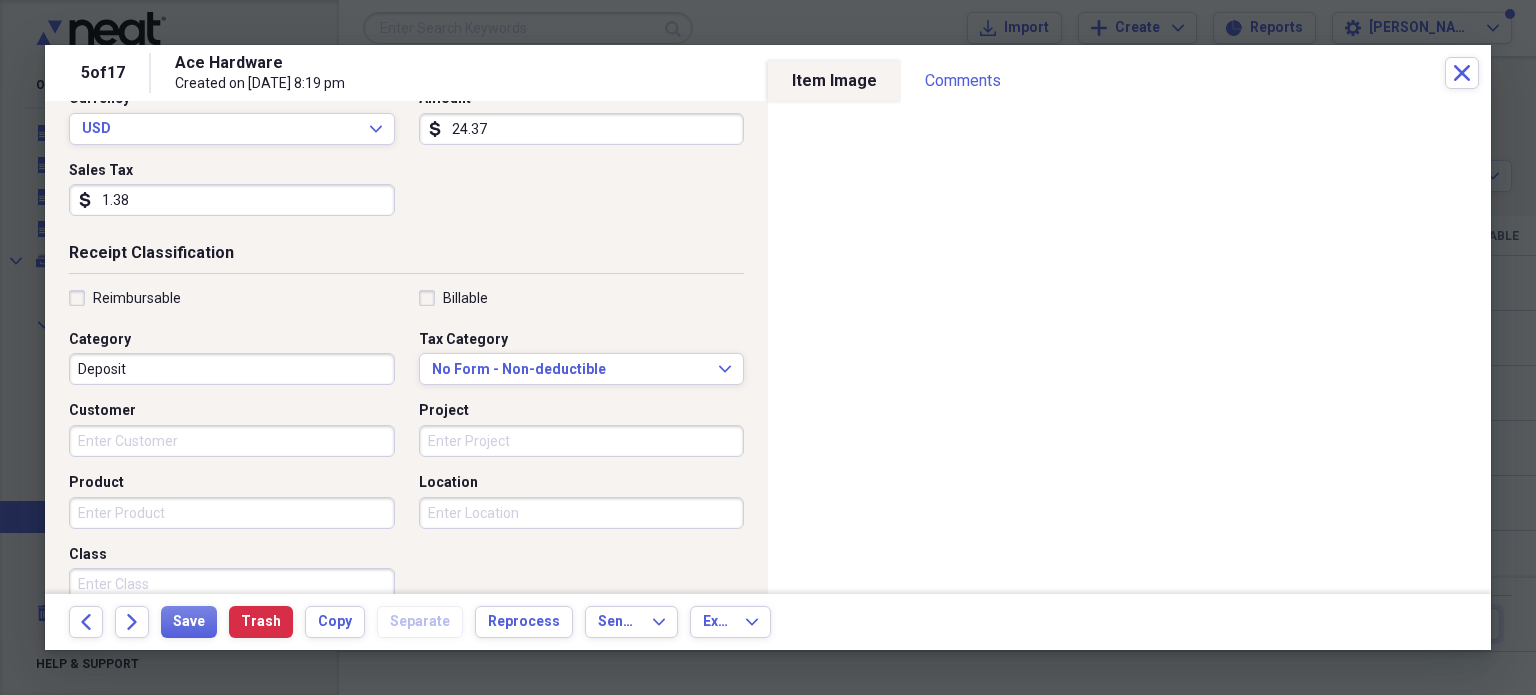 click on "Reimbursable Billable Category Deposit Tax Category No Form - Non-deductible Expand Customer Project Product Location Class" at bounding box center (406, 449) 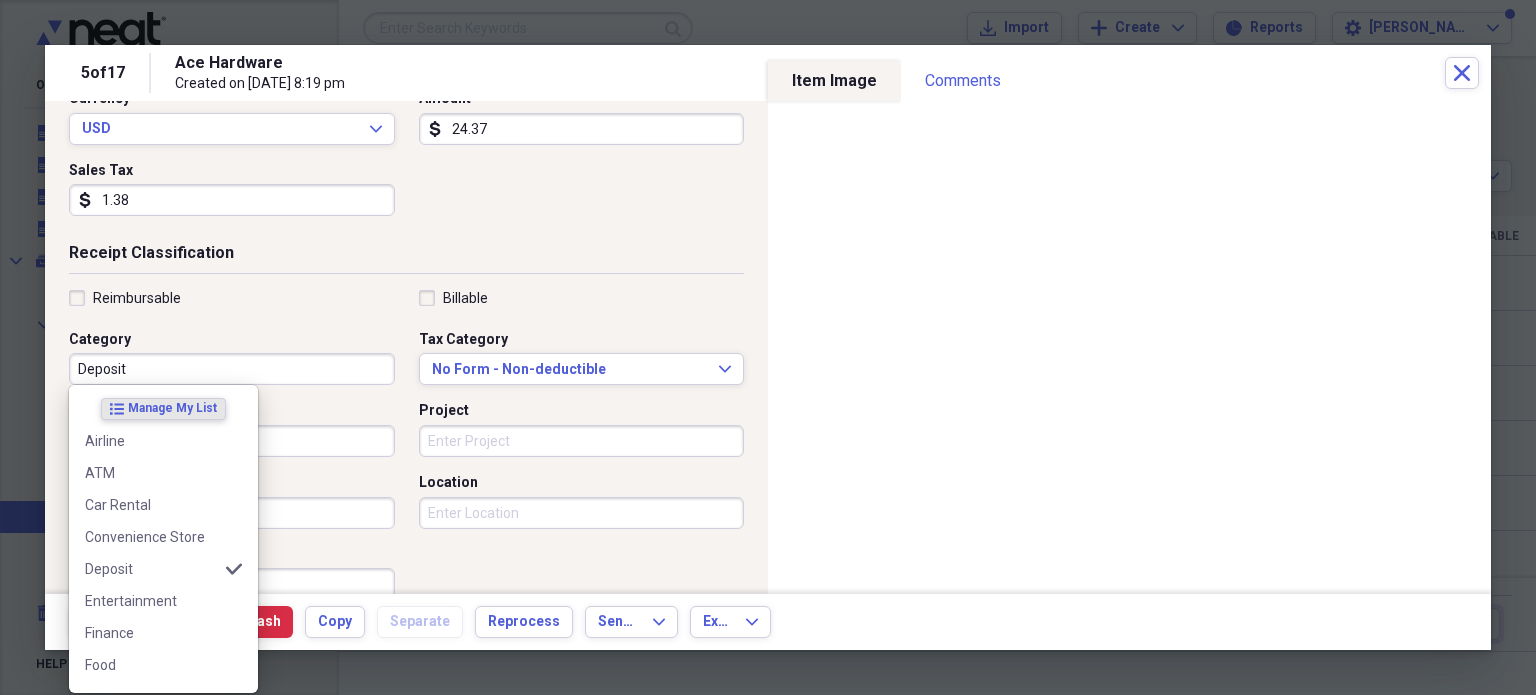 click on "Deposit" at bounding box center (232, 369) 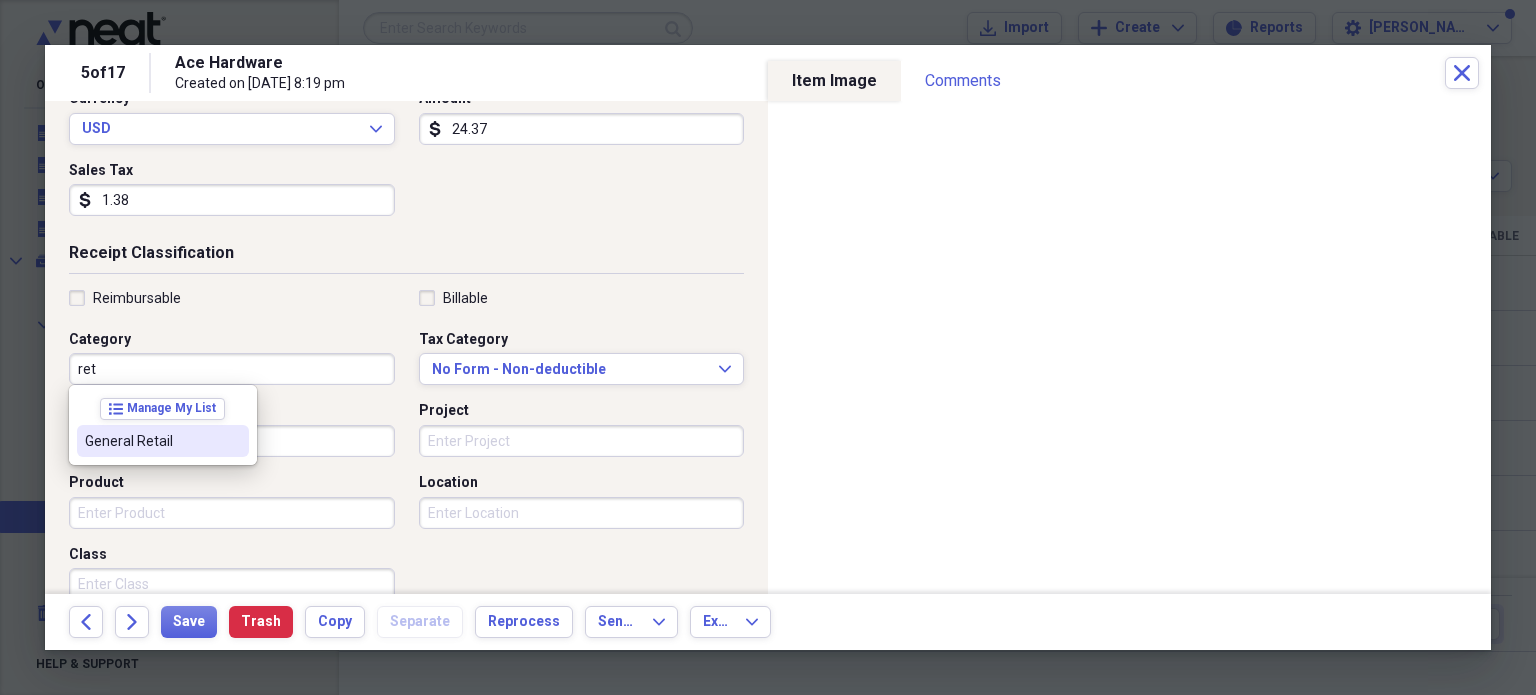 click on "General Retail" at bounding box center (163, 441) 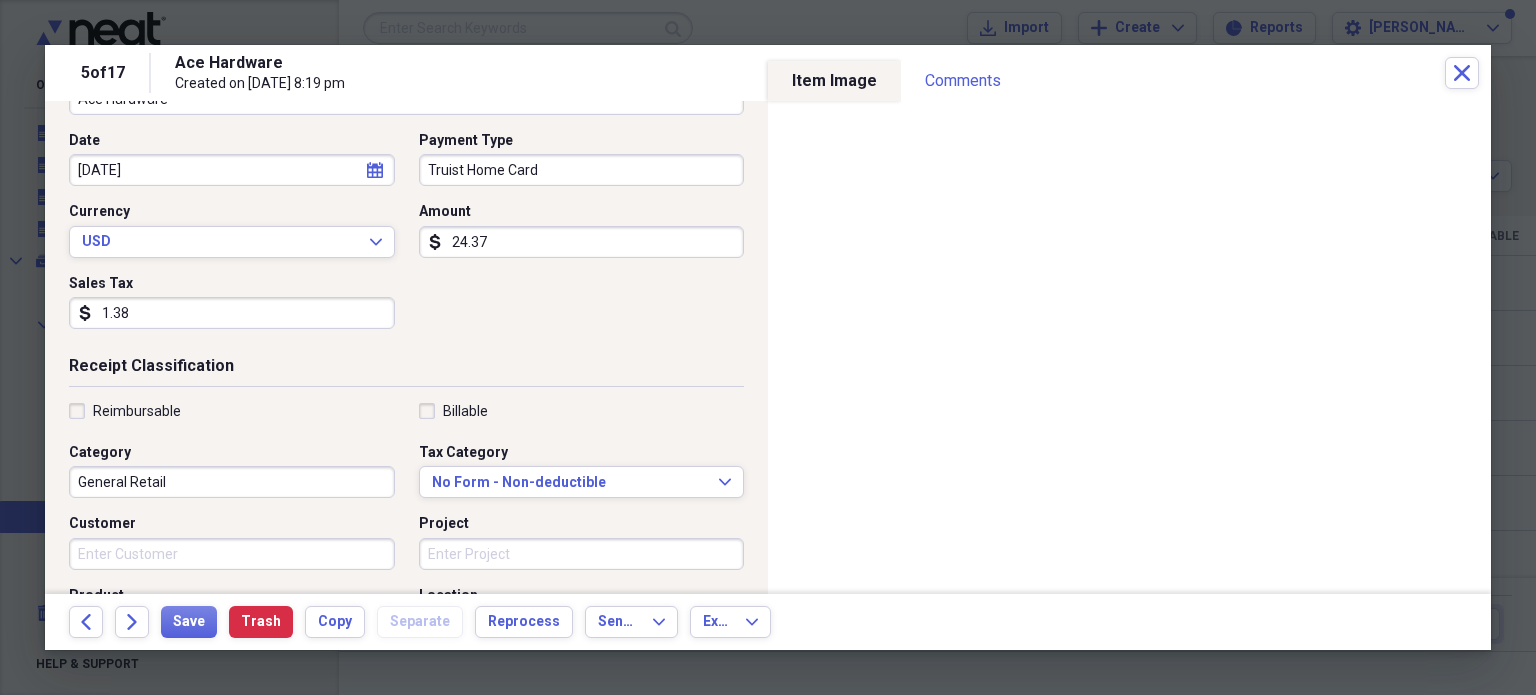 scroll, scrollTop: 200, scrollLeft: 0, axis: vertical 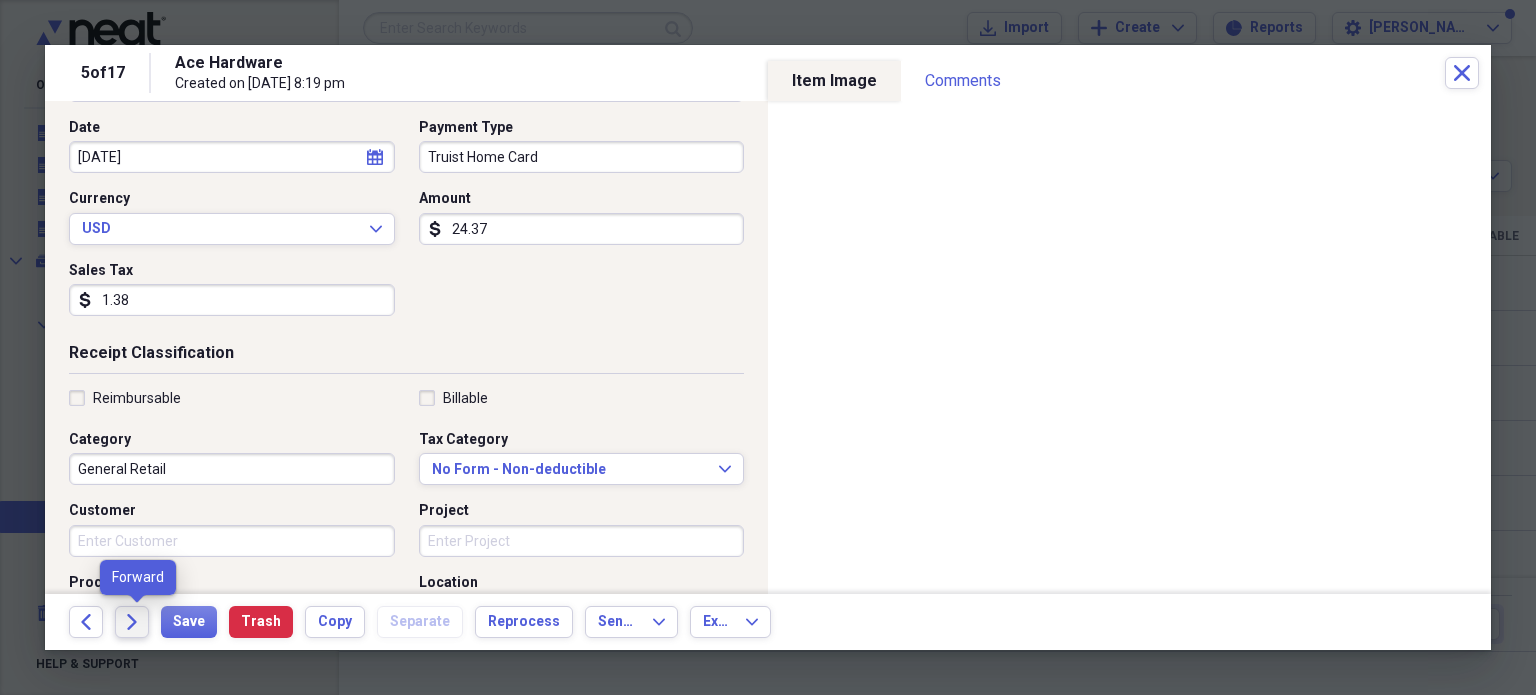 click on "Forward" at bounding box center [132, 622] 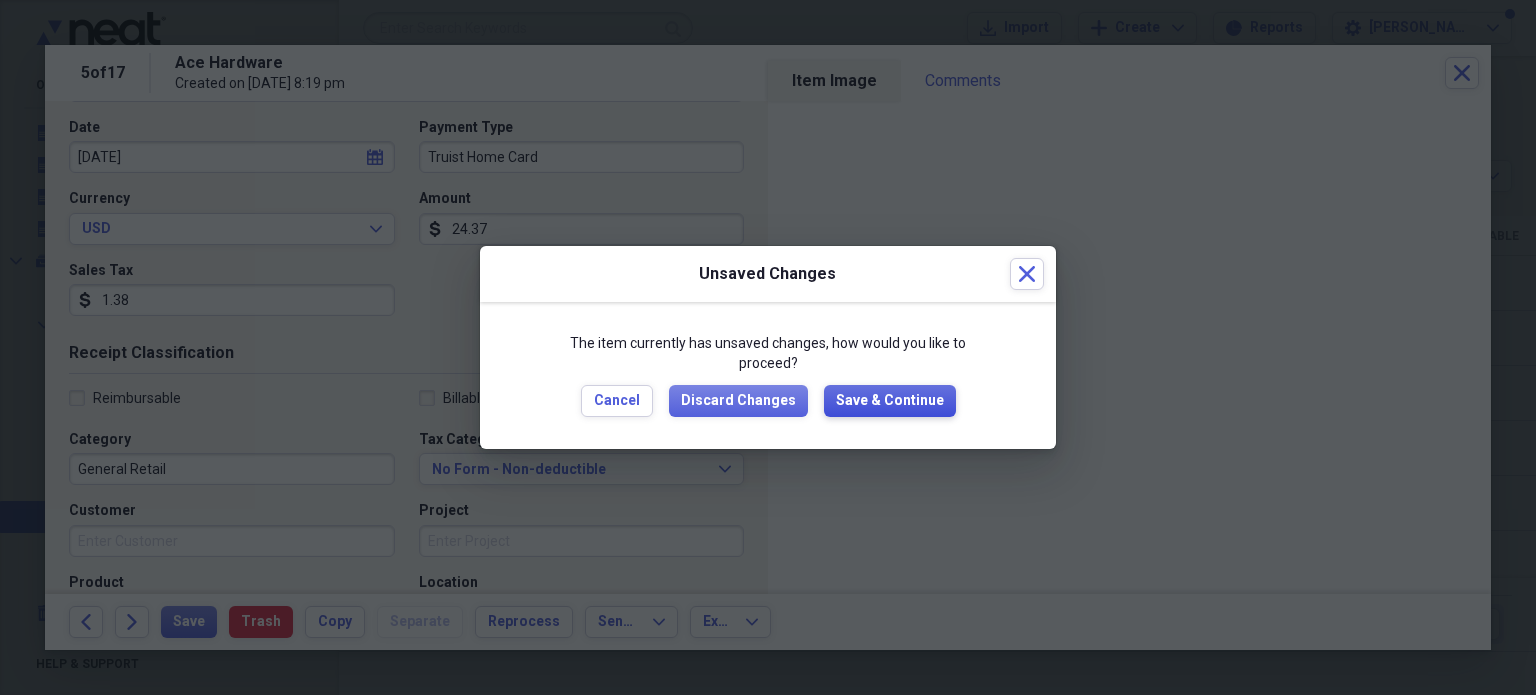 click on "Save & Continue" at bounding box center (890, 401) 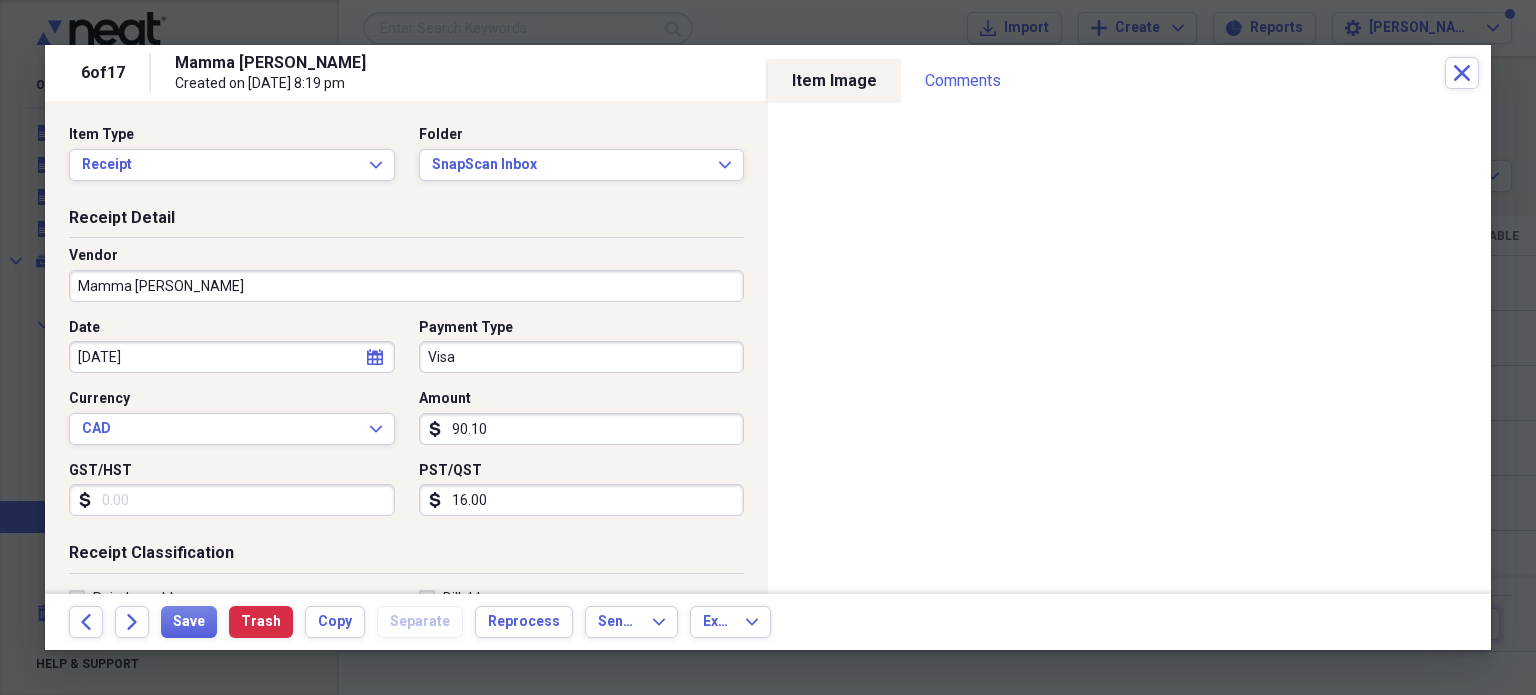 click on "Visa" at bounding box center (582, 357) 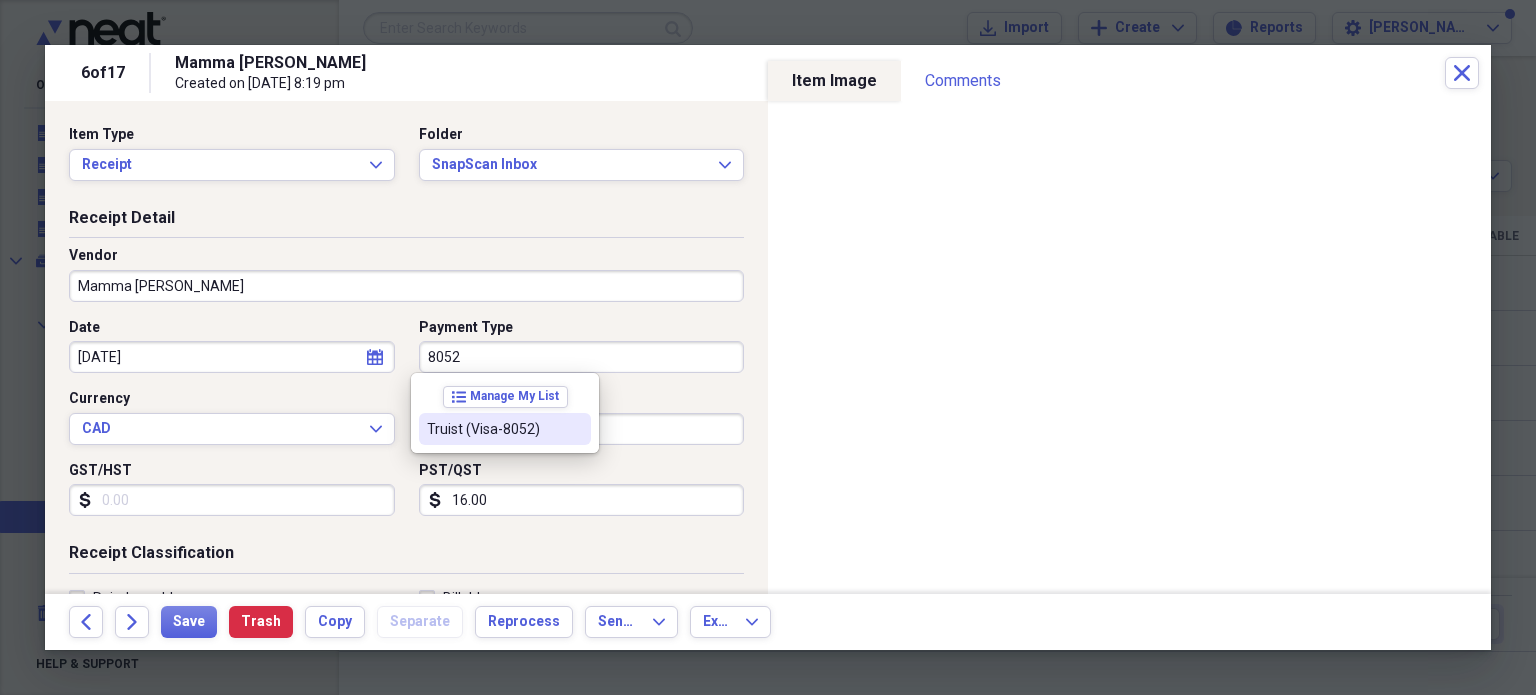 click on "Truist (Visa-8052)" at bounding box center [505, 429] 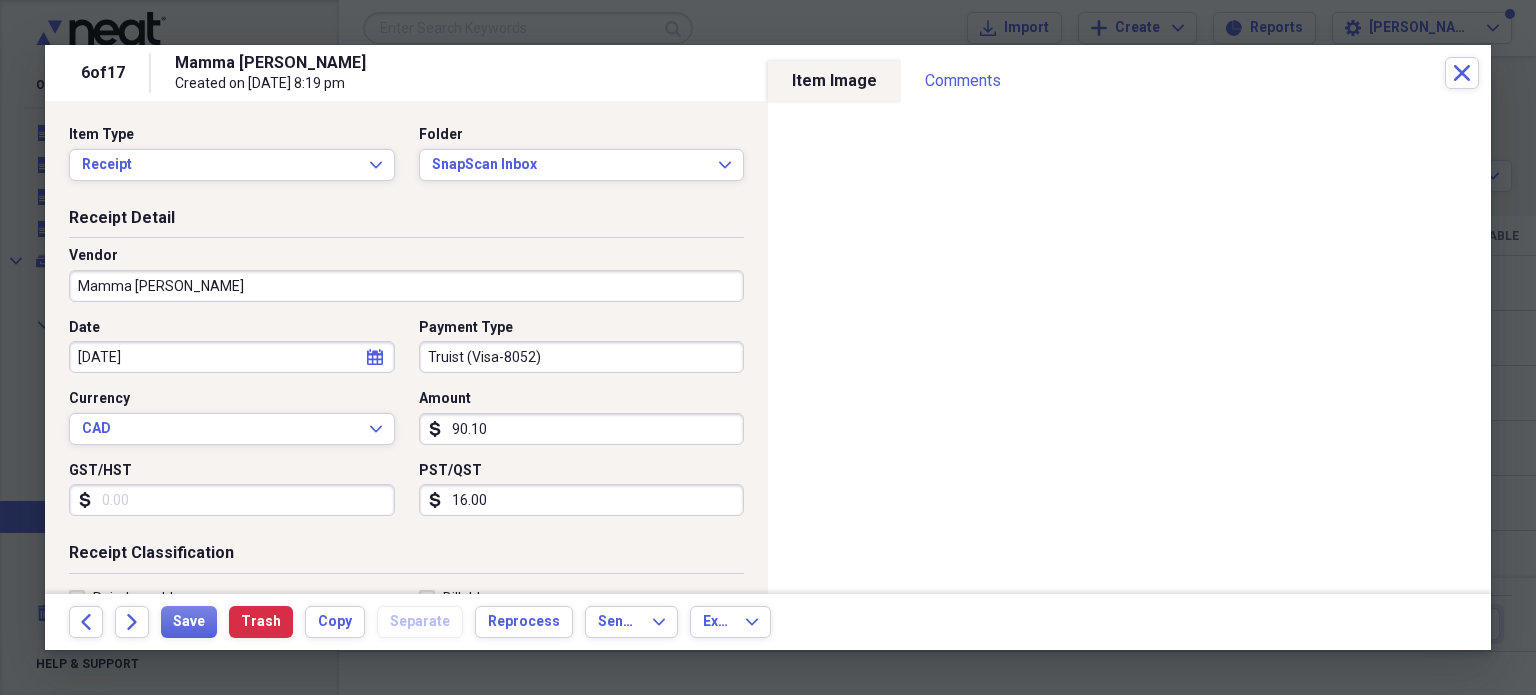 click on "GST/HST" at bounding box center (232, 500) 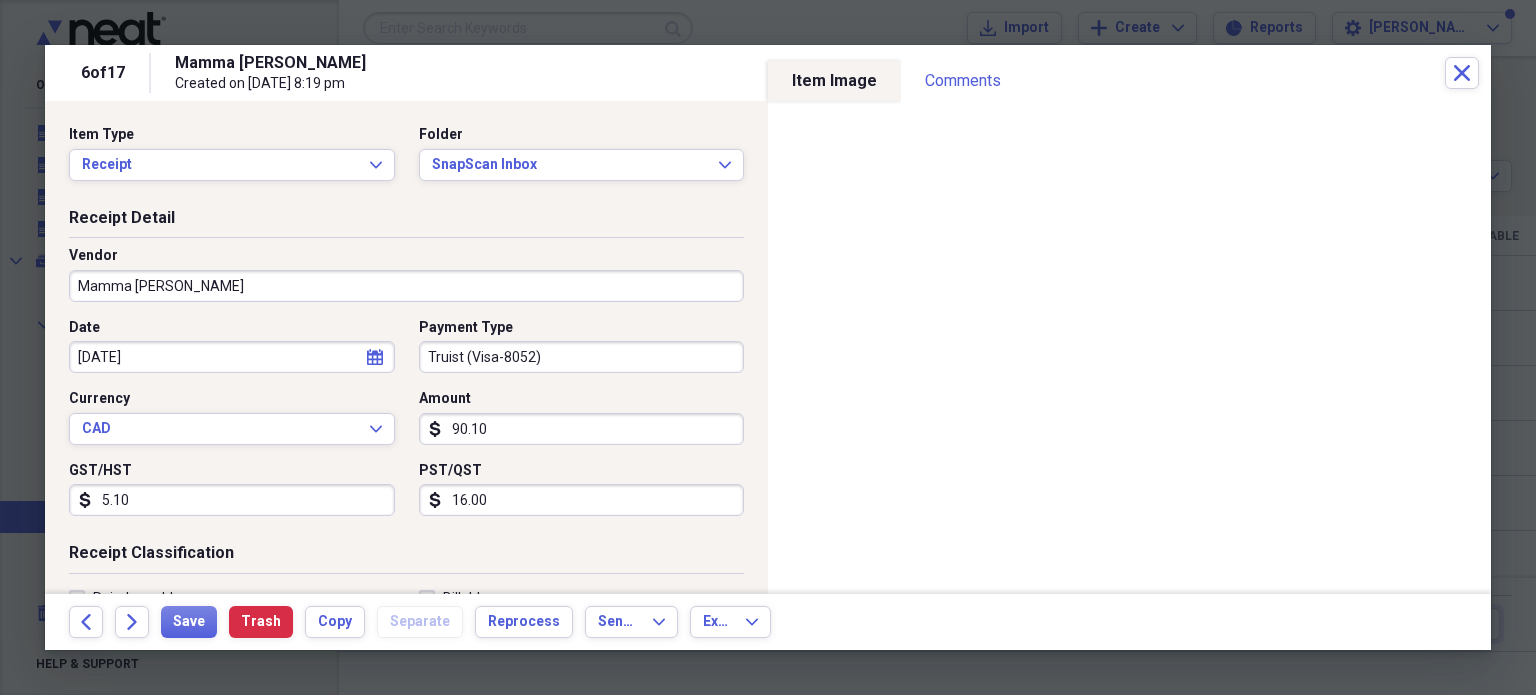 type on "5.10" 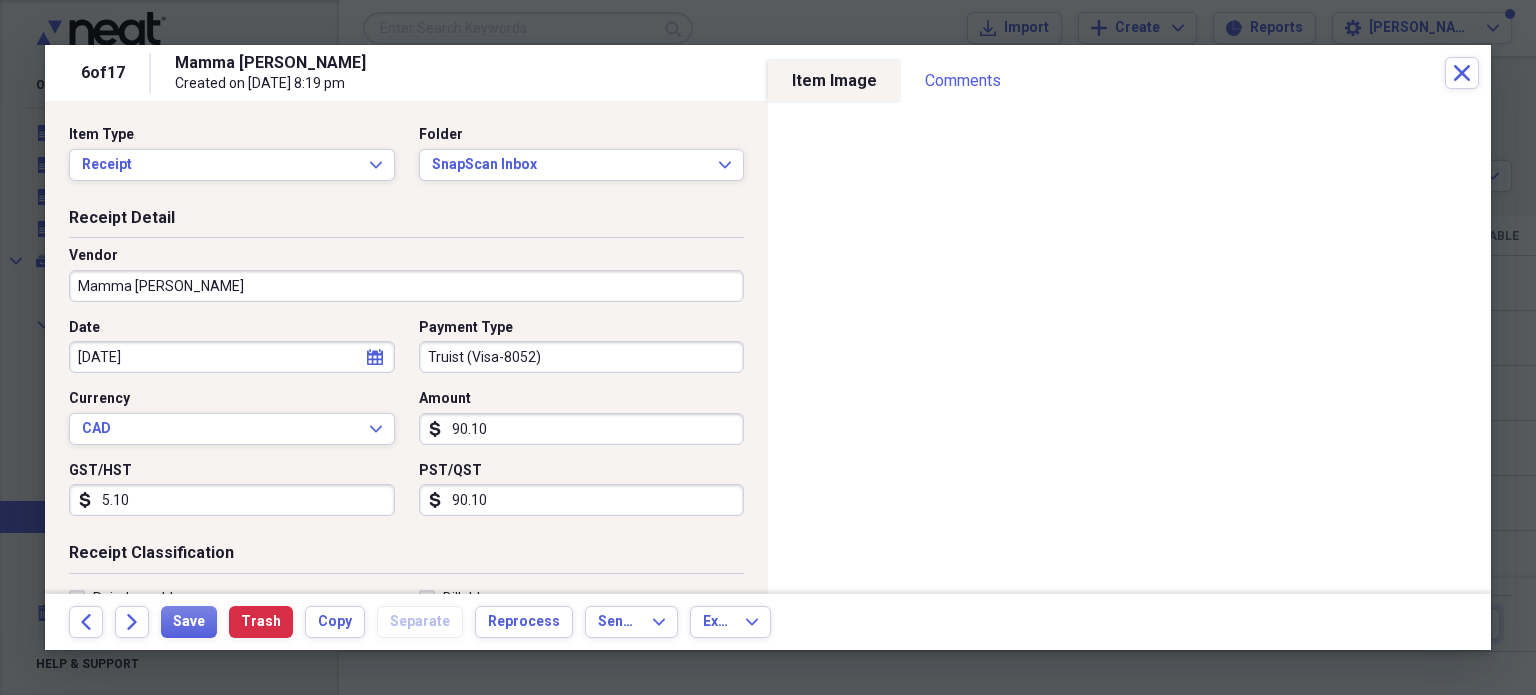 type on "90.10" 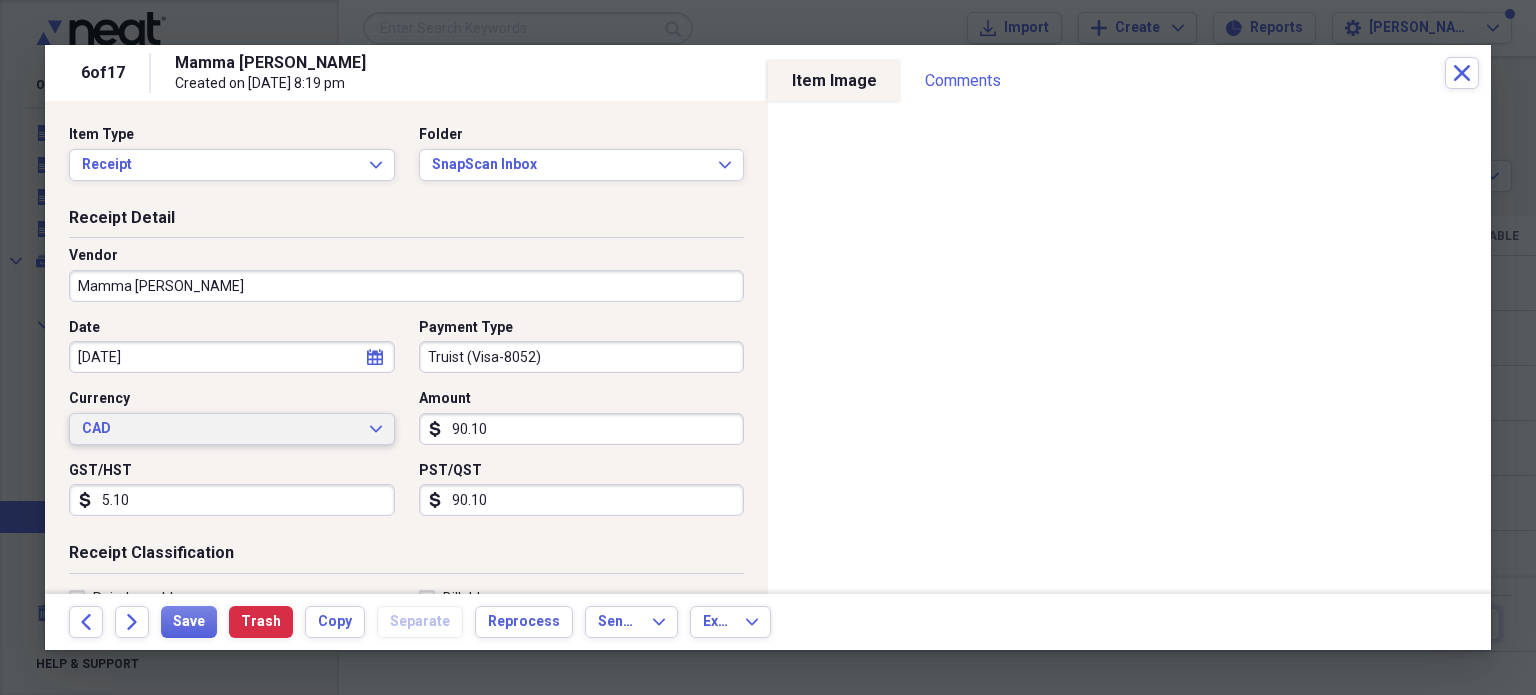 drag, startPoint x: 395, startPoint y: 436, endPoint x: 355, endPoint y: 437, distance: 40.012497 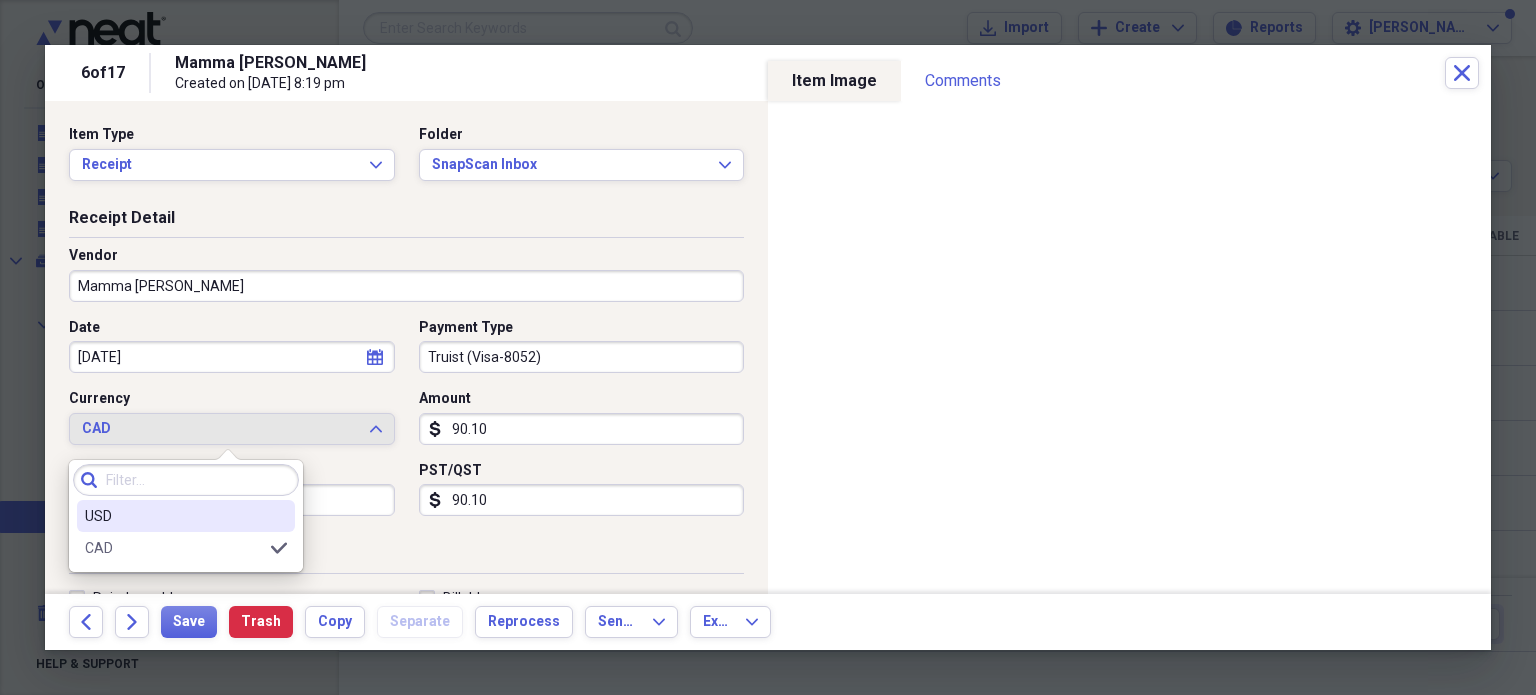 click on "USD" at bounding box center [174, 516] 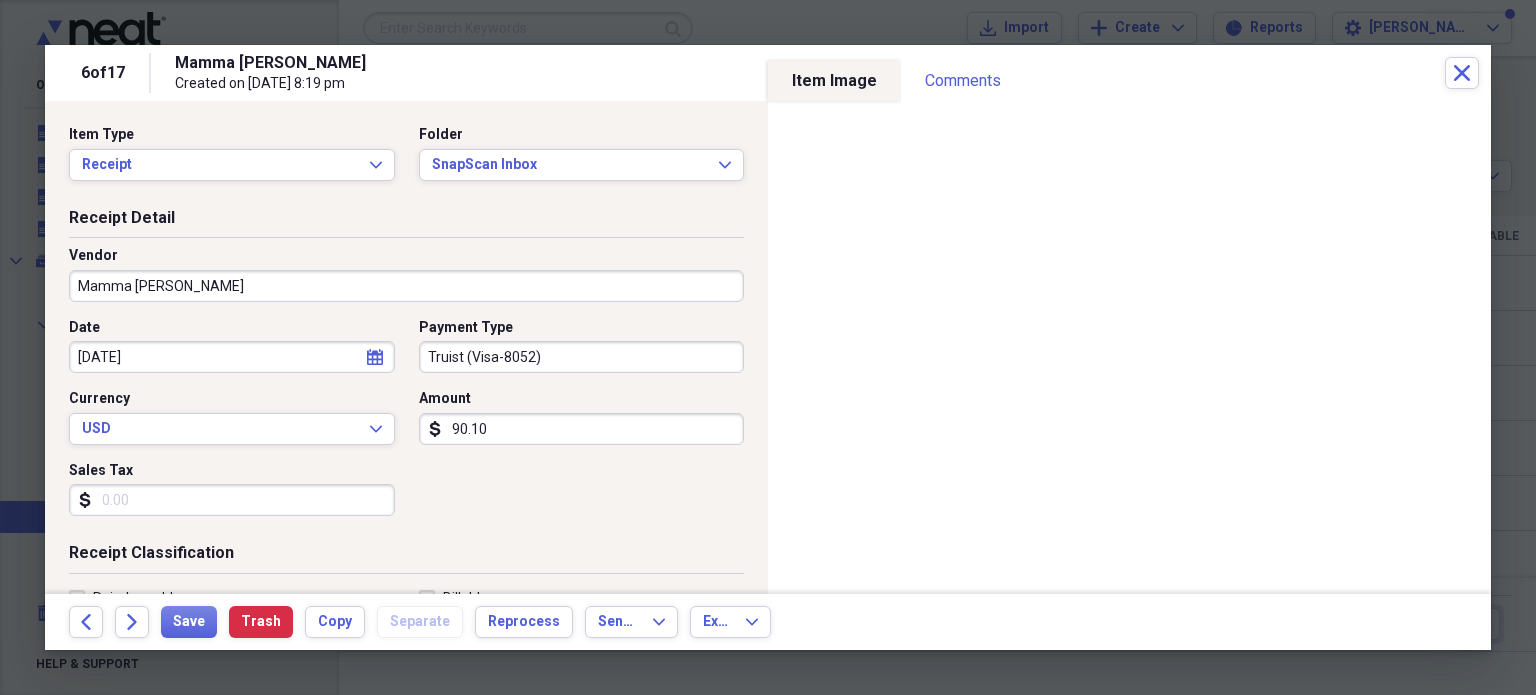 click on "Sales Tax" at bounding box center [232, 500] 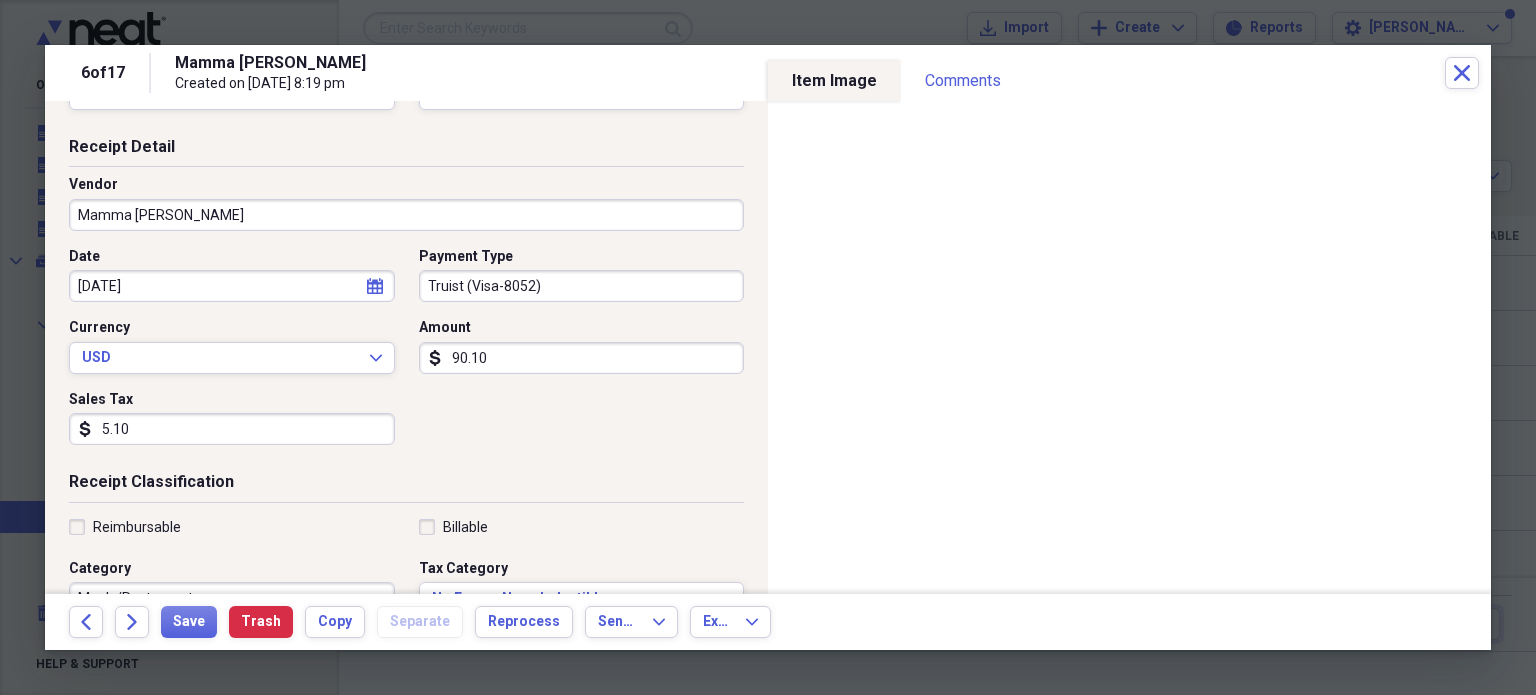 scroll, scrollTop: 0, scrollLeft: 0, axis: both 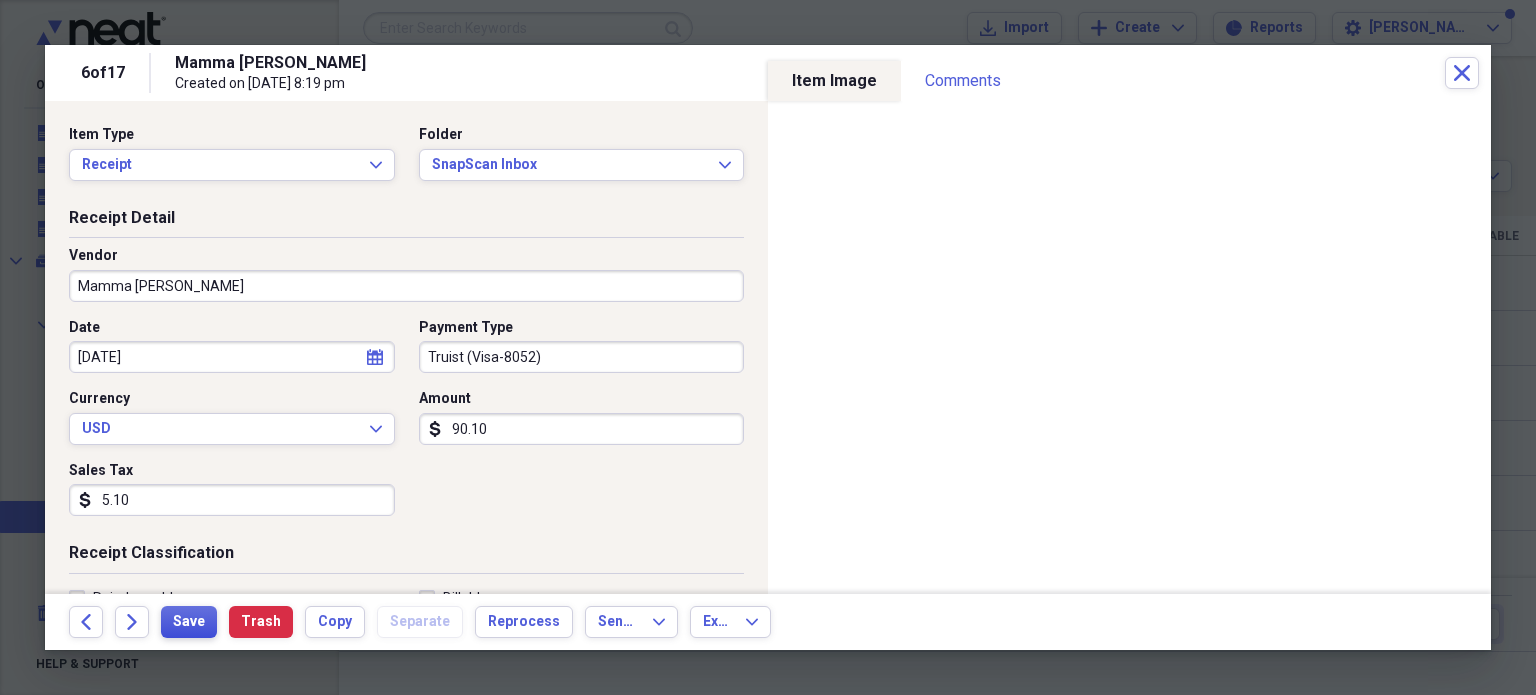 type on "5.10" 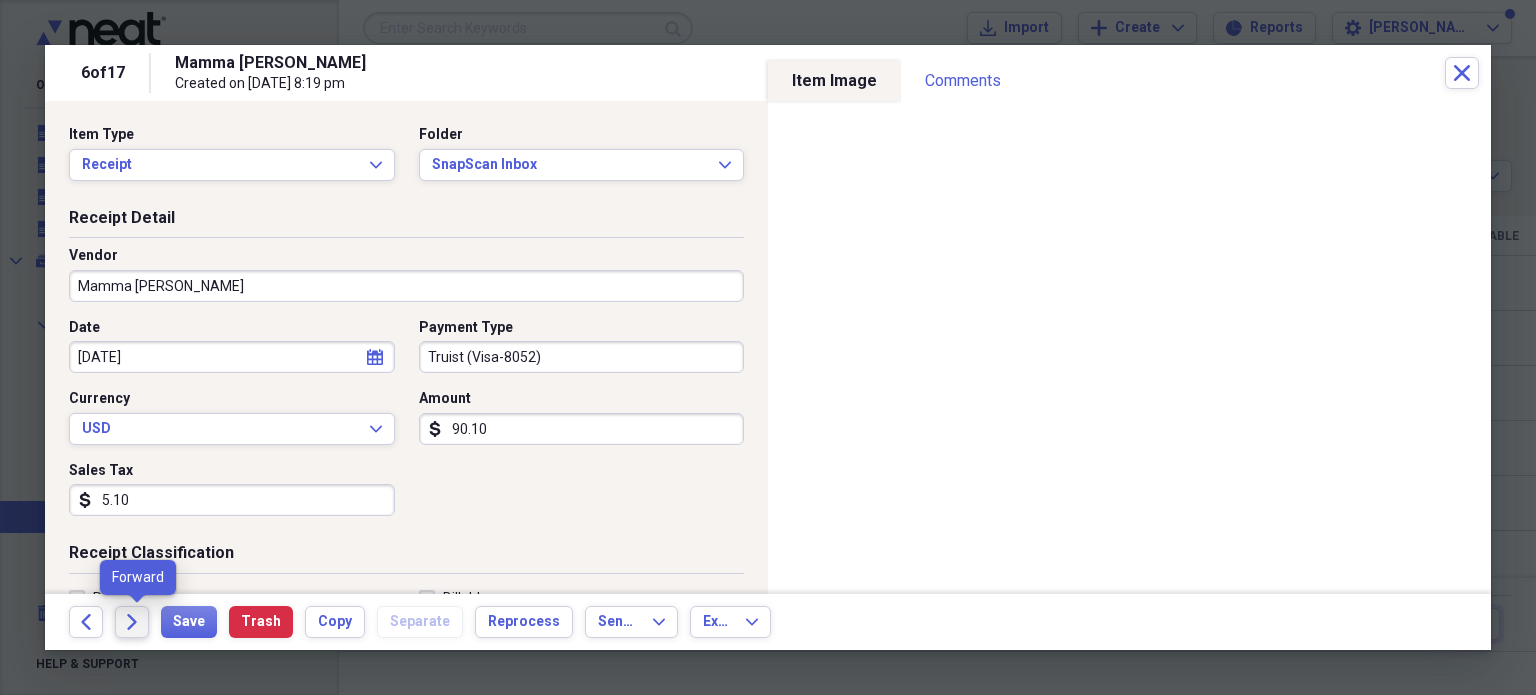 click on "Forward" 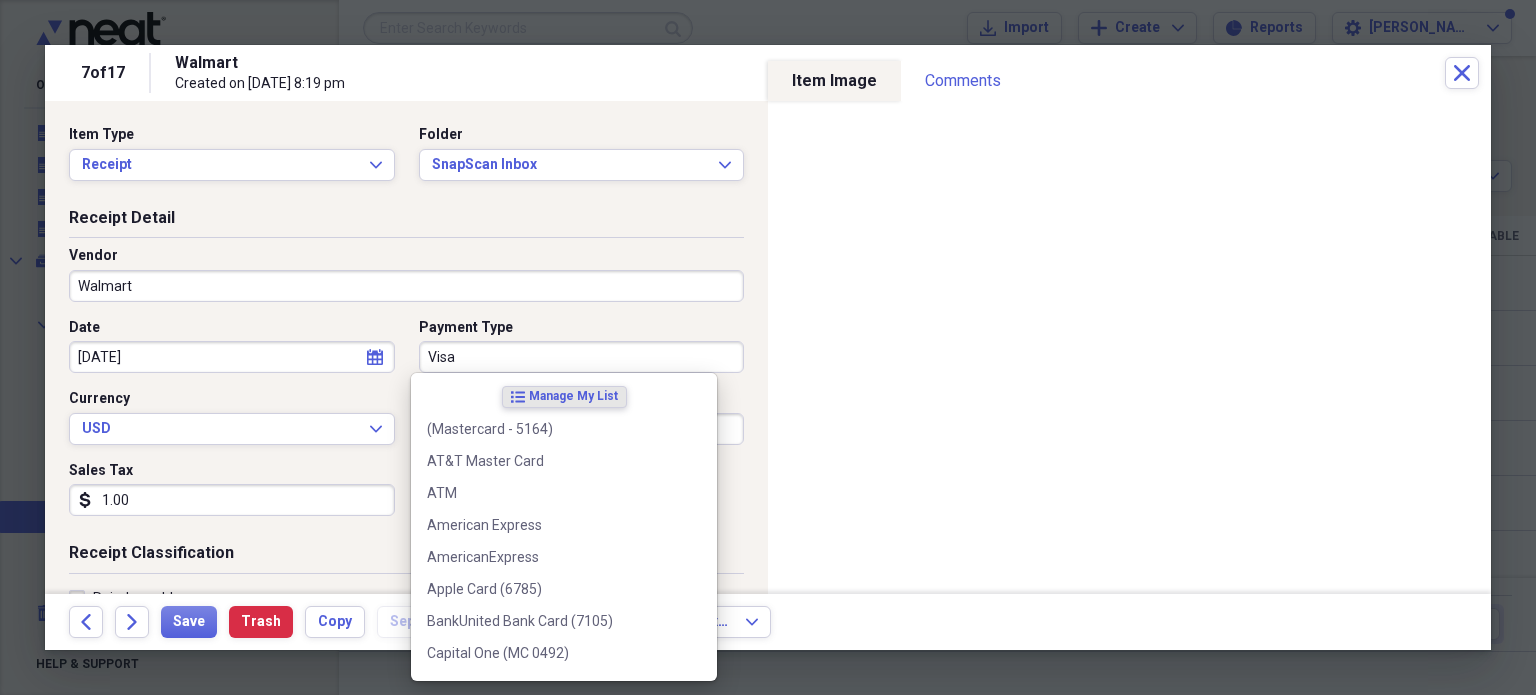 click on "Visa" at bounding box center [582, 357] 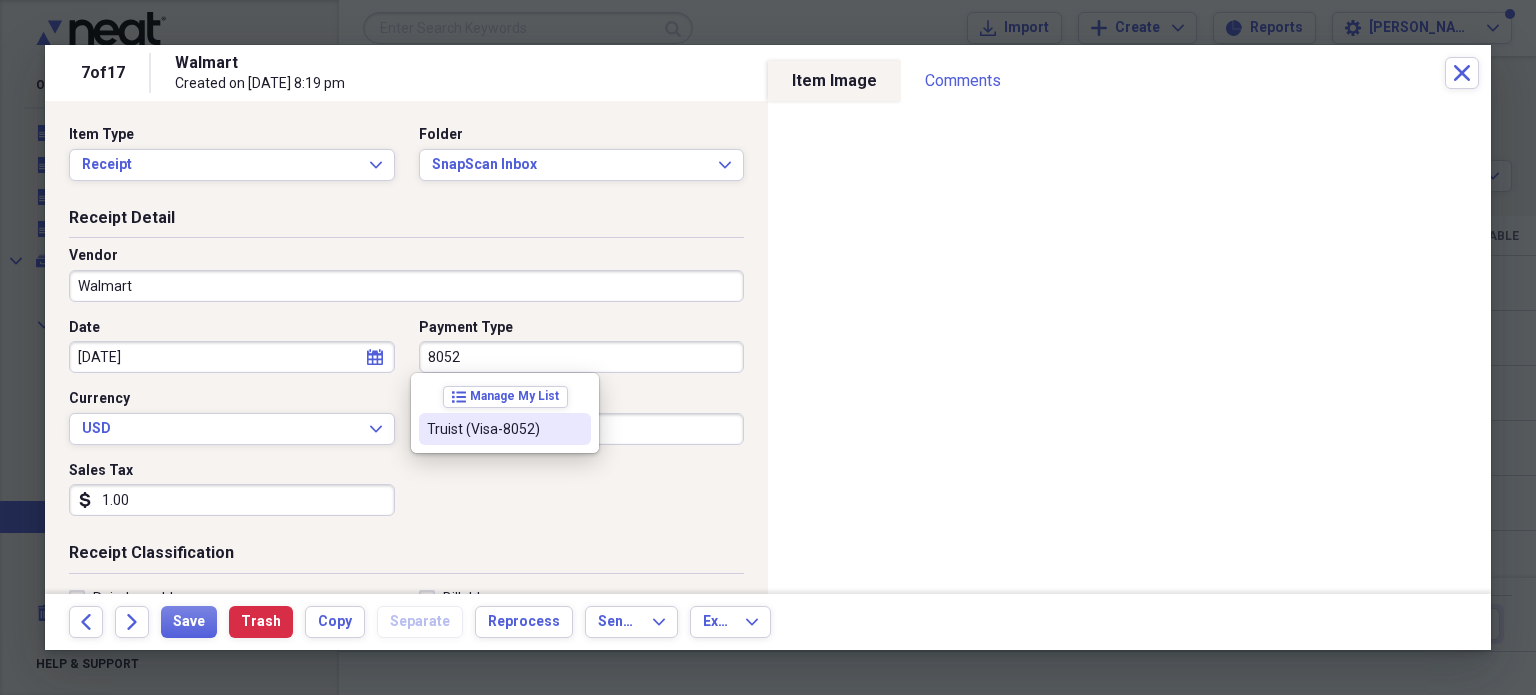 click on "Truist (Visa-8052)" at bounding box center (493, 429) 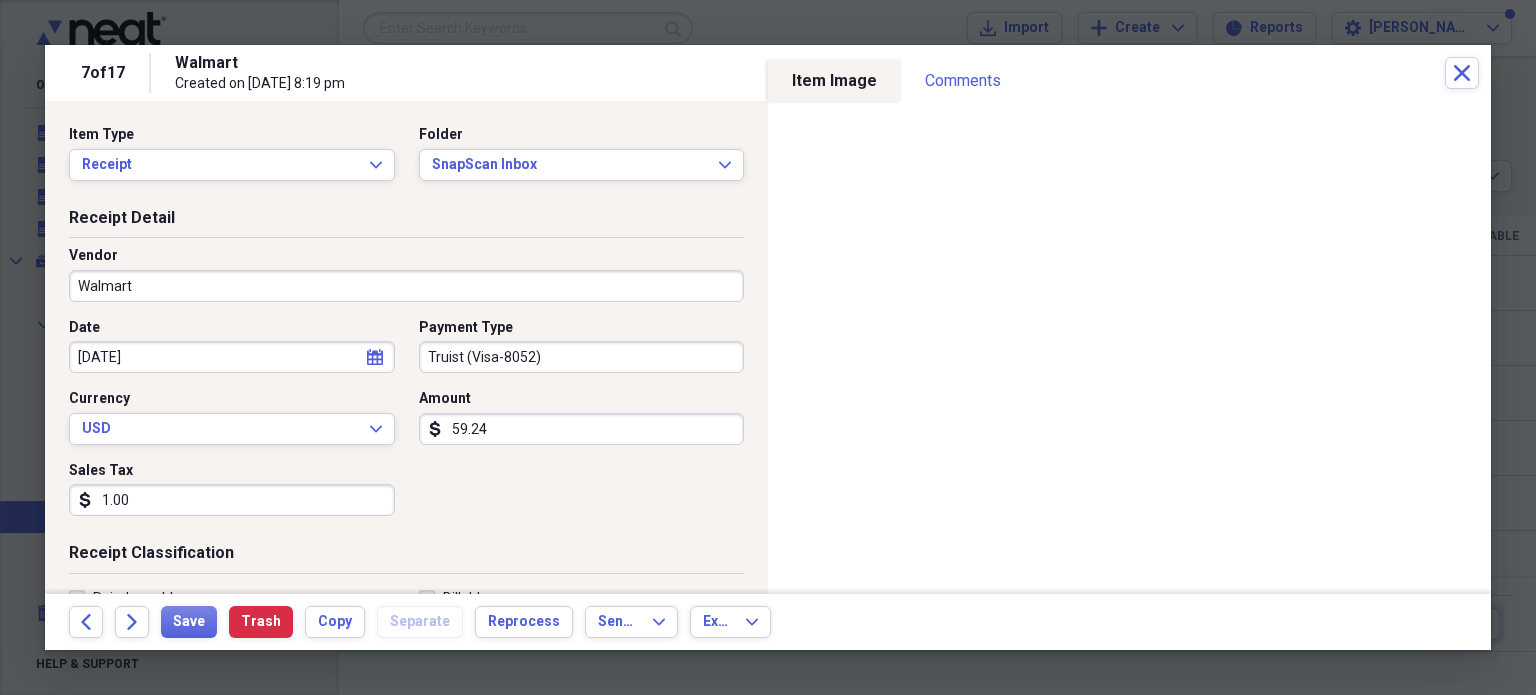click on "1.00" at bounding box center (232, 500) 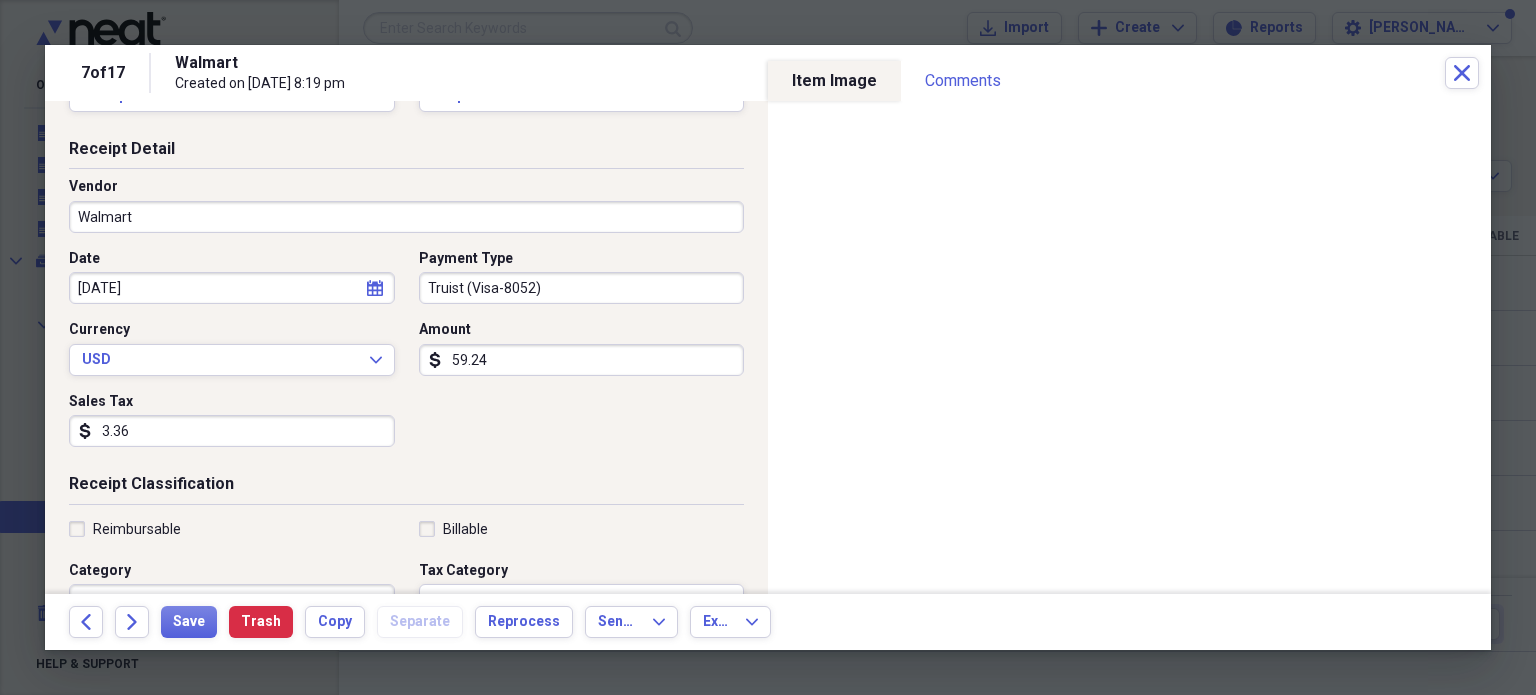 scroll, scrollTop: 100, scrollLeft: 0, axis: vertical 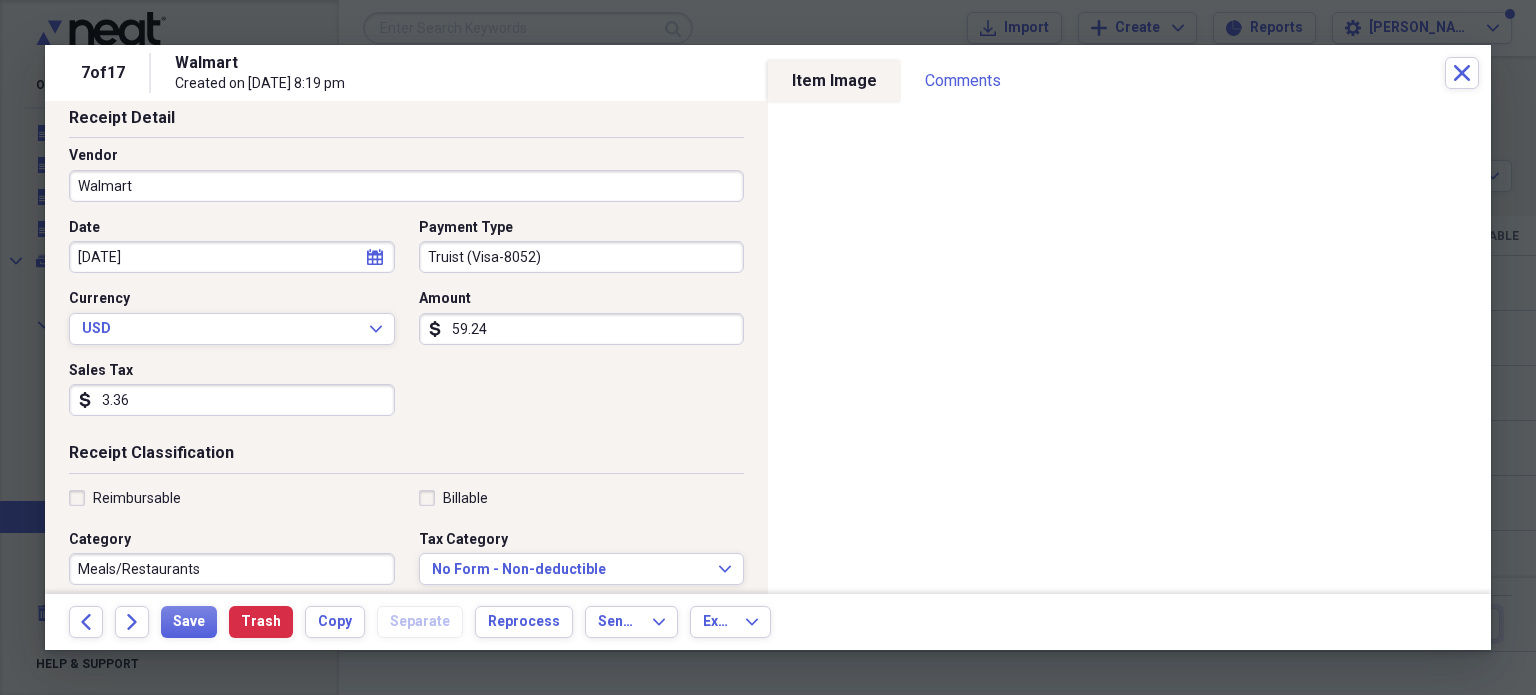 type on "3.36" 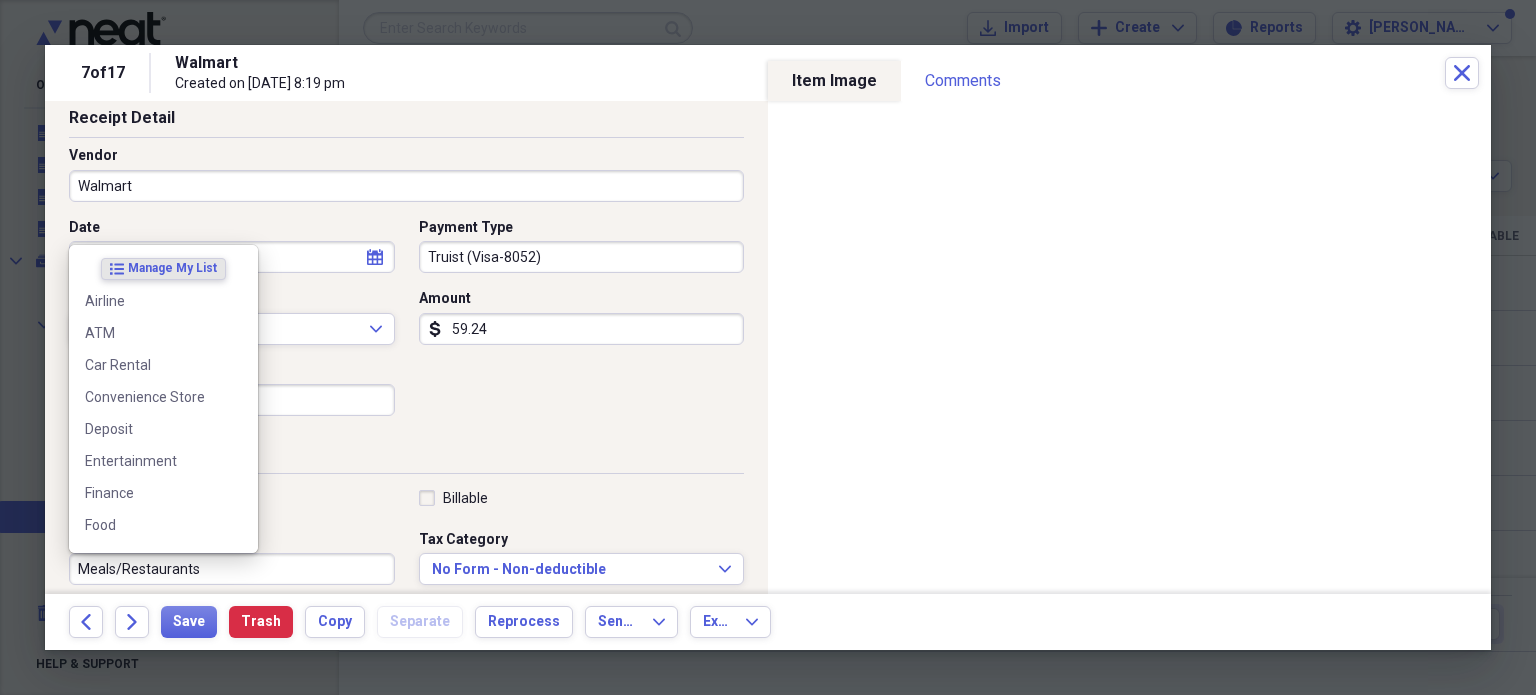 click on "Meals/Restaurants" at bounding box center [232, 569] 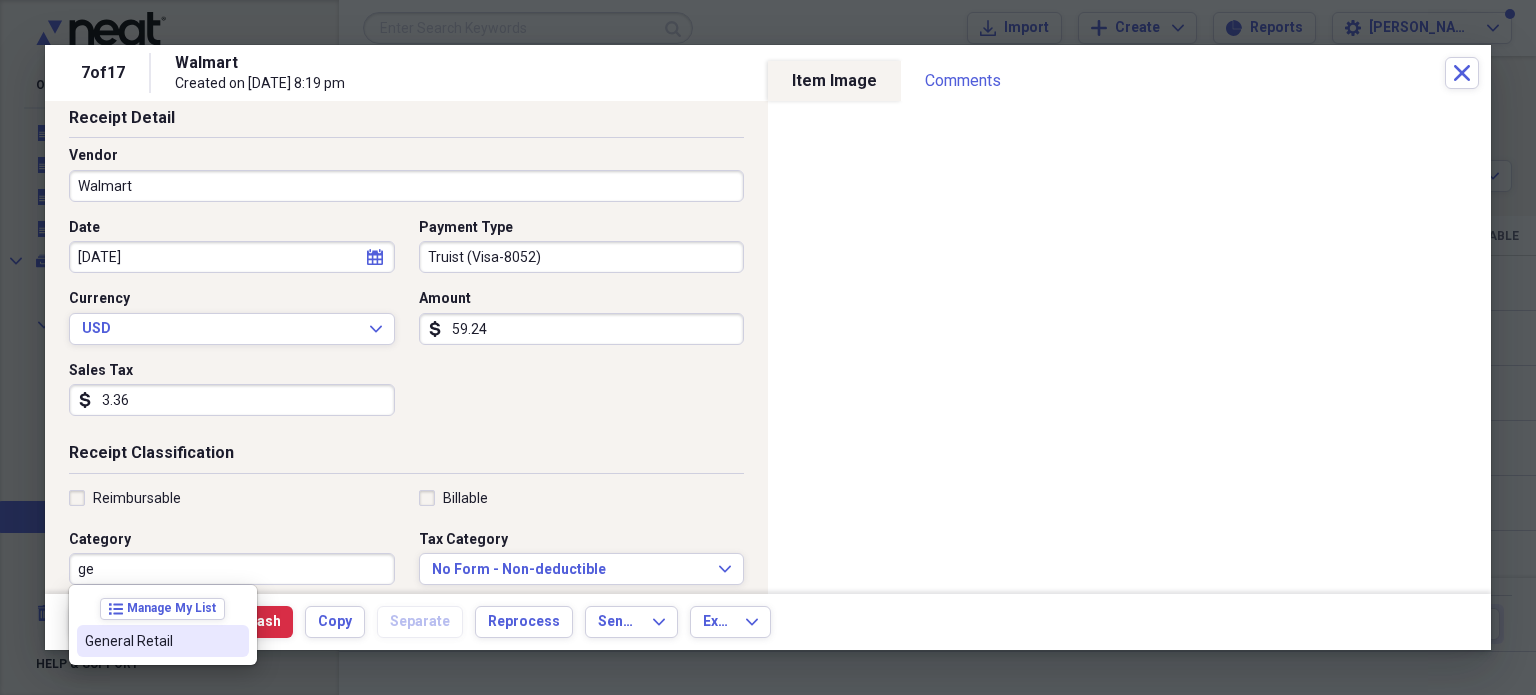 click on "General Retail" at bounding box center [151, 641] 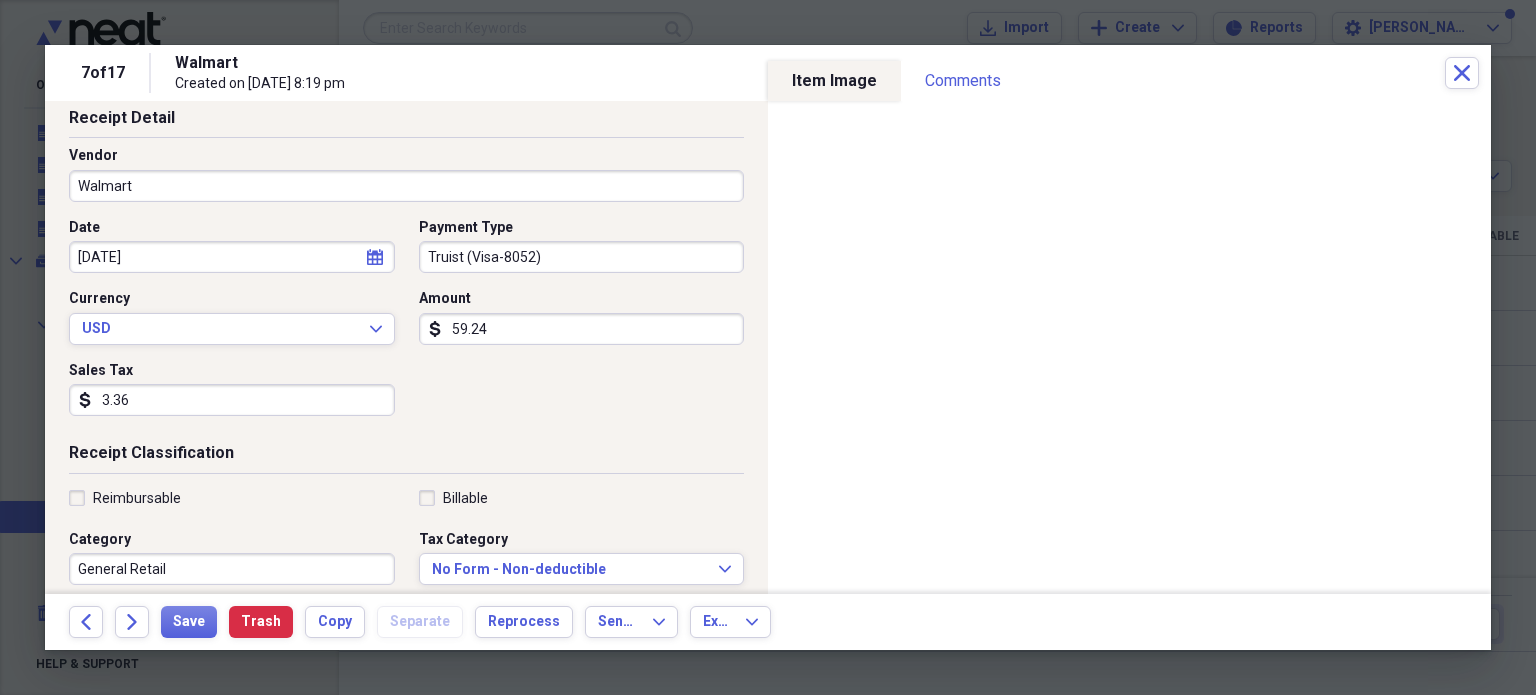 scroll, scrollTop: 500, scrollLeft: 0, axis: vertical 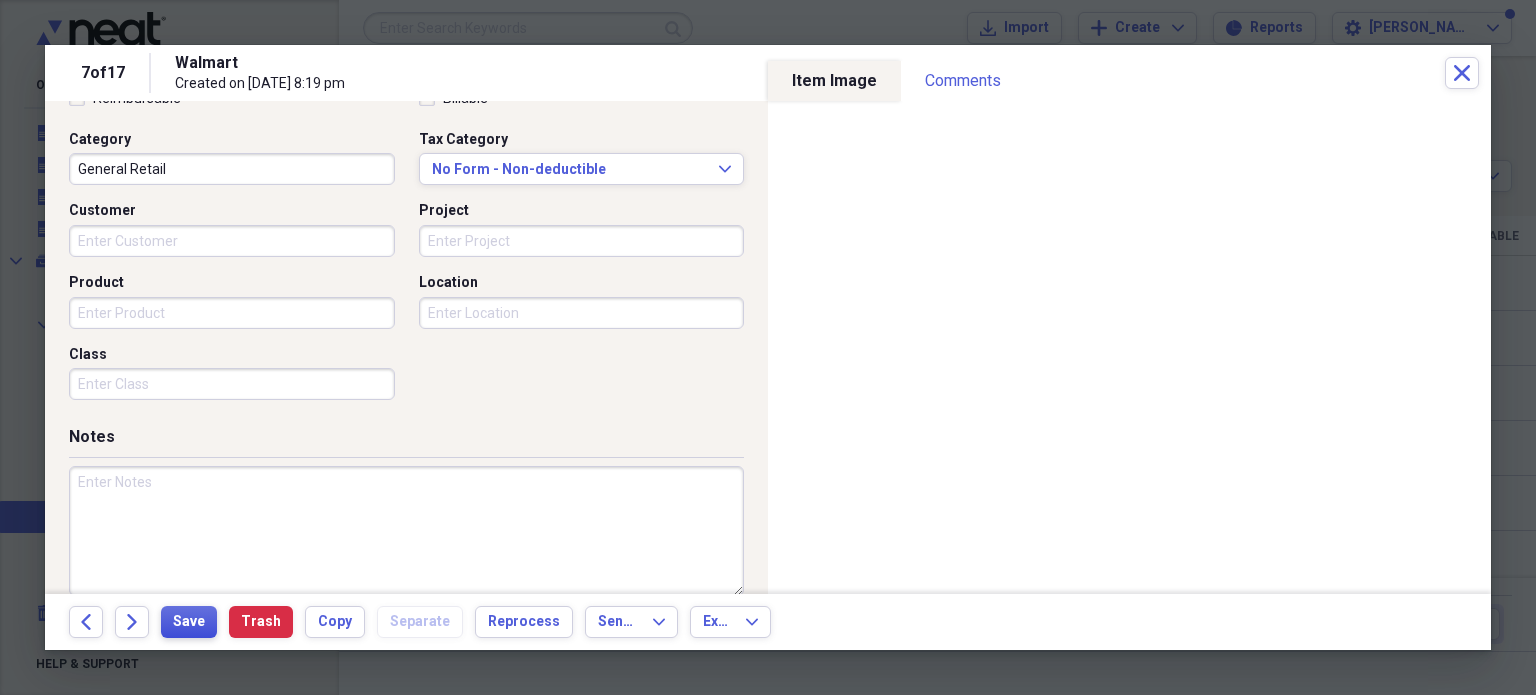 click on "Save" at bounding box center (189, 622) 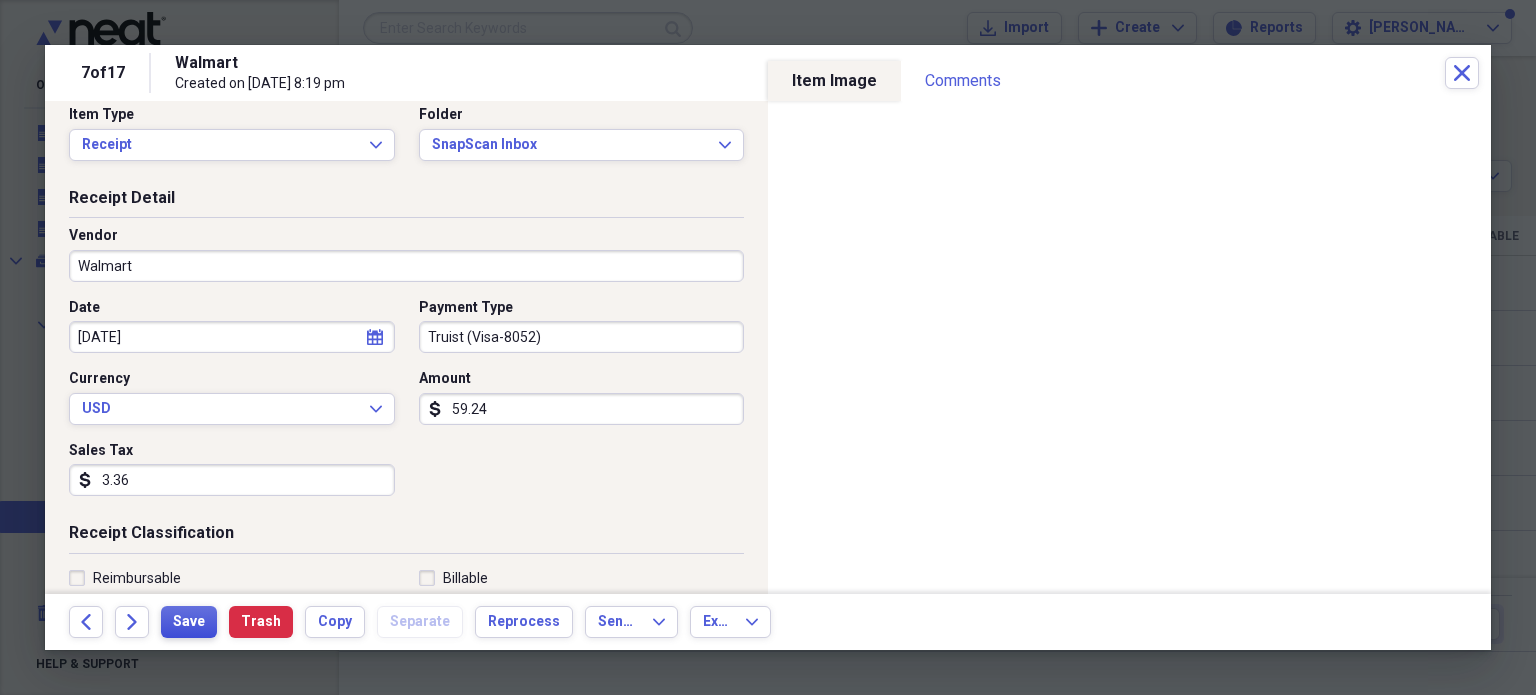 scroll, scrollTop: 0, scrollLeft: 0, axis: both 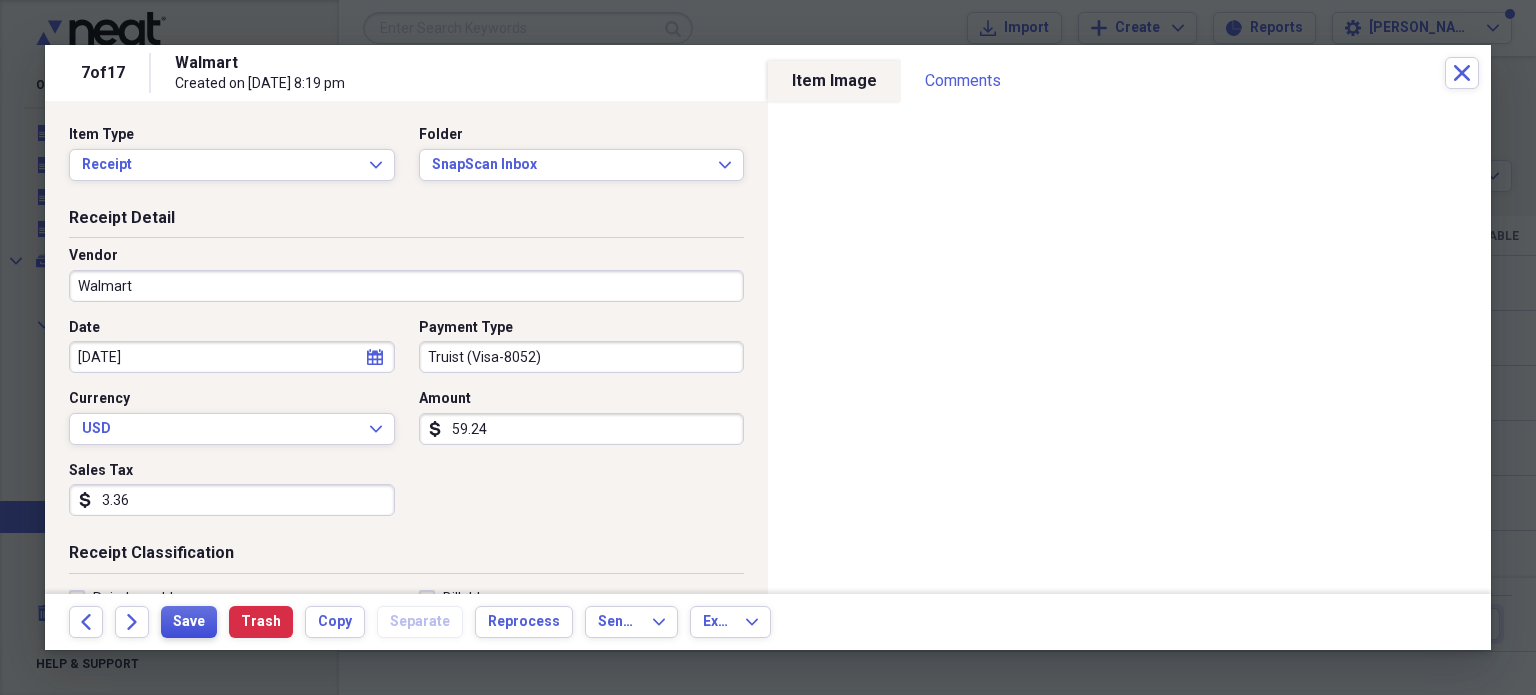 click on "Save" at bounding box center (189, 622) 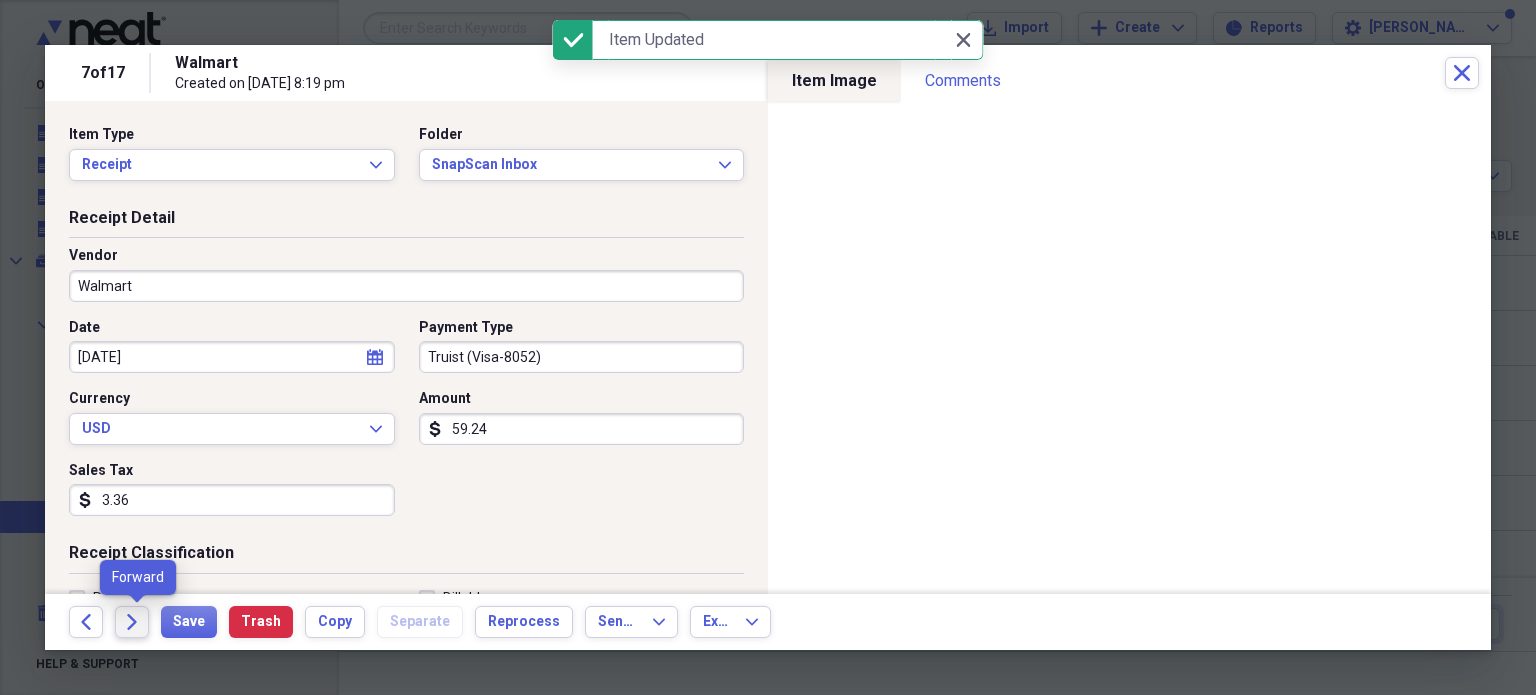 click on "Forward" at bounding box center [132, 622] 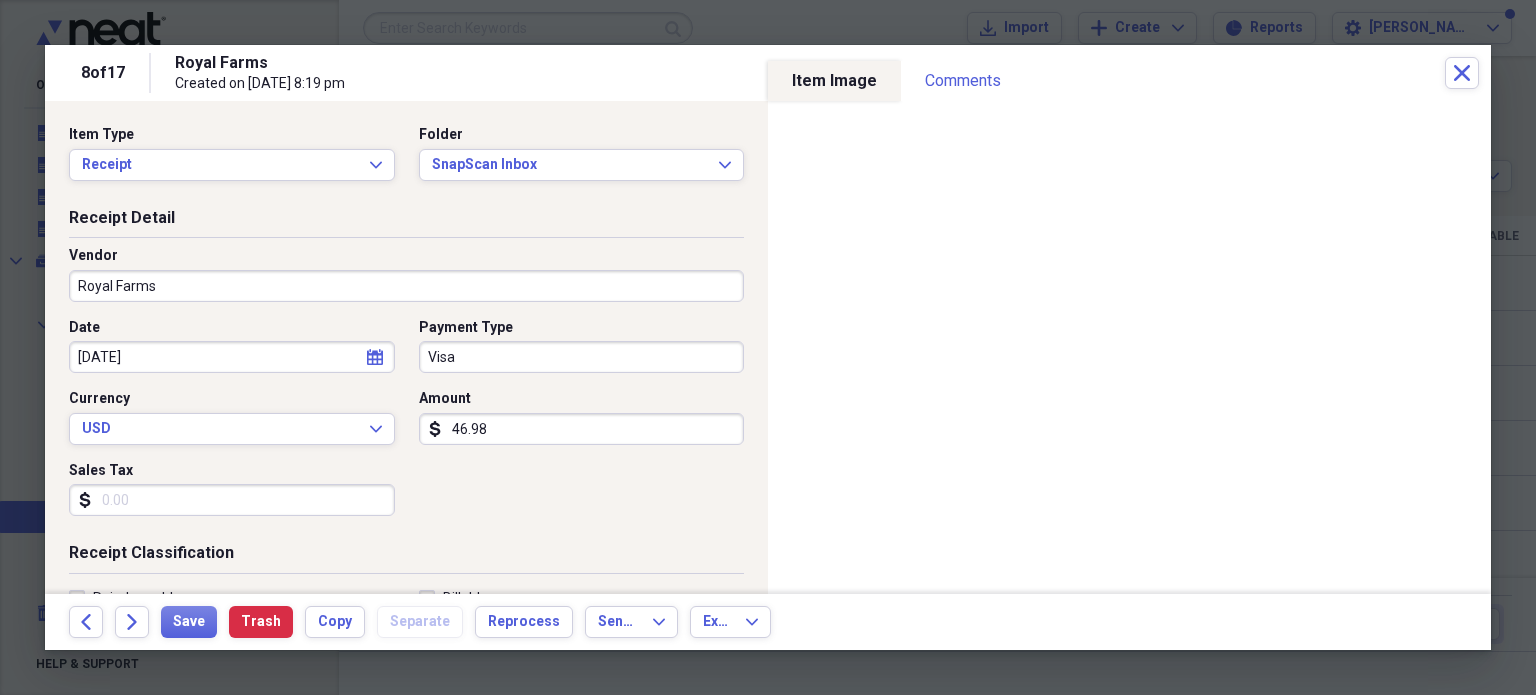 click on "Visa" at bounding box center (582, 357) 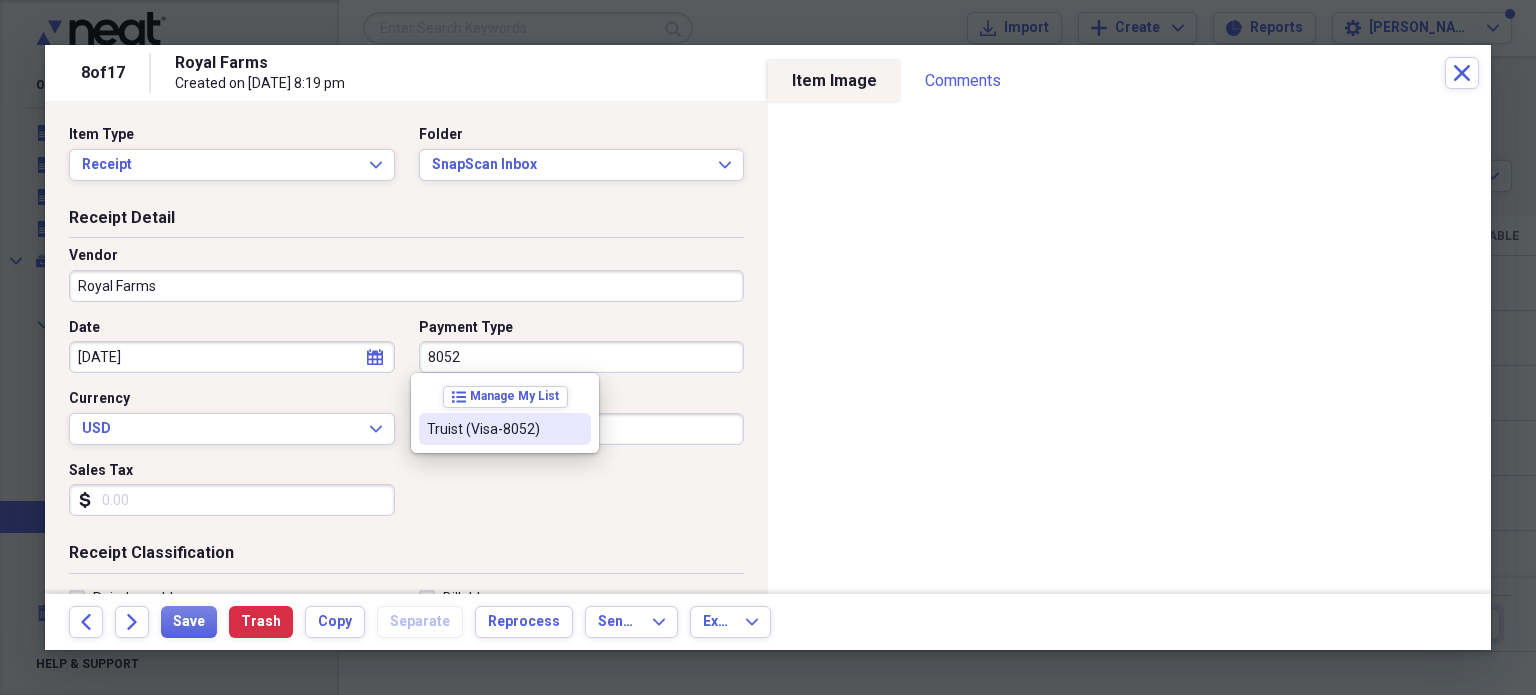 click on "Truist (Visa-8052)" at bounding box center [493, 429] 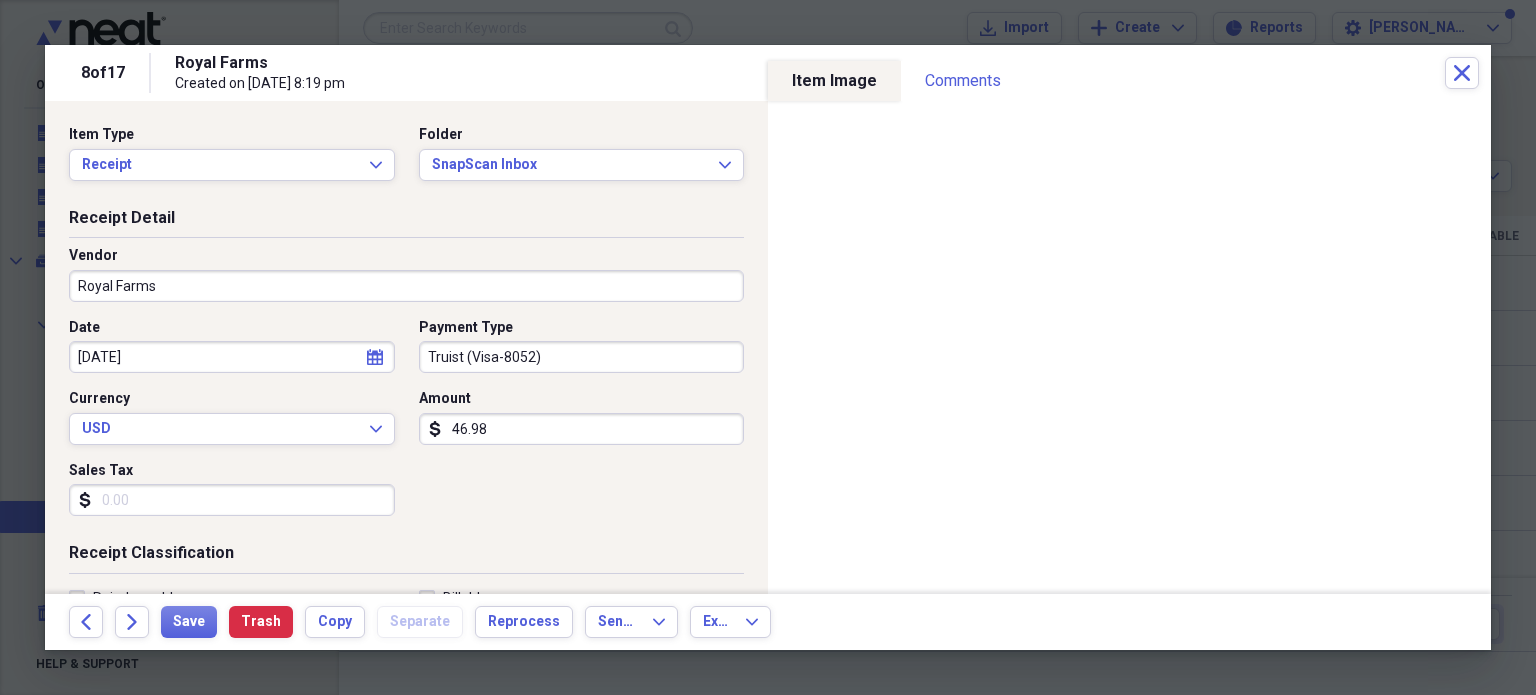 click on "Sales Tax" at bounding box center (232, 500) 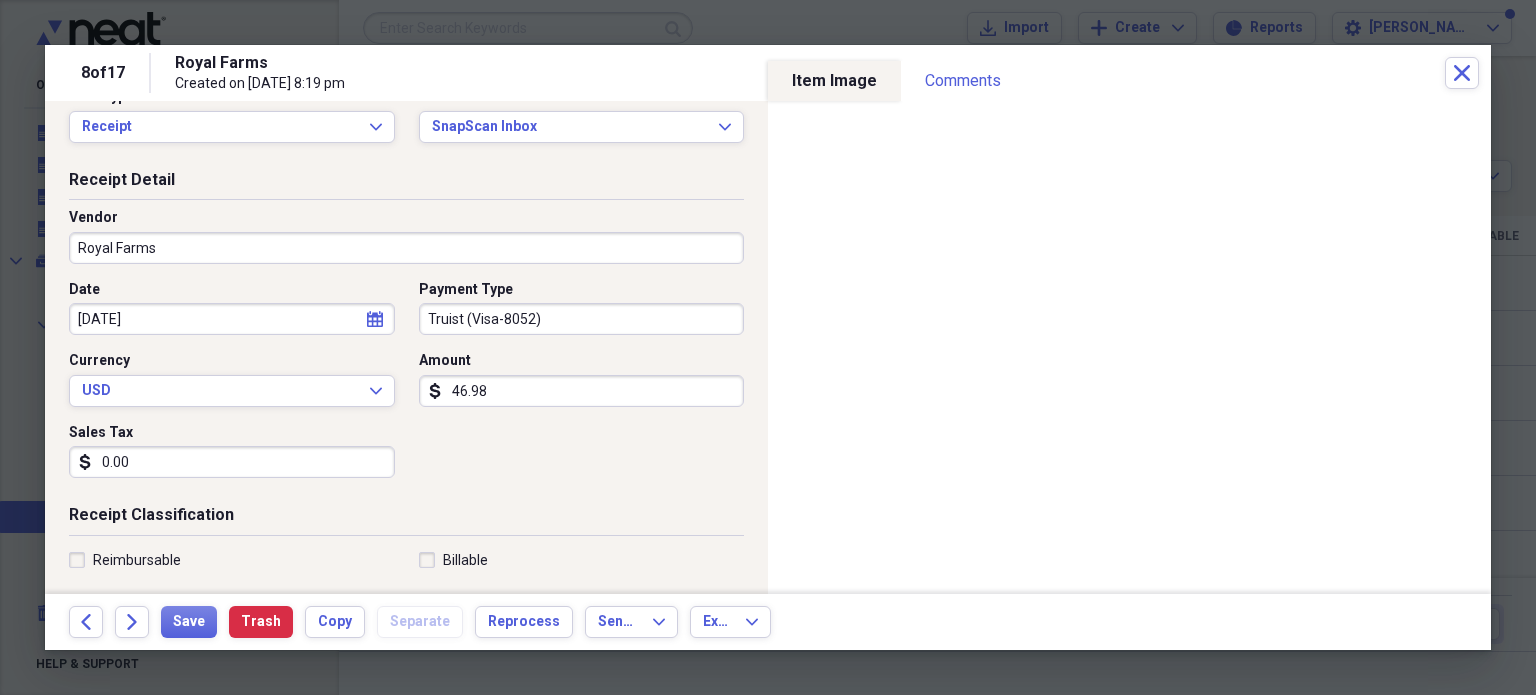 scroll, scrollTop: 0, scrollLeft: 0, axis: both 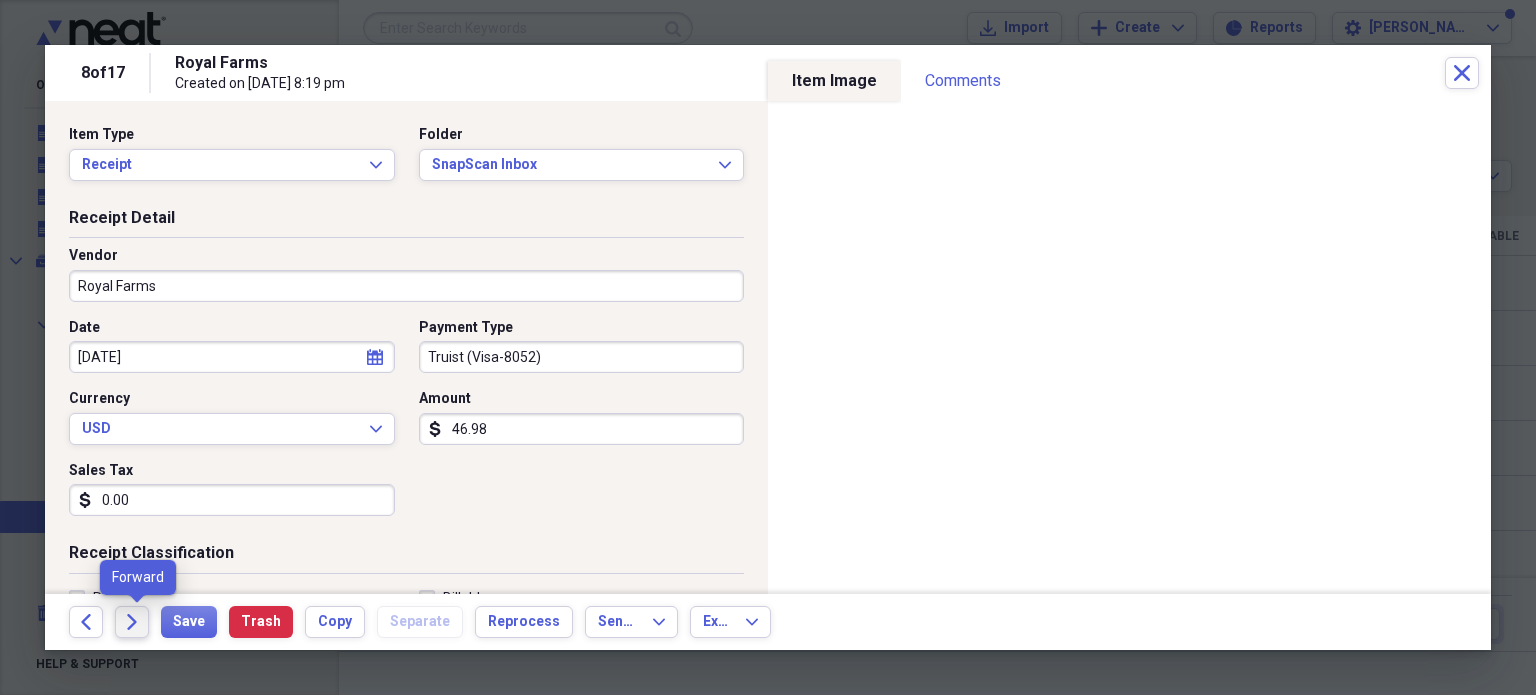 type on "0.00" 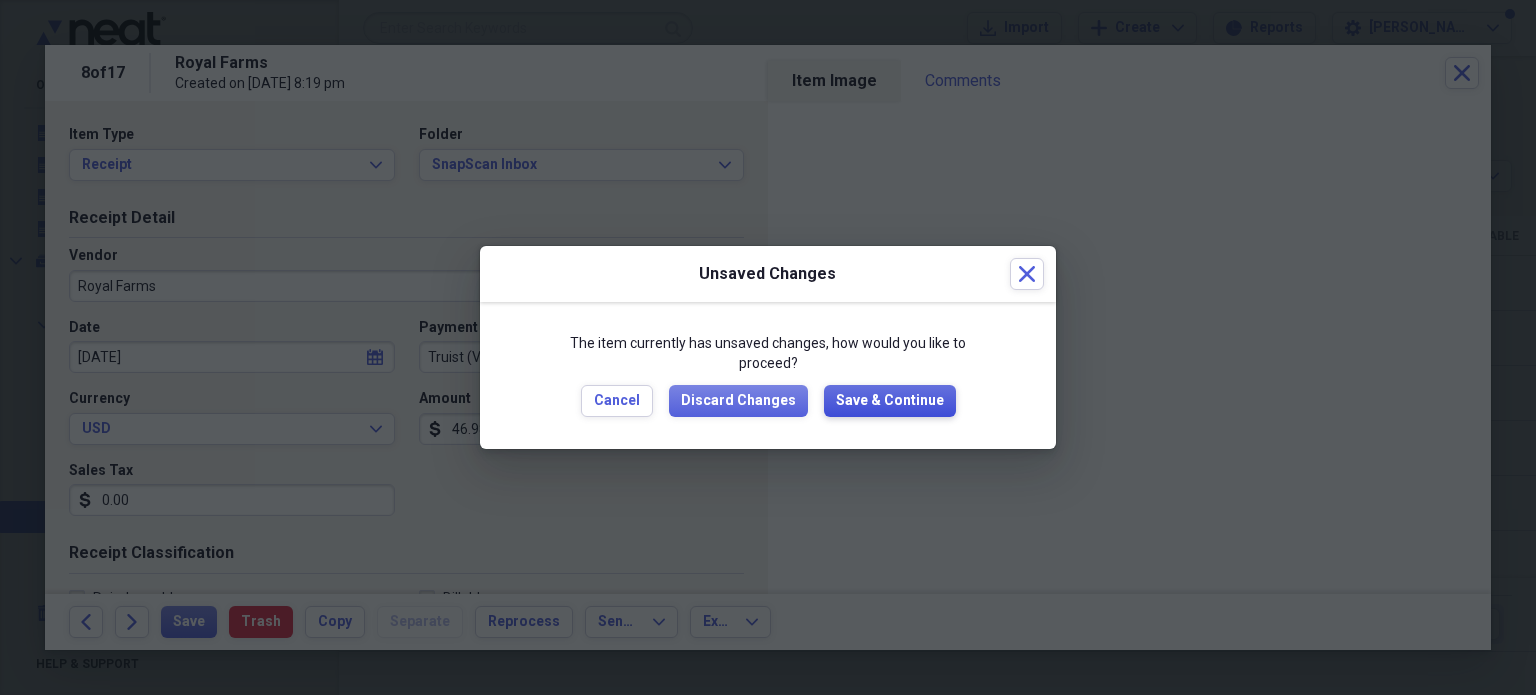 click on "Save & Continue" at bounding box center (890, 401) 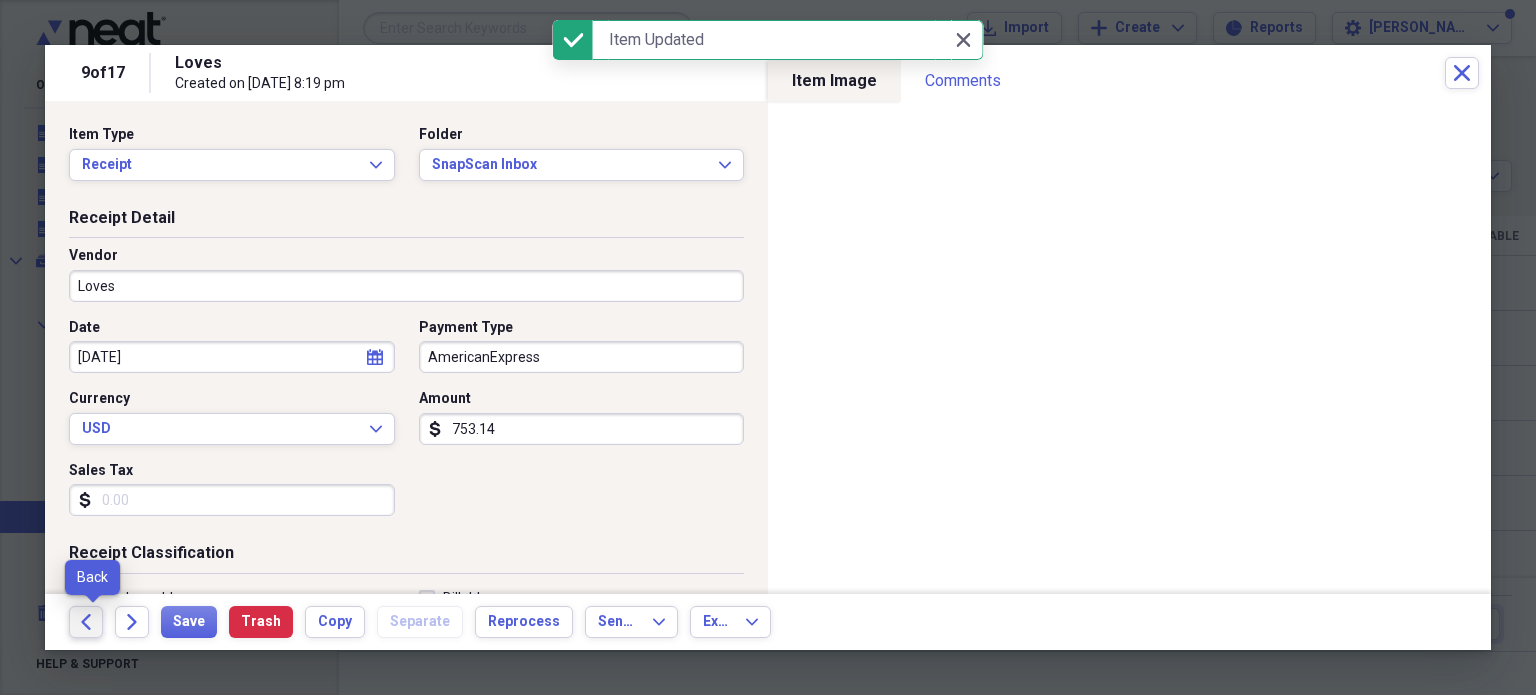 click on "Back" at bounding box center (86, 622) 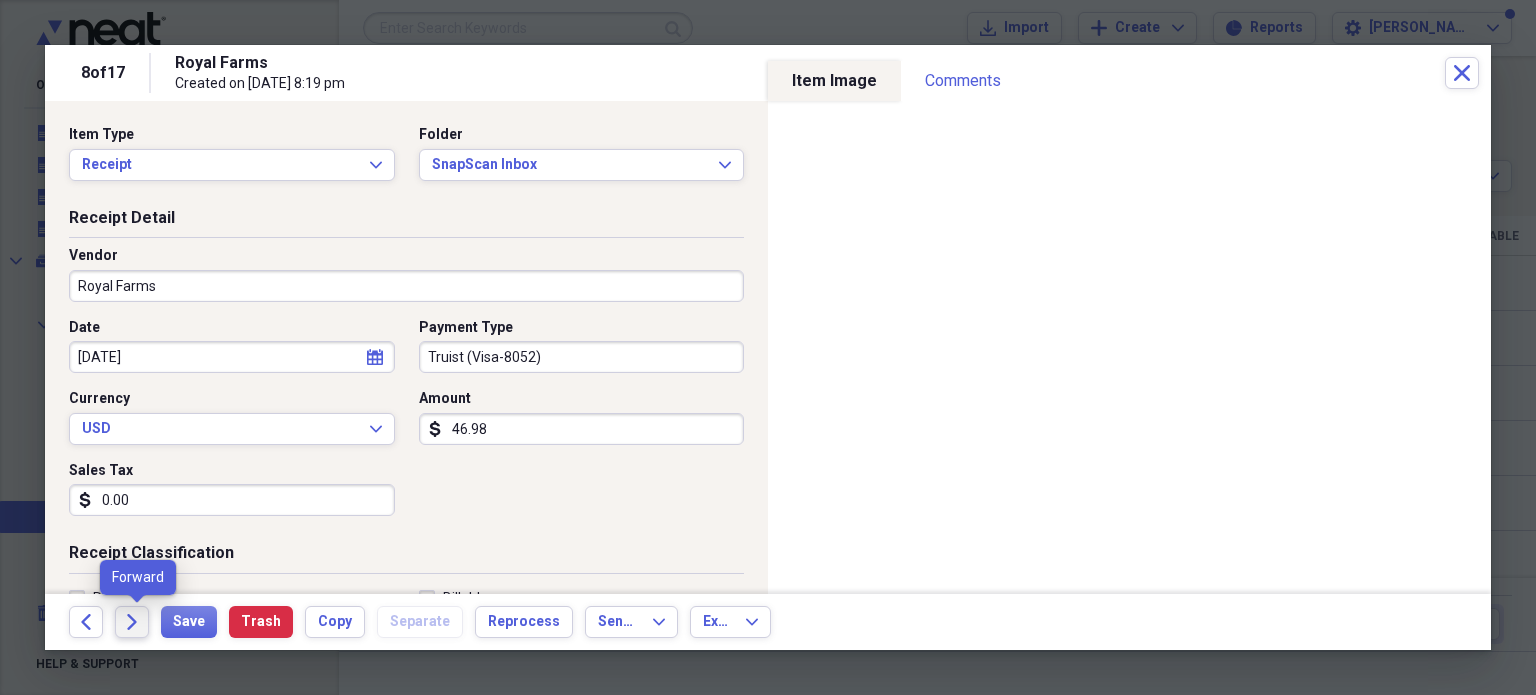click on "Forward" at bounding box center [132, 622] 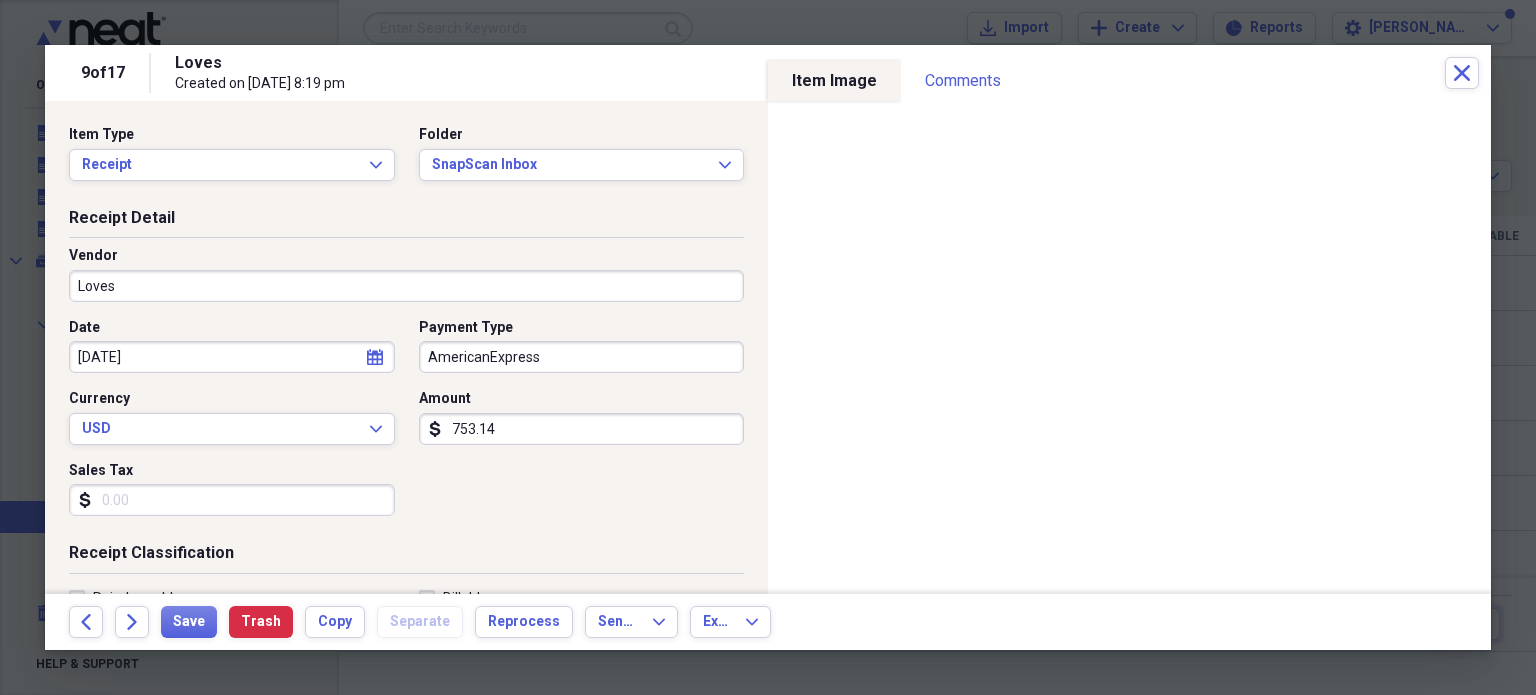 click on "Vendor Loves" at bounding box center [406, 274] 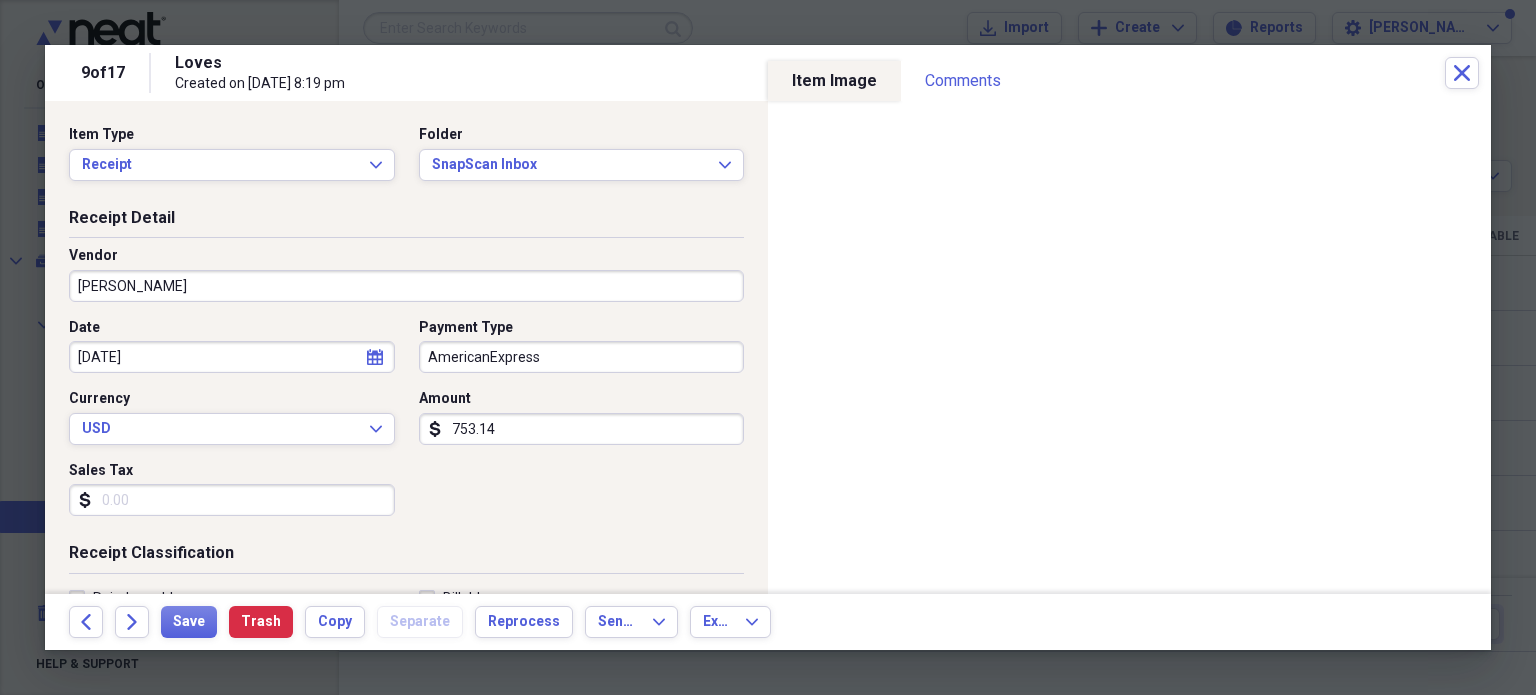 drag, startPoint x: 122, startPoint y: 286, endPoint x: 0, endPoint y: 282, distance: 122.06556 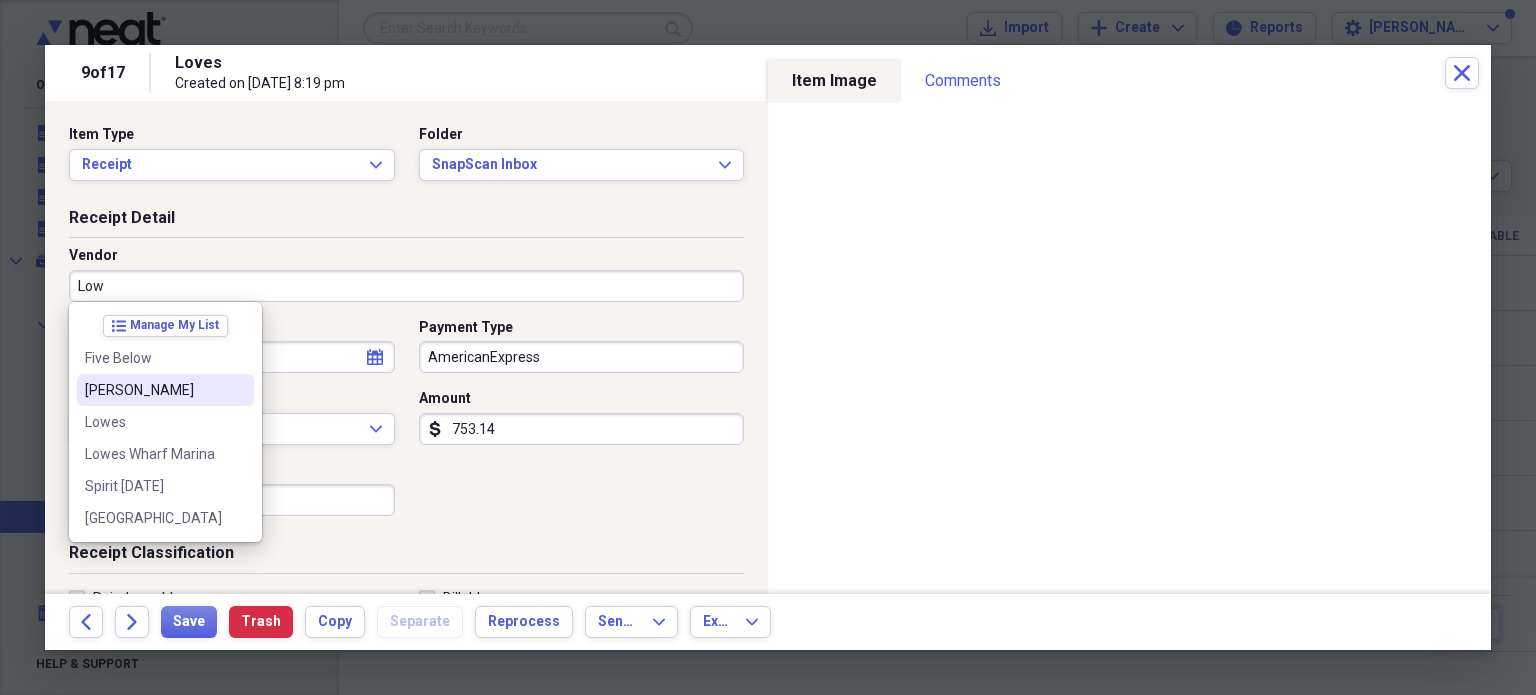 click on "[PERSON_NAME]" at bounding box center (153, 390) 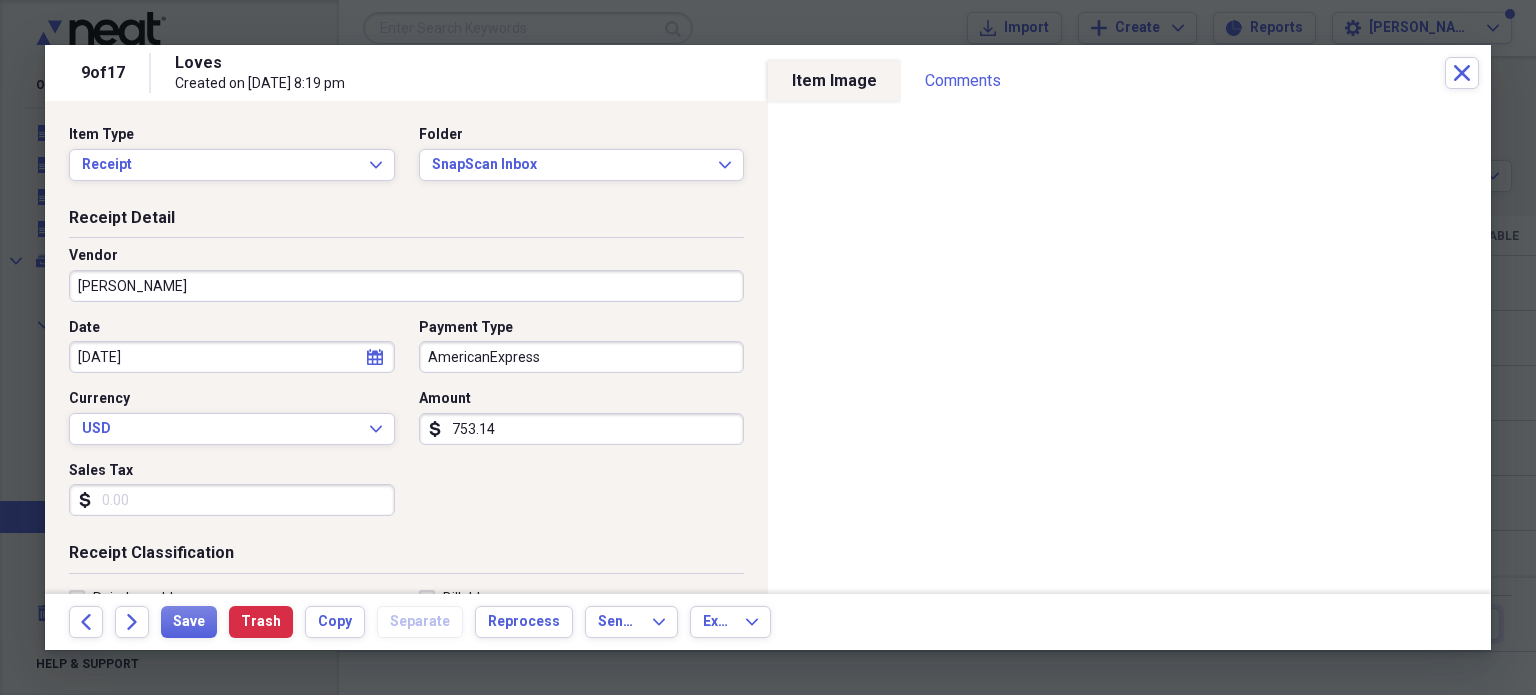 click on "[PERSON_NAME]" at bounding box center (406, 286) 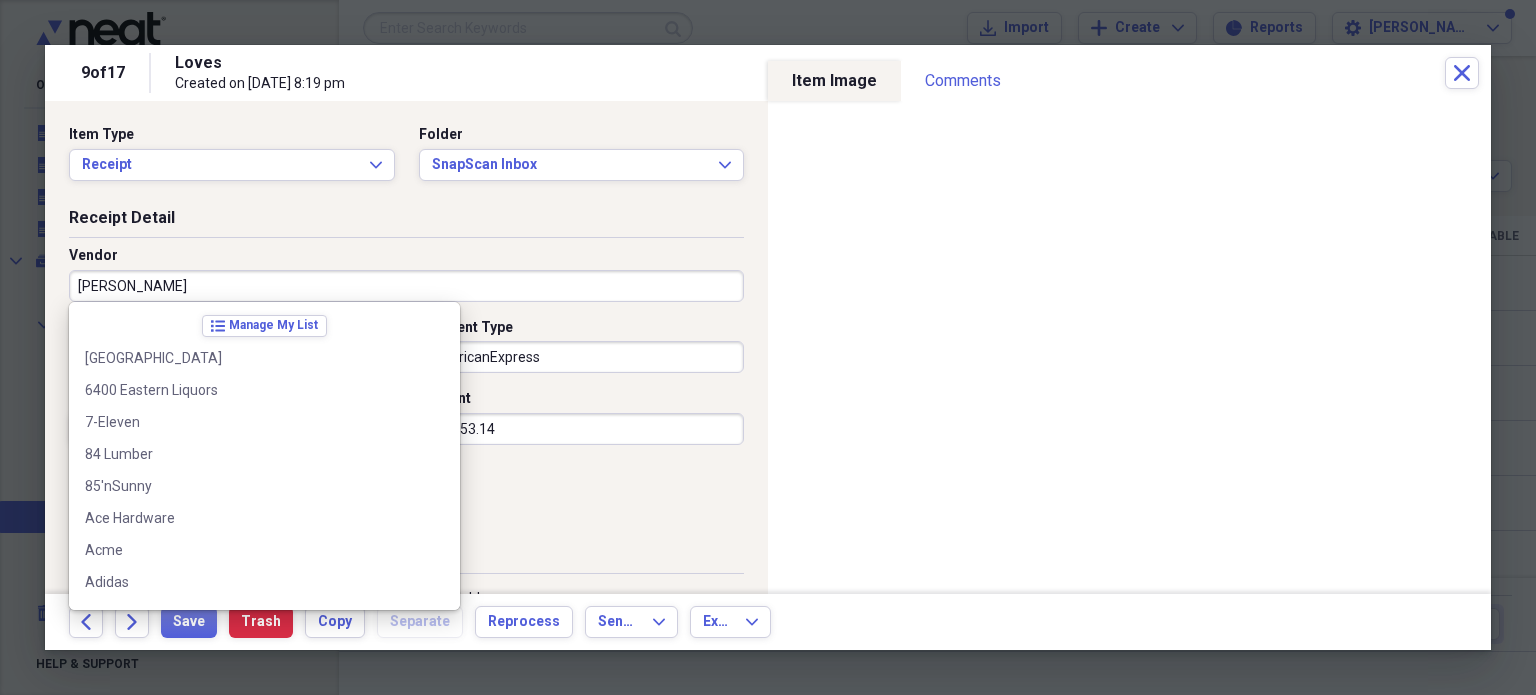scroll, scrollTop: 14044, scrollLeft: 0, axis: vertical 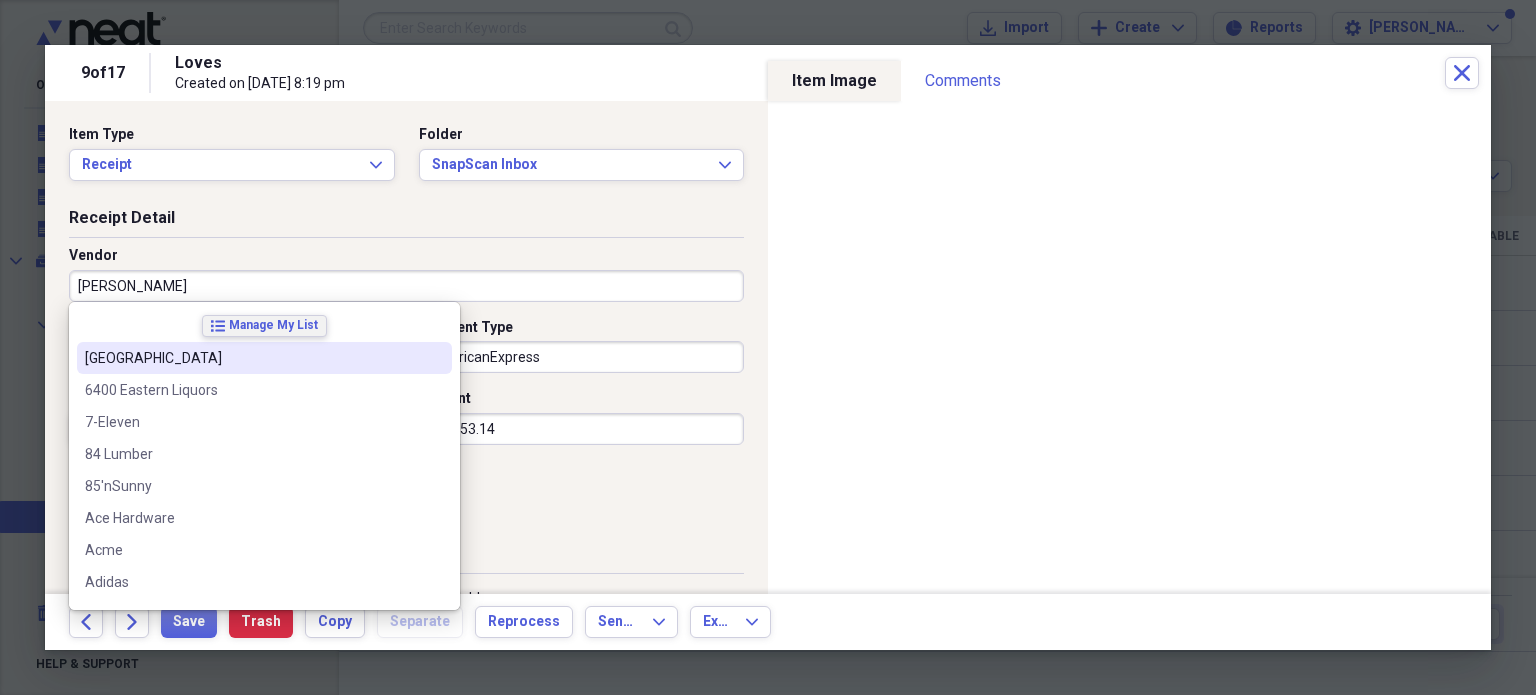 click on "Manage My List" at bounding box center (273, 325) 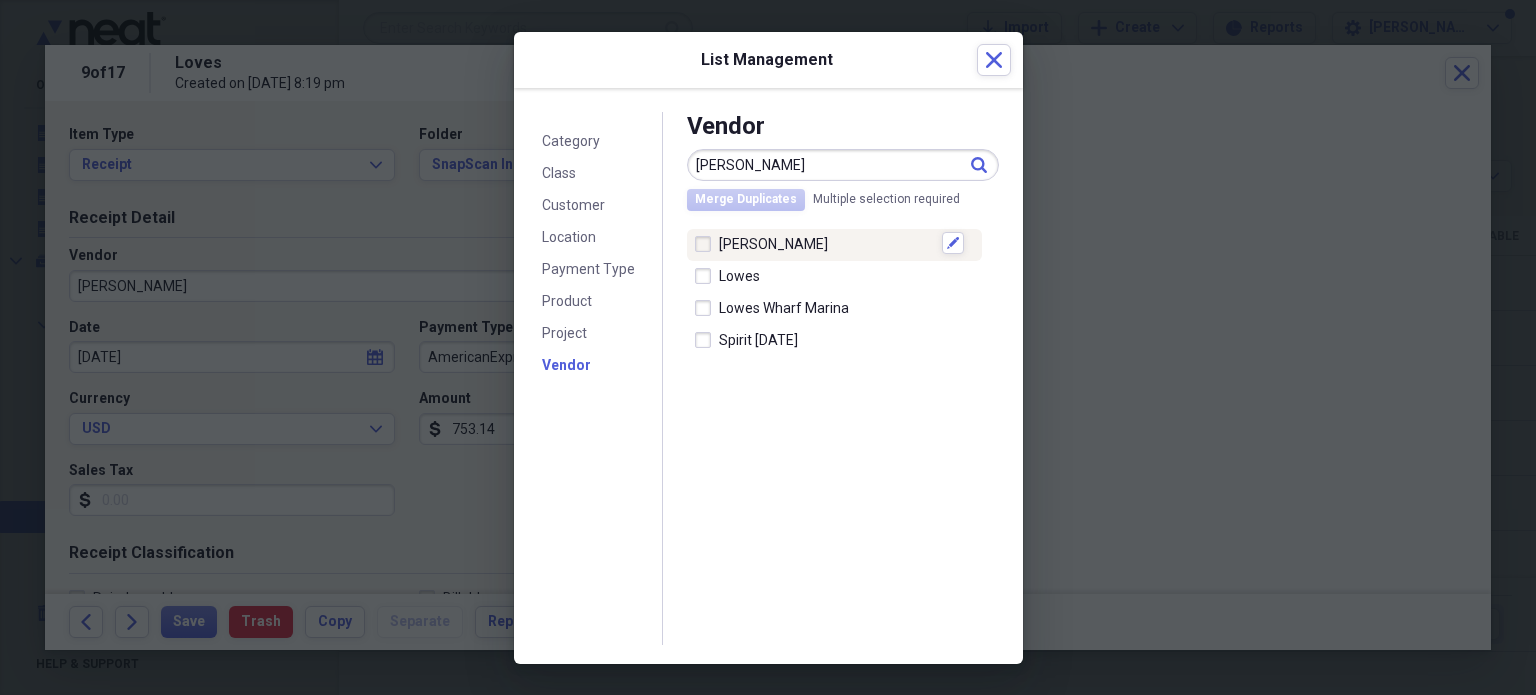 type on "[PERSON_NAME]" 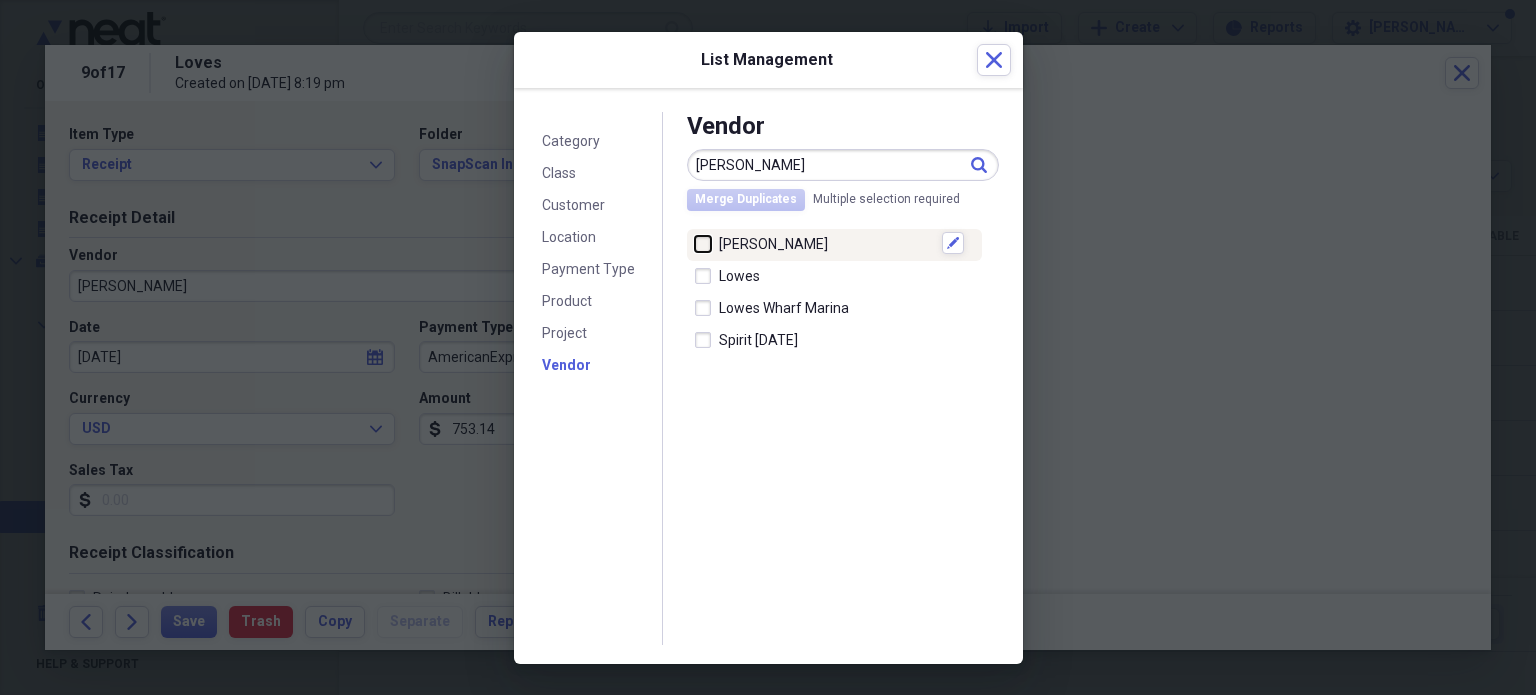 click at bounding box center [695, 243] 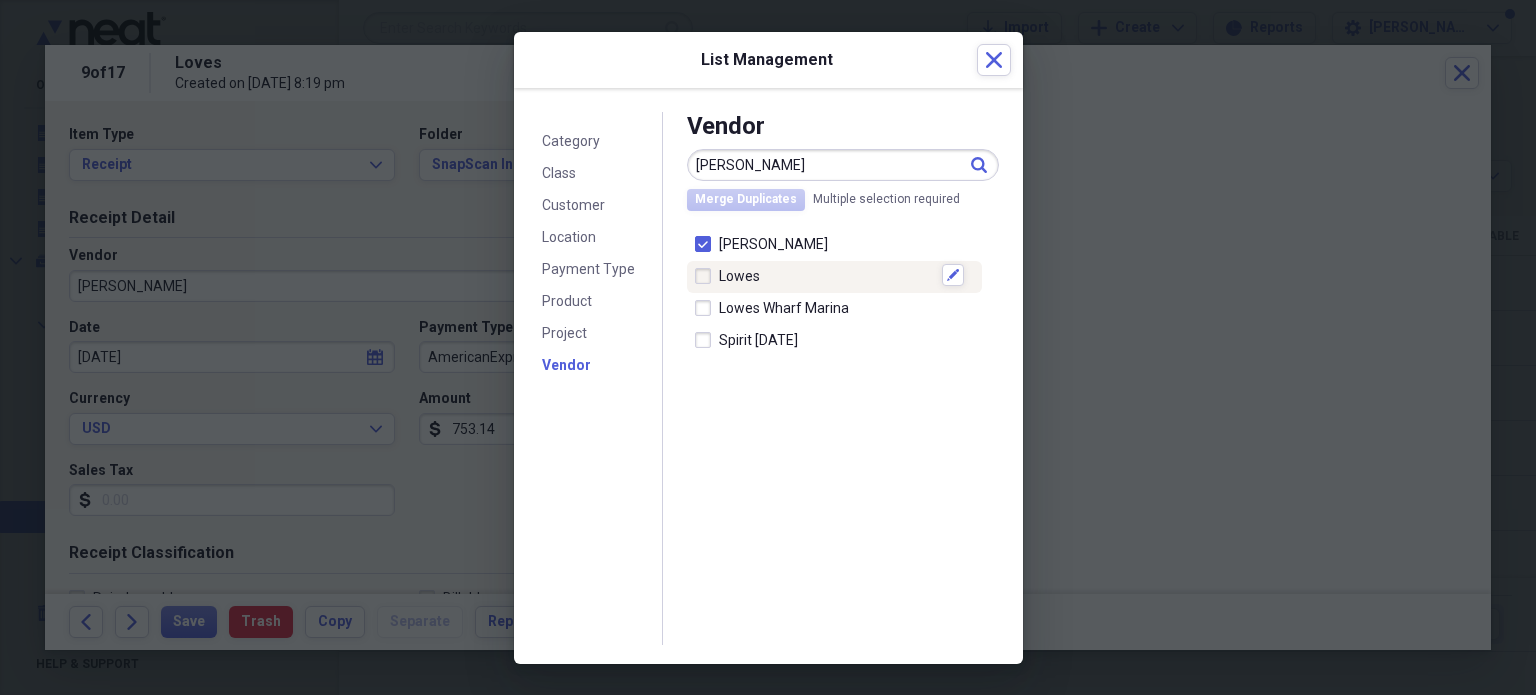 click at bounding box center (707, 276) 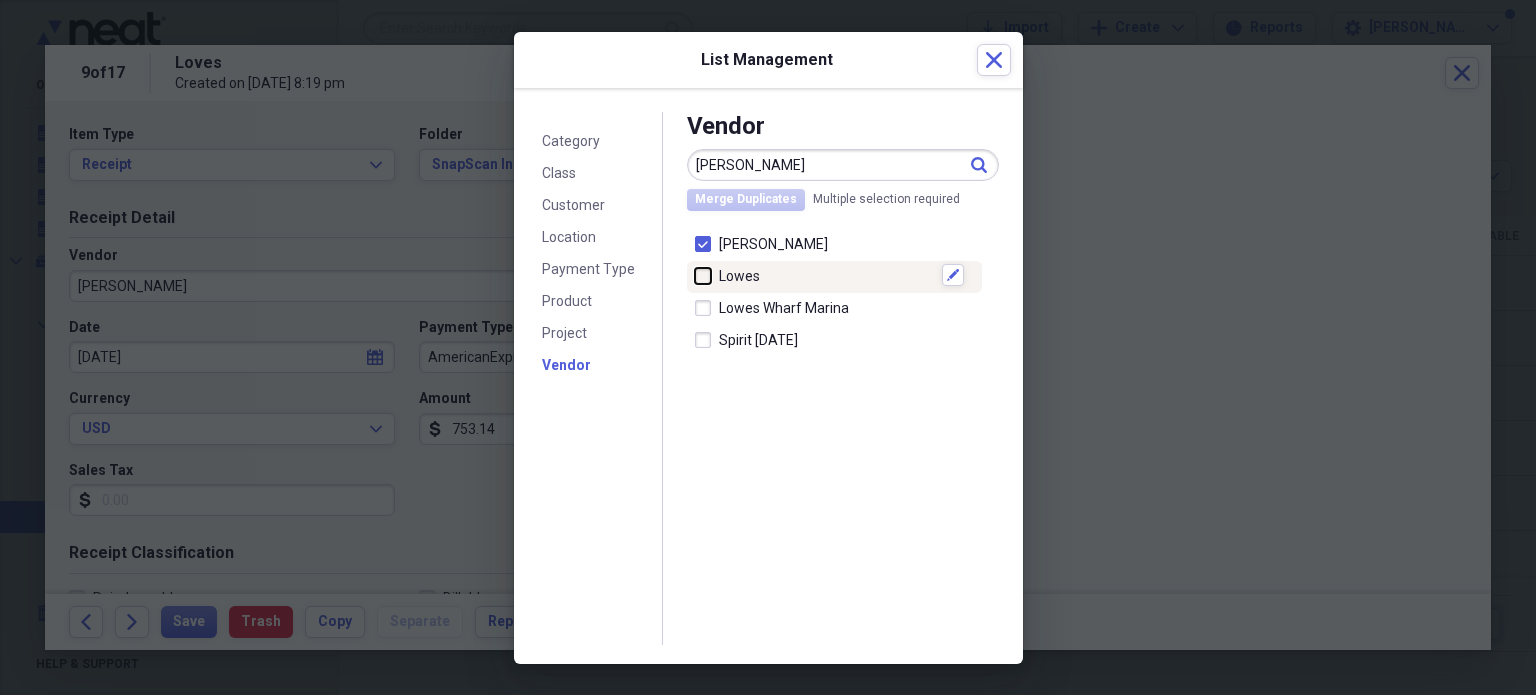 click at bounding box center (695, 275) 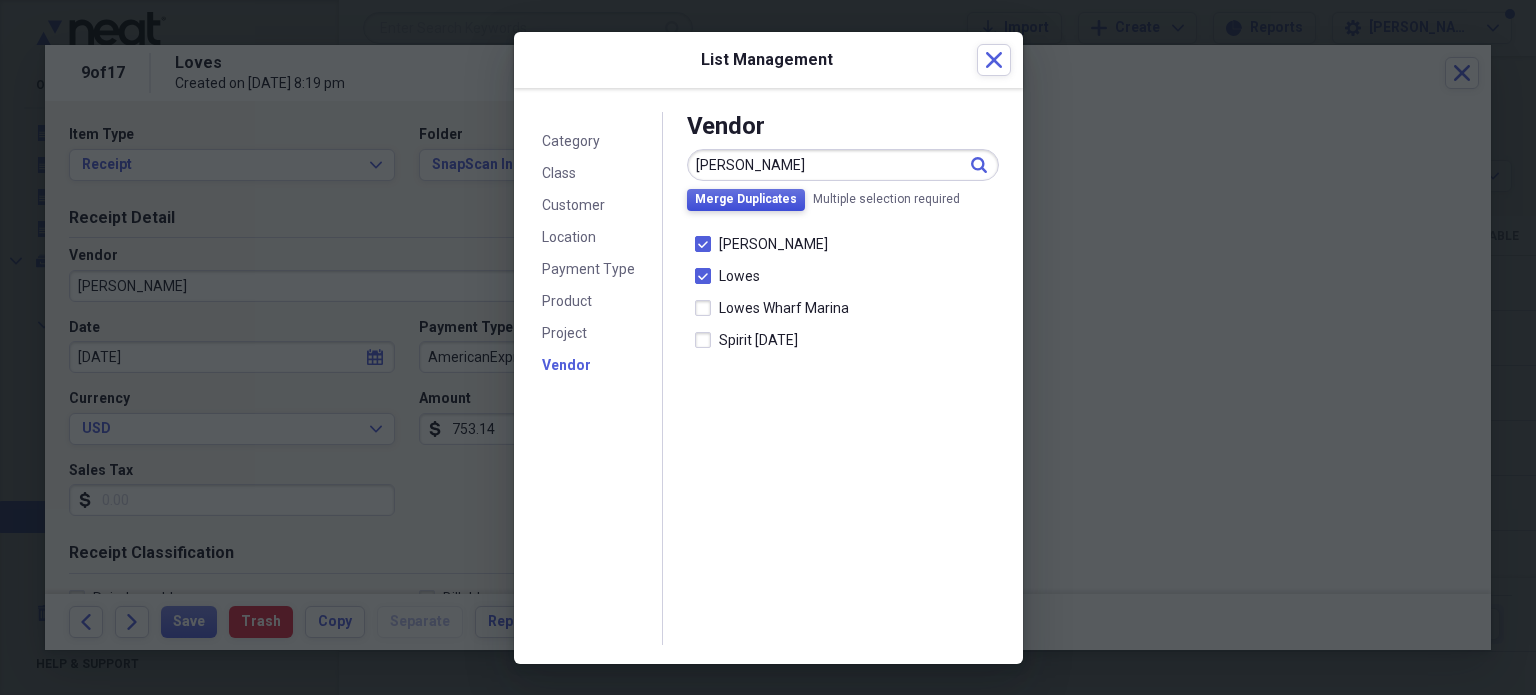 click on "Merge Duplicates" at bounding box center [746, 199] 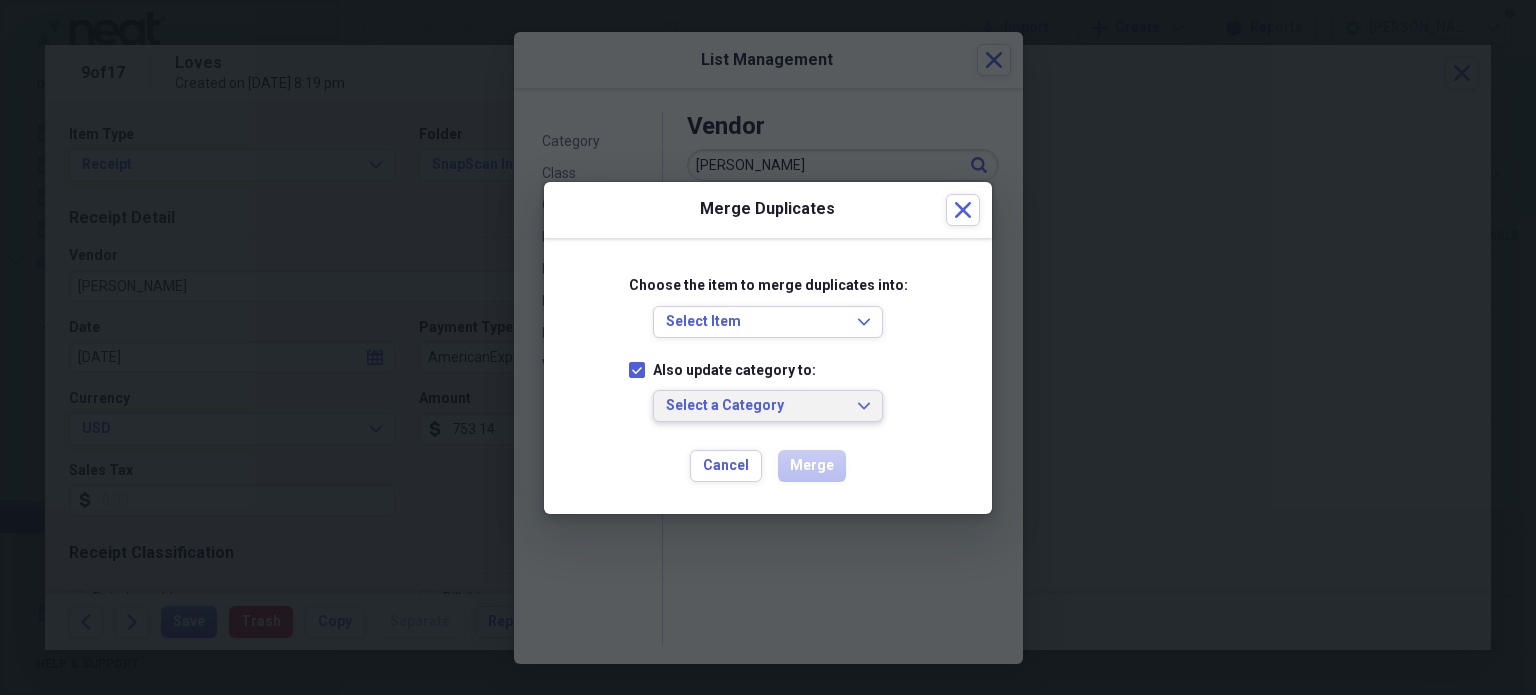 click on "Select a Category Expand" at bounding box center [768, 406] 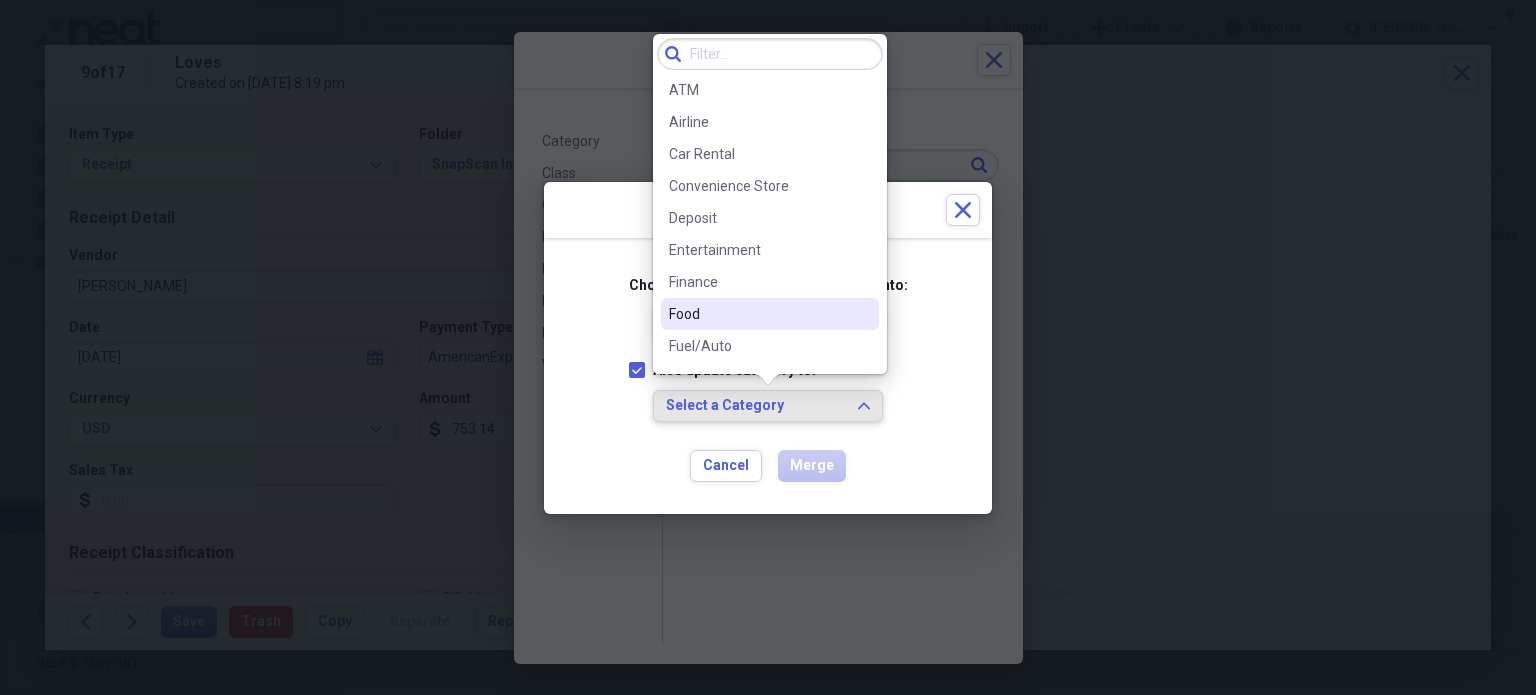 click on "Choose the item to merge duplicates into: Select Item Expand Also update category to: Category Select a Category Expand Cancel Merge" at bounding box center [768, 376] 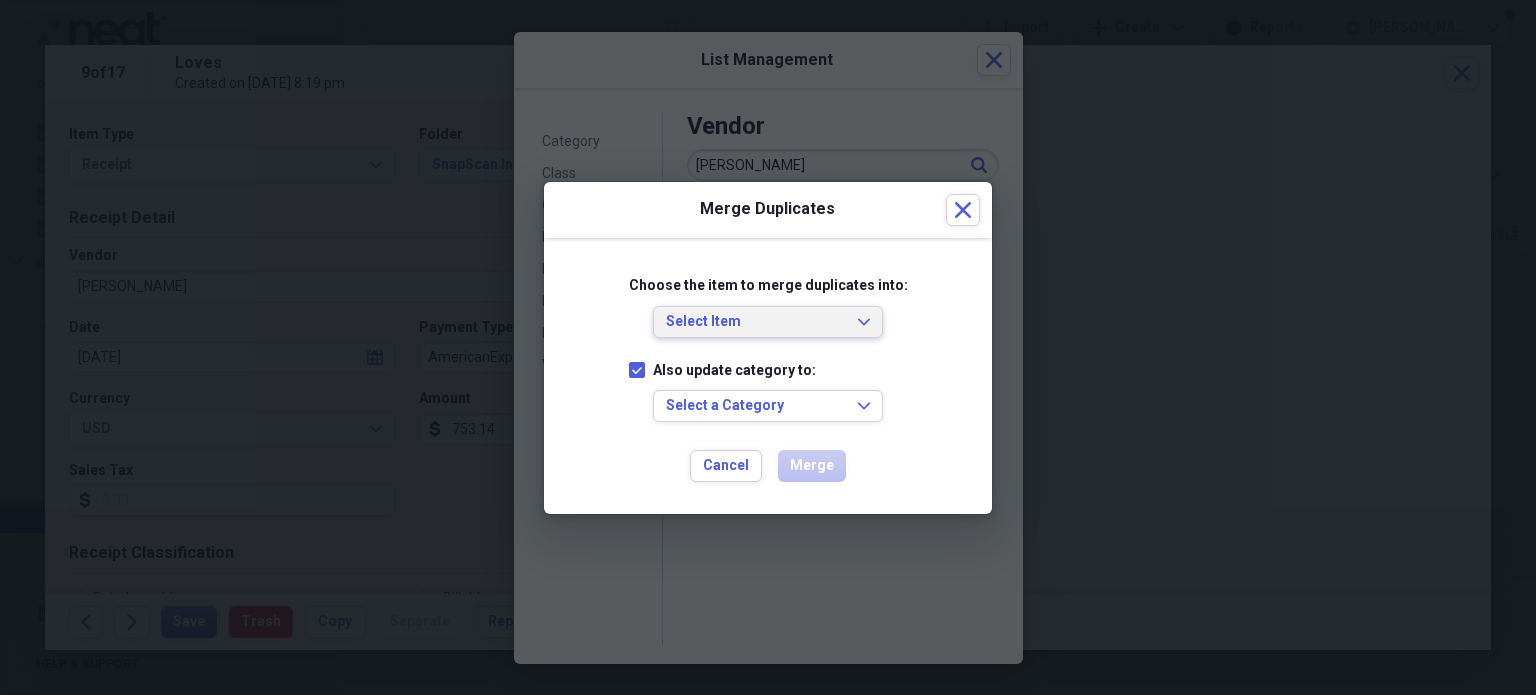 click on "Select Item Expand" at bounding box center [768, 322] 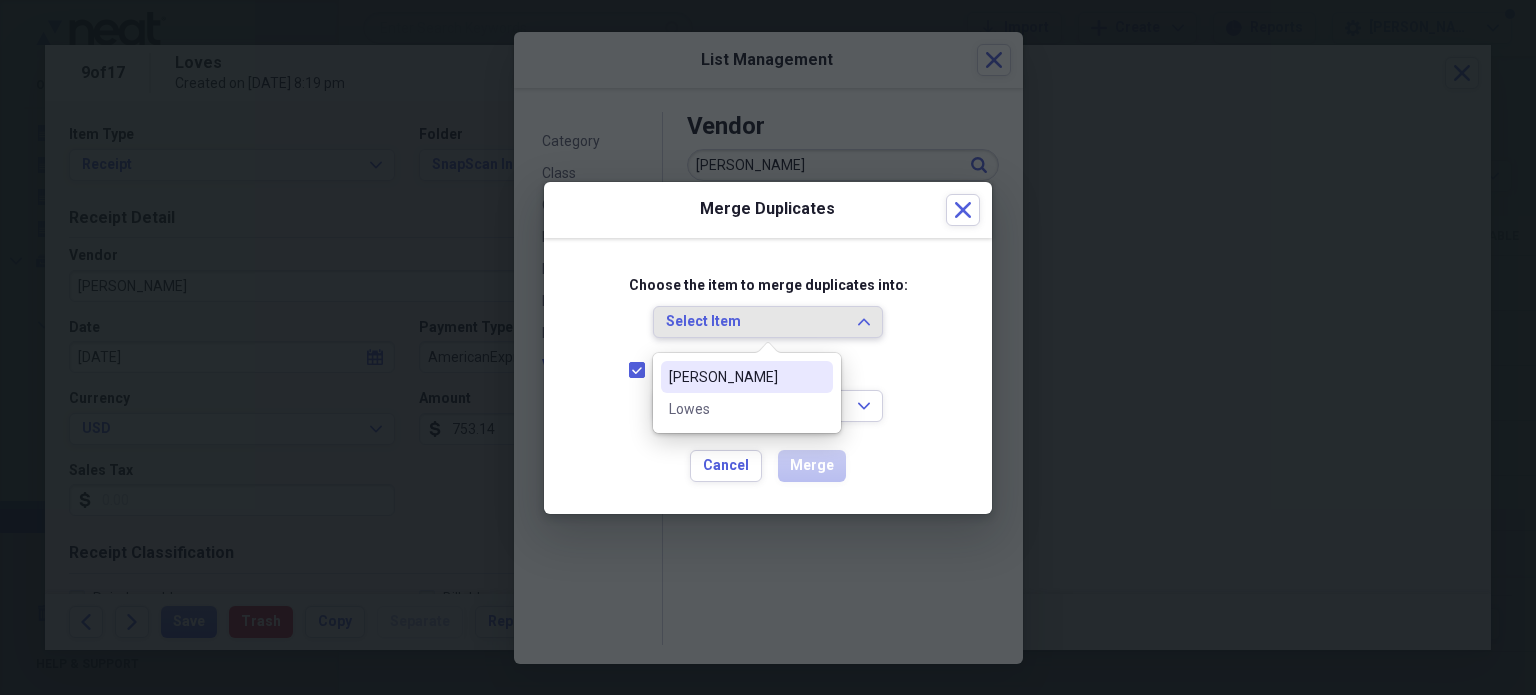 click on "[PERSON_NAME]" at bounding box center [735, 377] 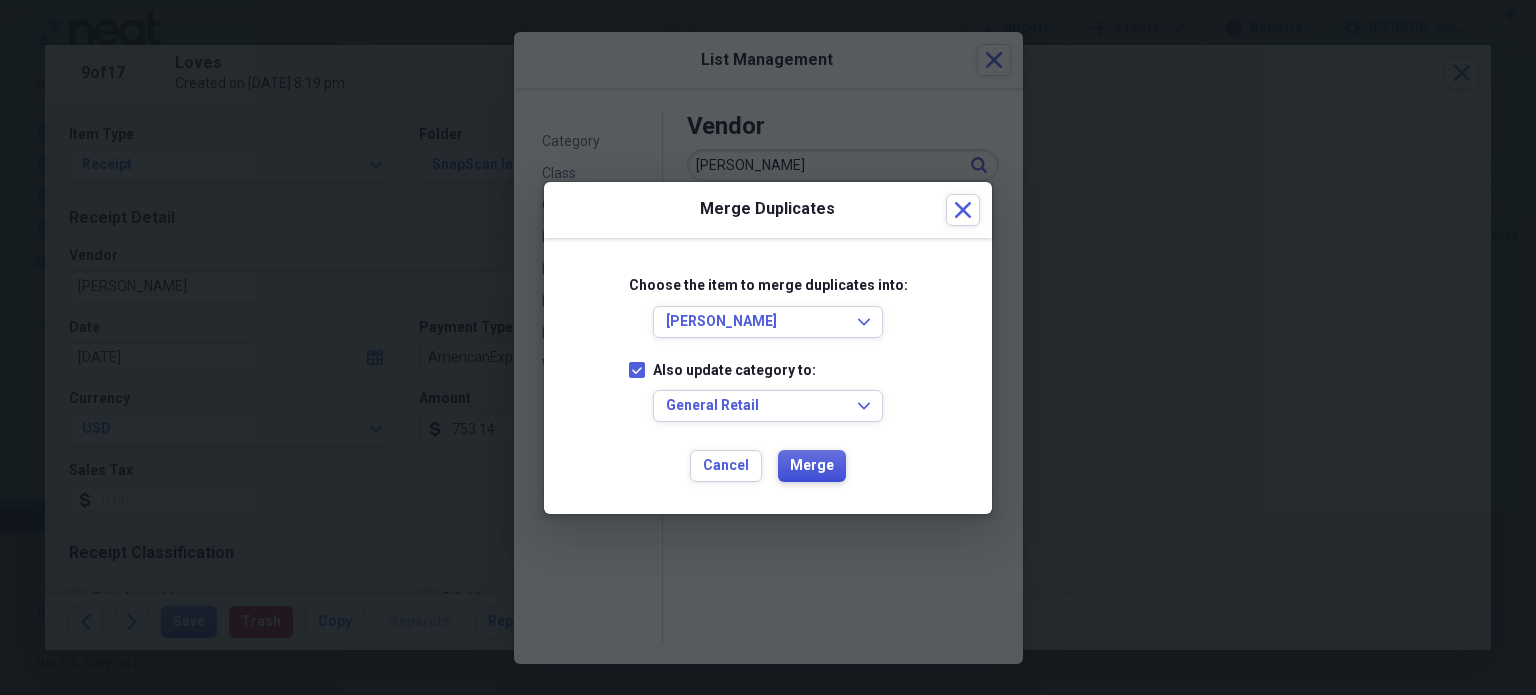 click on "Merge" at bounding box center (812, 466) 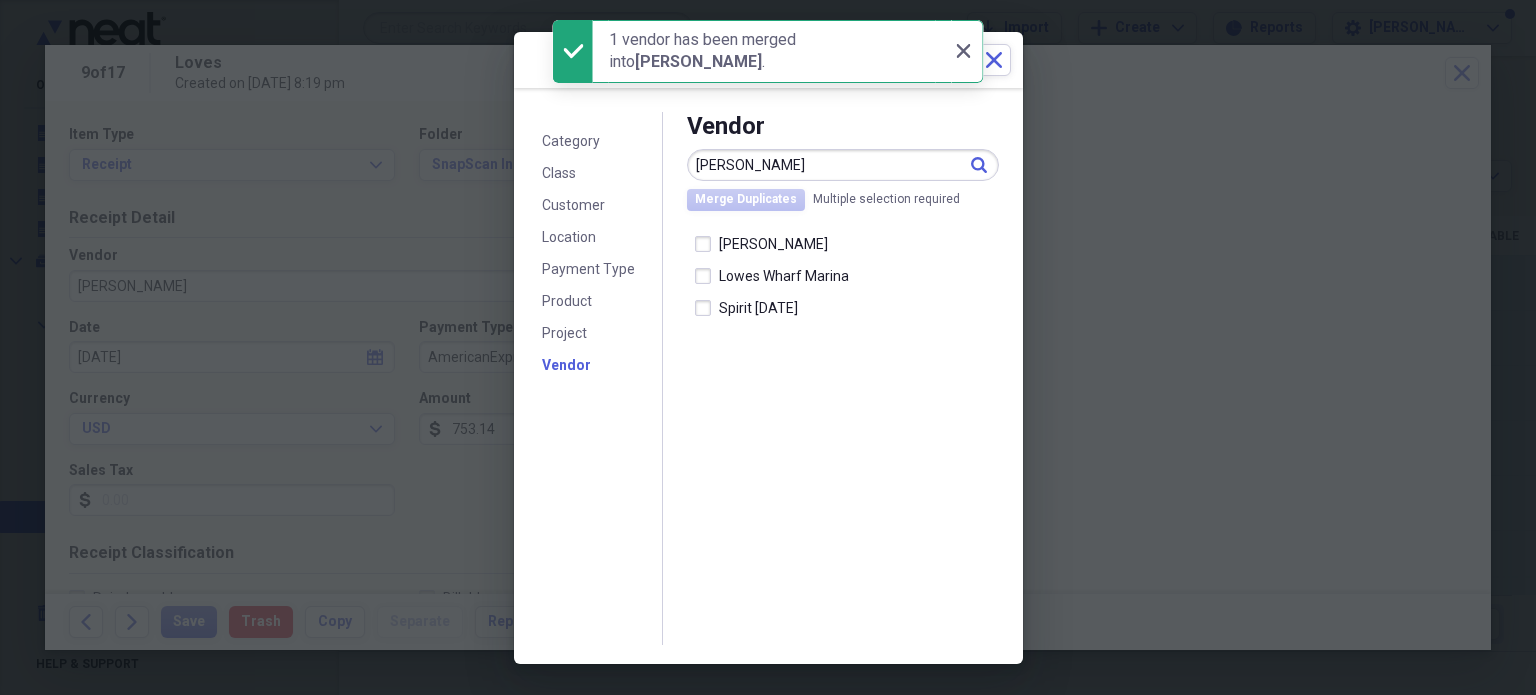 checkbox on "false" 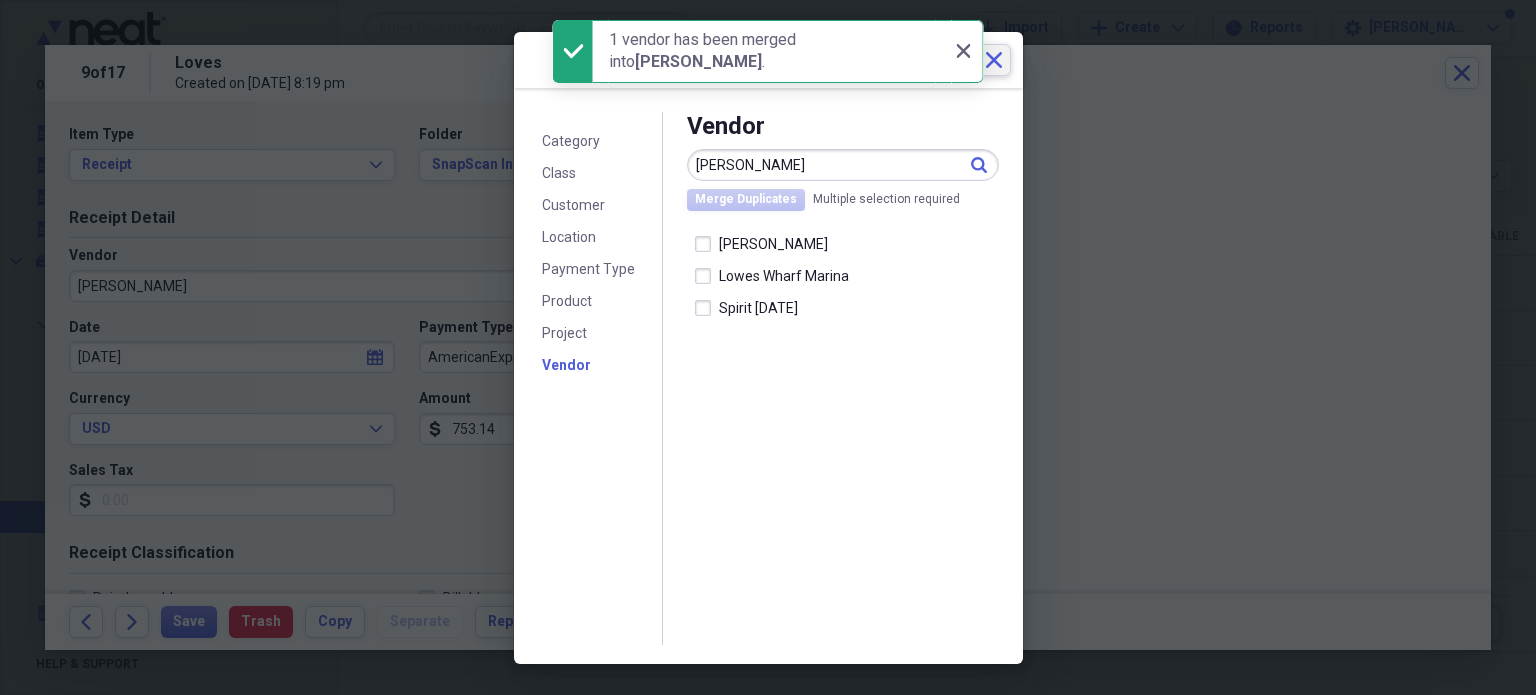 click on "Close" at bounding box center (994, 60) 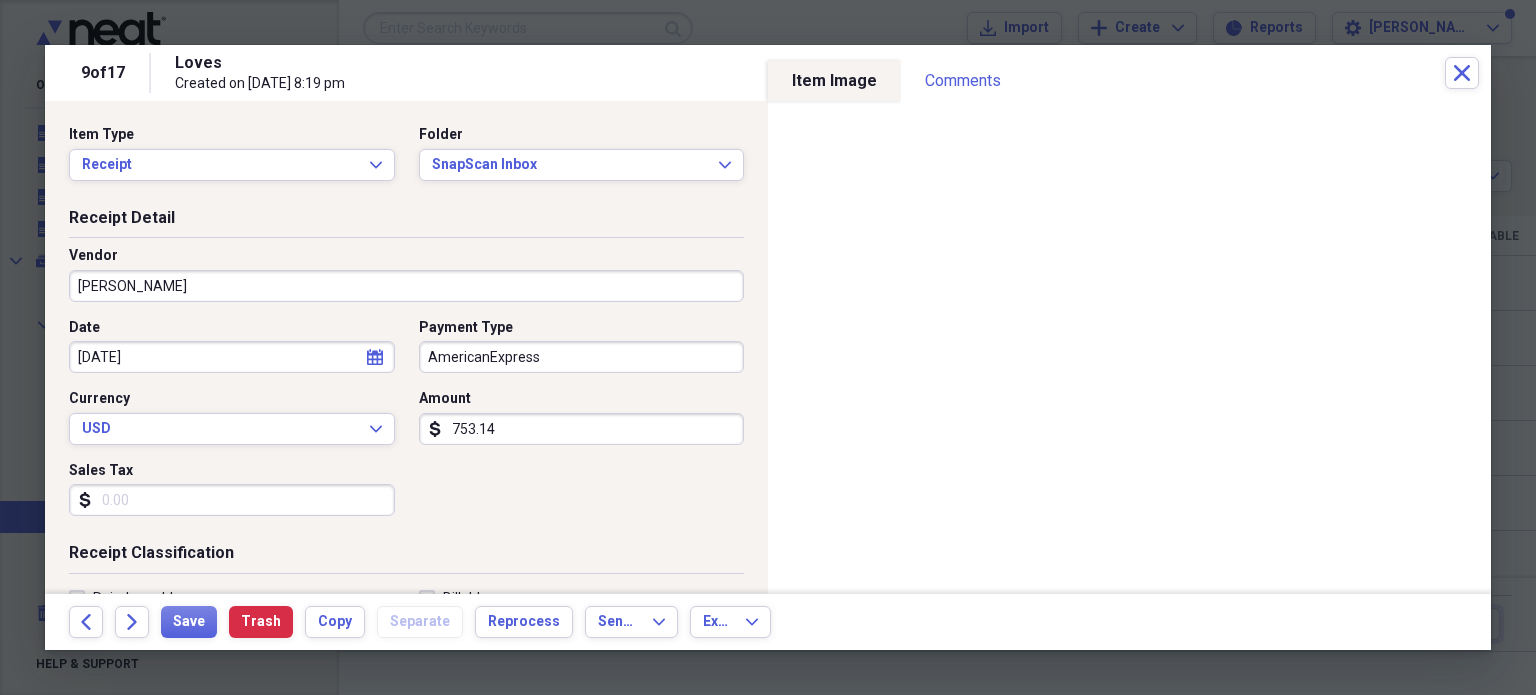 click on "AmericanExpress" at bounding box center (582, 357) 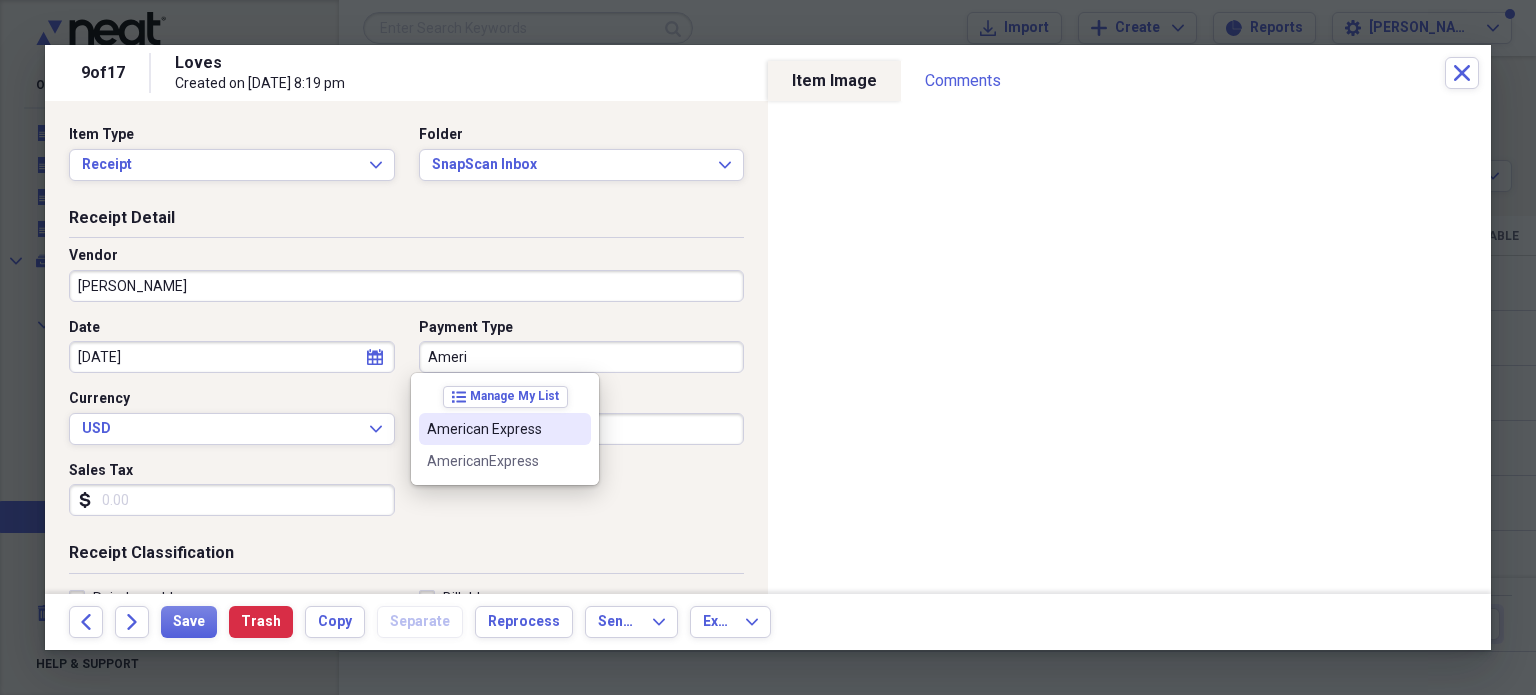 click on "American Express" at bounding box center [505, 429] 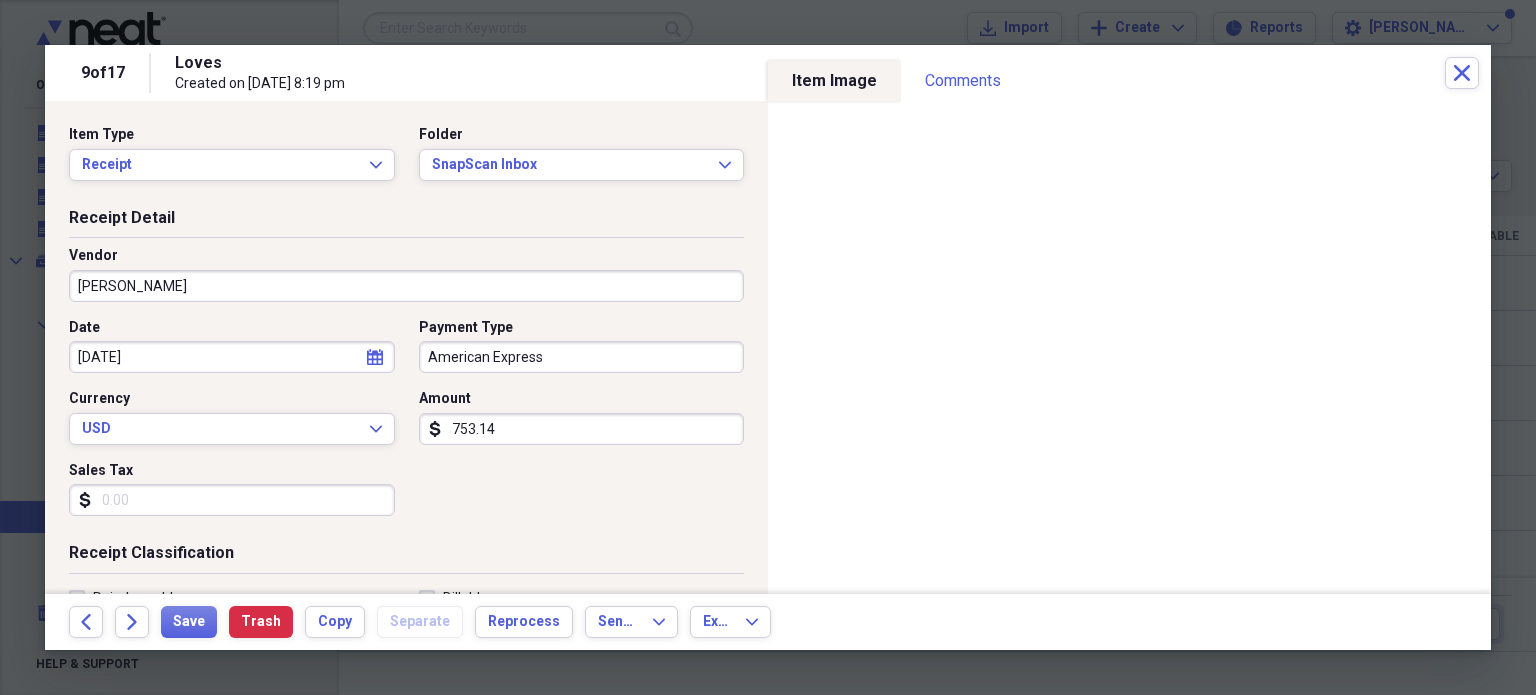 click on "Sales Tax" at bounding box center (232, 500) 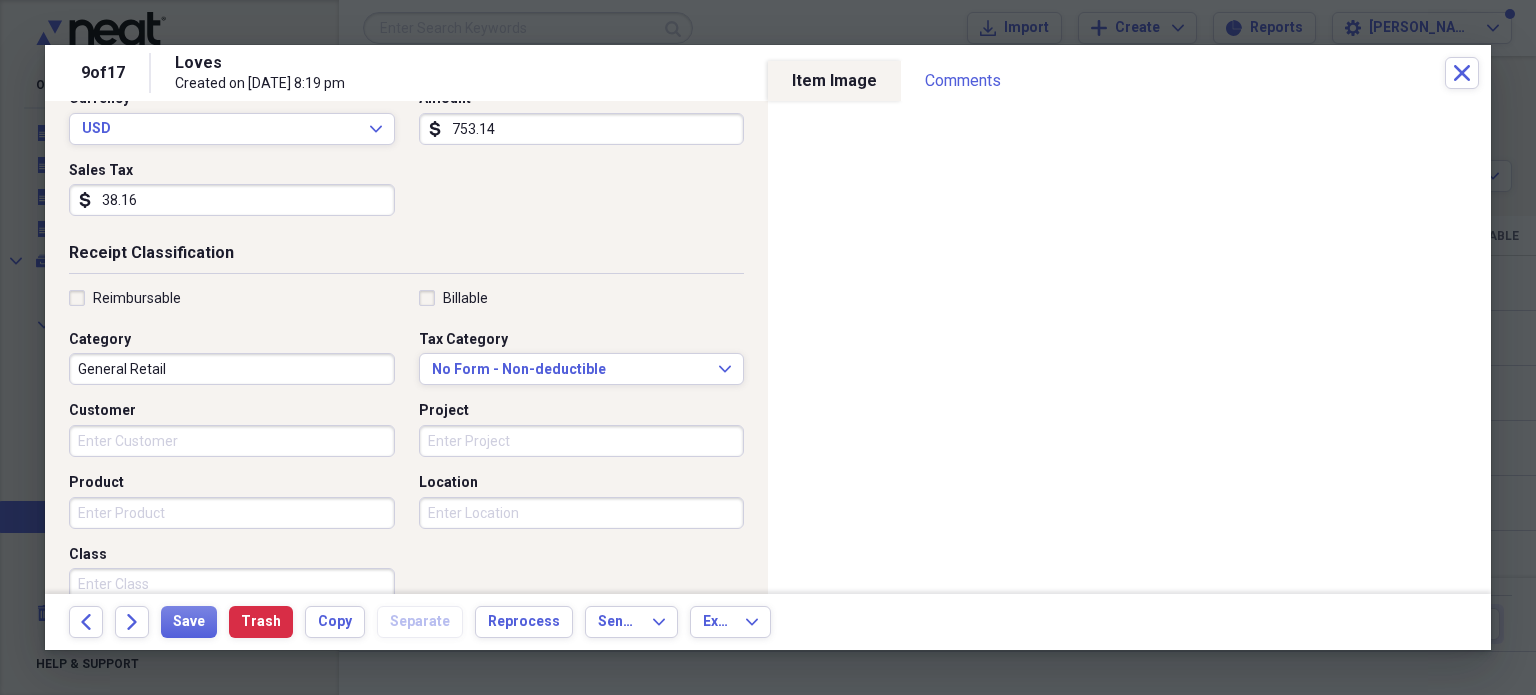 scroll, scrollTop: 400, scrollLeft: 0, axis: vertical 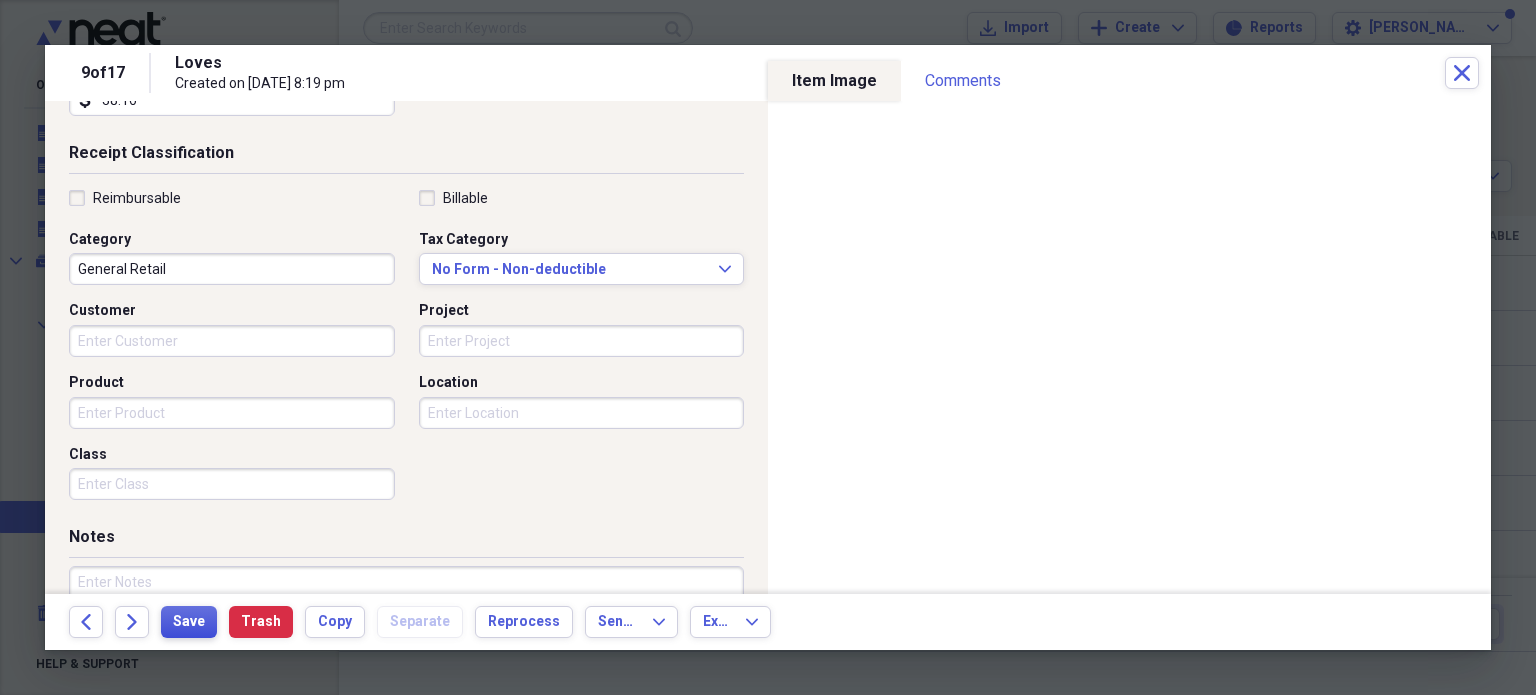 type on "38.16" 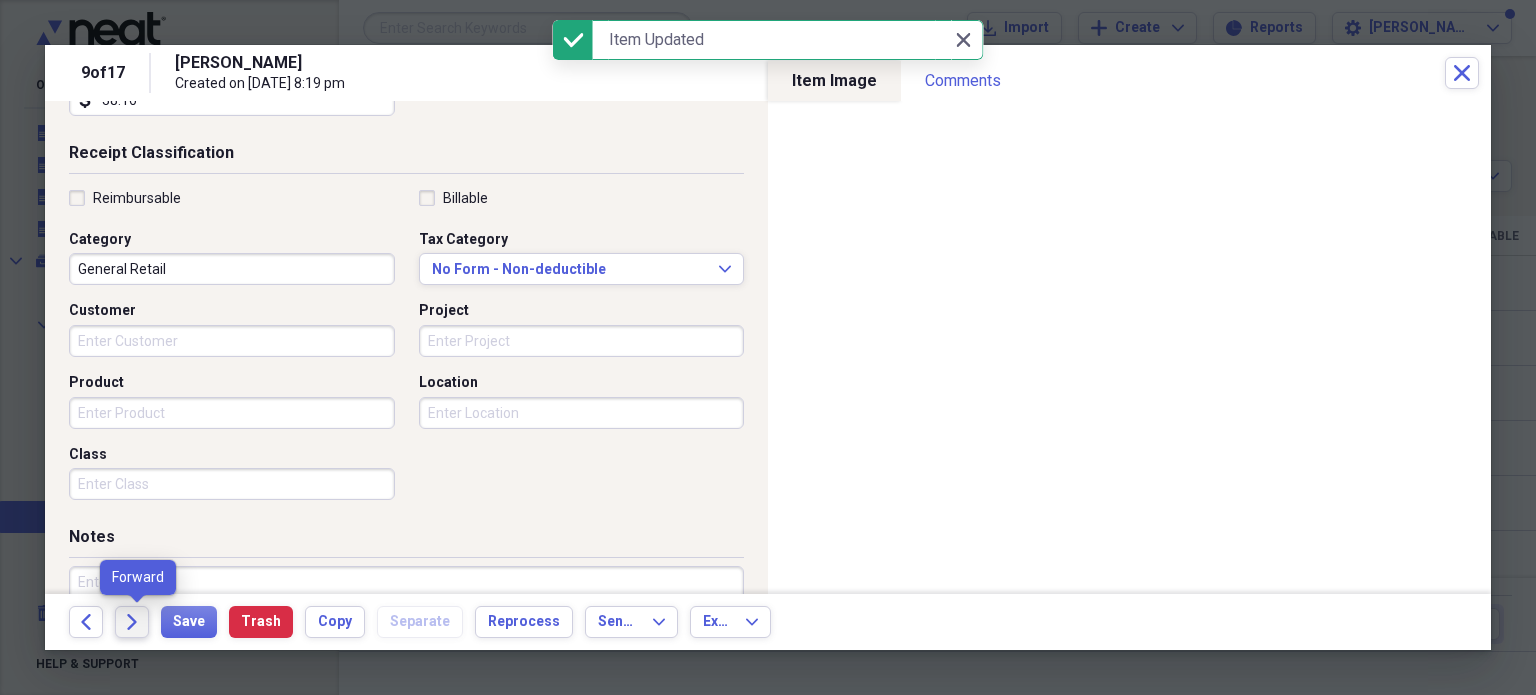click on "Forward" 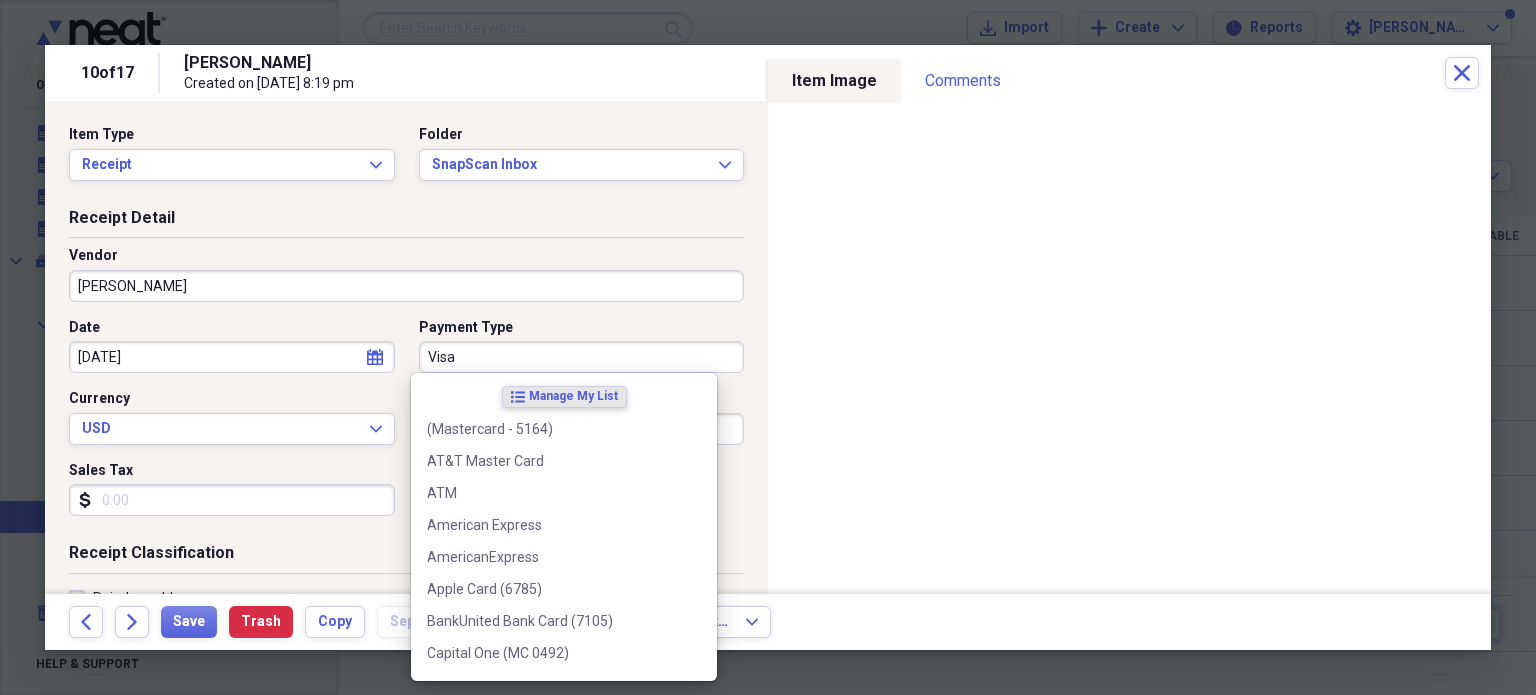click on "Visa" at bounding box center [582, 357] 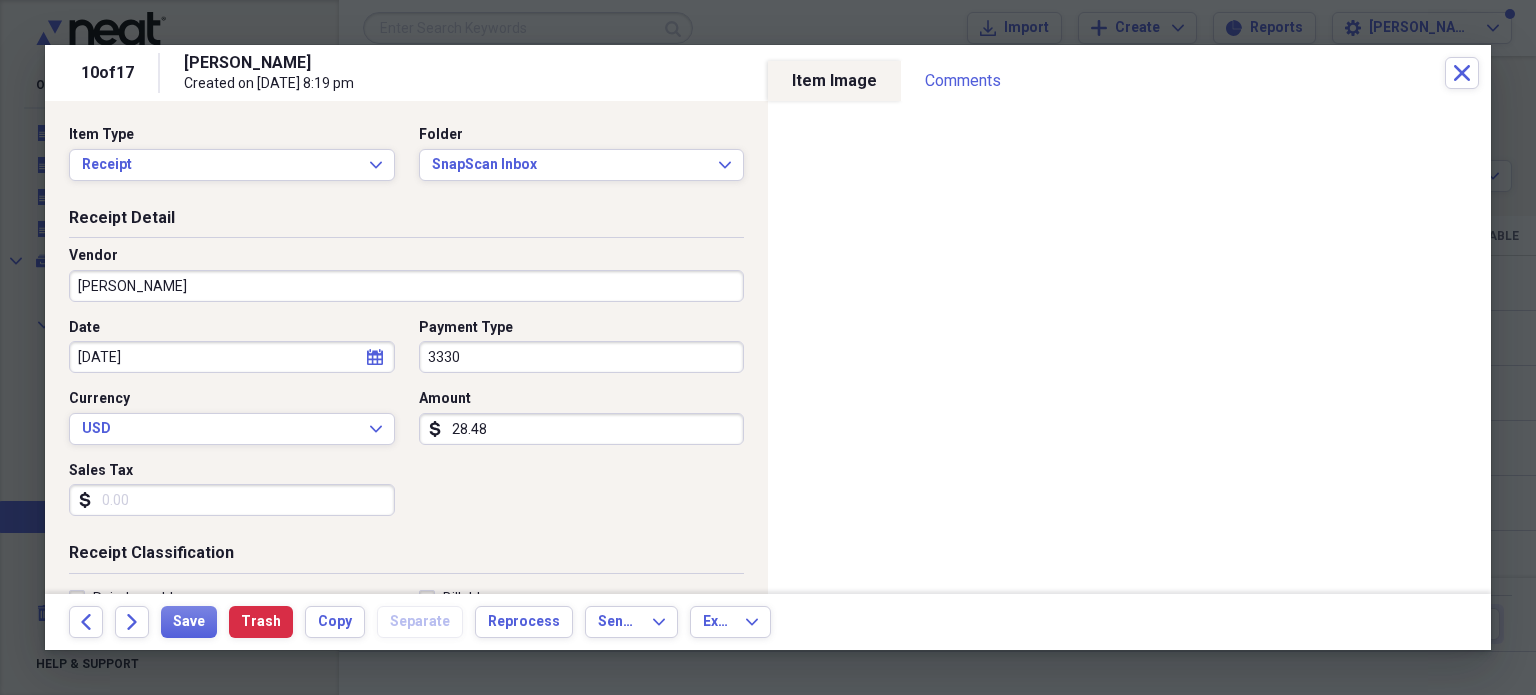 drag, startPoint x: 463, startPoint y: 346, endPoint x: 380, endPoint y: 353, distance: 83.294655 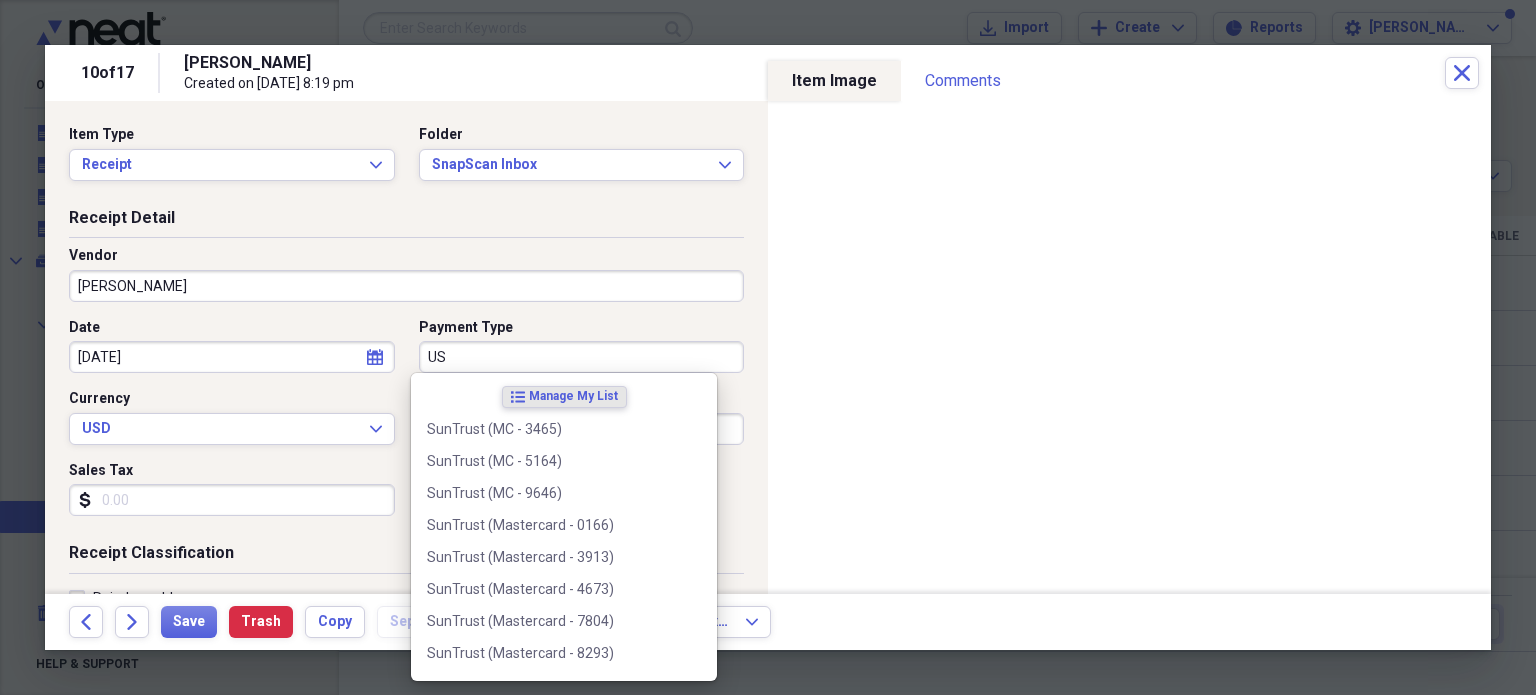 type on "U" 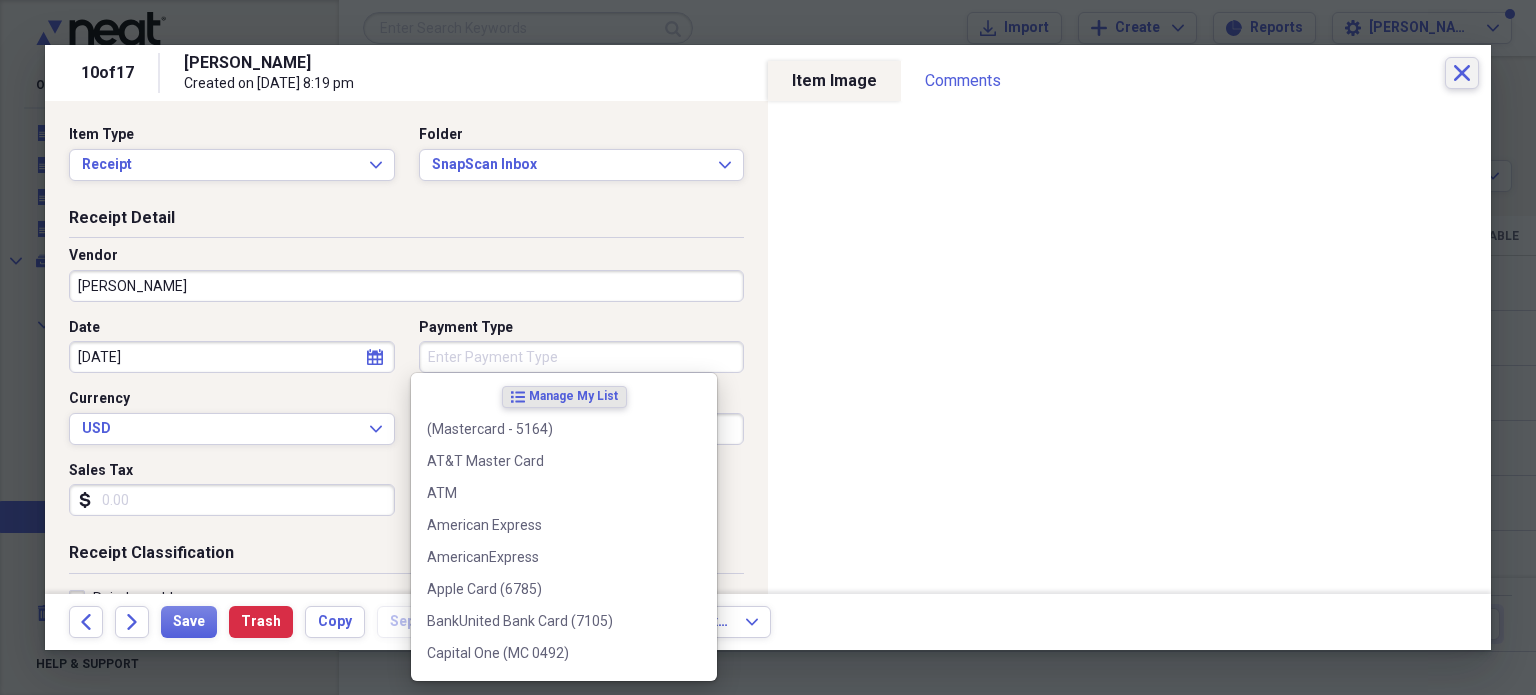 type 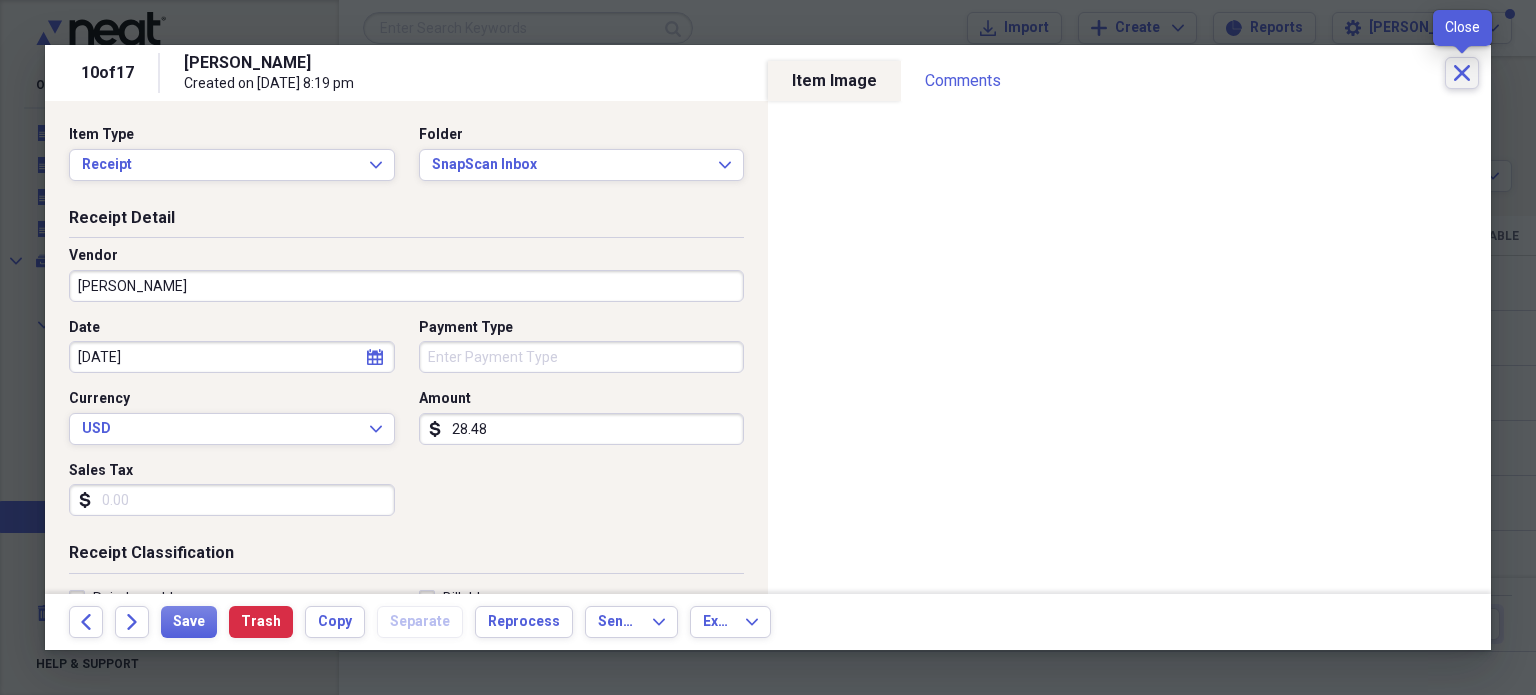 click on "Close" at bounding box center (1462, 73) 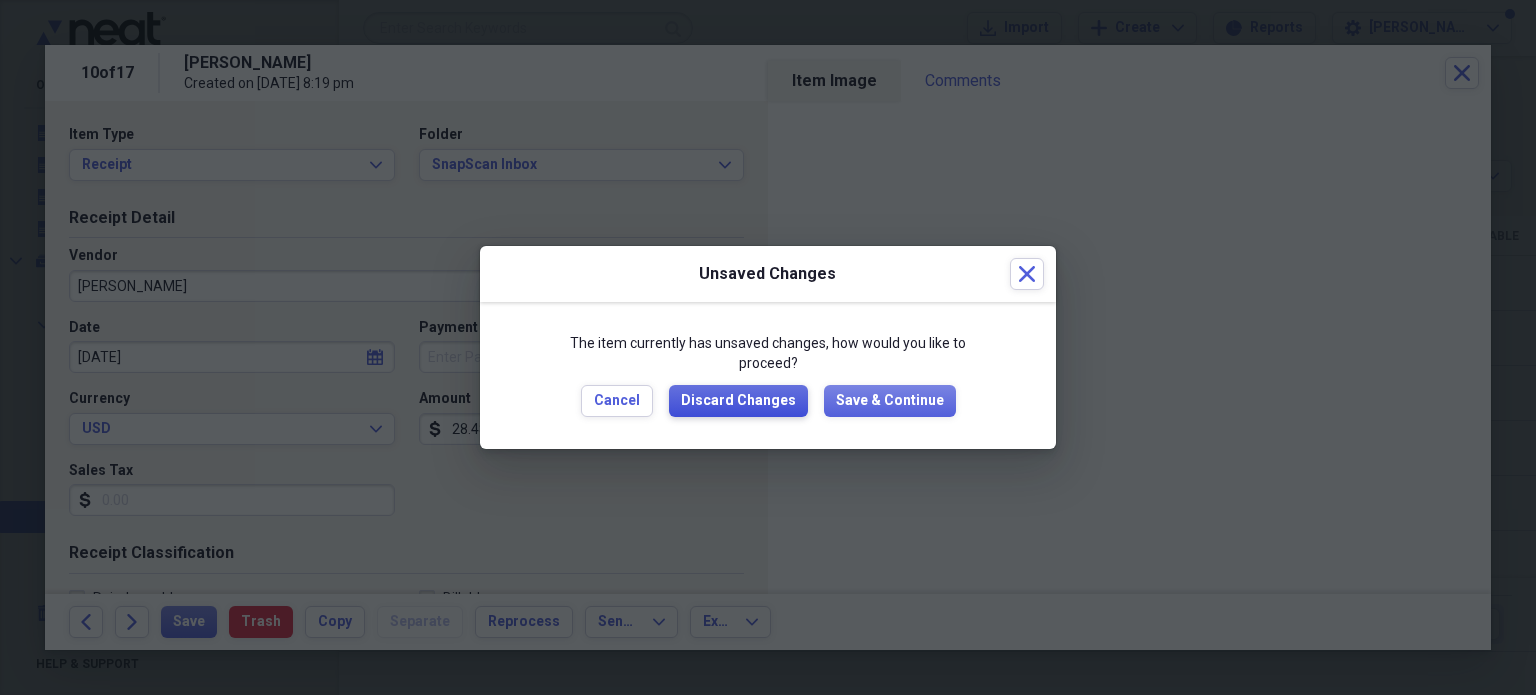 click on "Discard Changes" at bounding box center (738, 401) 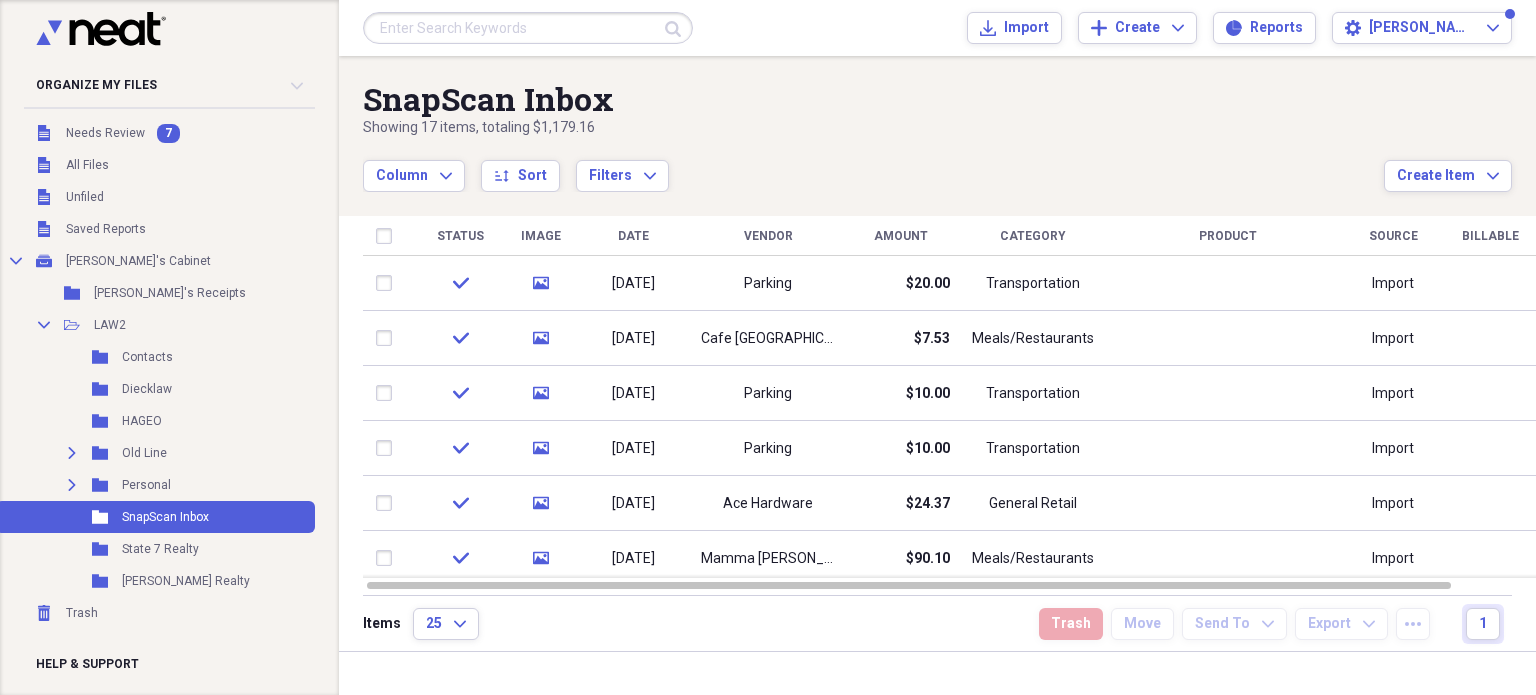 click at bounding box center [528, 28] 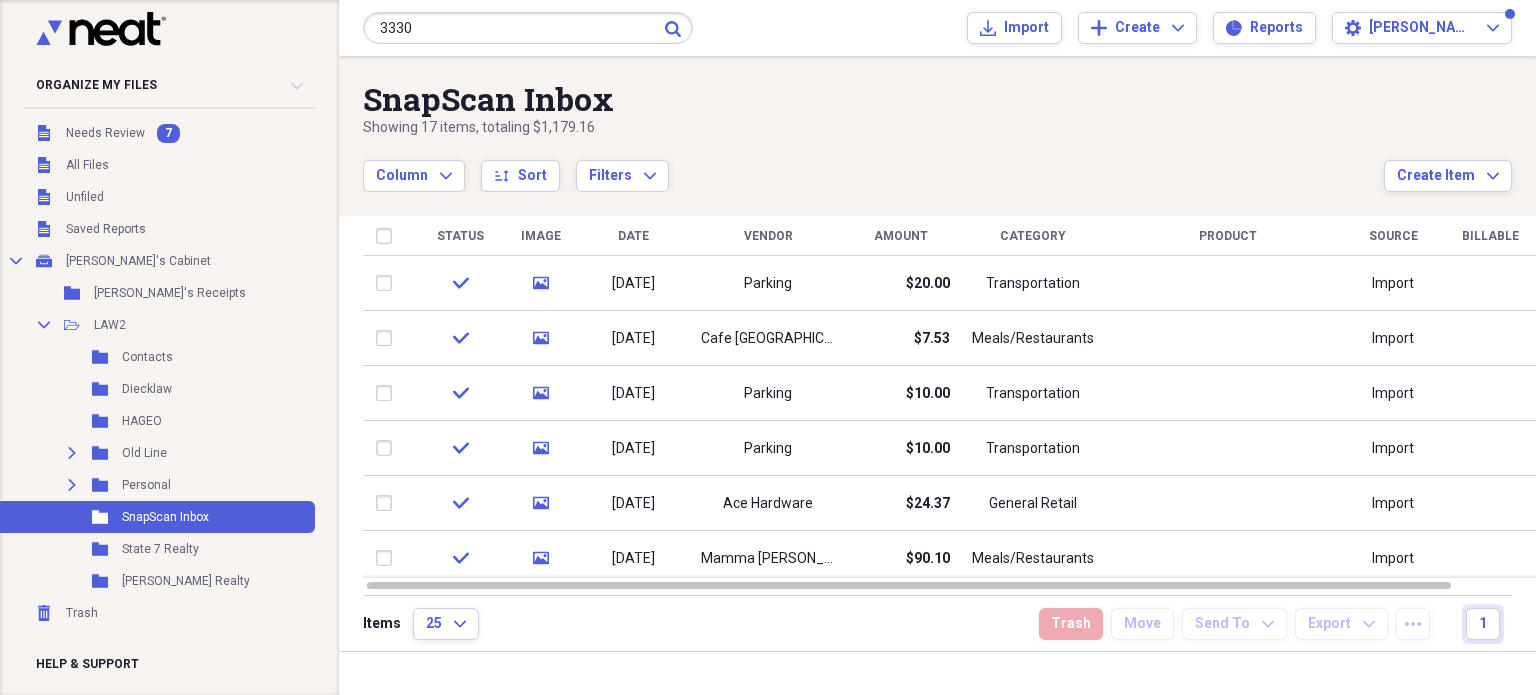 type on "3330" 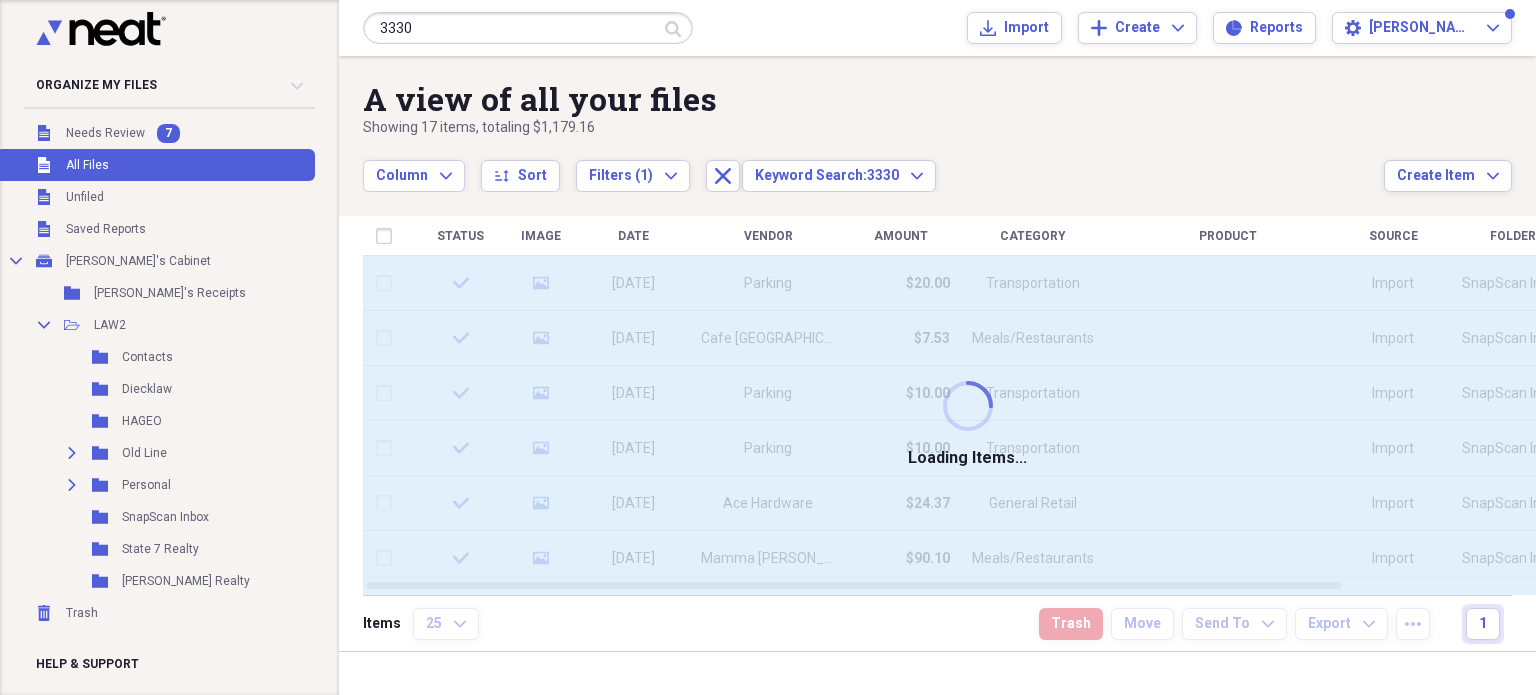 type 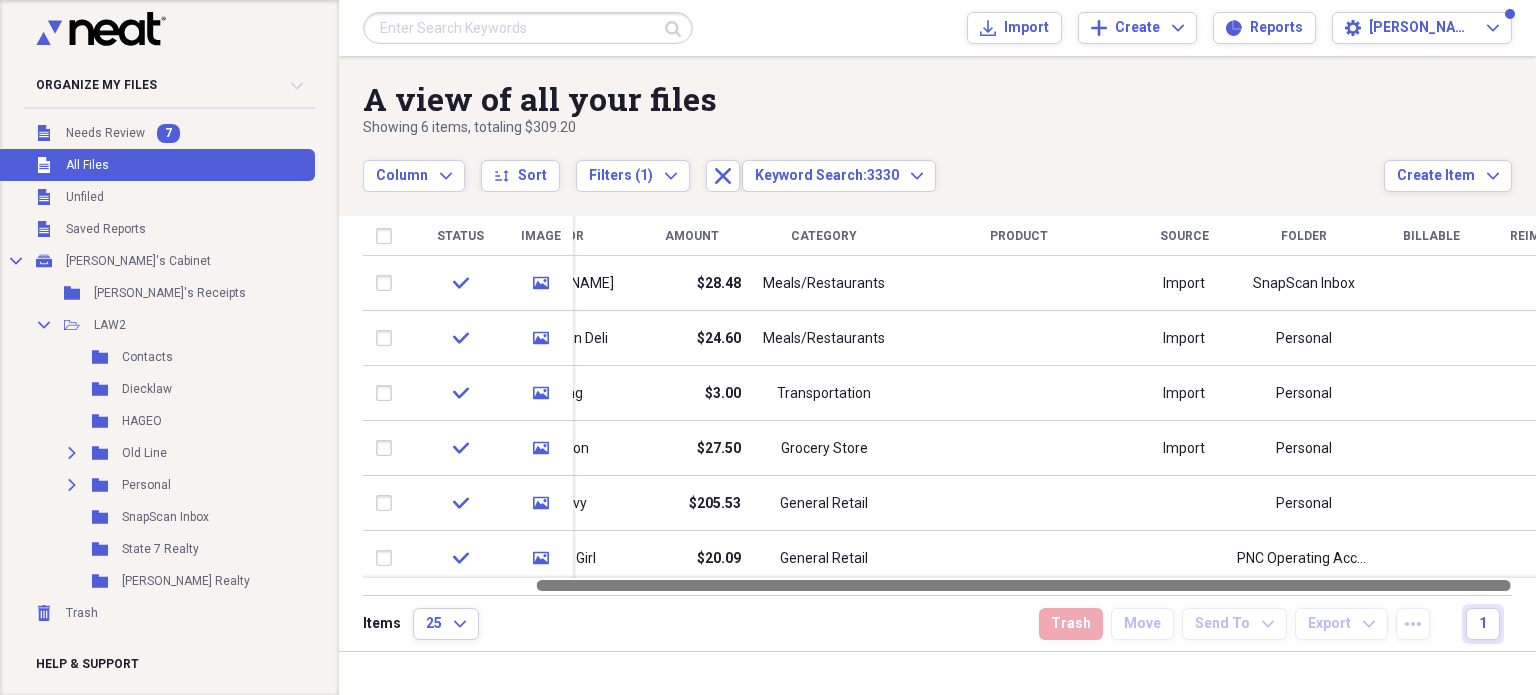 drag, startPoint x: 1195, startPoint y: 588, endPoint x: 1369, endPoint y: 594, distance: 174.10342 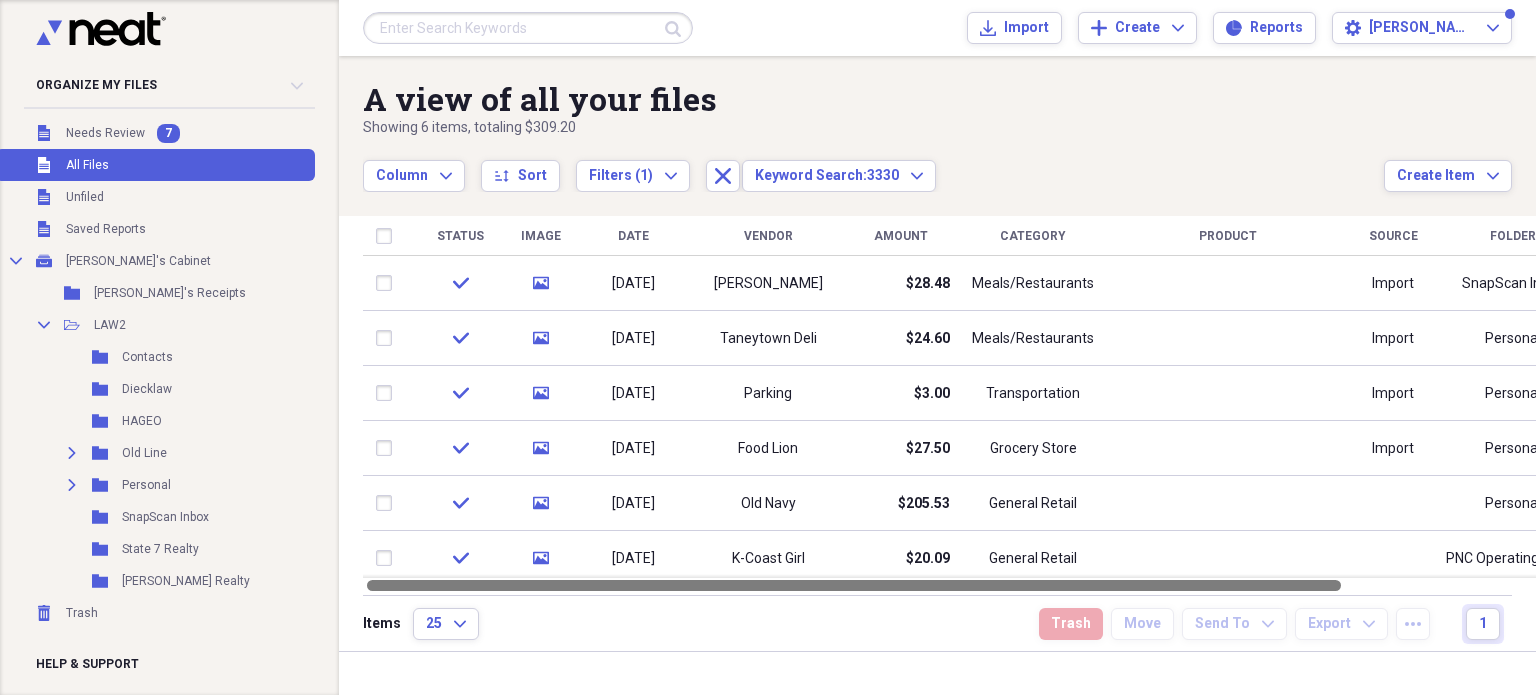 drag, startPoint x: 1340, startPoint y: 588, endPoint x: 1144, endPoint y: 593, distance: 196.06377 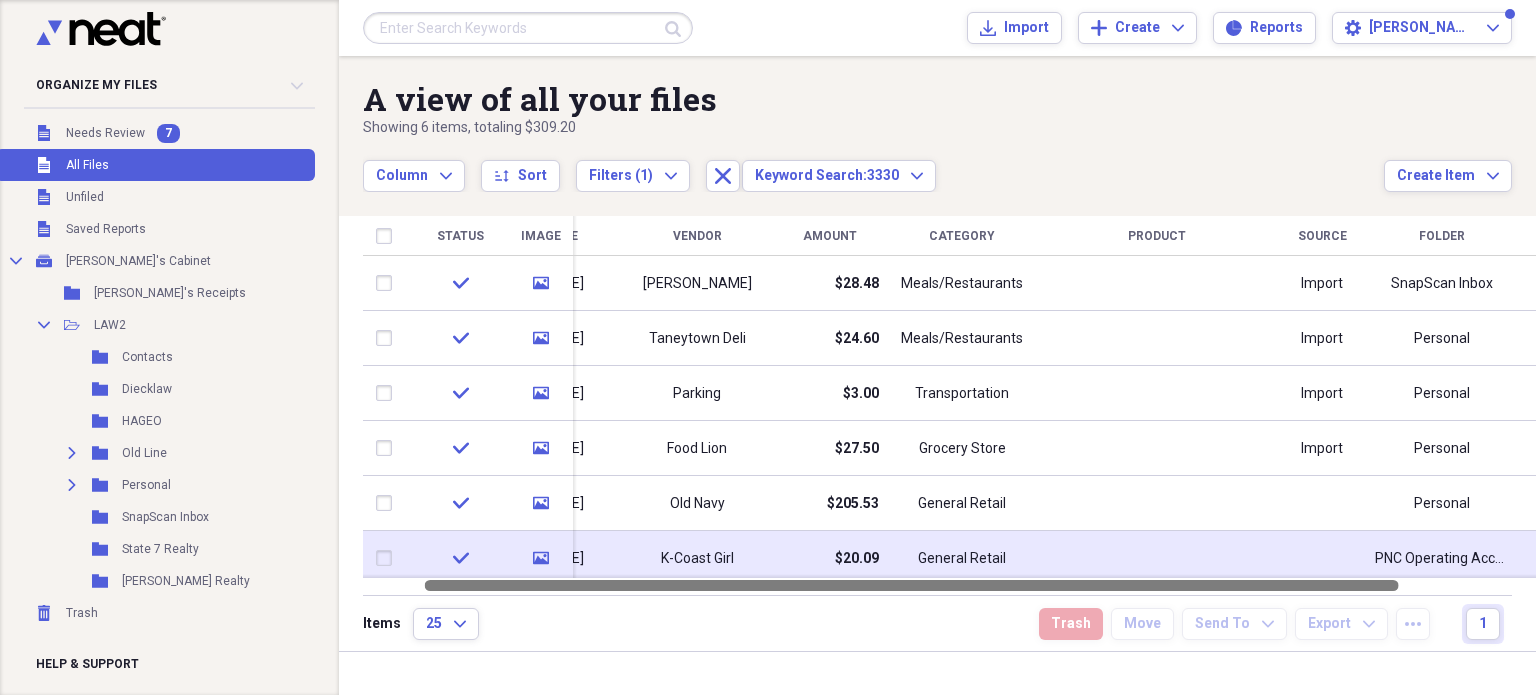 drag, startPoint x: 1287, startPoint y: 585, endPoint x: 1352, endPoint y: 547, distance: 75.29276 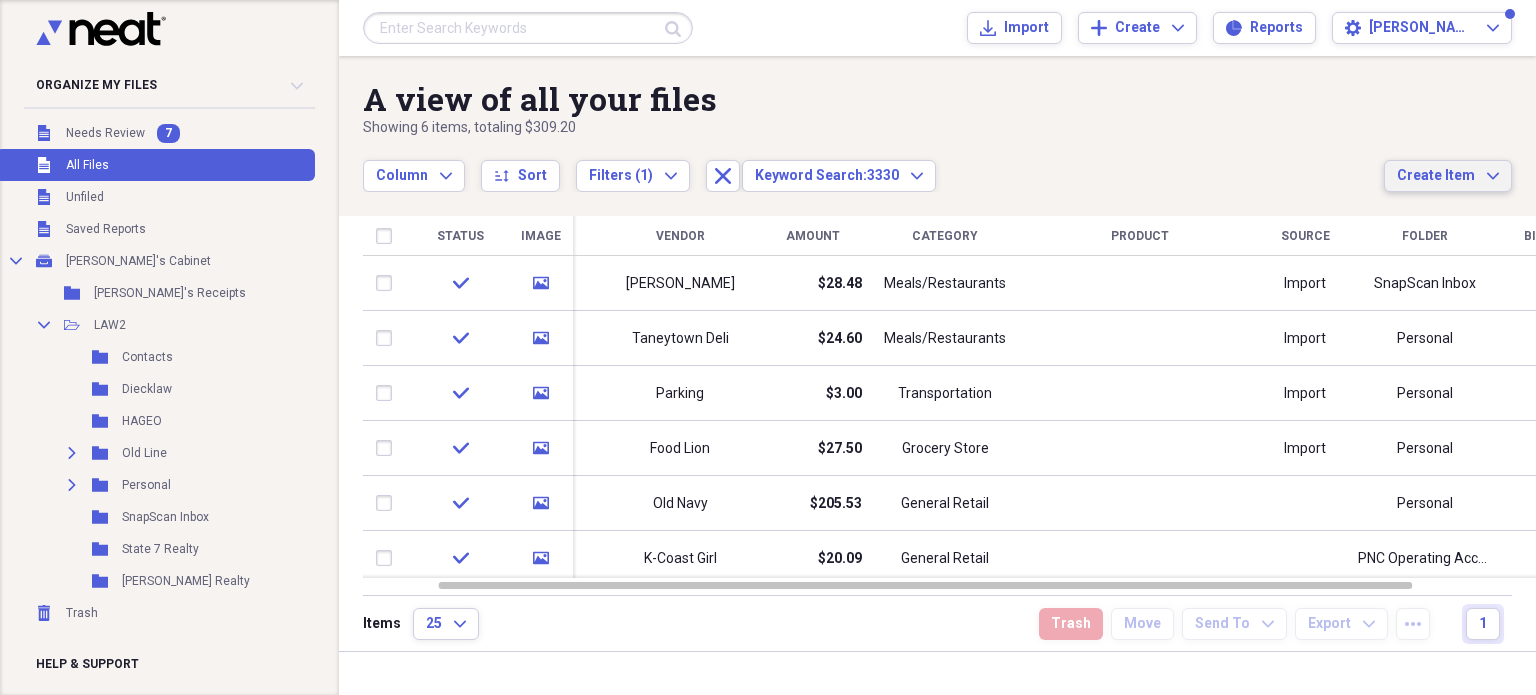 click on "Create Item" at bounding box center [1436, 176] 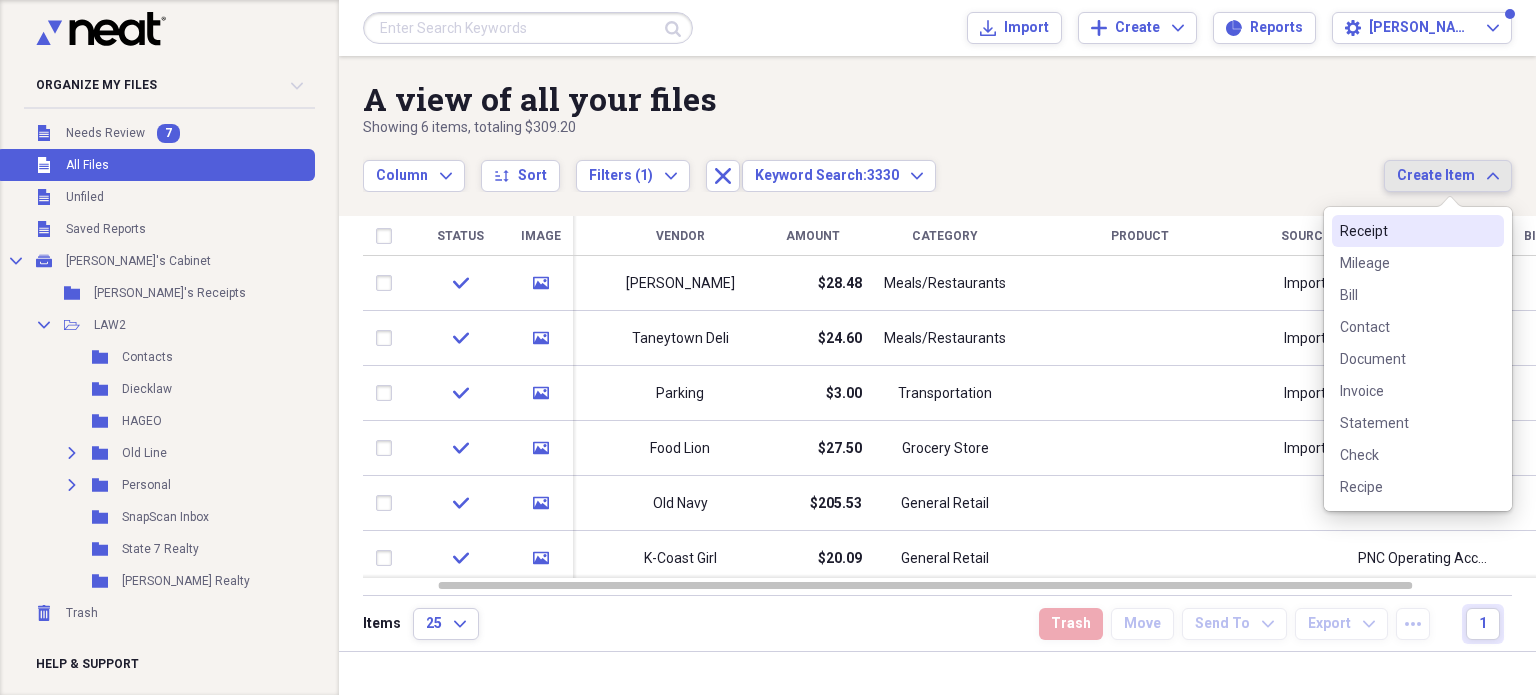 click on "Create Item" at bounding box center (1436, 176) 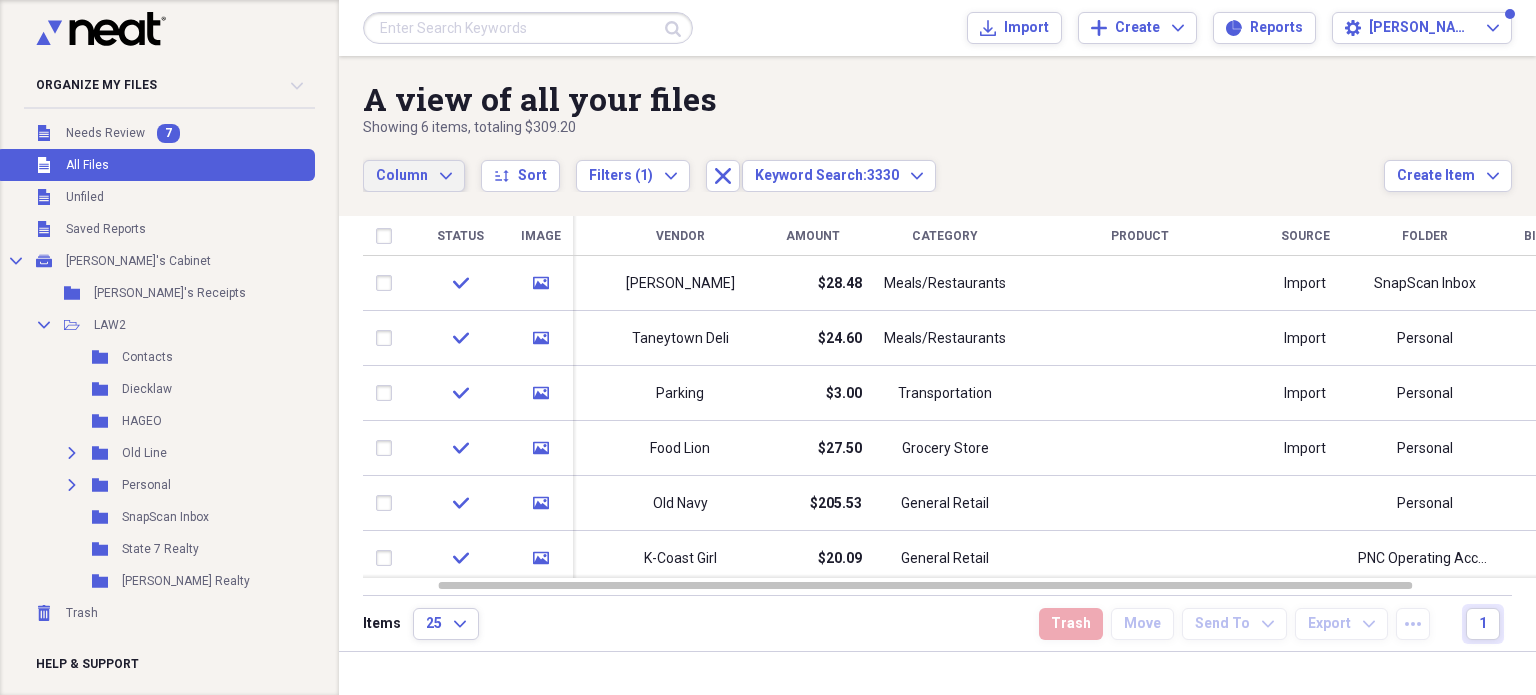 click on "Column Expand" at bounding box center [414, 176] 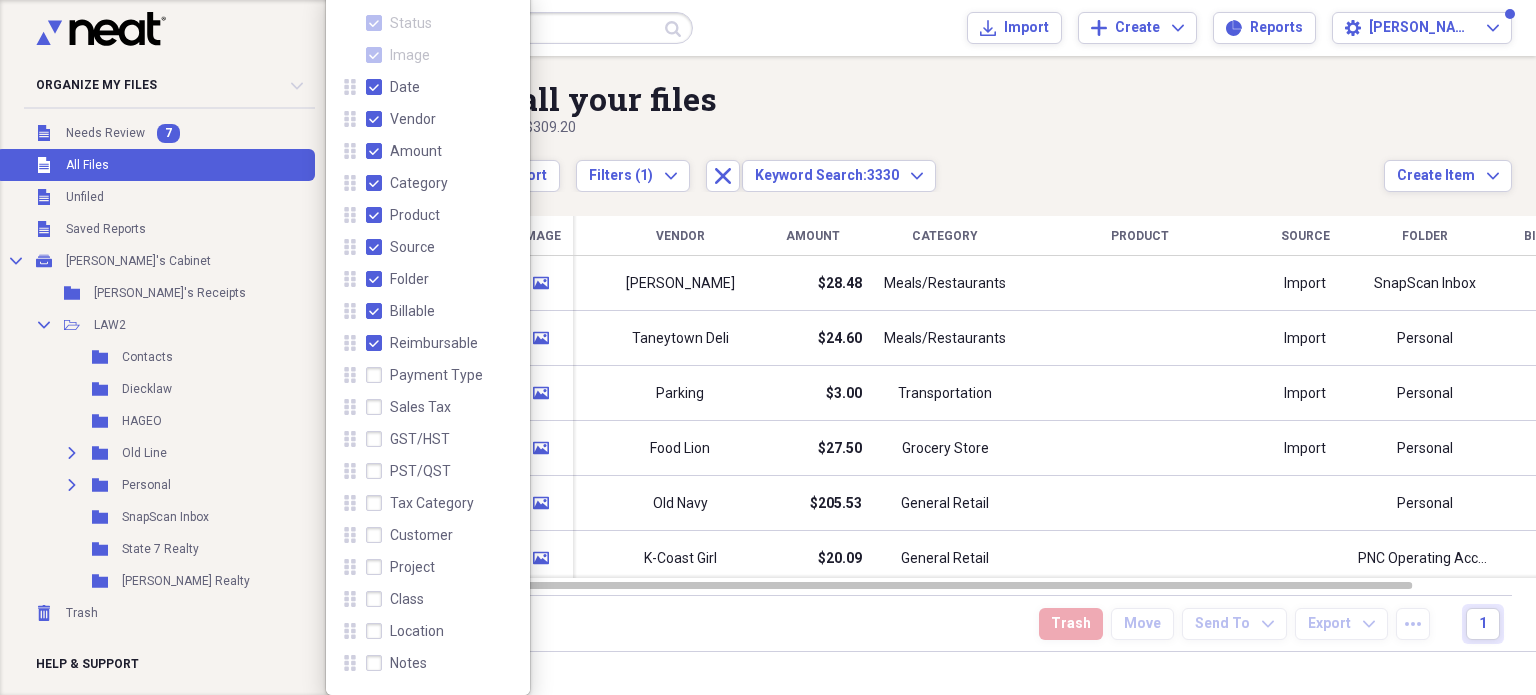 click on "Product" at bounding box center [403, 215] 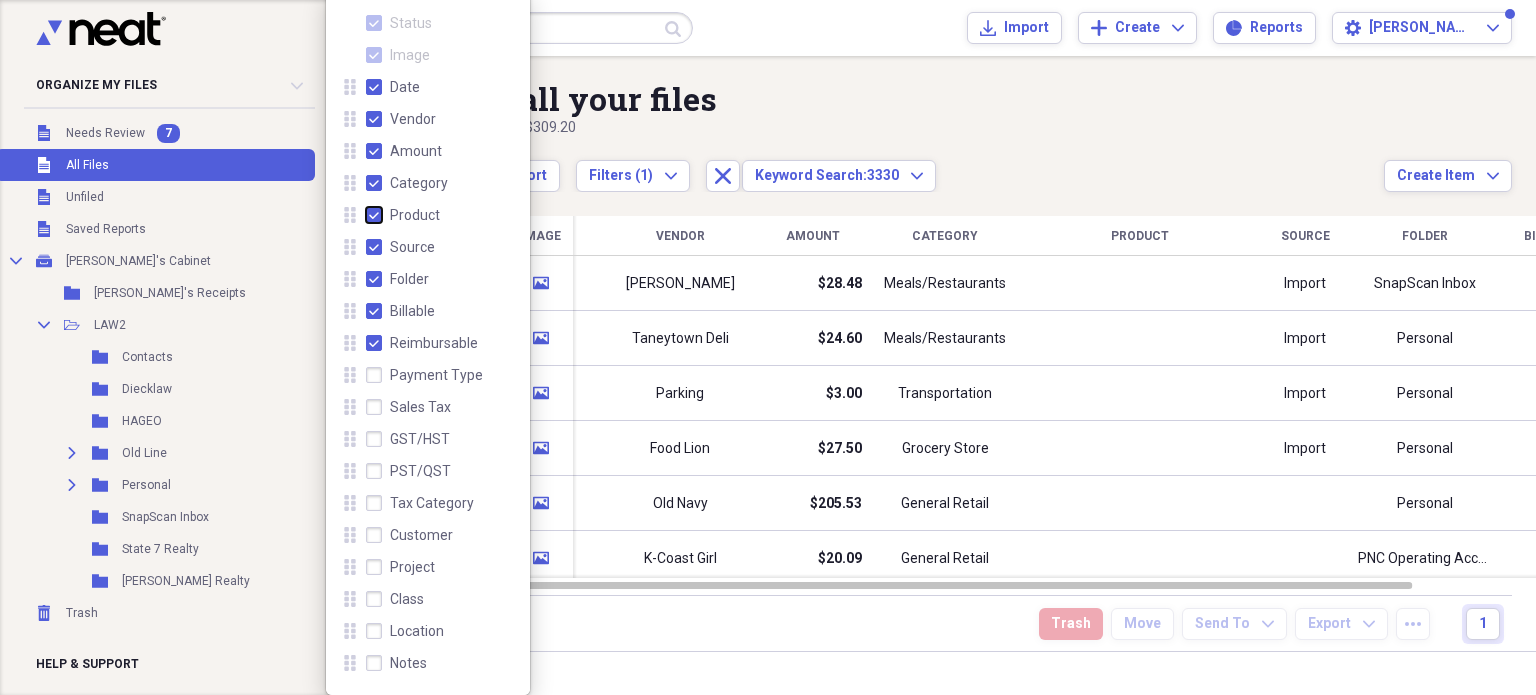 click on "Product" at bounding box center (366, 215) 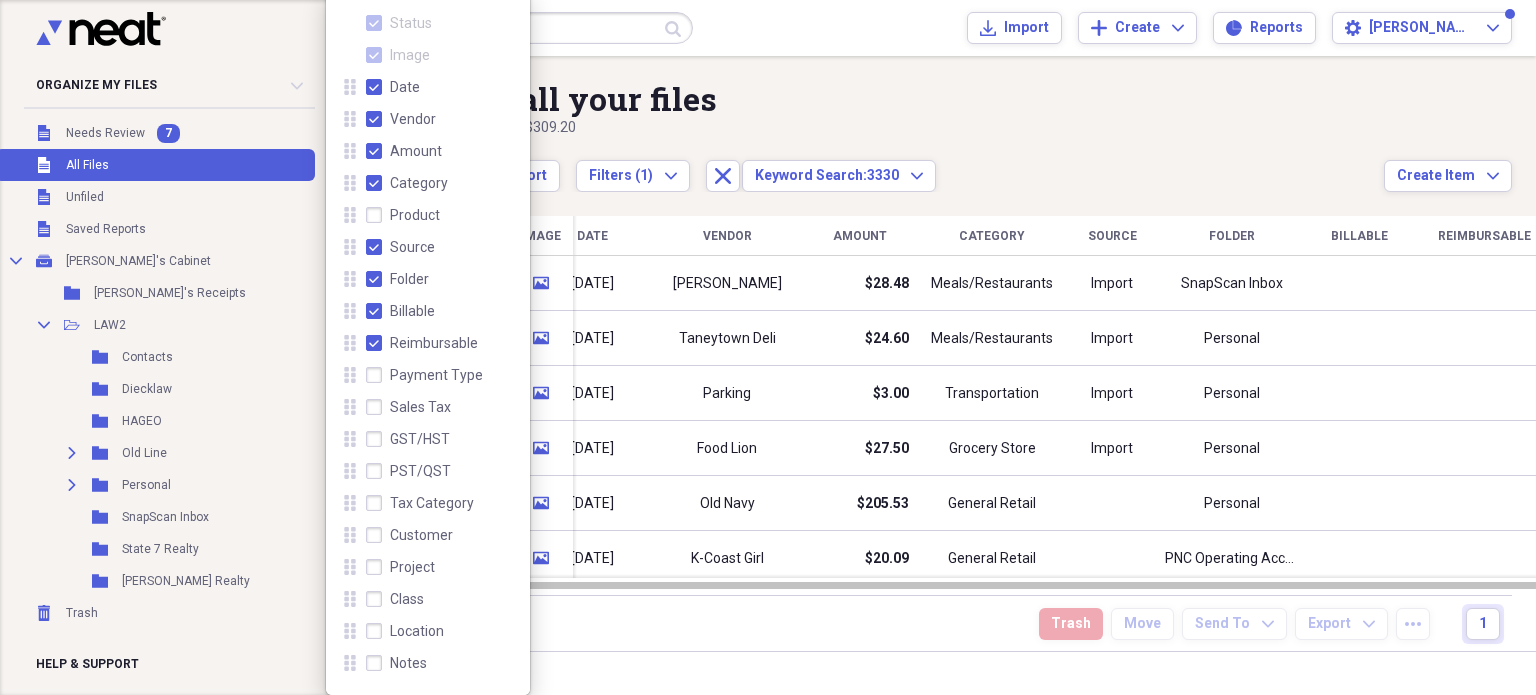 click on "Source" at bounding box center (400, 247) 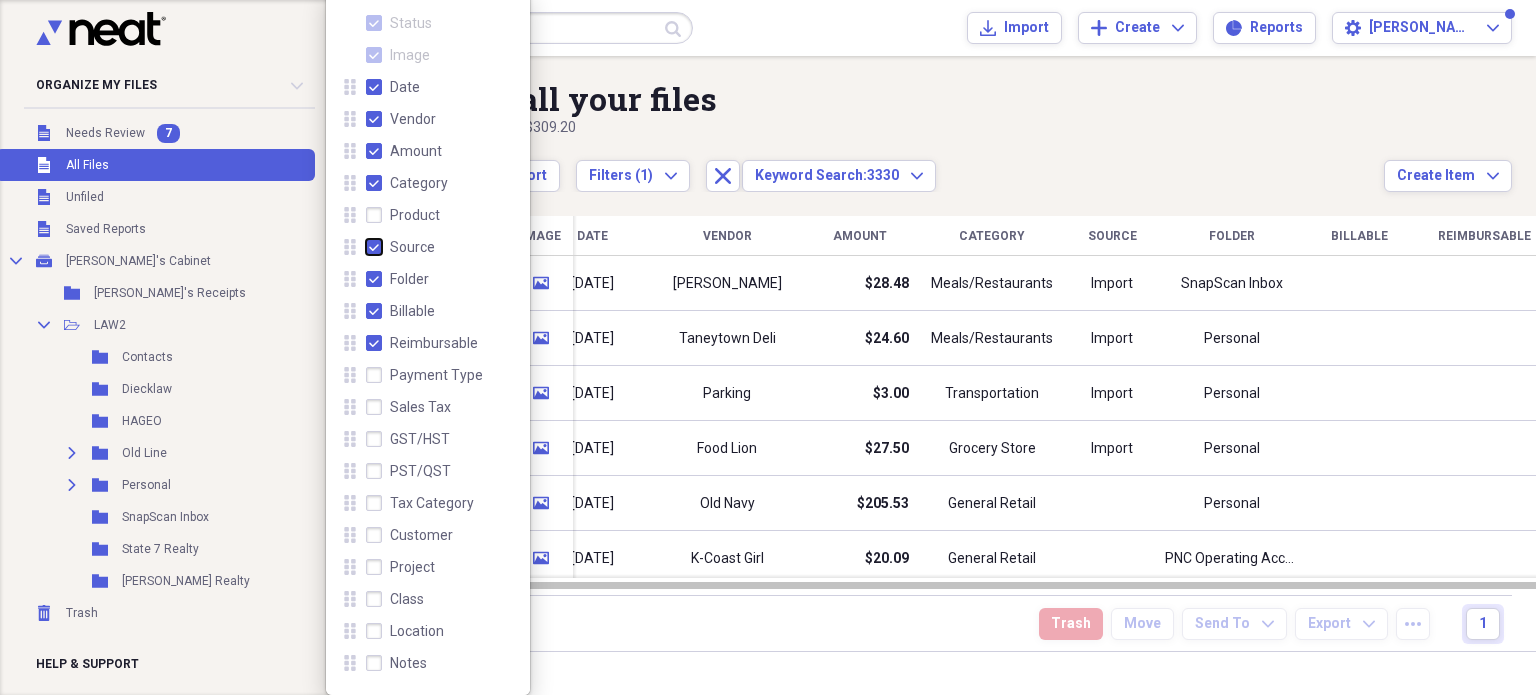 click on "Source" at bounding box center [366, 247] 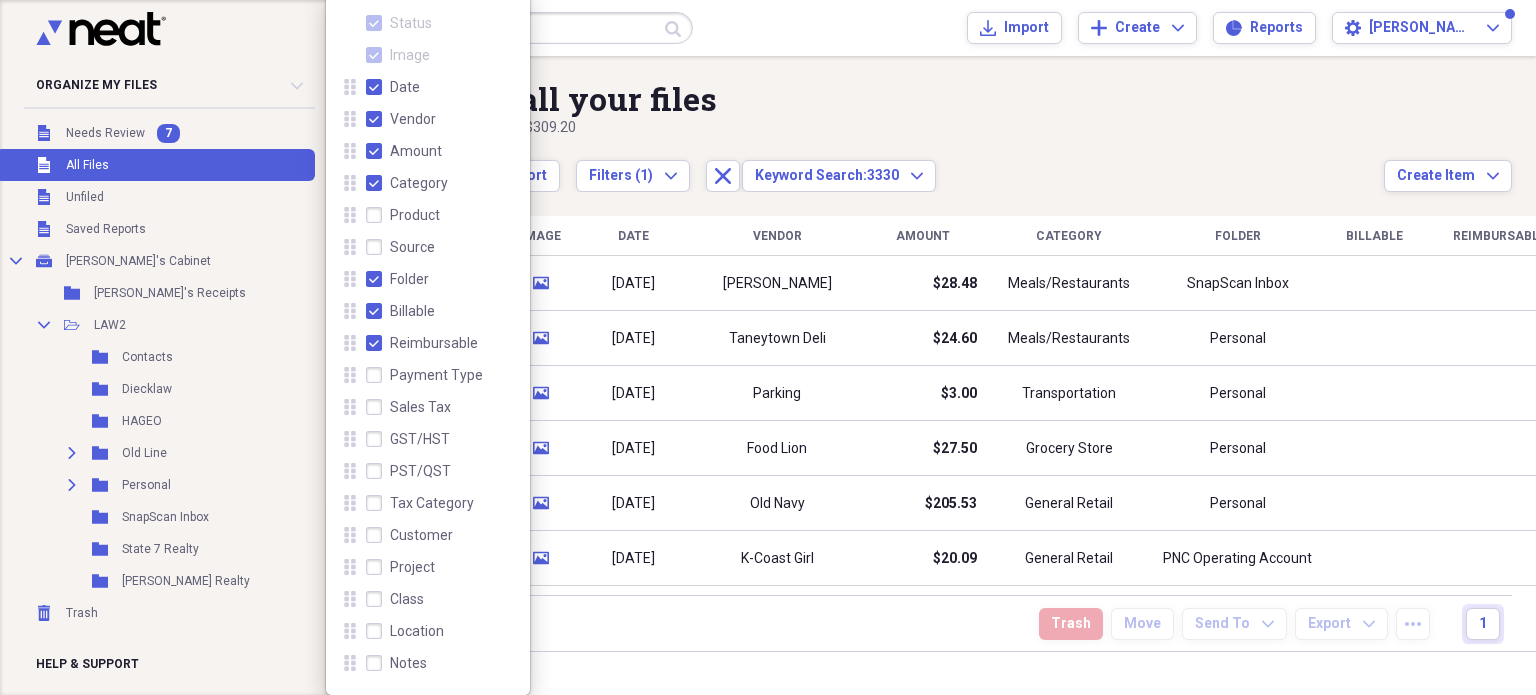 click on "Billable" at bounding box center (400, 311) 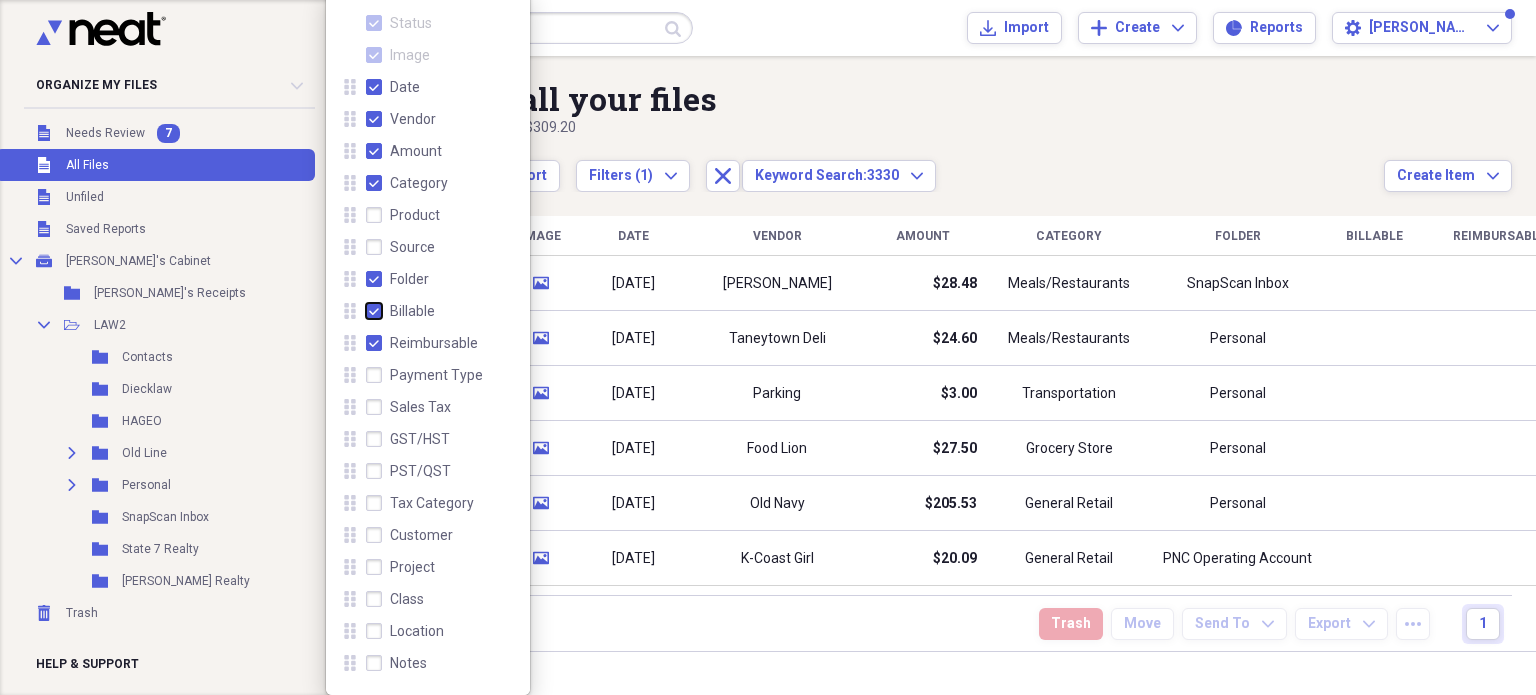 click on "Billable" at bounding box center (366, 311) 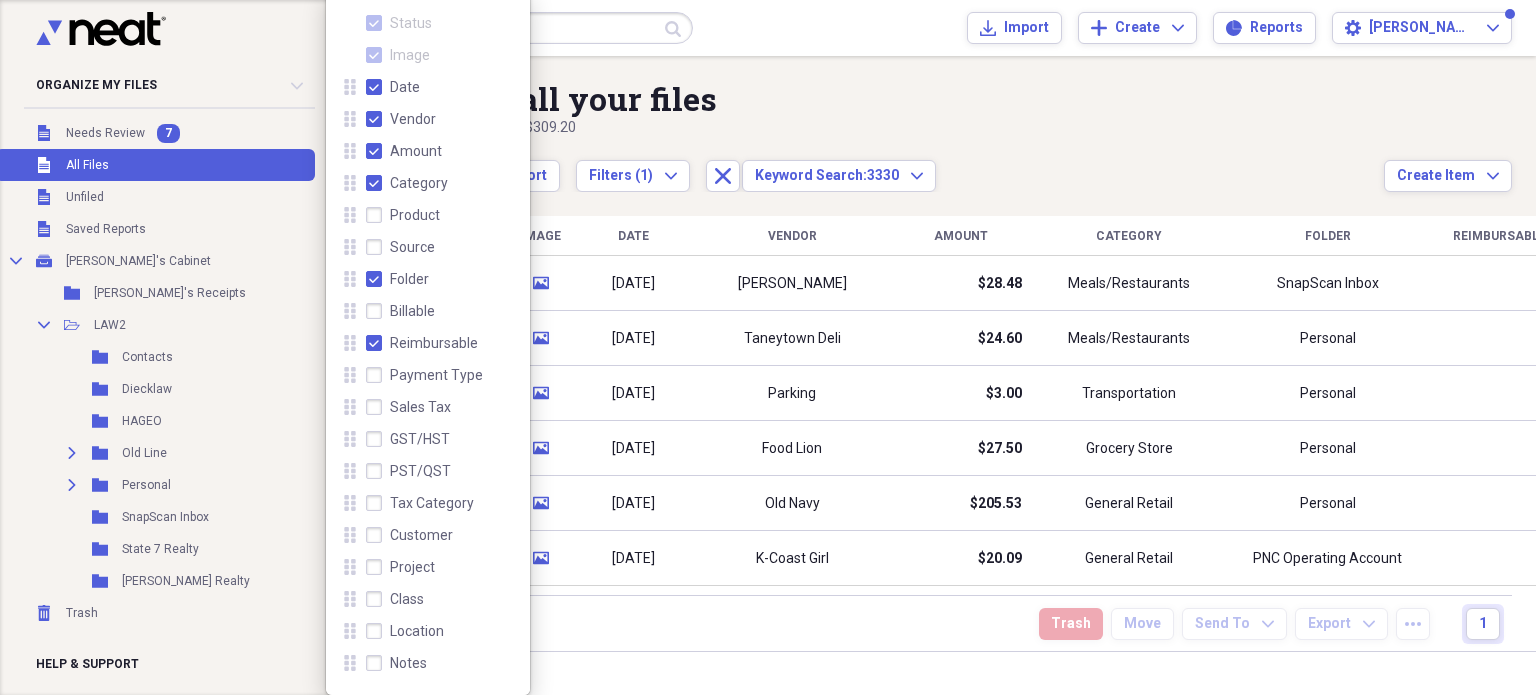 click on "Reimbursable" at bounding box center (422, 343) 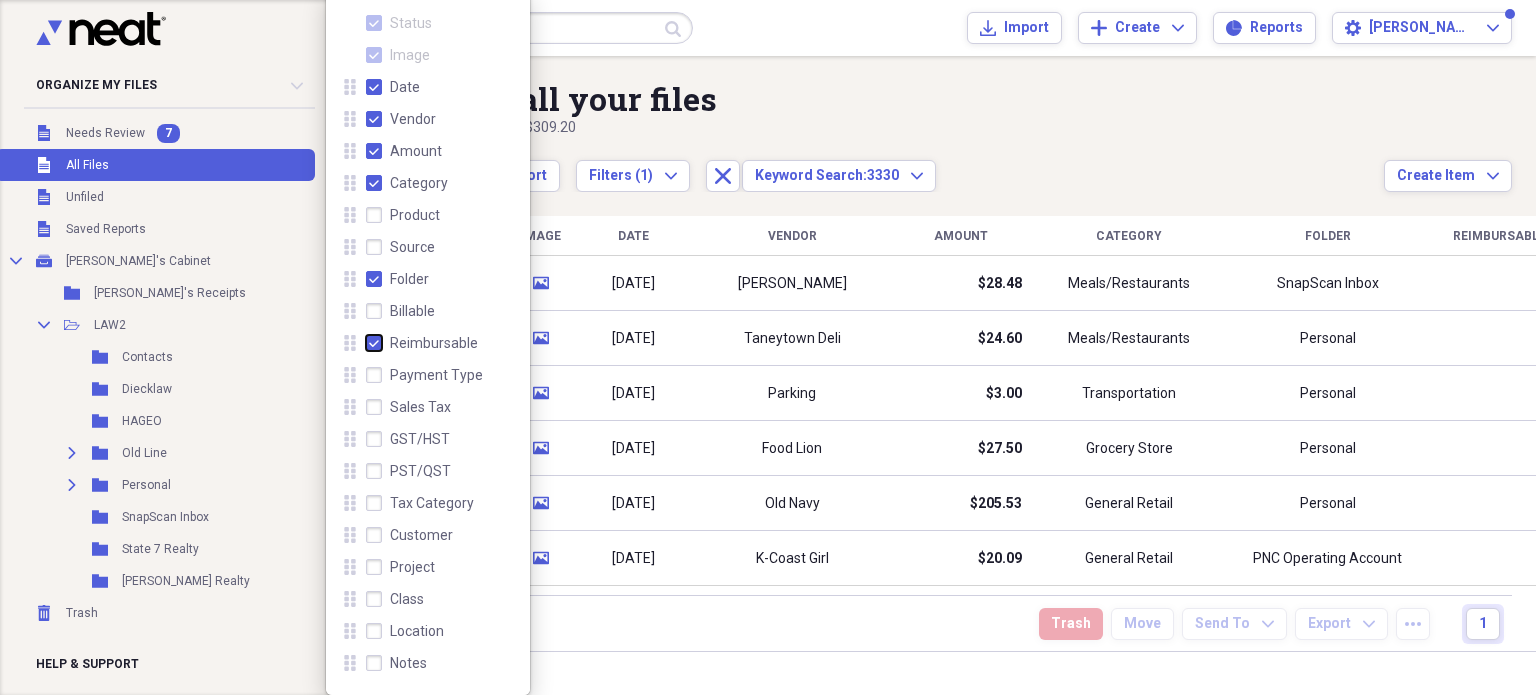 click on "Reimbursable" at bounding box center (366, 343) 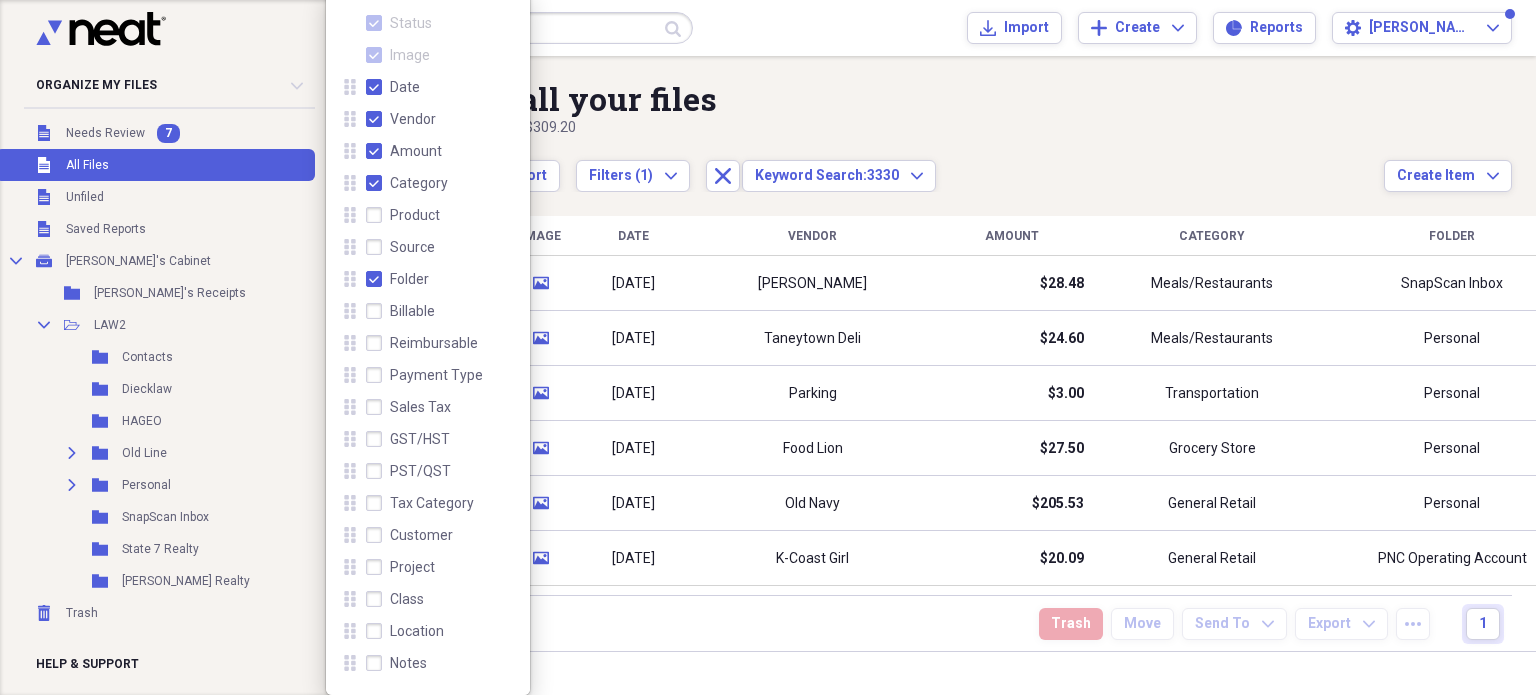click on "Payment Type" at bounding box center (424, 375) 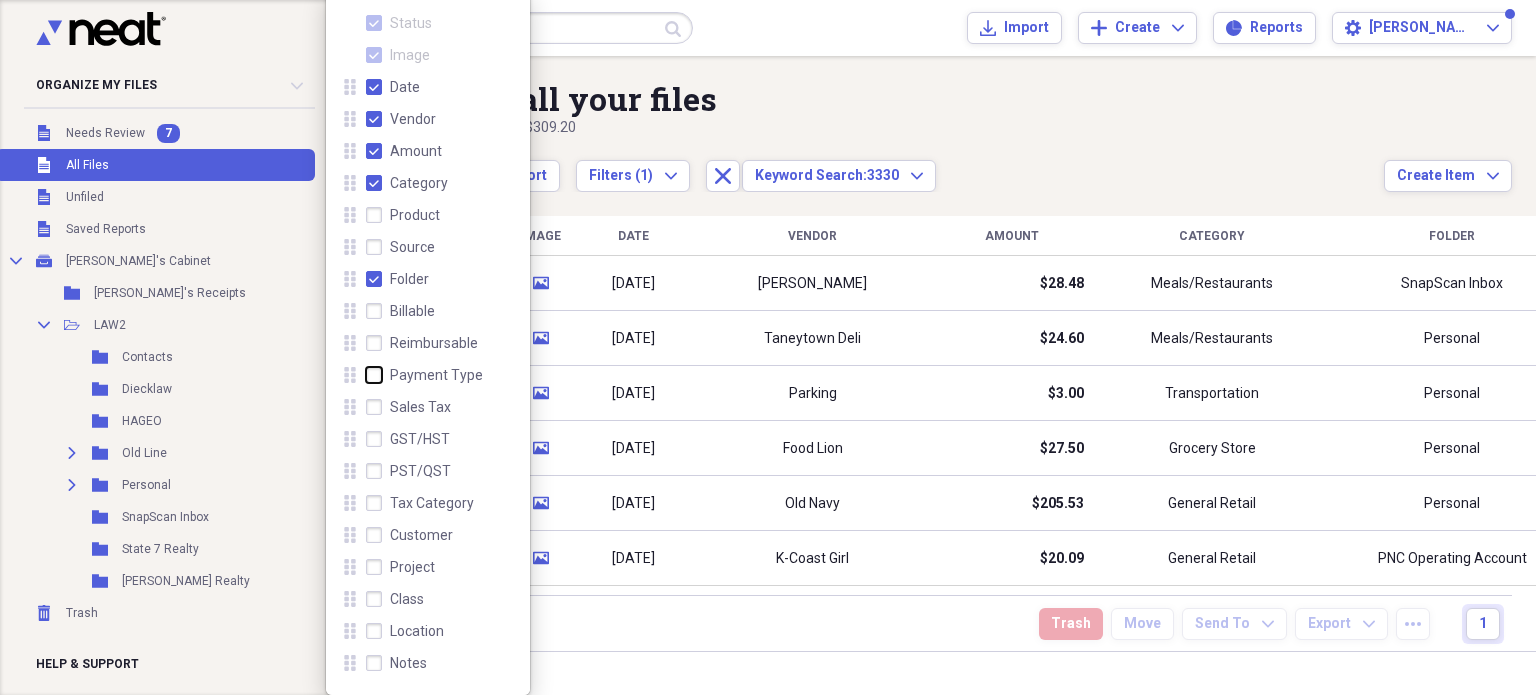 click on "Payment Type" at bounding box center (366, 375) 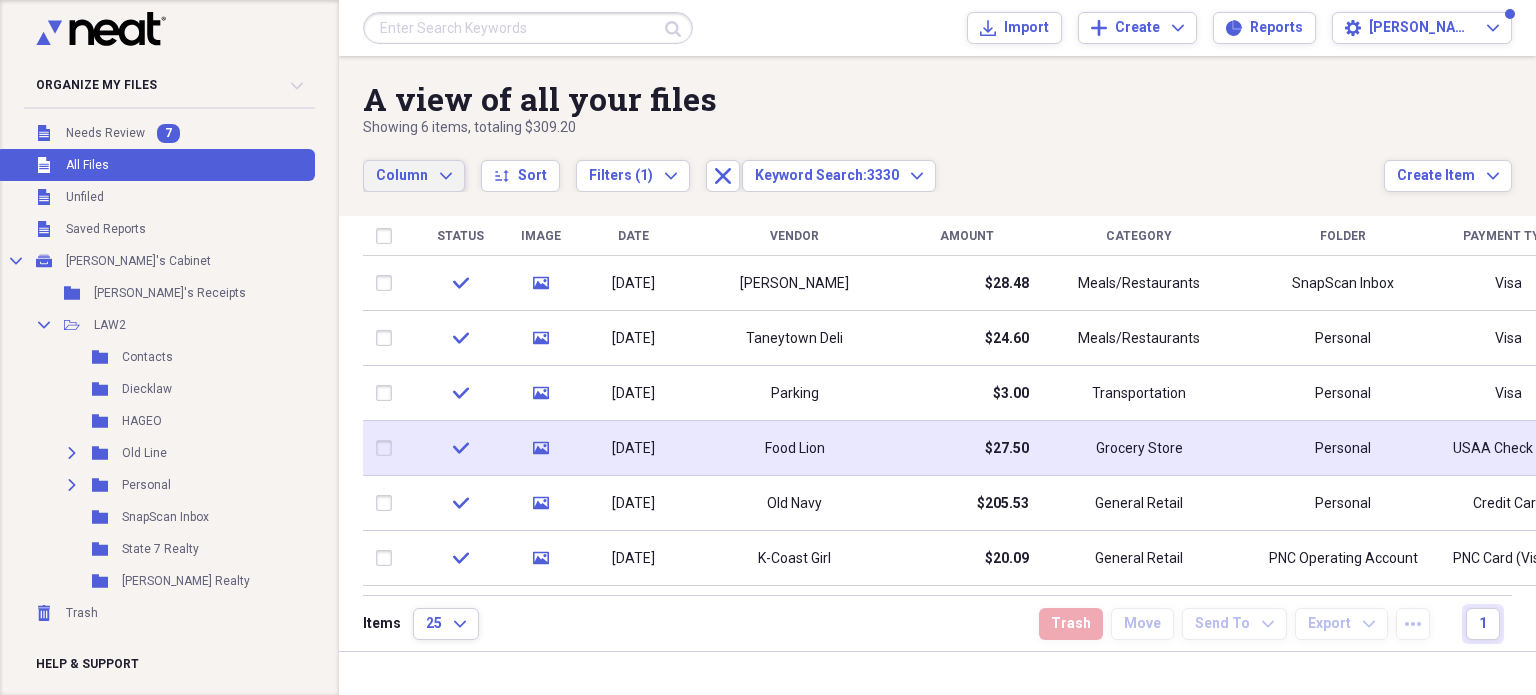 click on "Personal" at bounding box center [1343, 449] 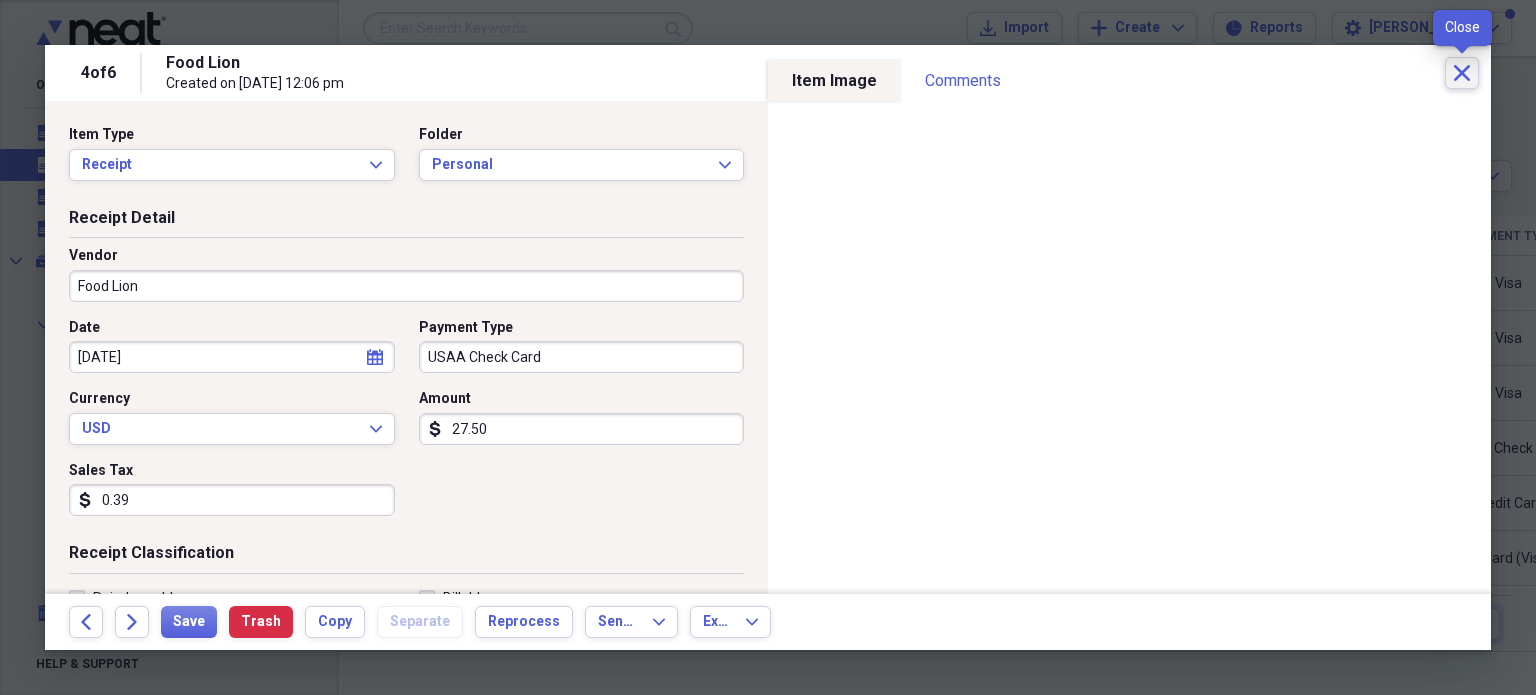 click on "Close" 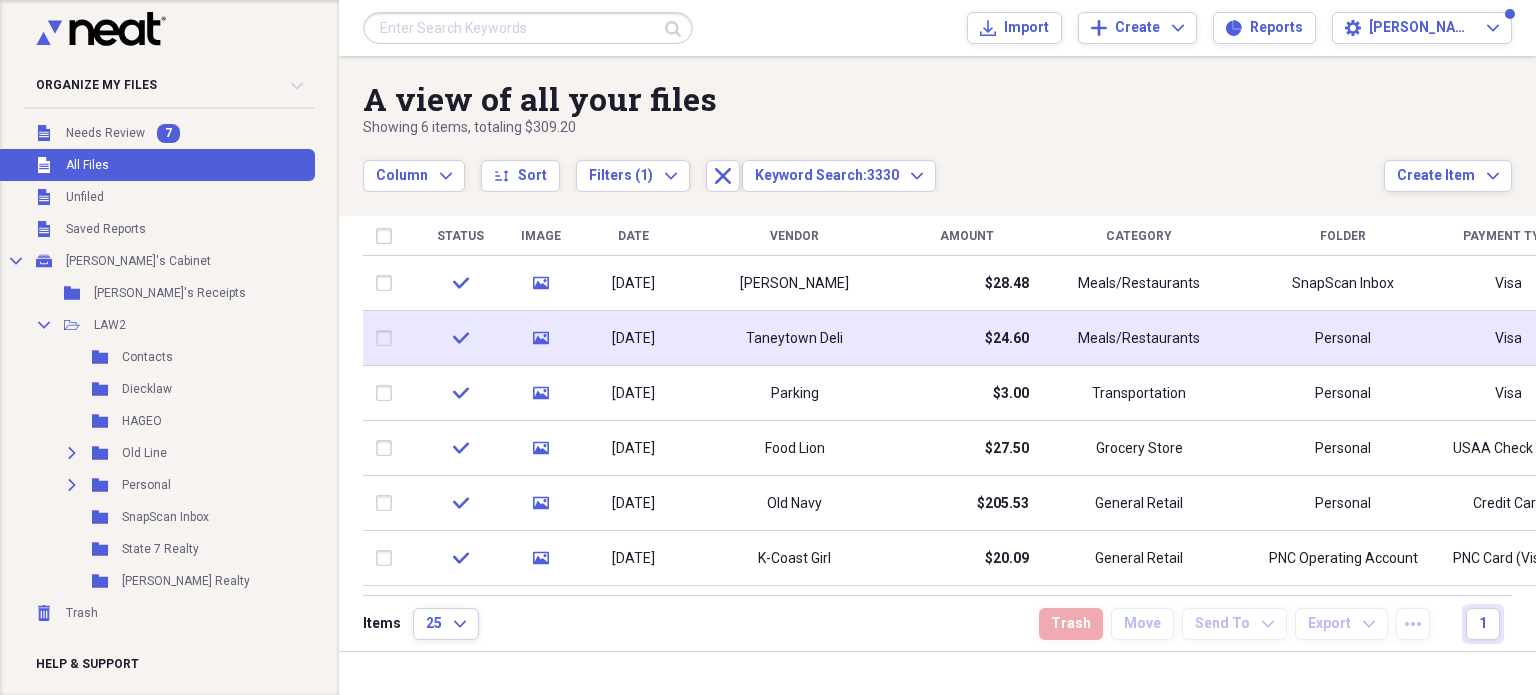 click on "Visa" at bounding box center (1508, 338) 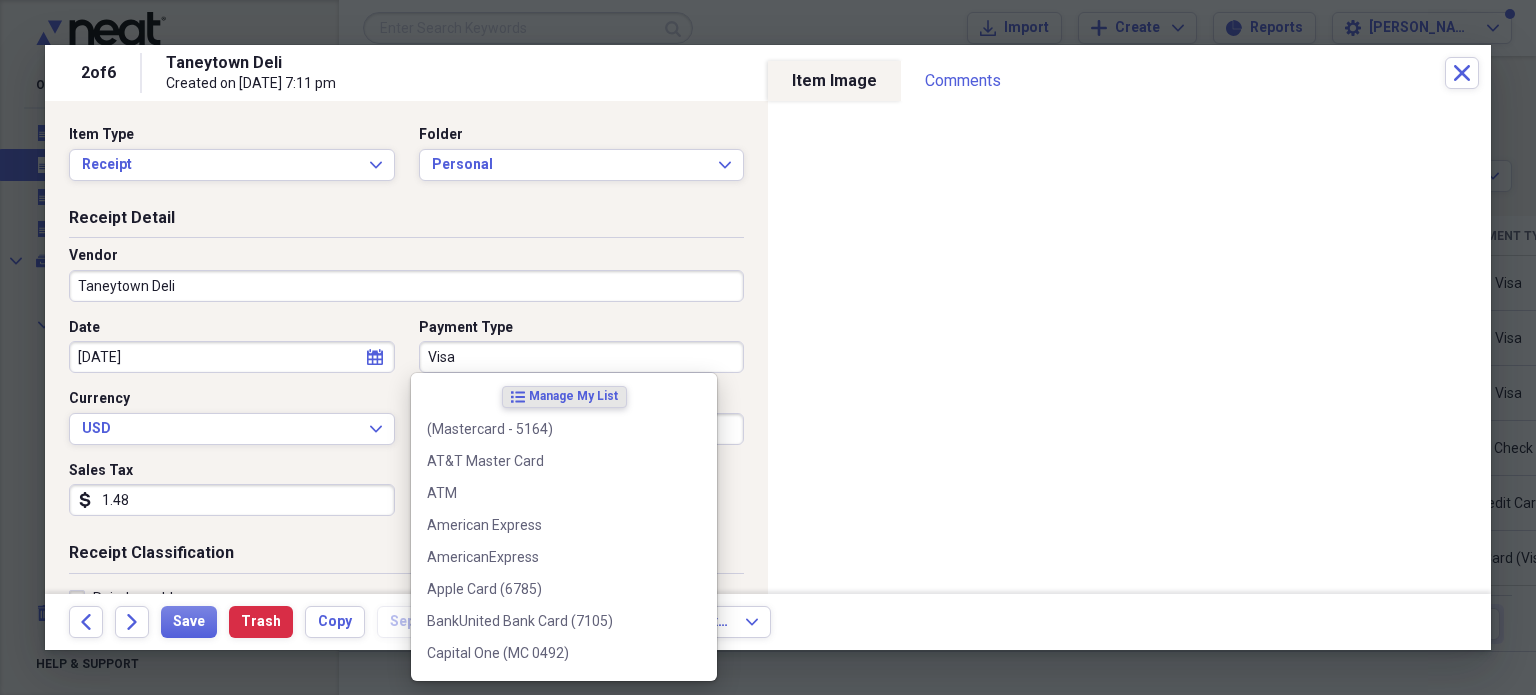 click on "Visa" at bounding box center (582, 357) 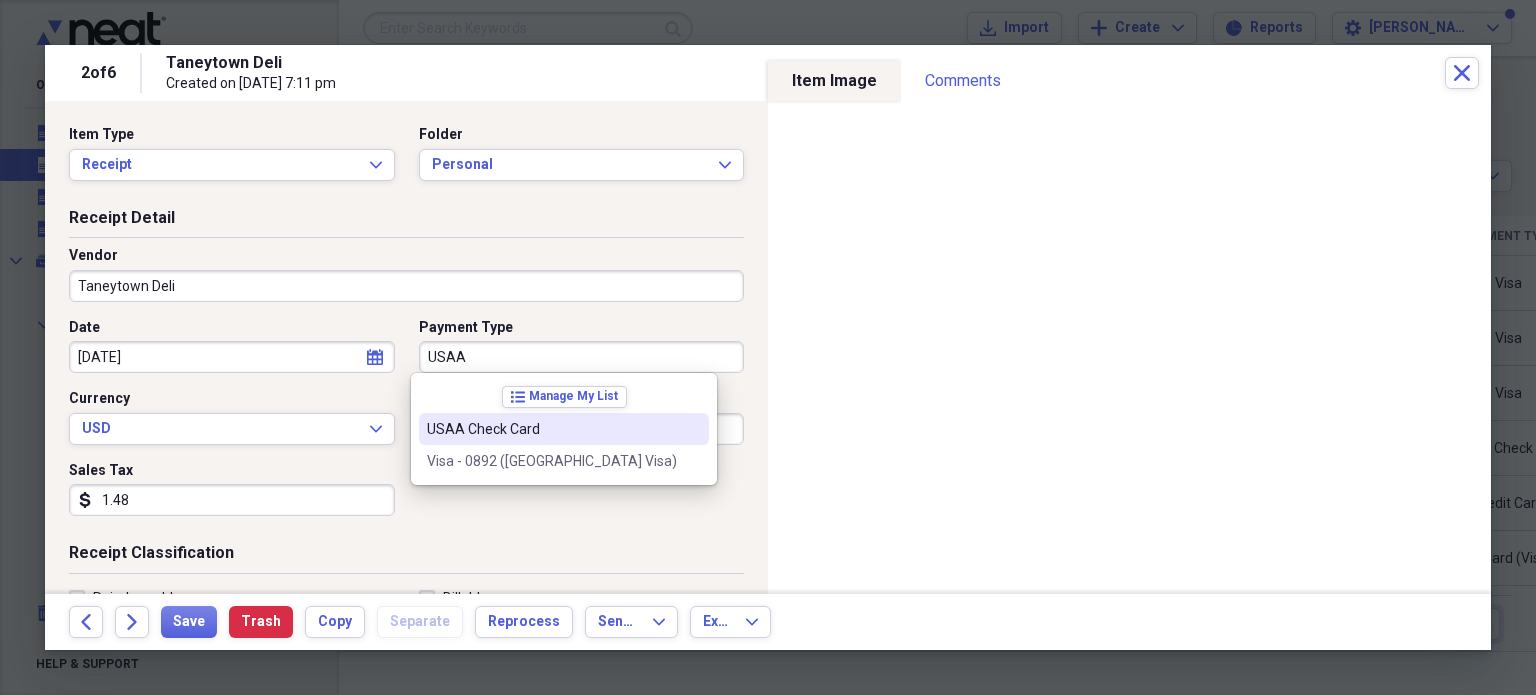 click on "USAA Check Card" at bounding box center (552, 429) 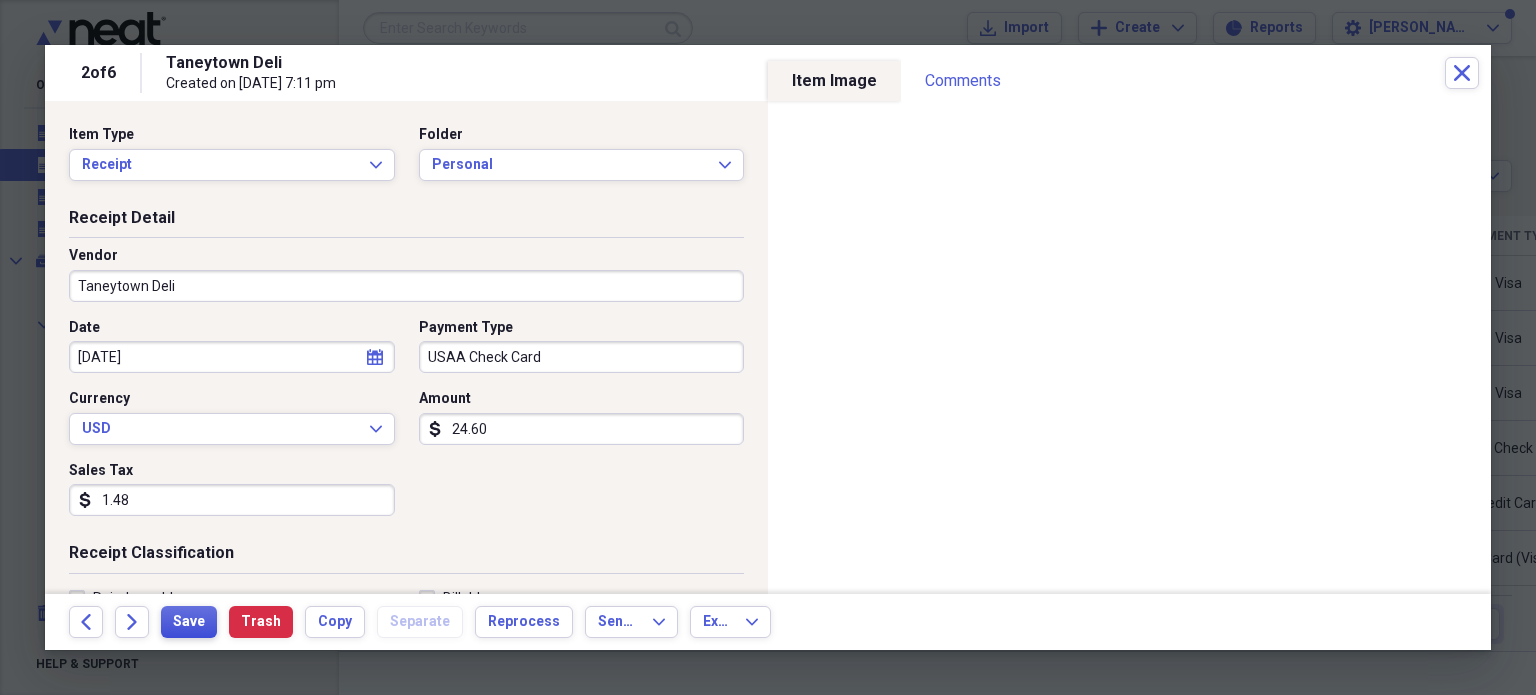 click on "Save" at bounding box center (189, 622) 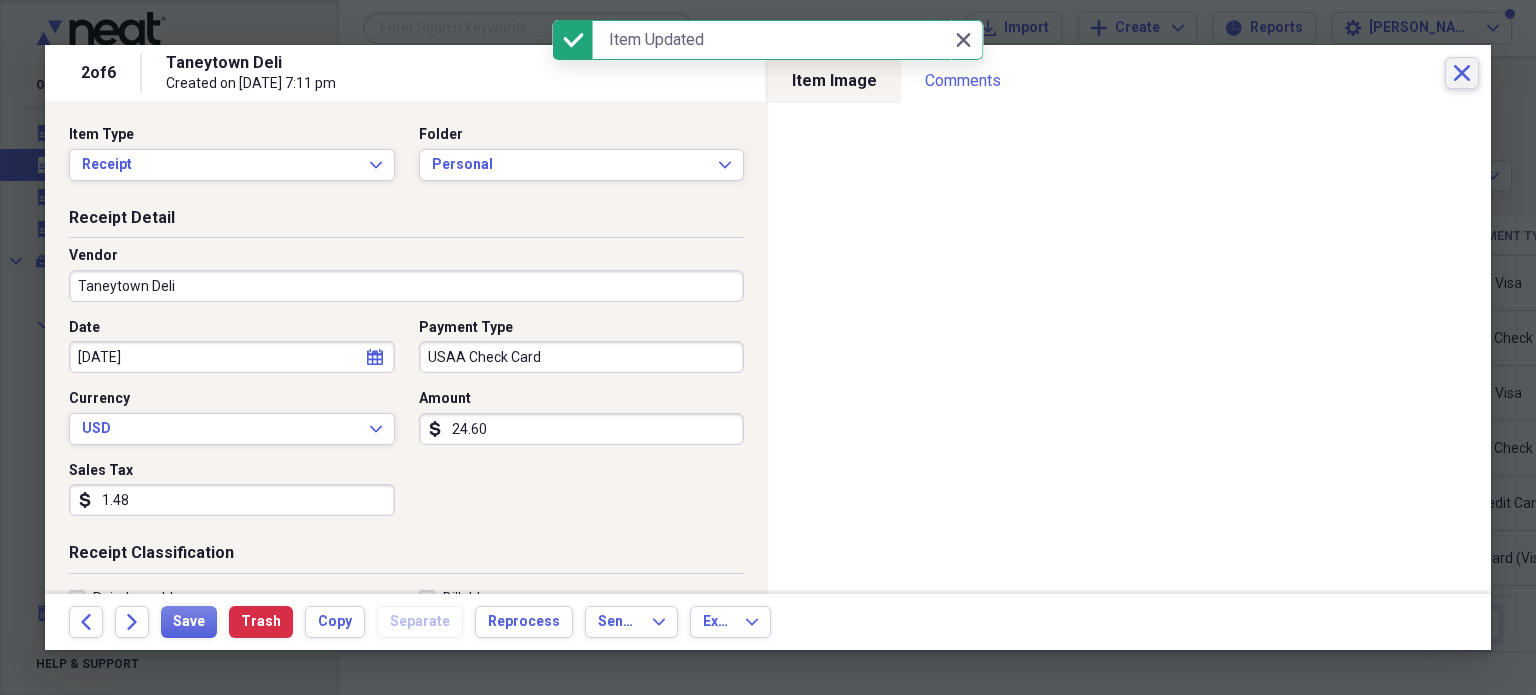 click on "Close" at bounding box center [1462, 73] 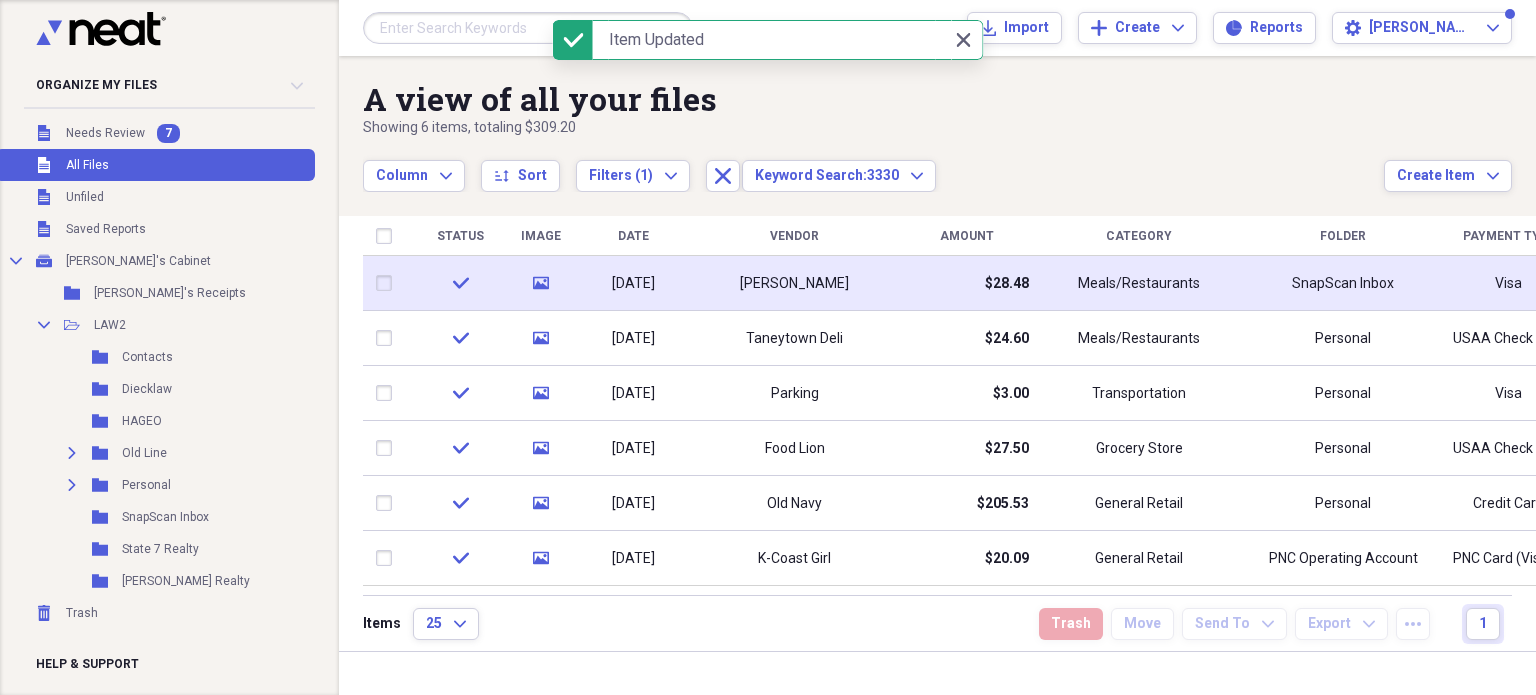 click on "Visa" at bounding box center (1508, 283) 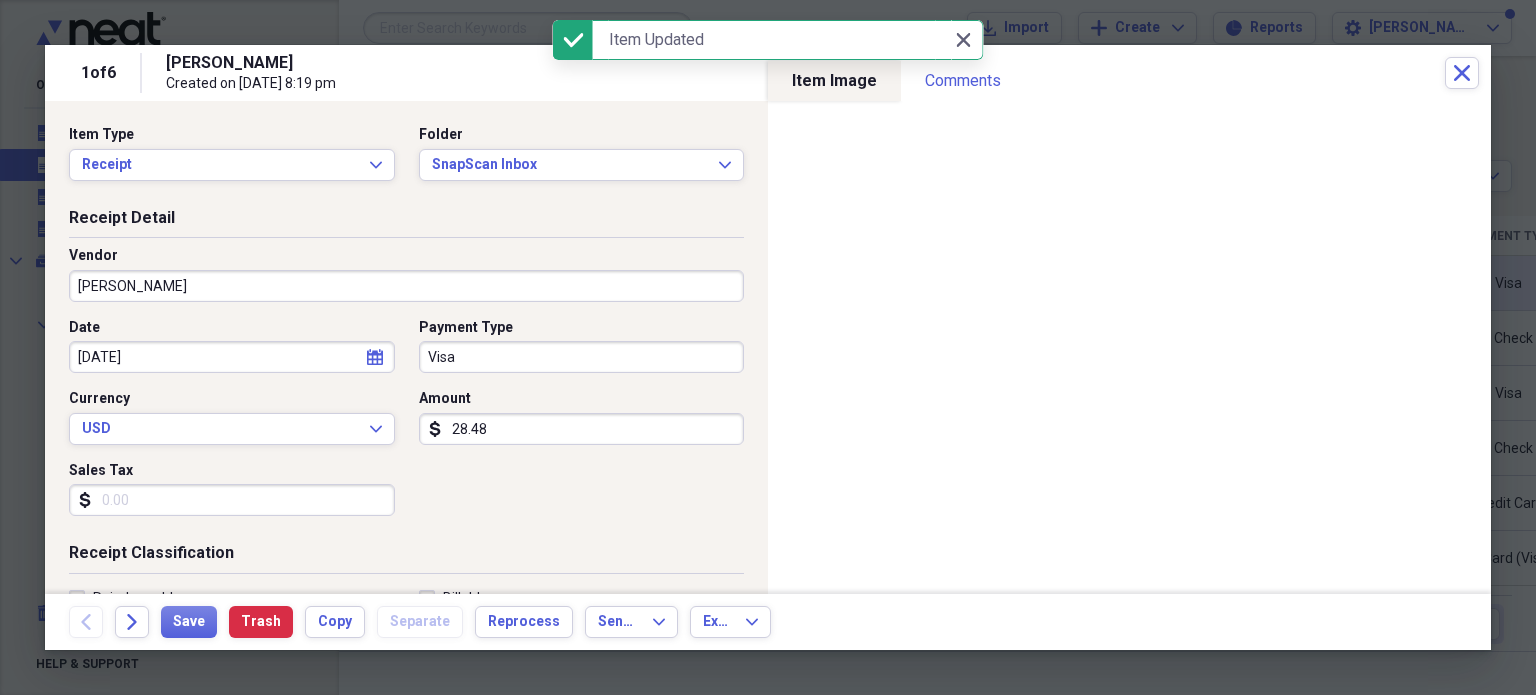 click at bounding box center (768, 347) 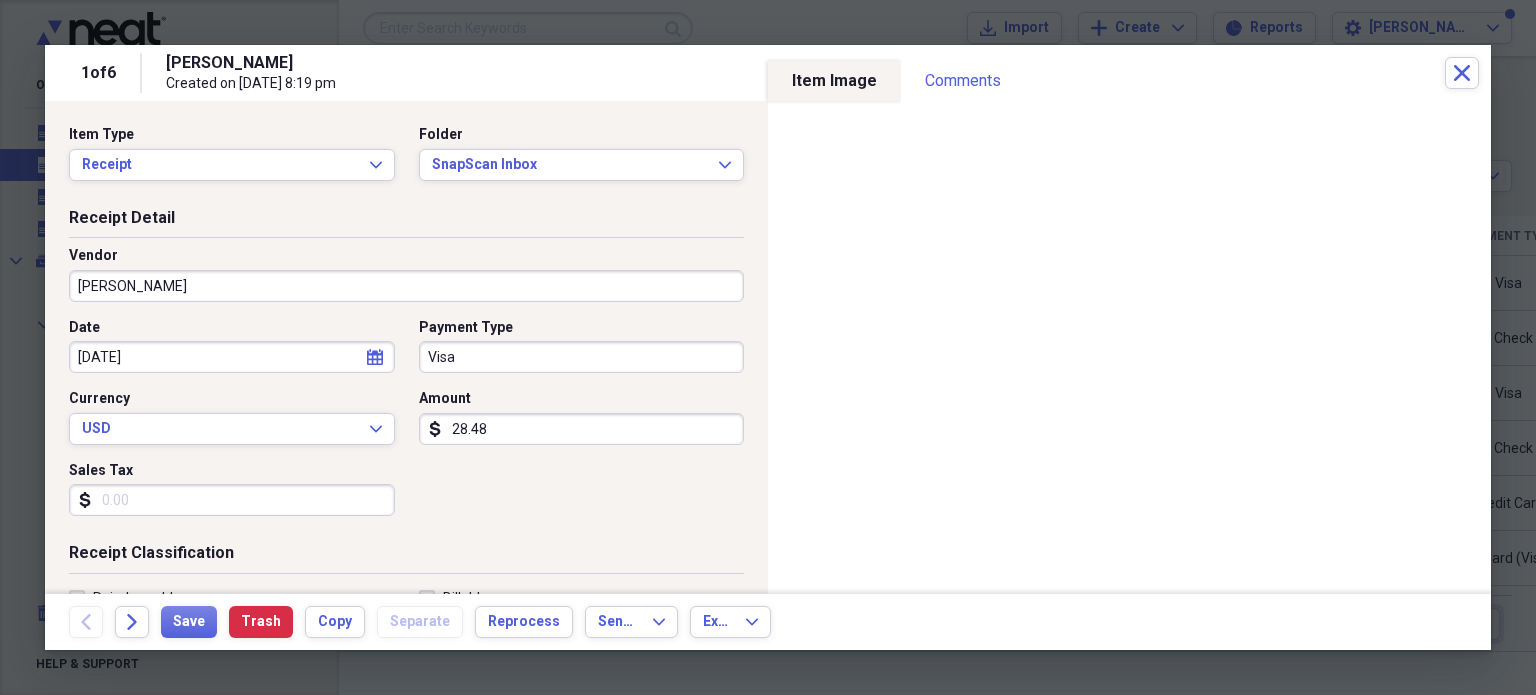 click on "Visa" at bounding box center (582, 357) 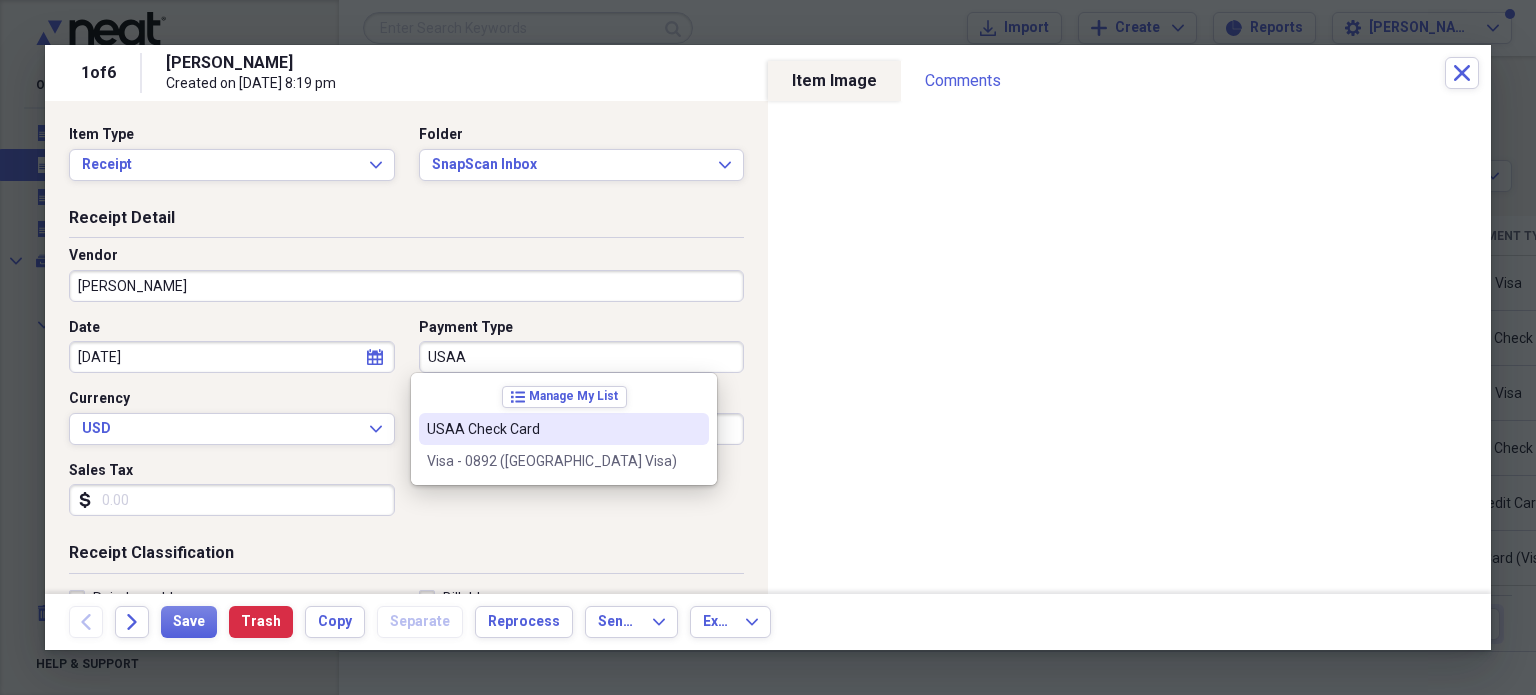 click on "USAA Check Card" at bounding box center (552, 429) 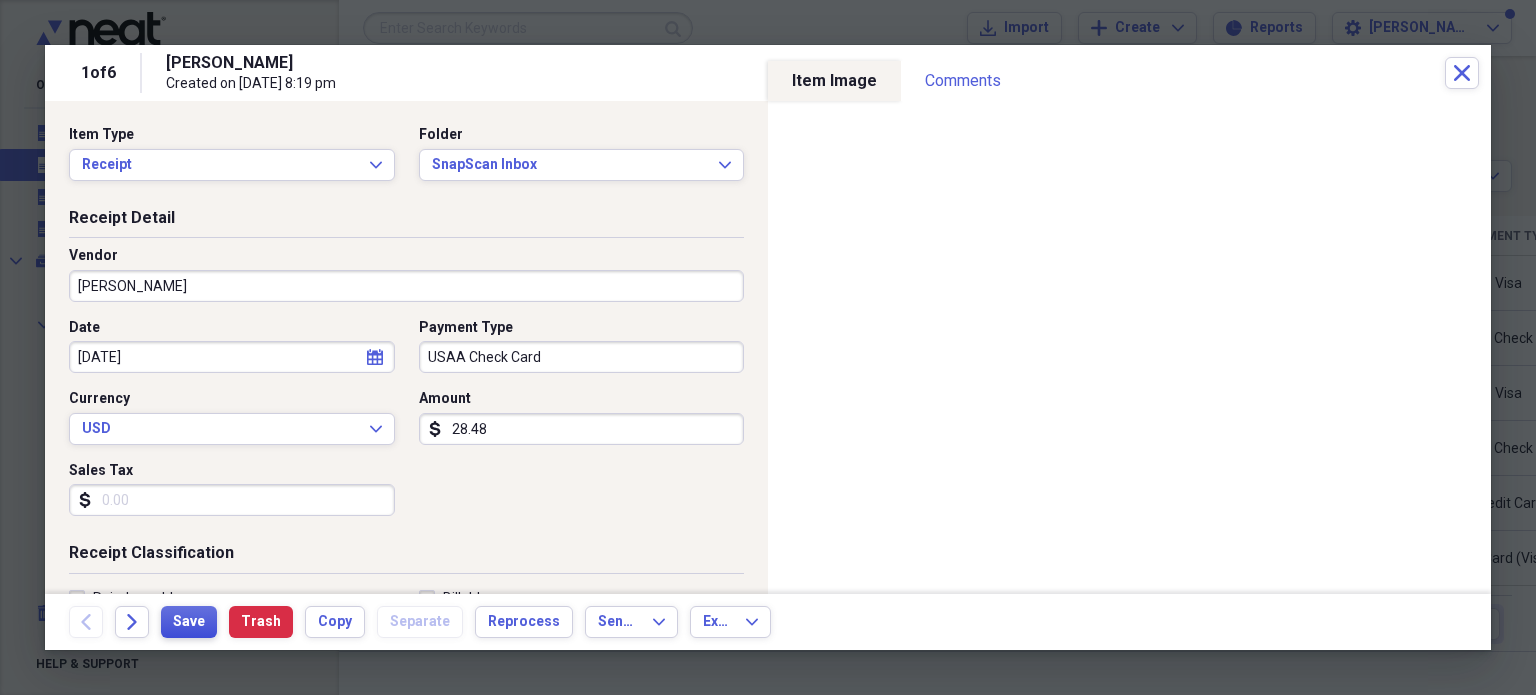 click on "Save" at bounding box center (189, 622) 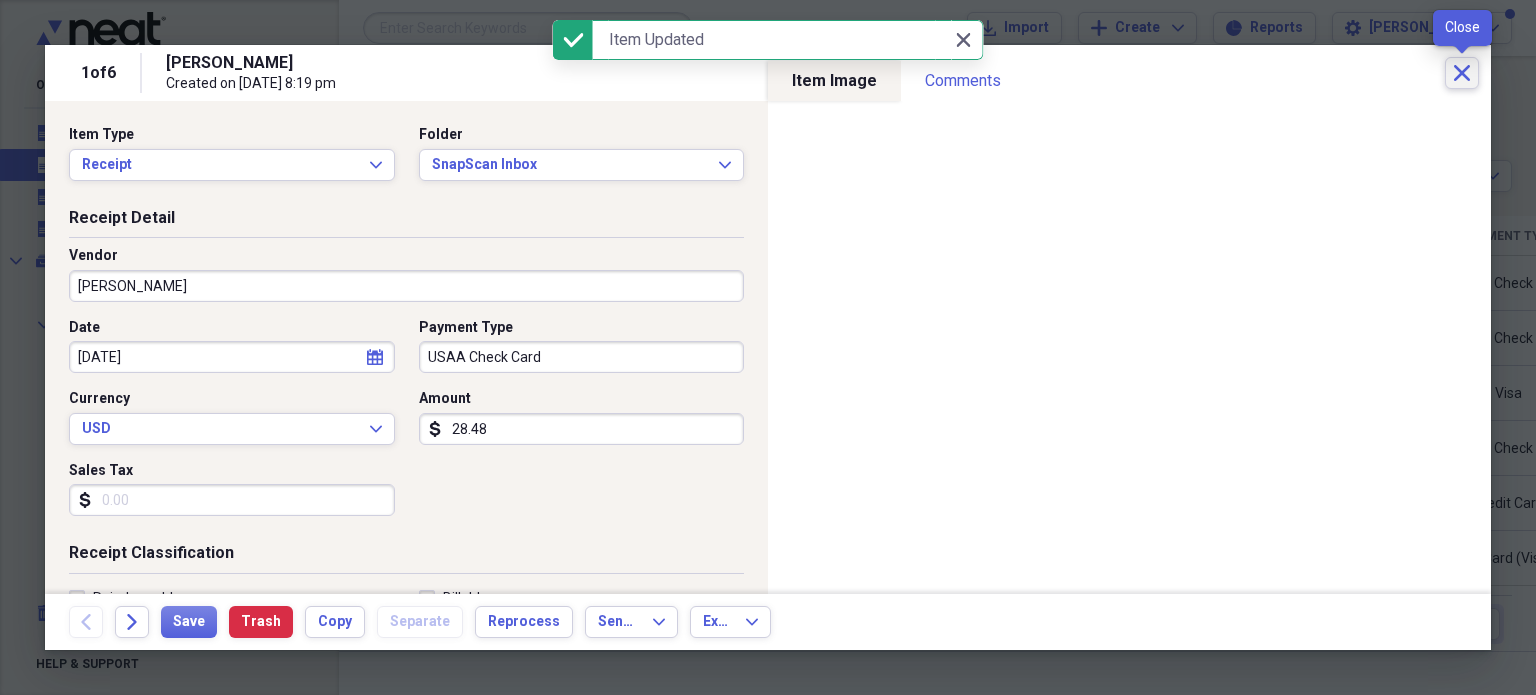click on "Close" at bounding box center (1462, 73) 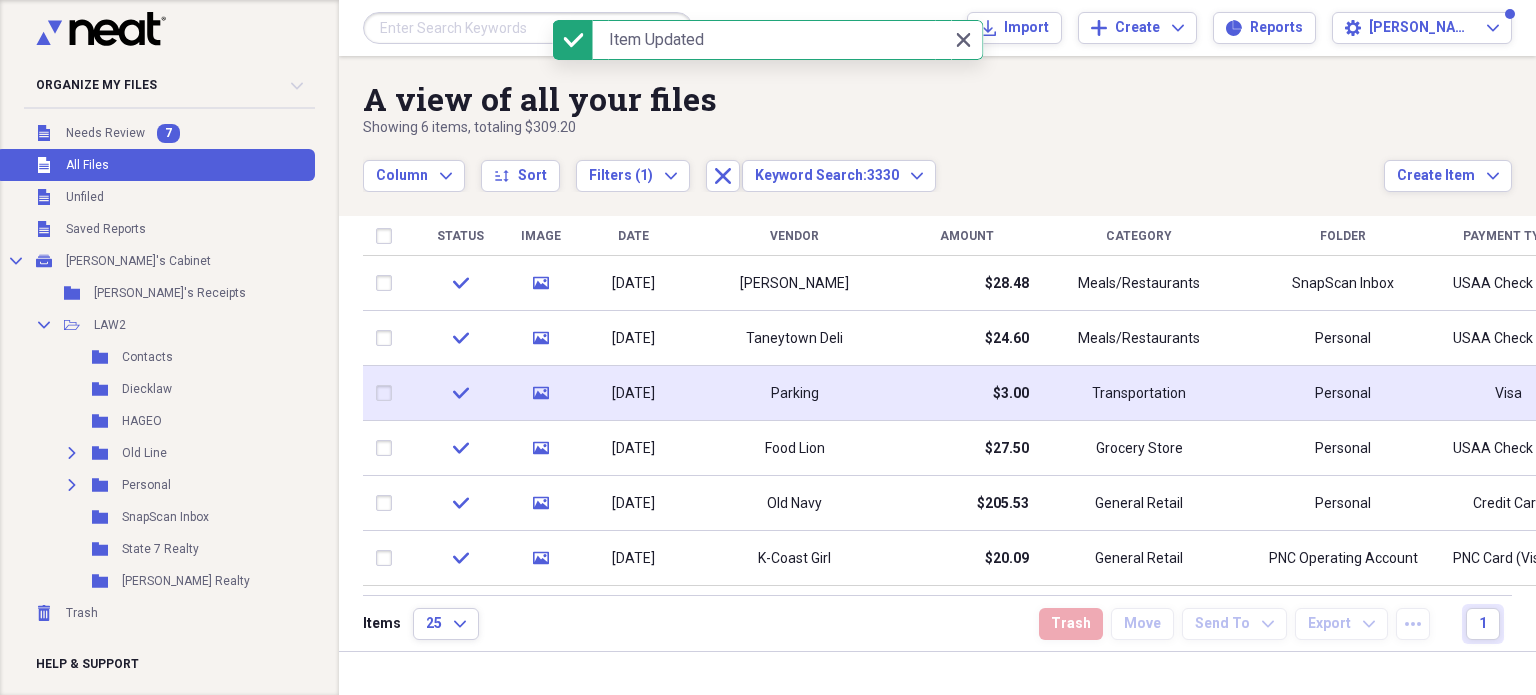 click on "Visa" at bounding box center [1508, 393] 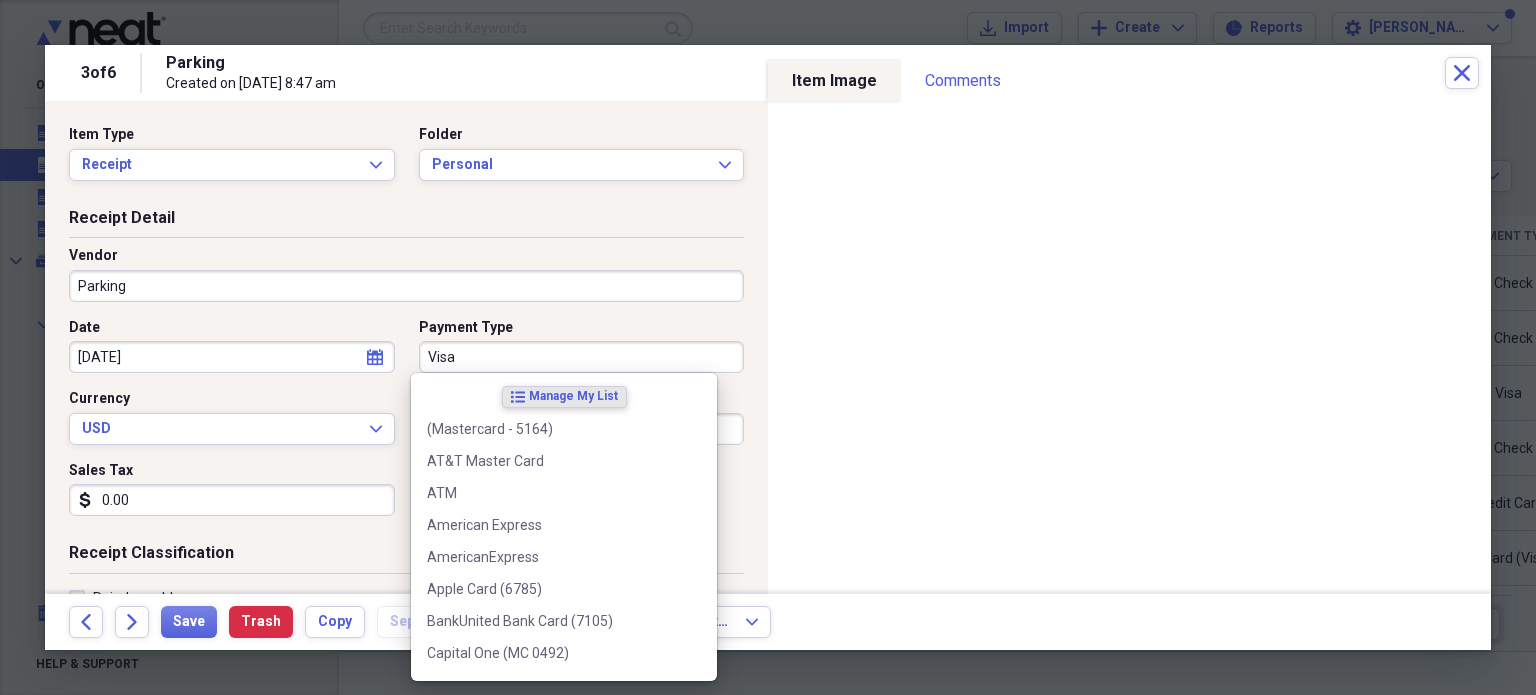 click on "Visa" at bounding box center (582, 357) 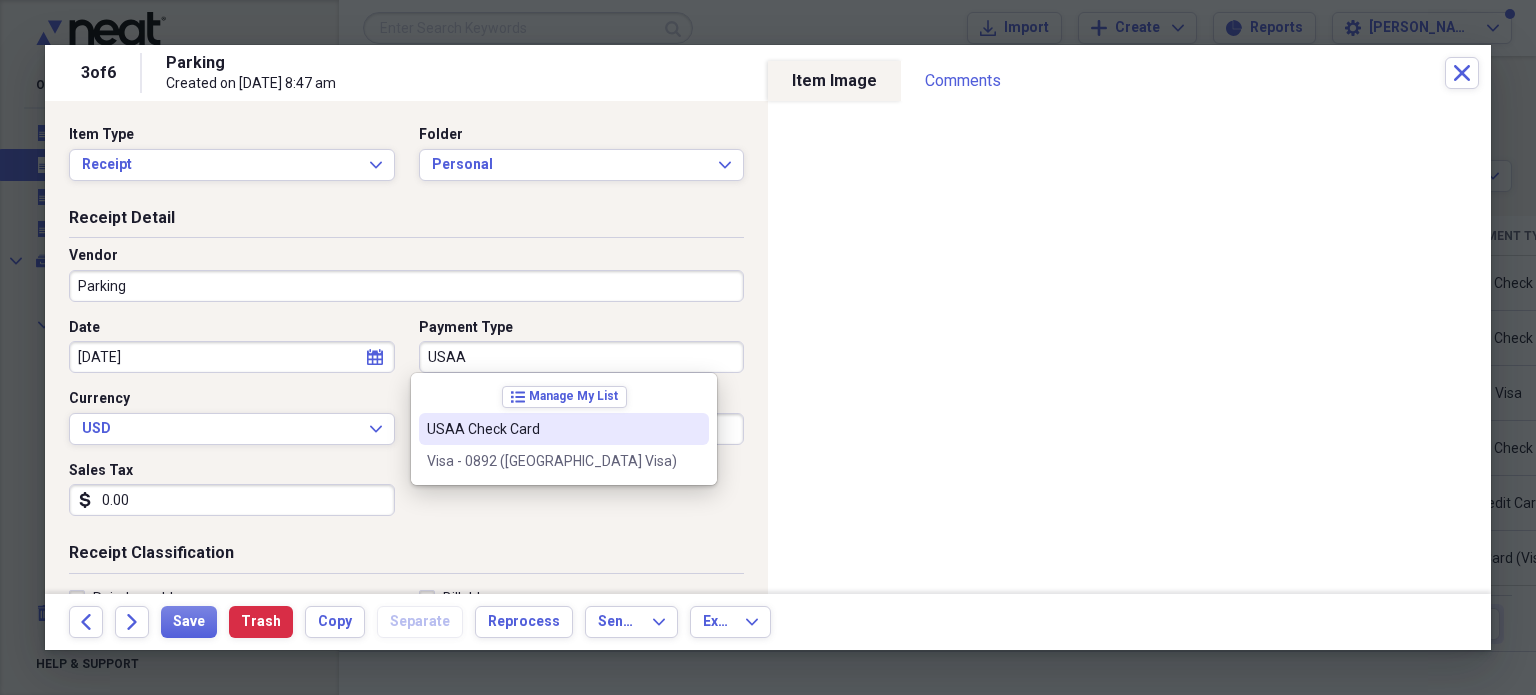 click on "USAA Check Card" at bounding box center (564, 429) 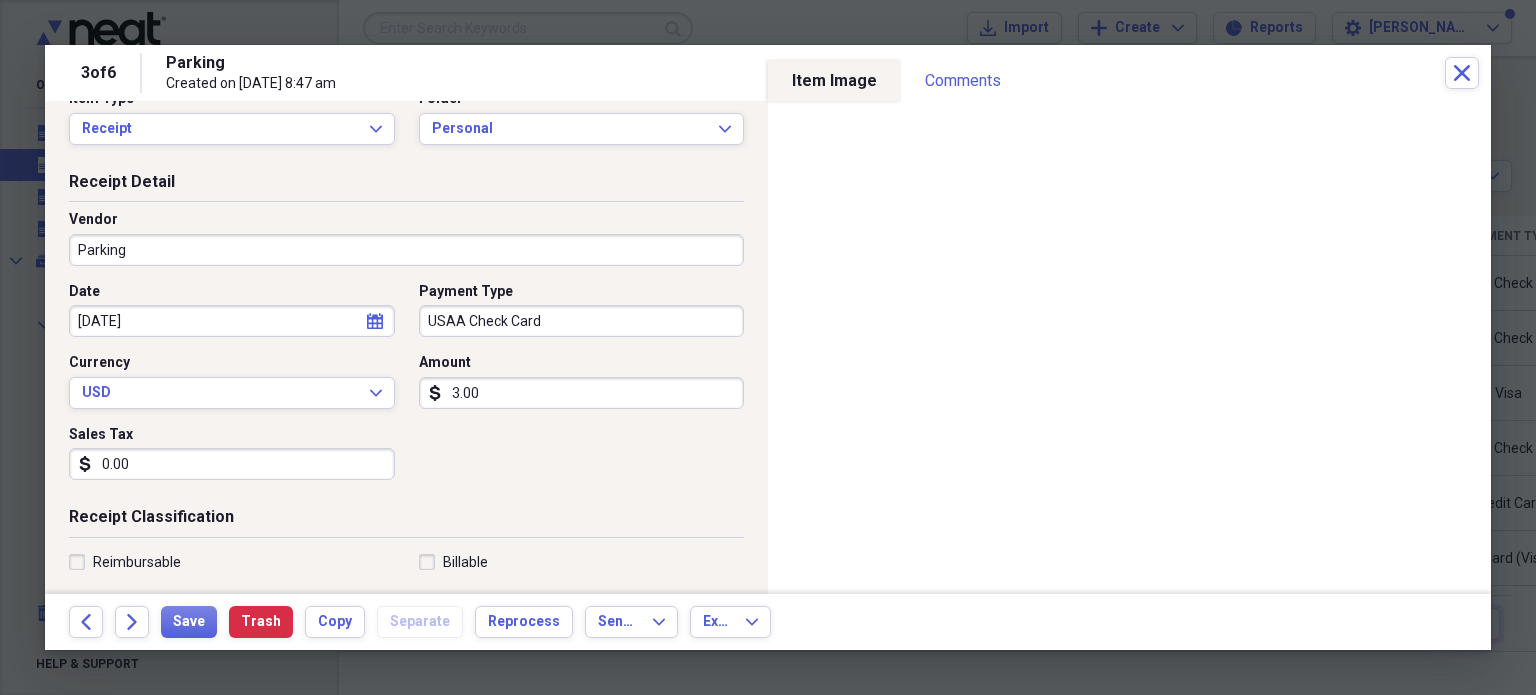 scroll, scrollTop: 0, scrollLeft: 0, axis: both 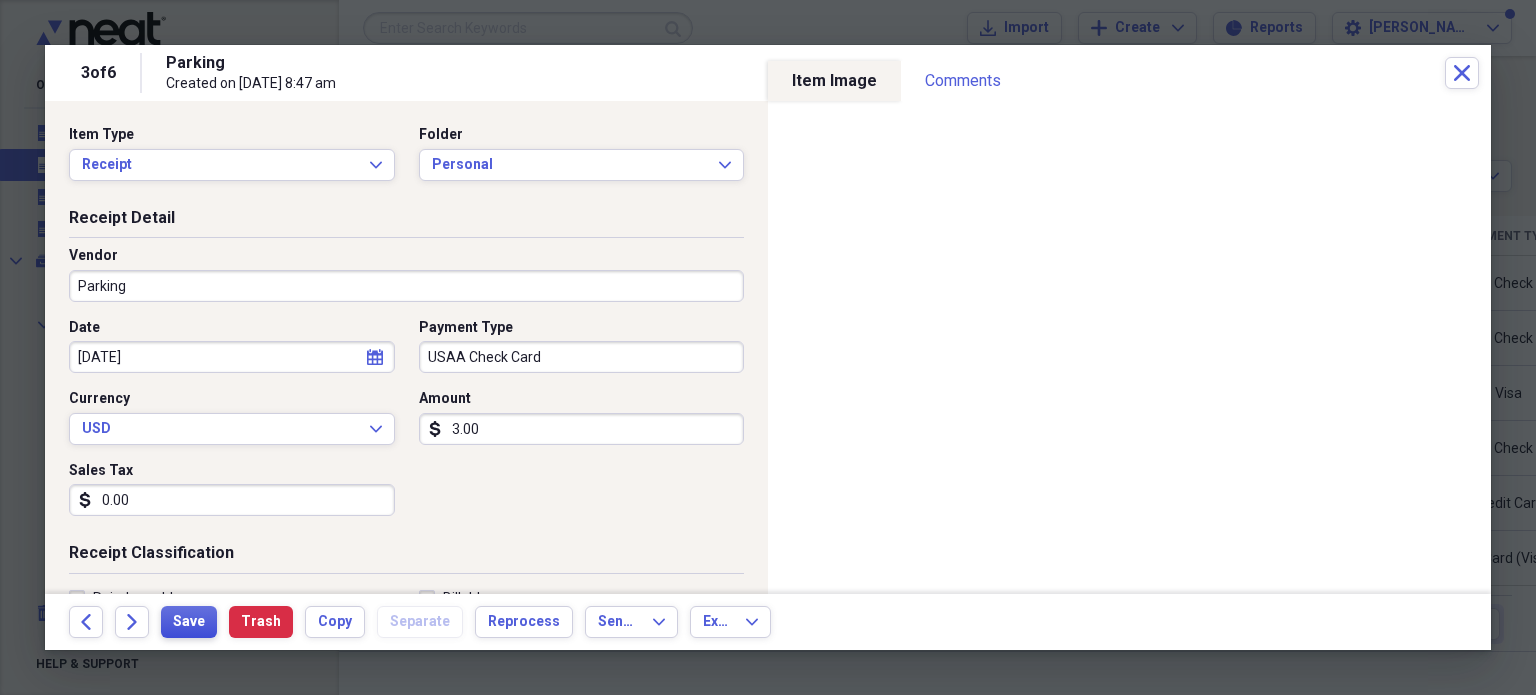 click on "Save" at bounding box center (189, 622) 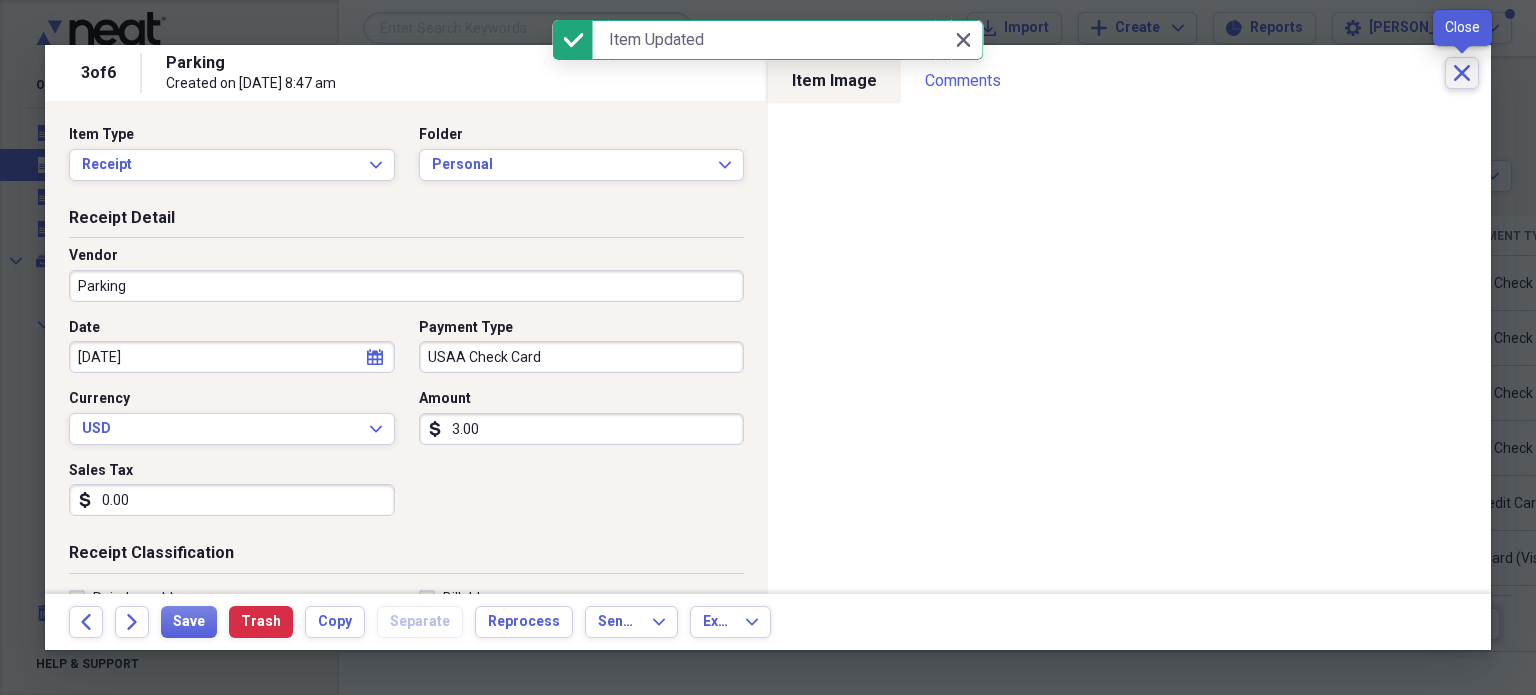 click 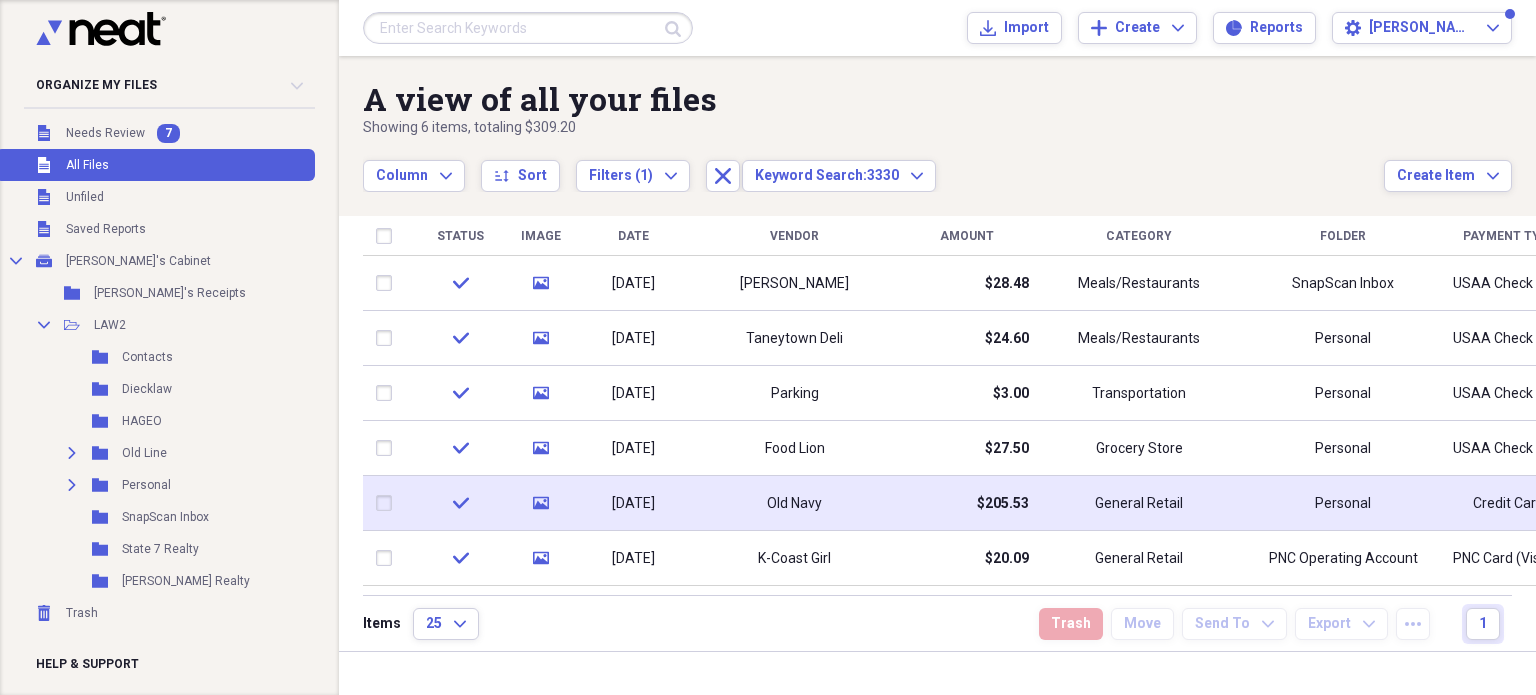 click on "Personal" at bounding box center (1343, 503) 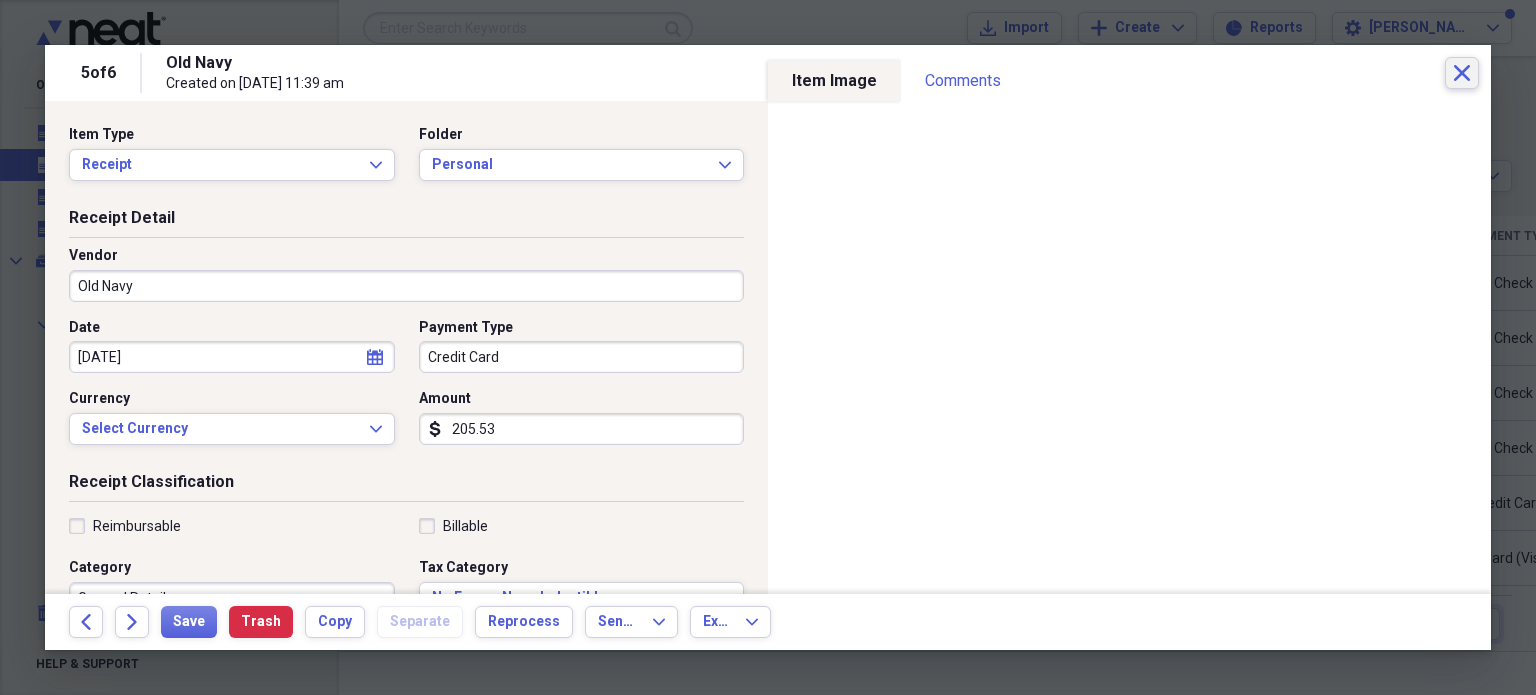 click 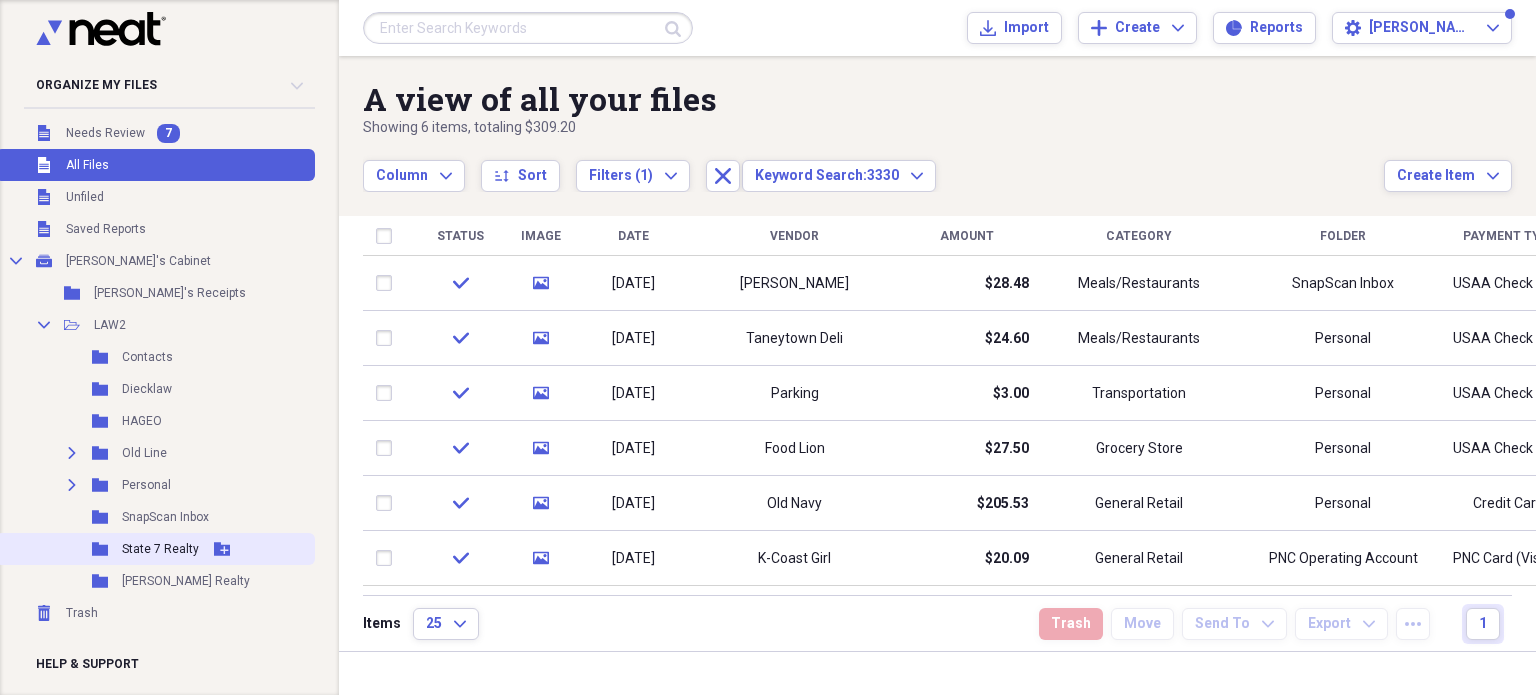 click on "Folder State 7 Realty Add Folder" at bounding box center [155, 549] 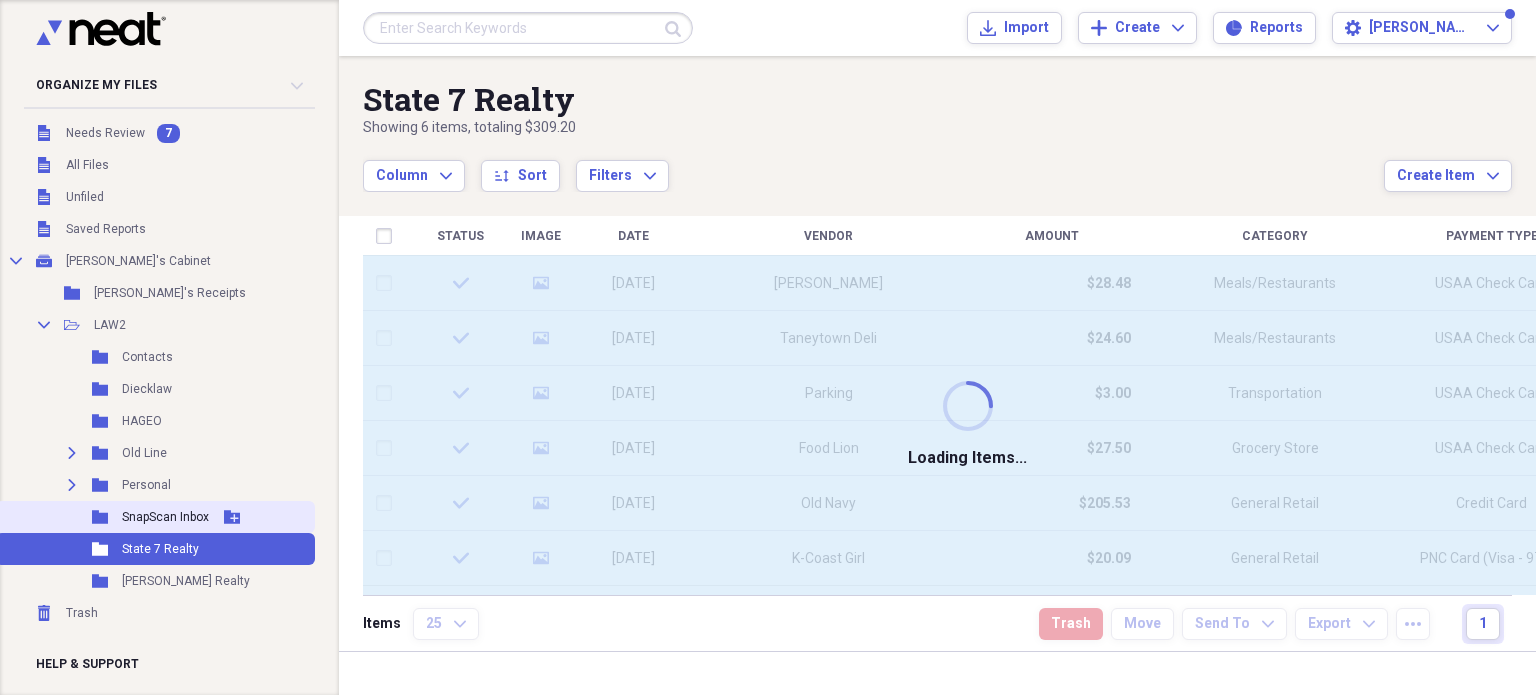 click on "SnapScan Inbox" at bounding box center (165, 517) 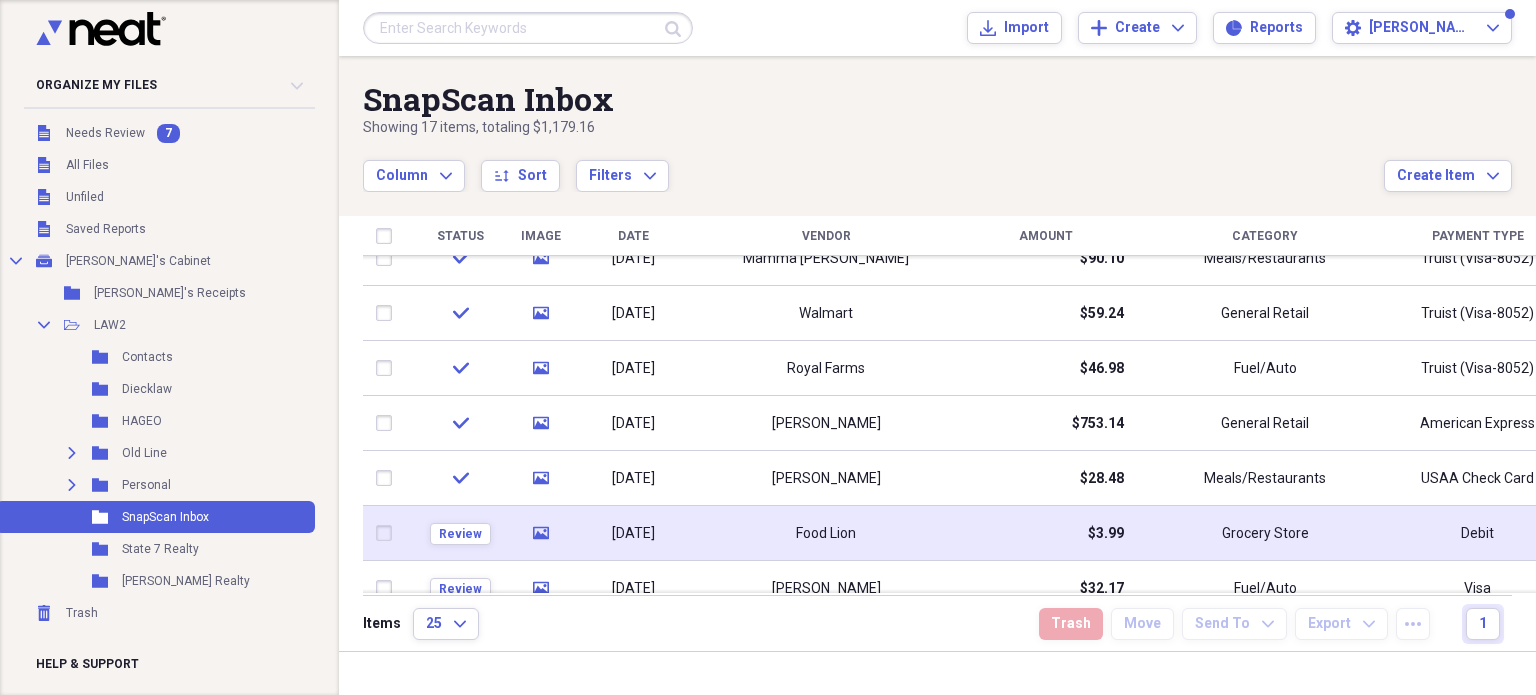 click on "Food Lion" at bounding box center [826, 533] 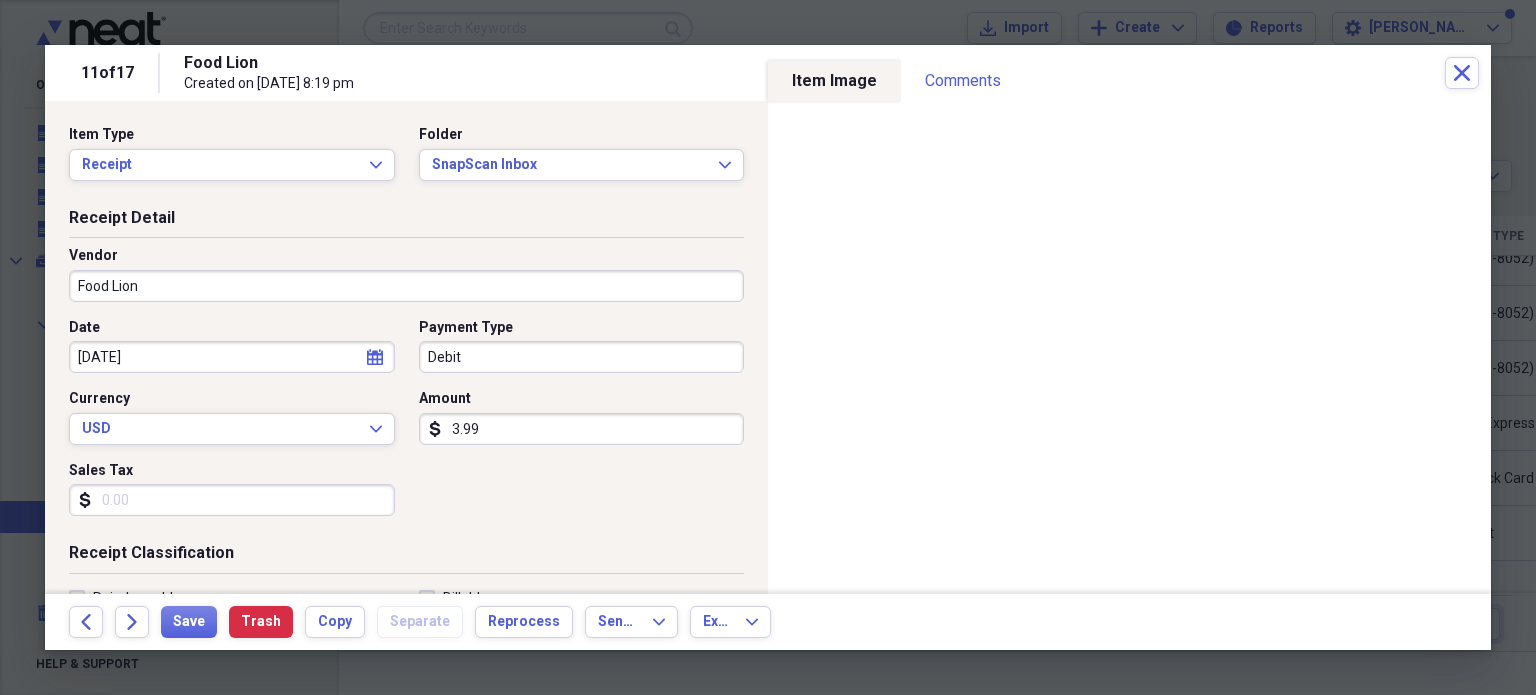click on "Debit" at bounding box center [582, 357] 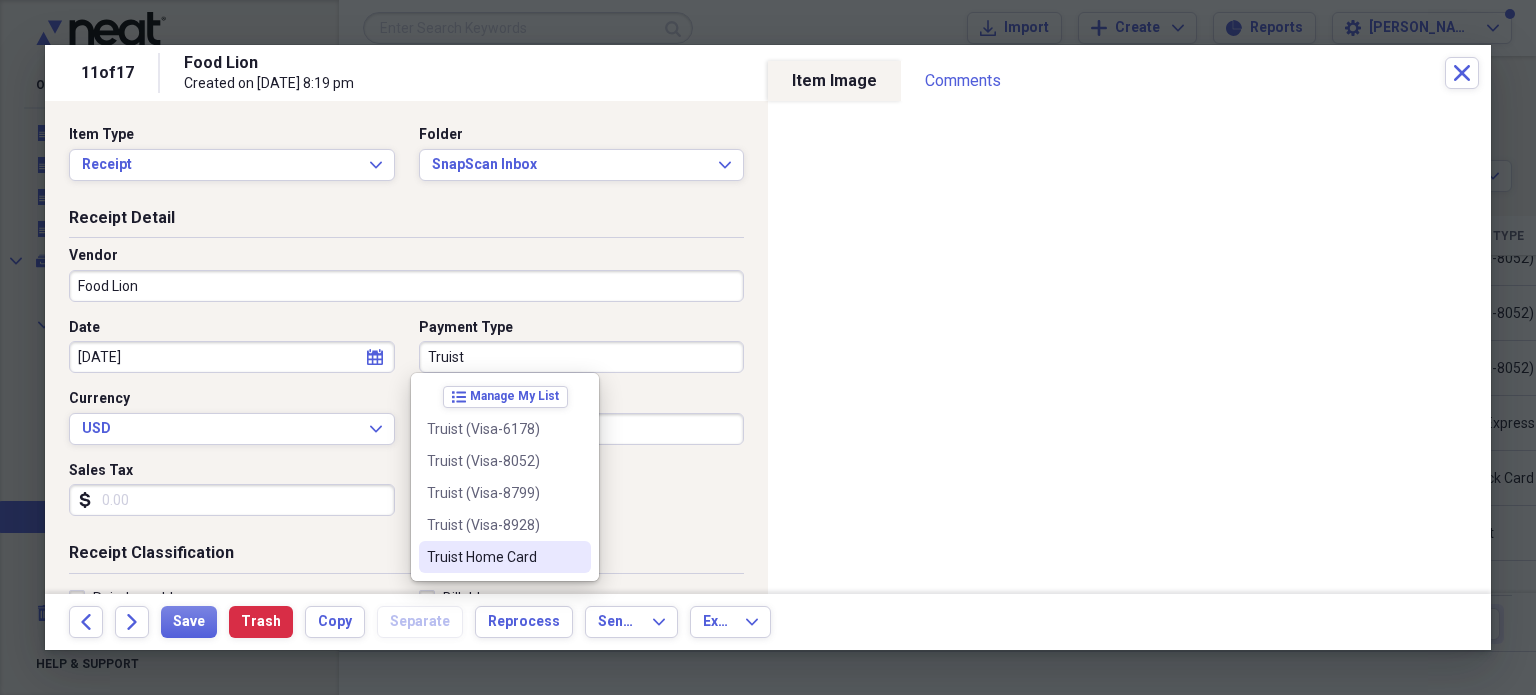 click on "Truist Home Card" at bounding box center (493, 557) 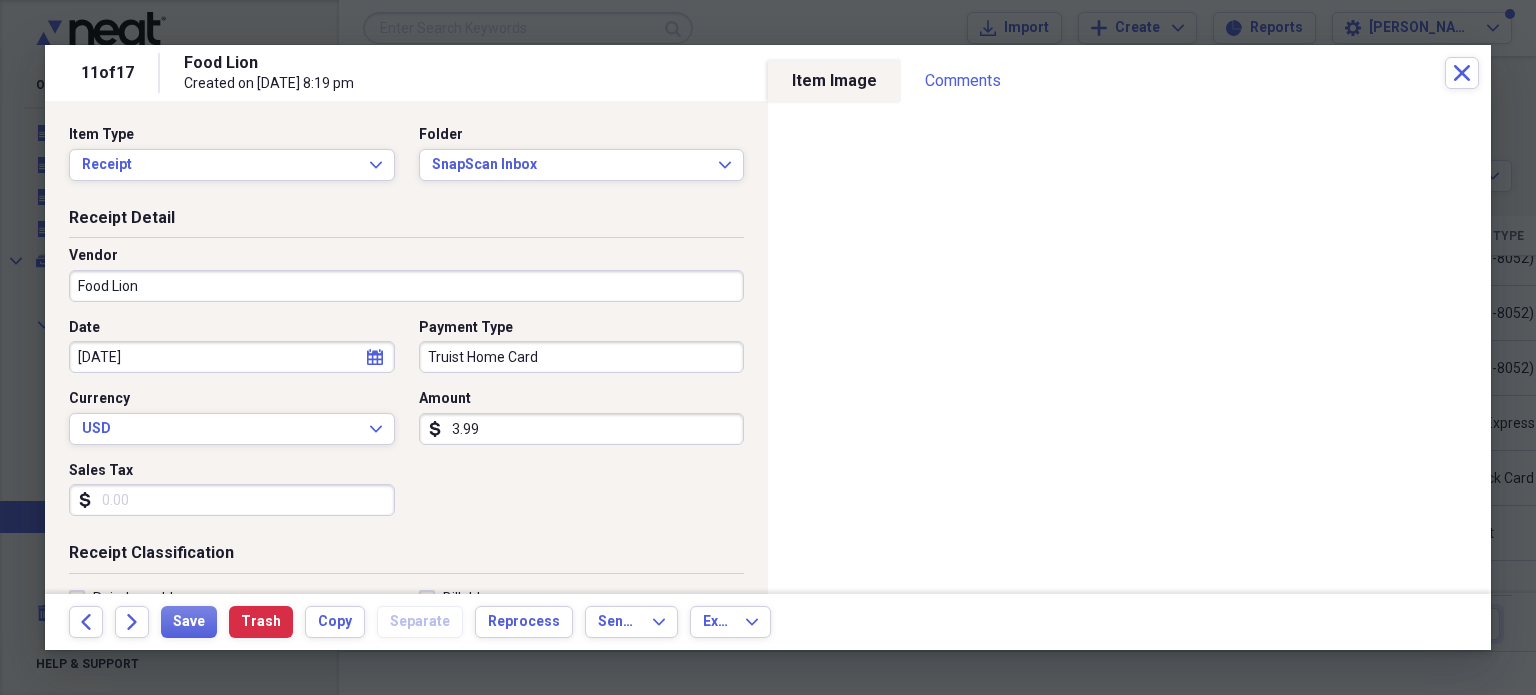 click on "Date [DATE] calendar Calendar Payment Type Truist Home Card Currency USD Expand Amount dollar-sign 3.99 Sales Tax dollar-sign" at bounding box center (406, 425) 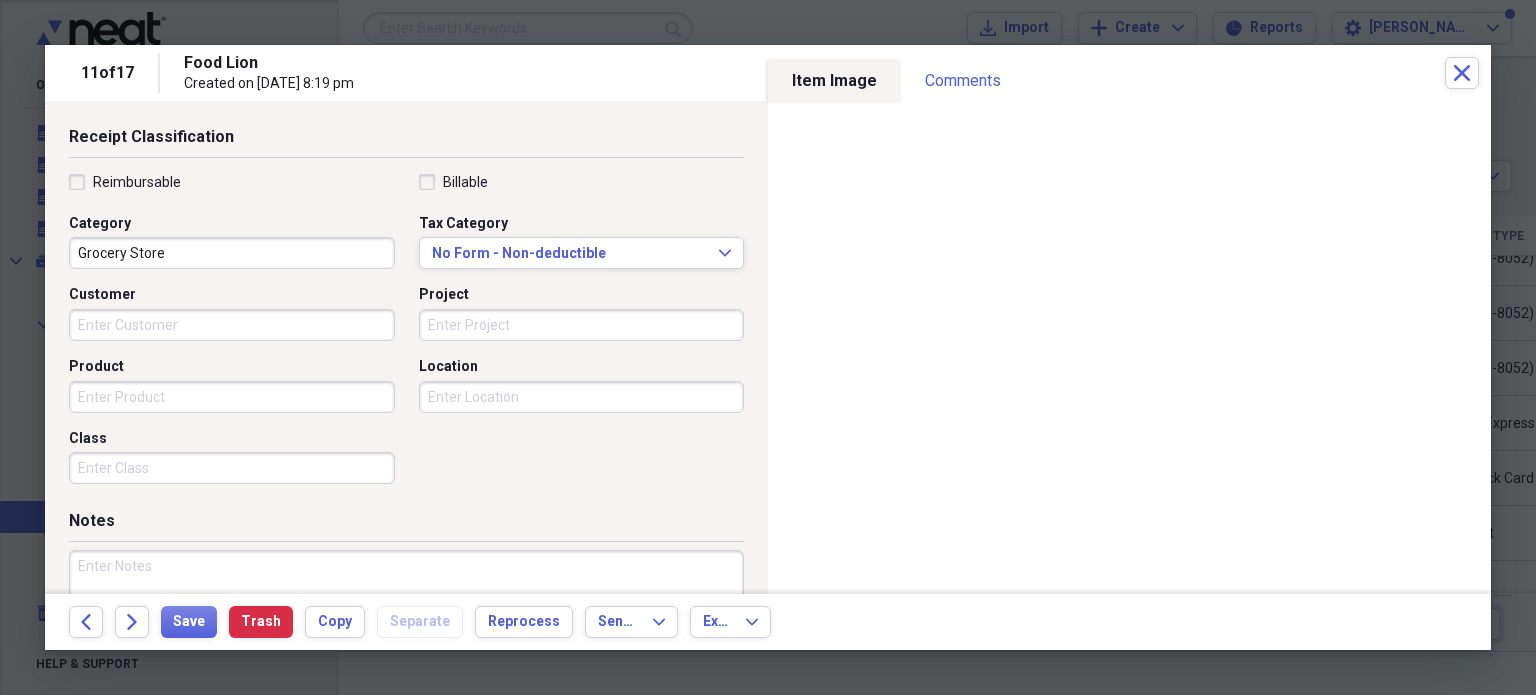 scroll, scrollTop: 500, scrollLeft: 0, axis: vertical 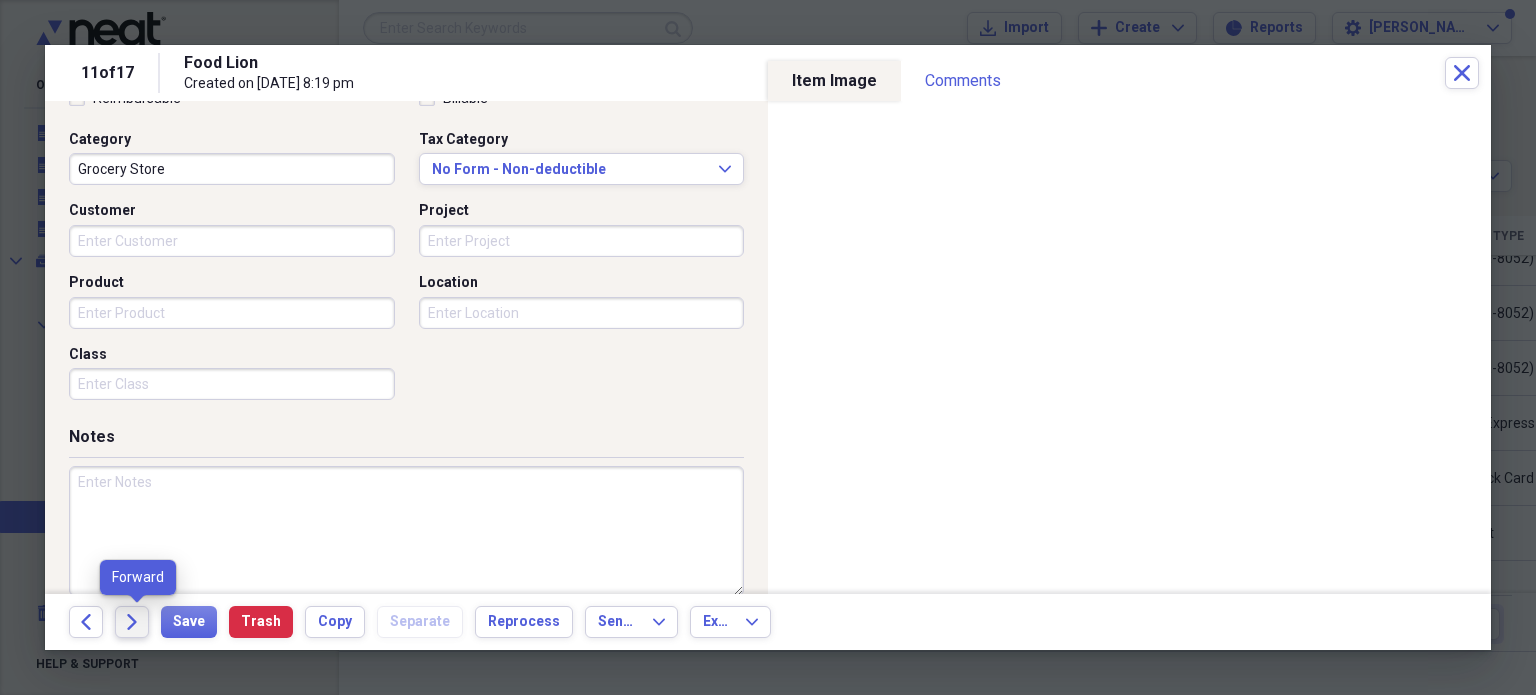 type on "0.00" 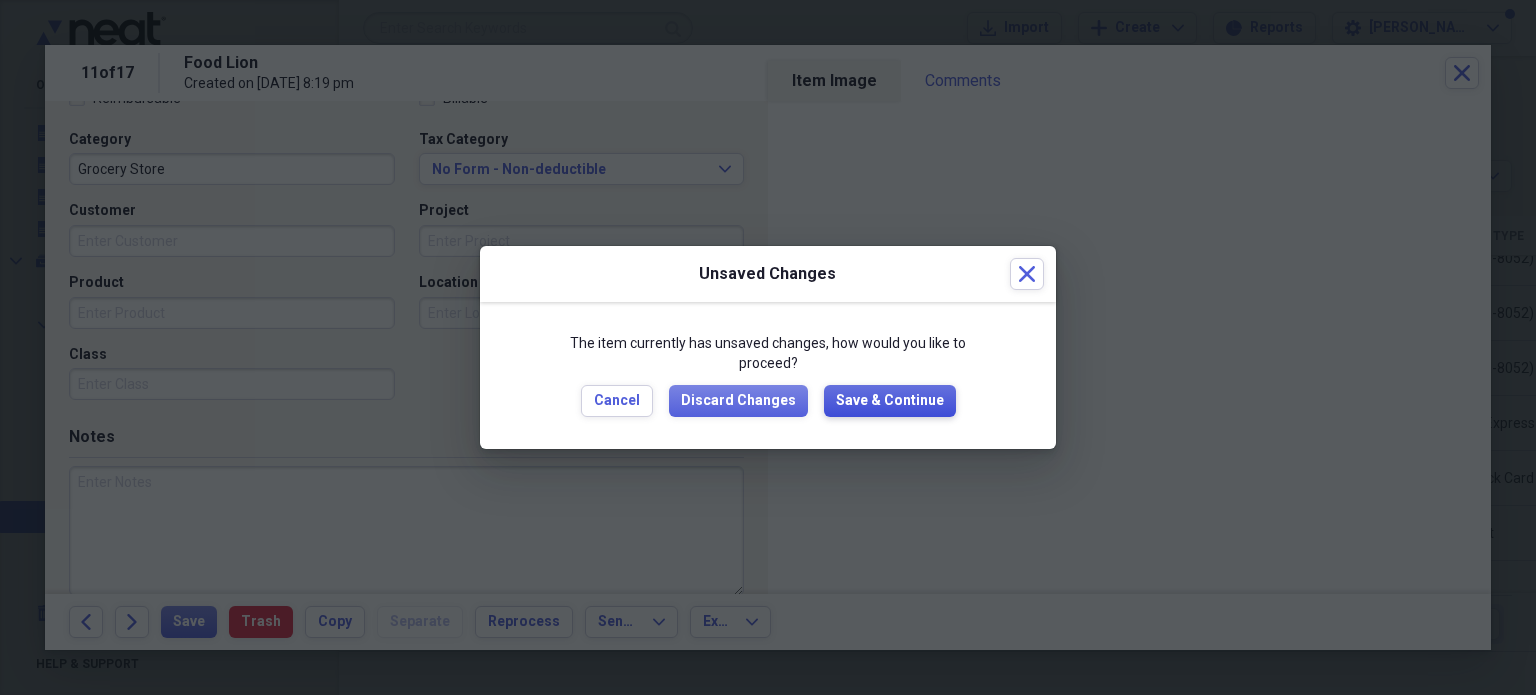 click on "Save & Continue" at bounding box center (890, 401) 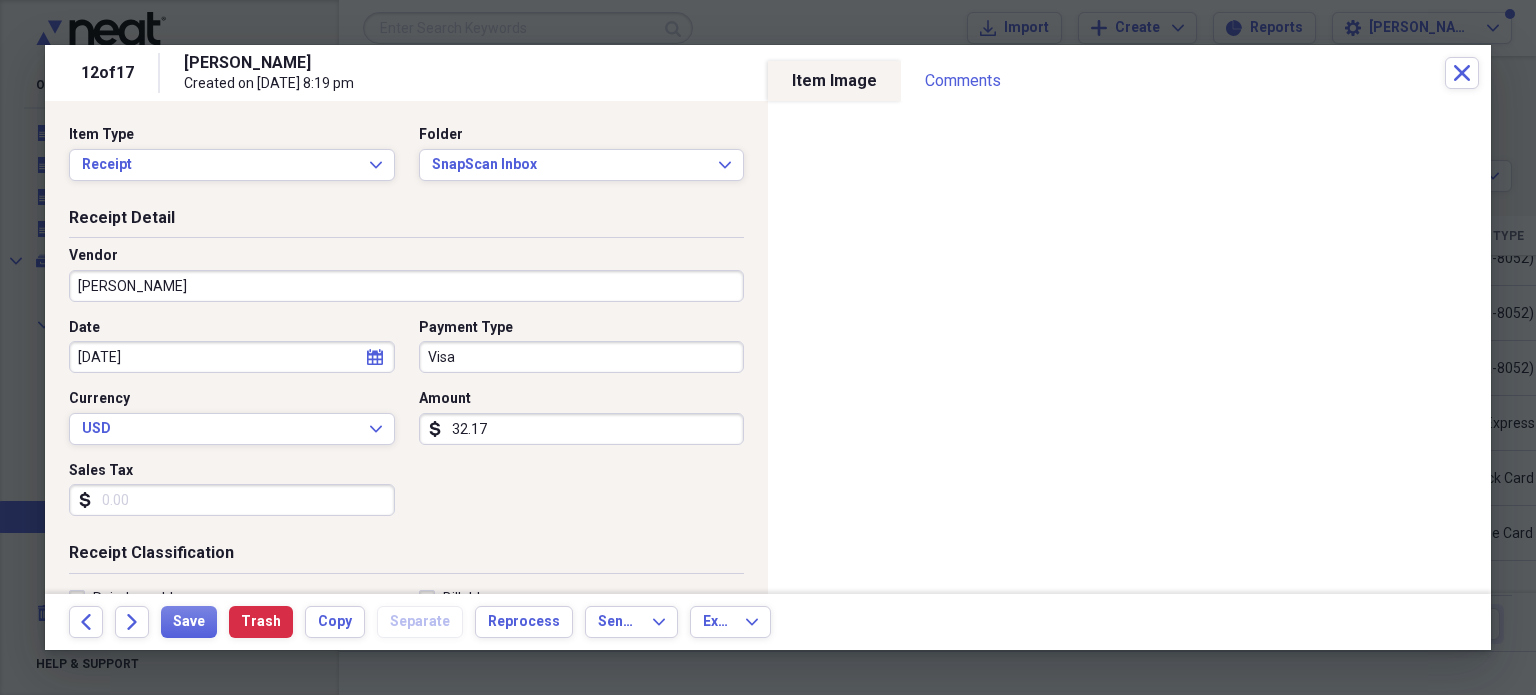 click 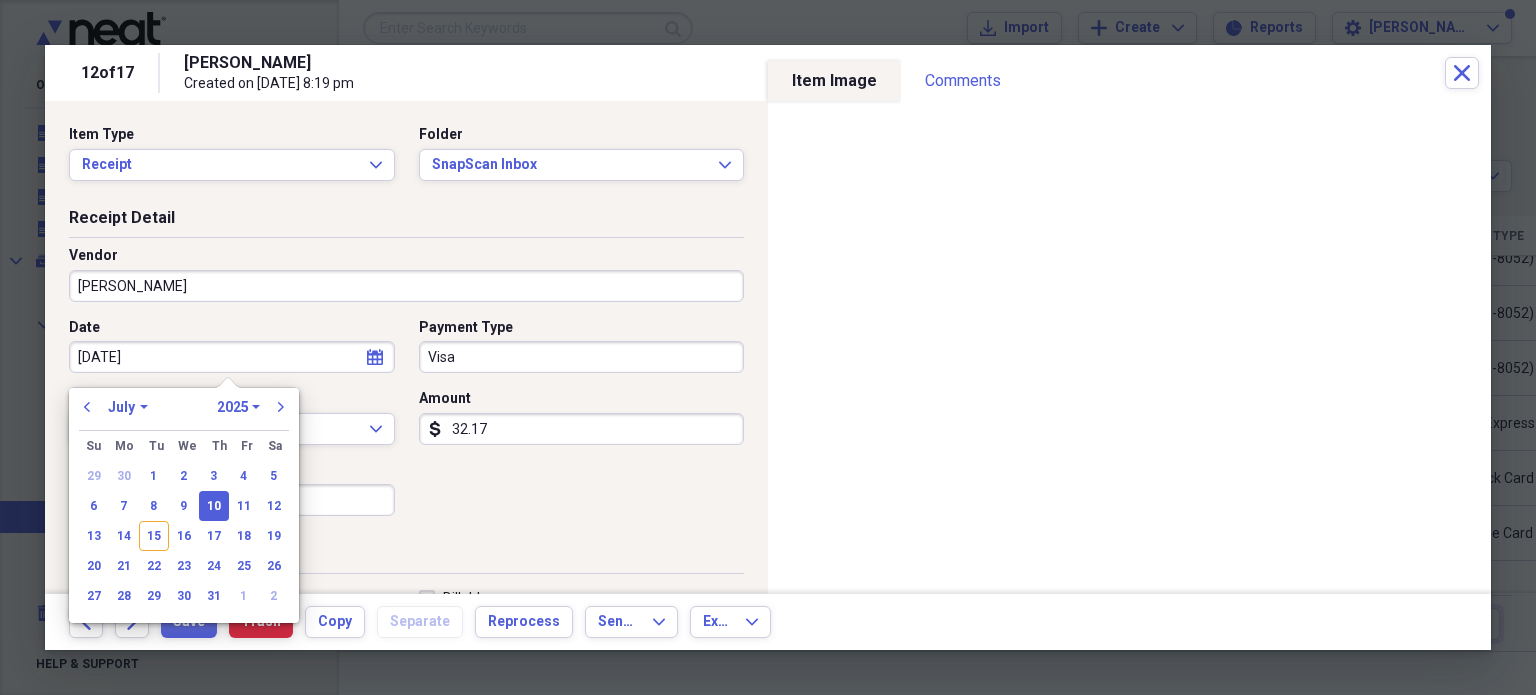 click on "10" at bounding box center [214, 506] 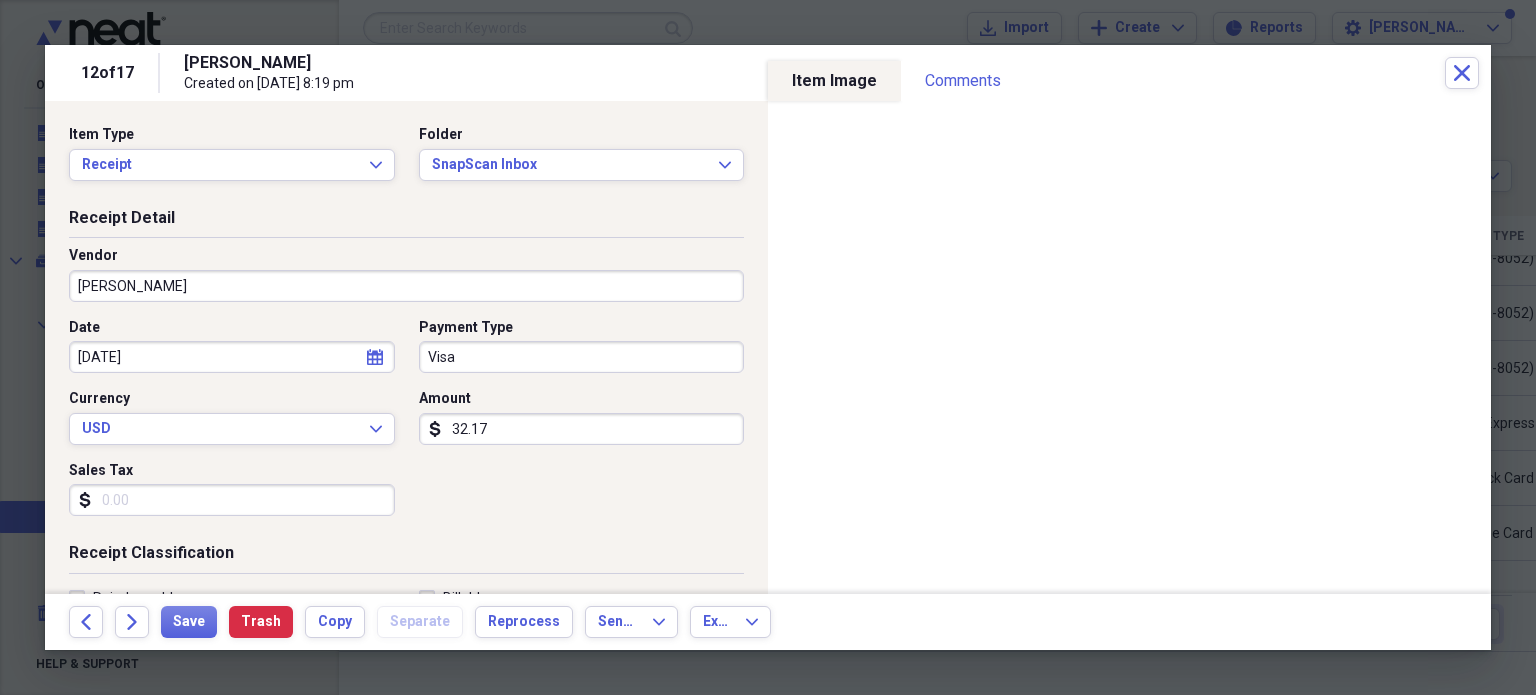 click on "Visa" at bounding box center [582, 357] 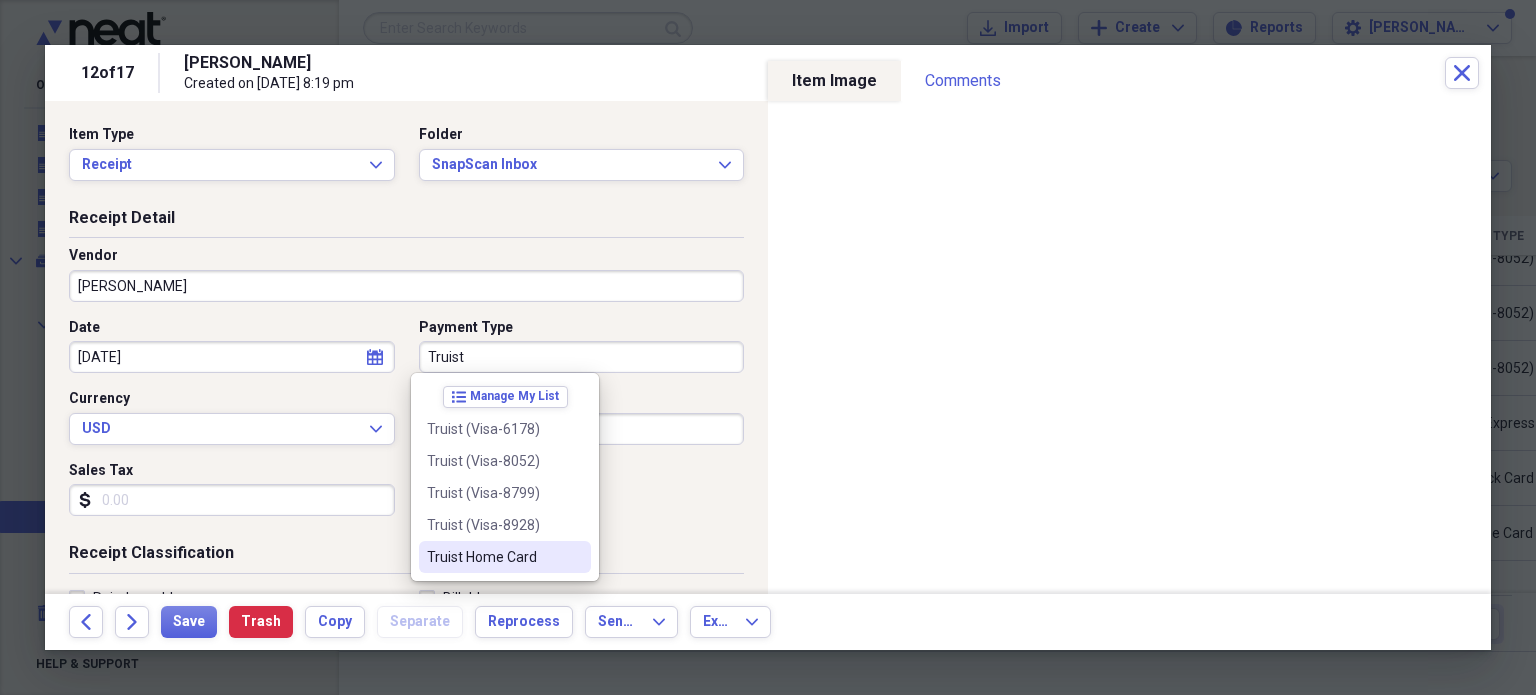 click on "Truist Home Card" at bounding box center (505, 557) 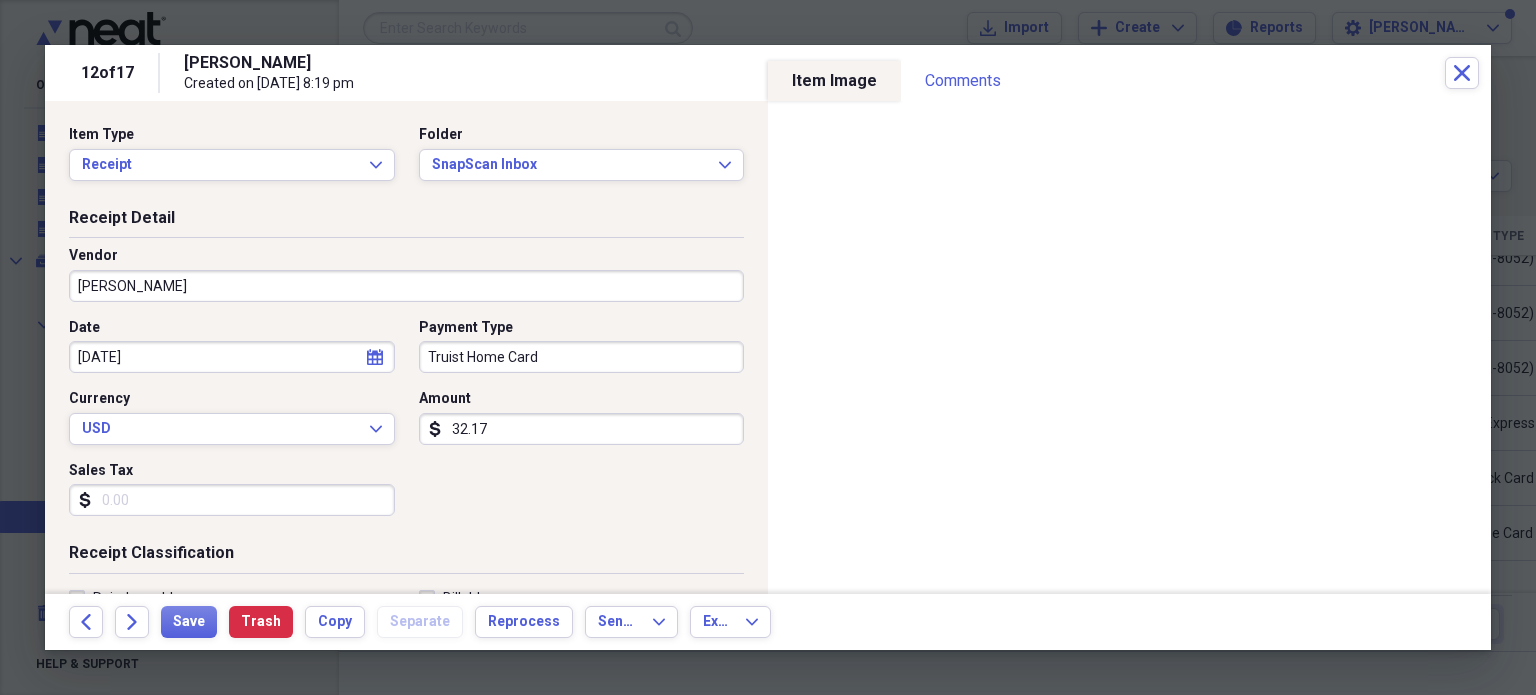 click on "Sales Tax" at bounding box center (232, 500) 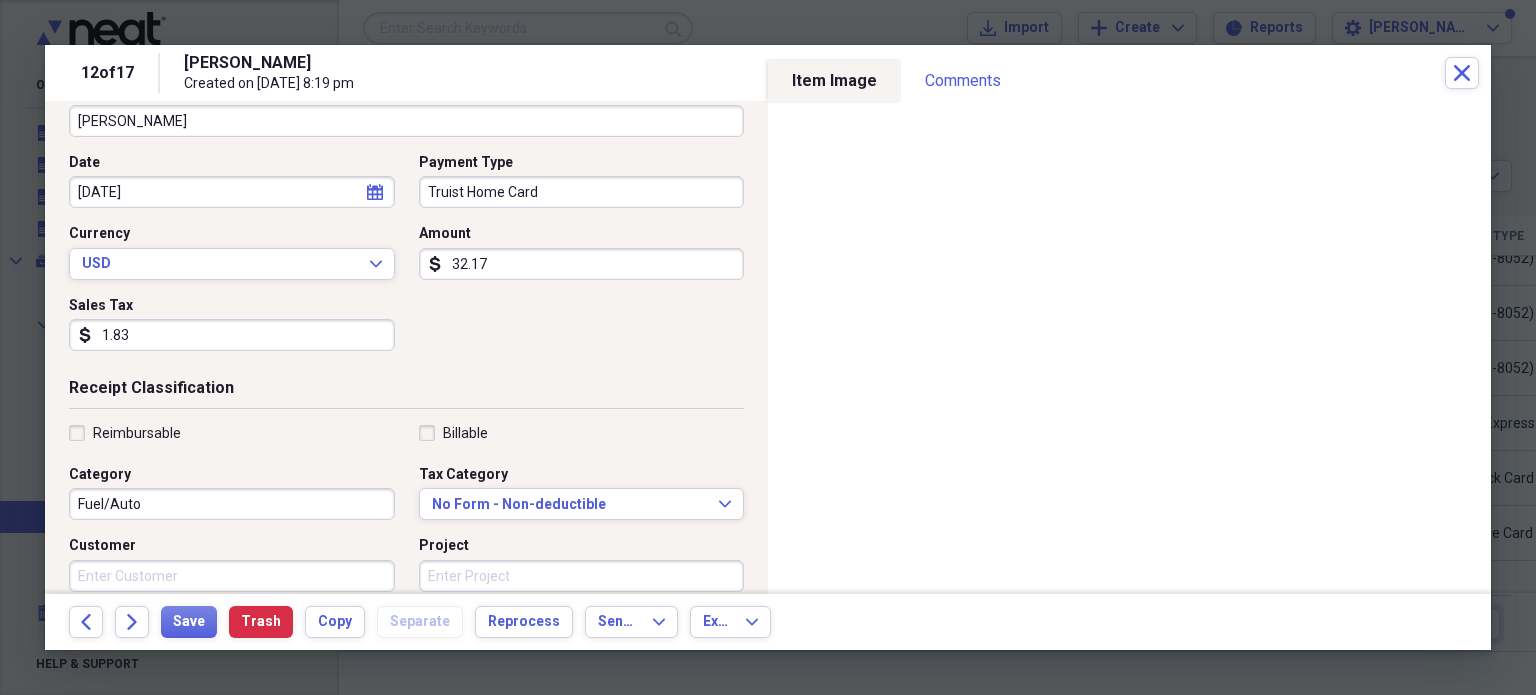 scroll, scrollTop: 200, scrollLeft: 0, axis: vertical 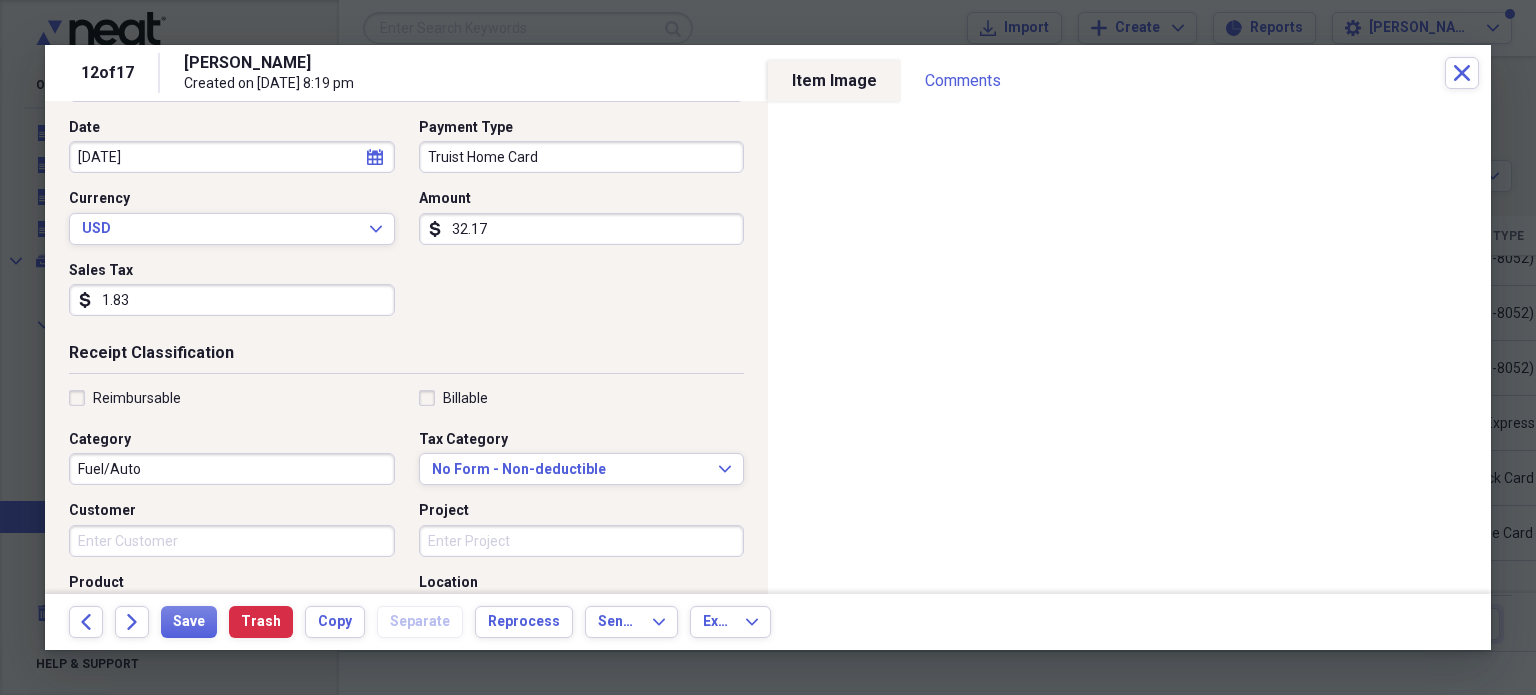 type on "1.83" 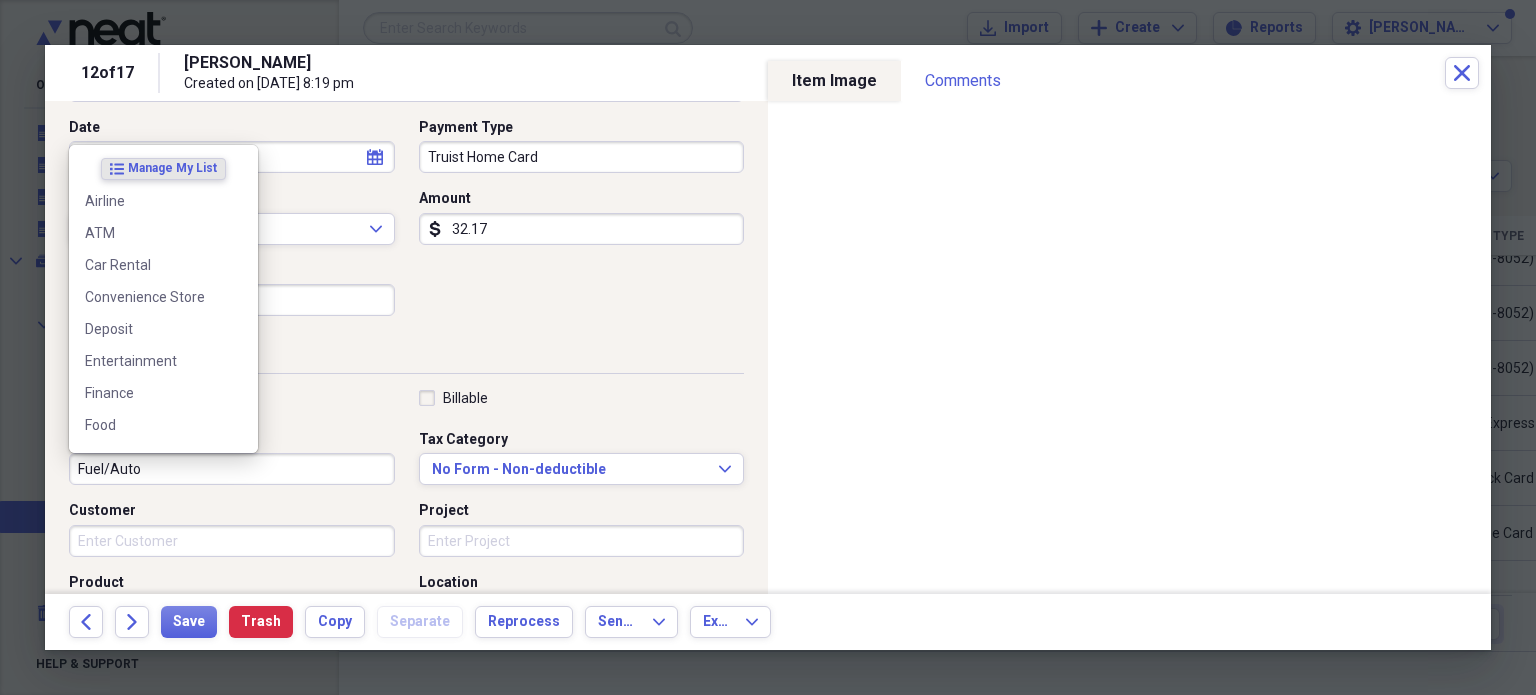 click on "Fuel/Auto" at bounding box center [232, 469] 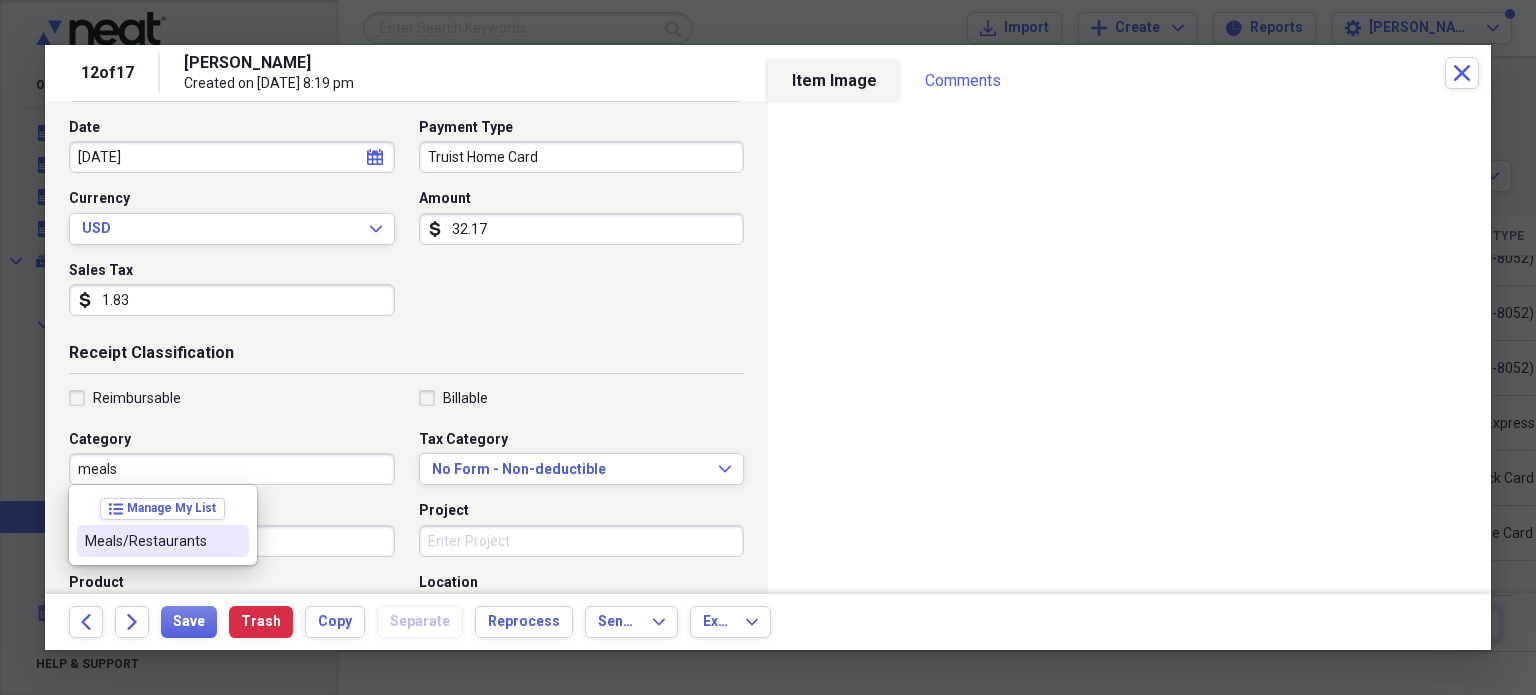 click on "Meals/Restaurants" at bounding box center (151, 541) 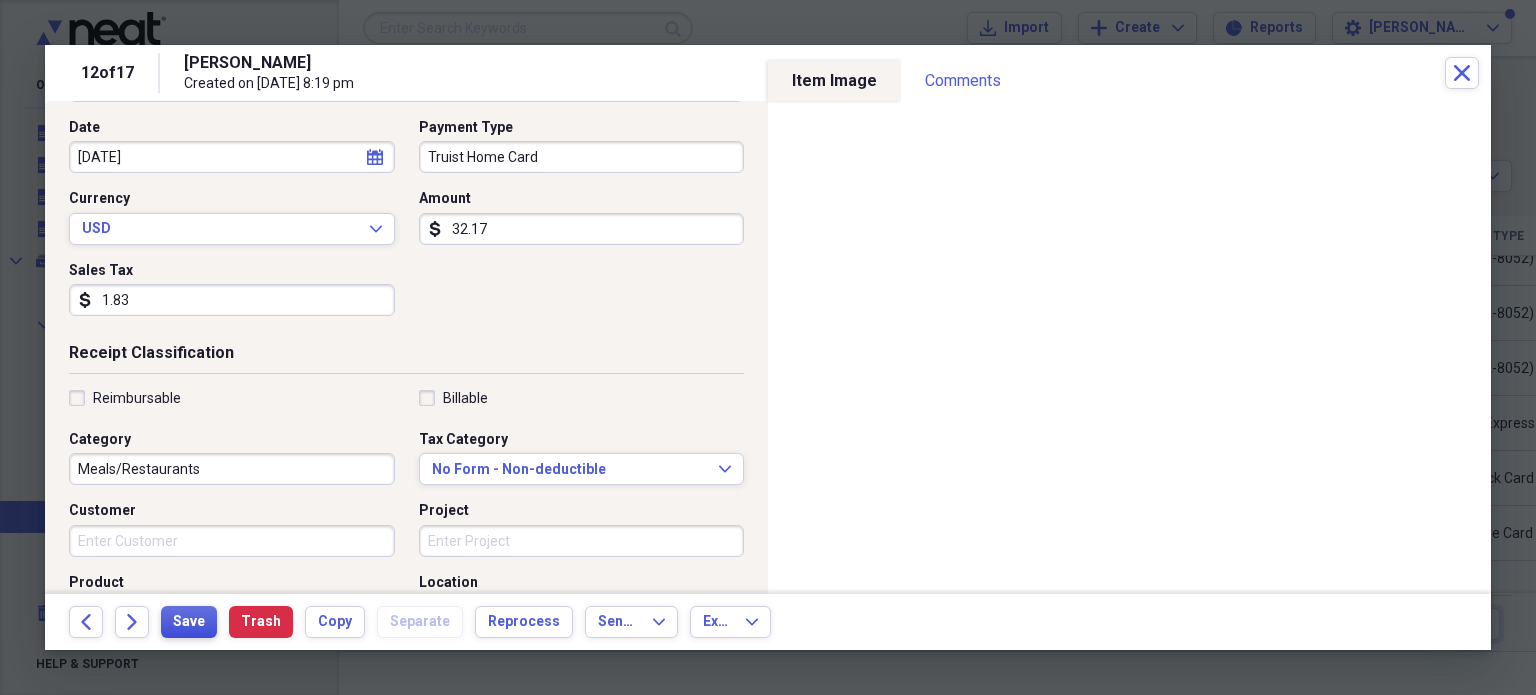 click on "Save" at bounding box center [189, 622] 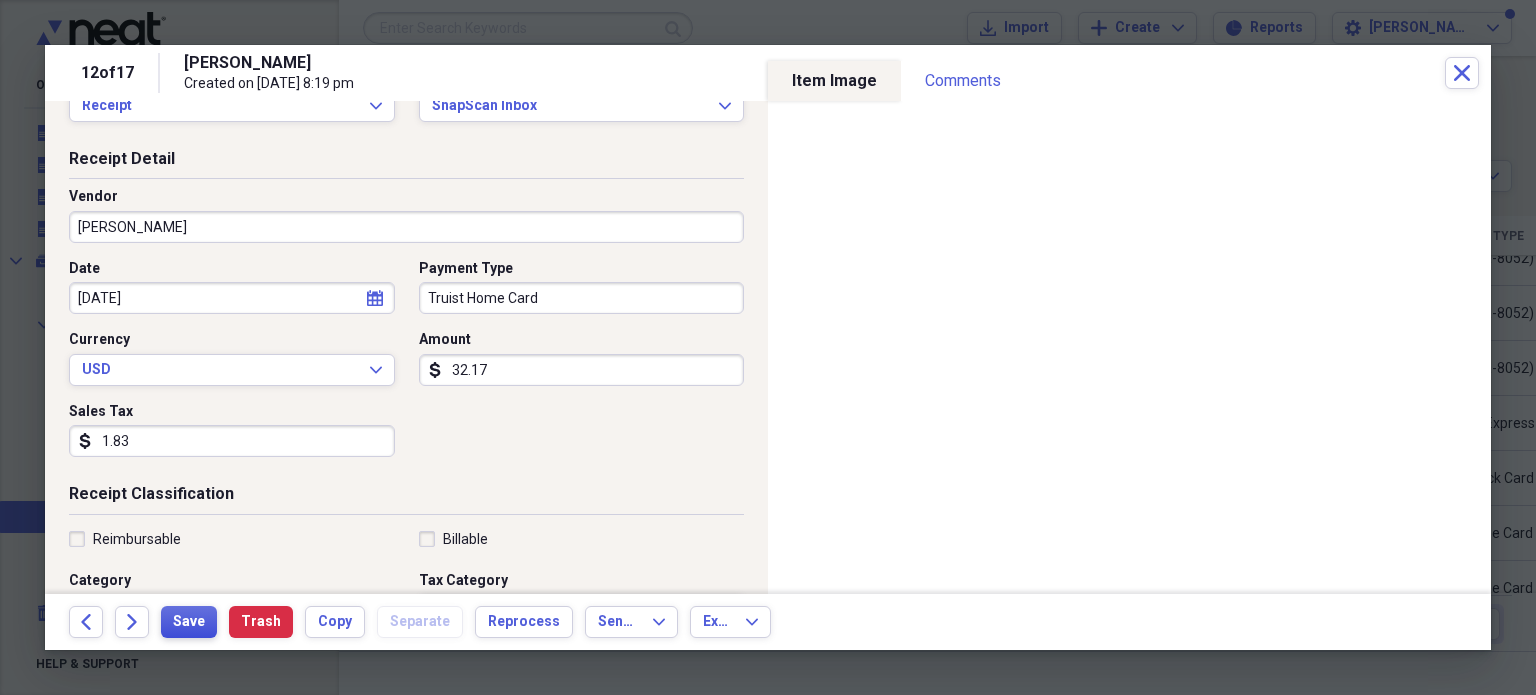 scroll, scrollTop: 0, scrollLeft: 0, axis: both 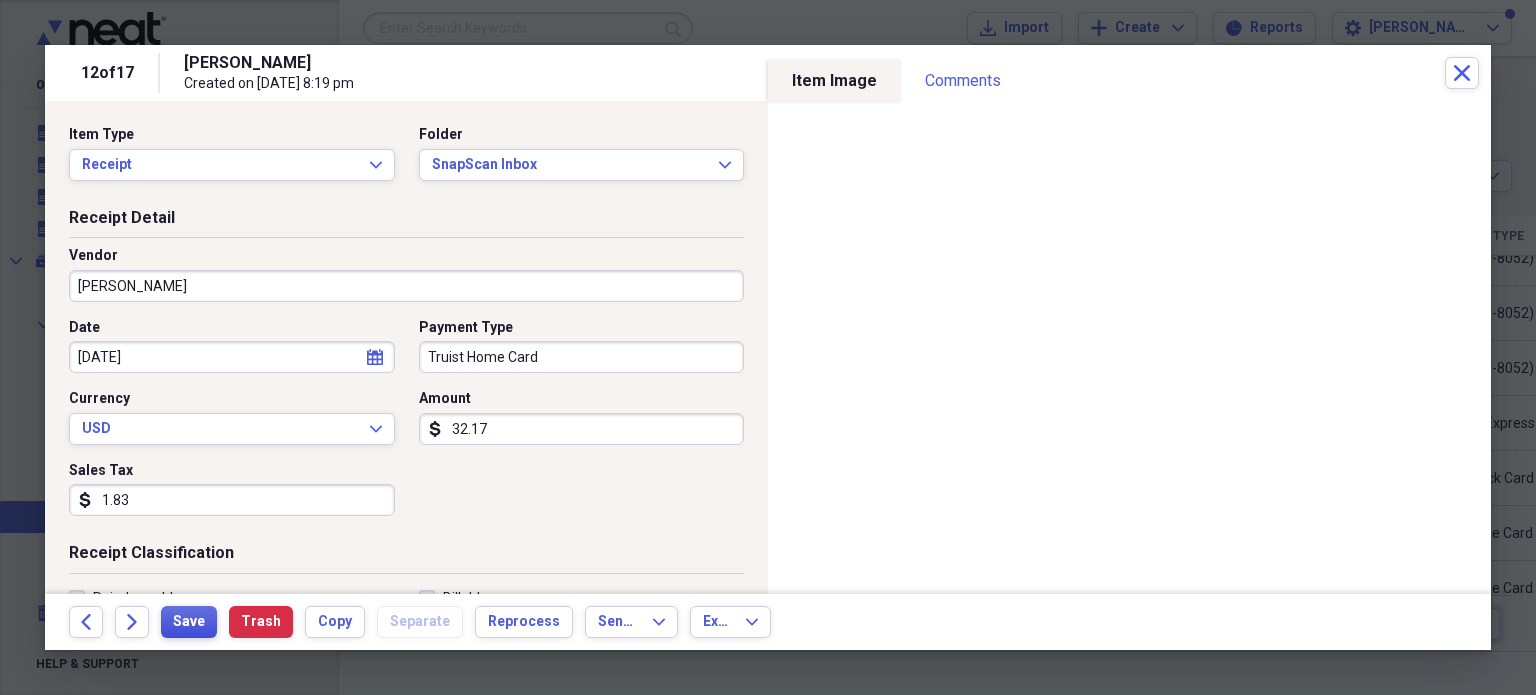 click on "Save" at bounding box center [189, 622] 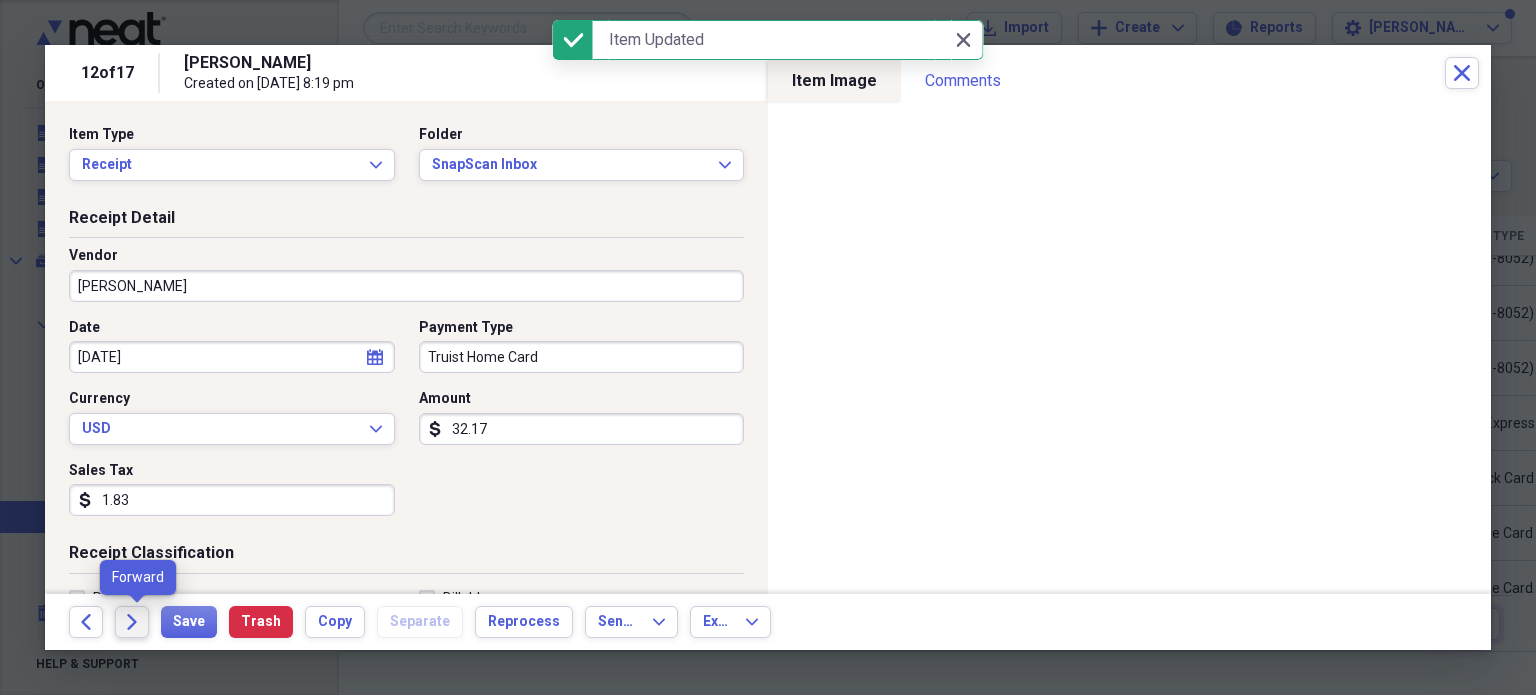 click on "Forward" 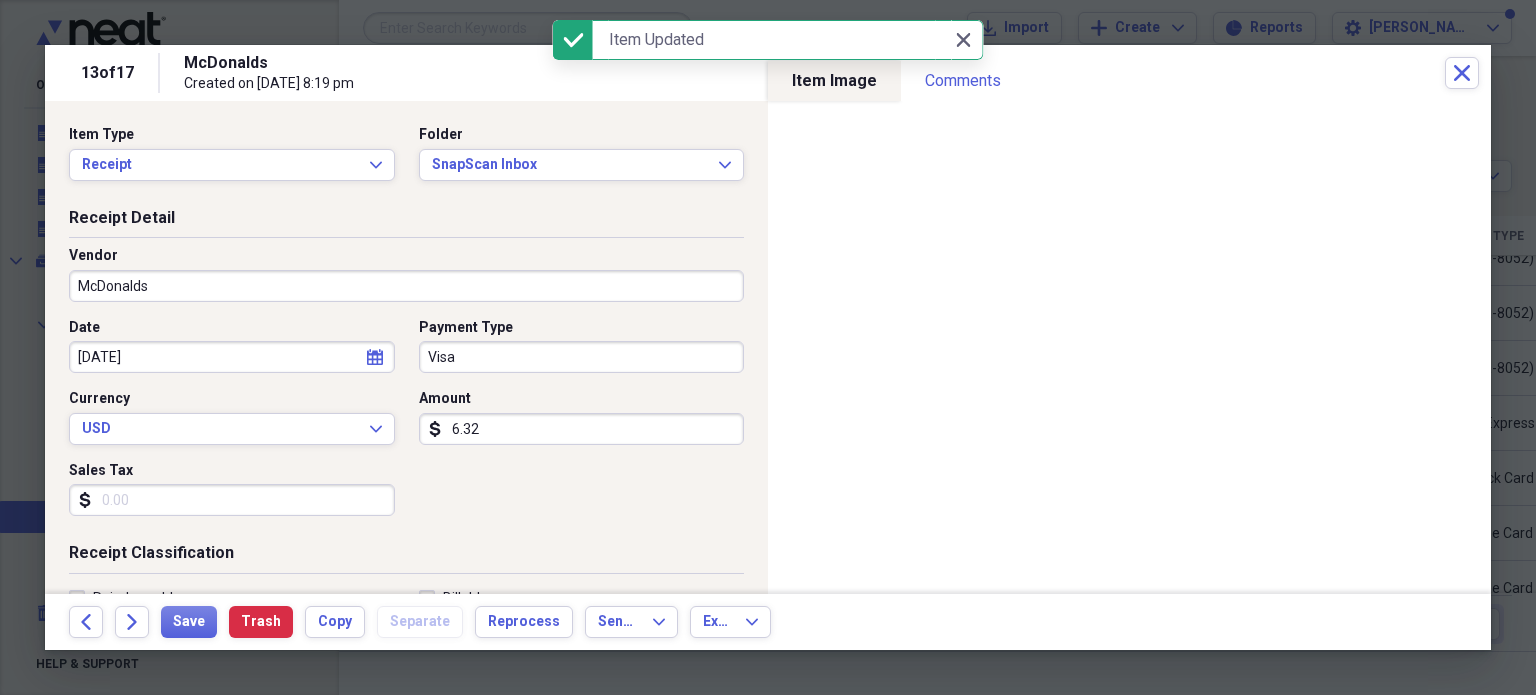 click on "McDonalds" at bounding box center (406, 286) 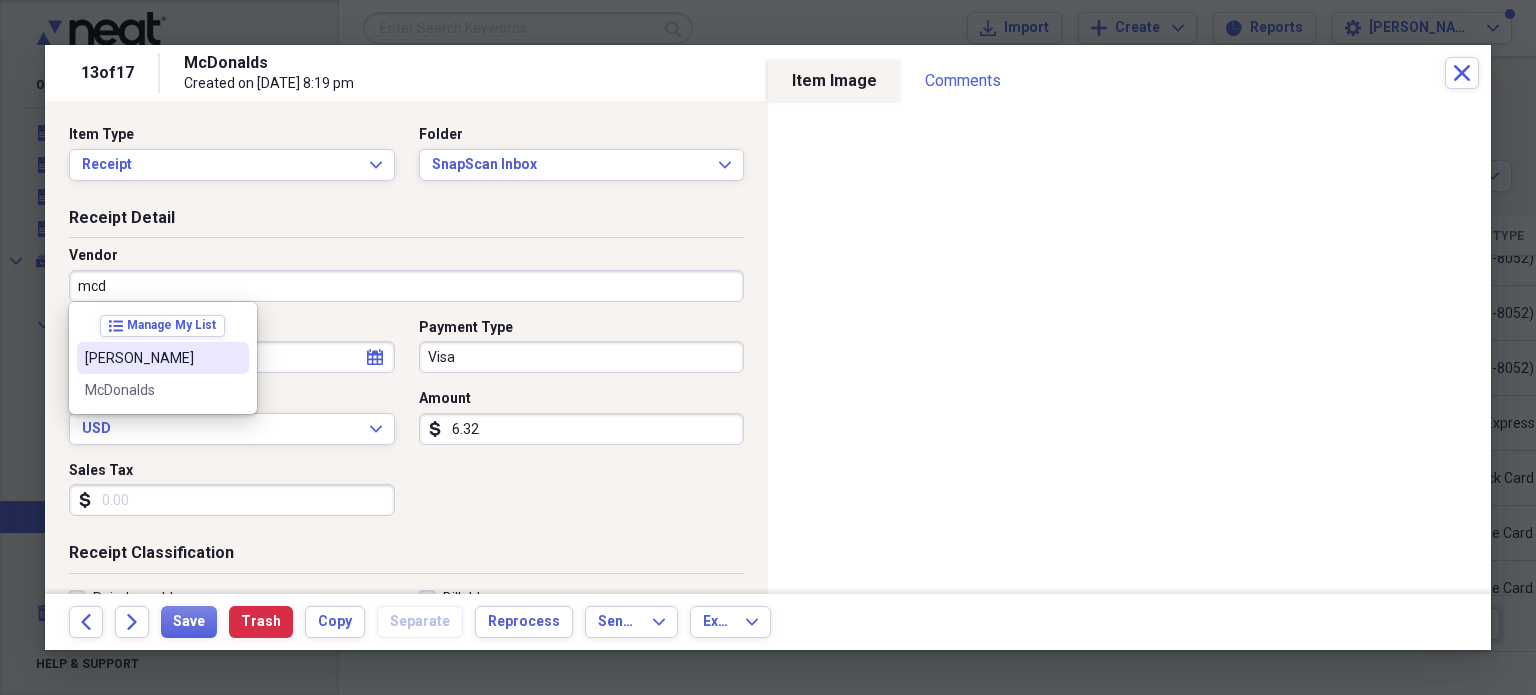 click on "[PERSON_NAME]" at bounding box center [151, 358] 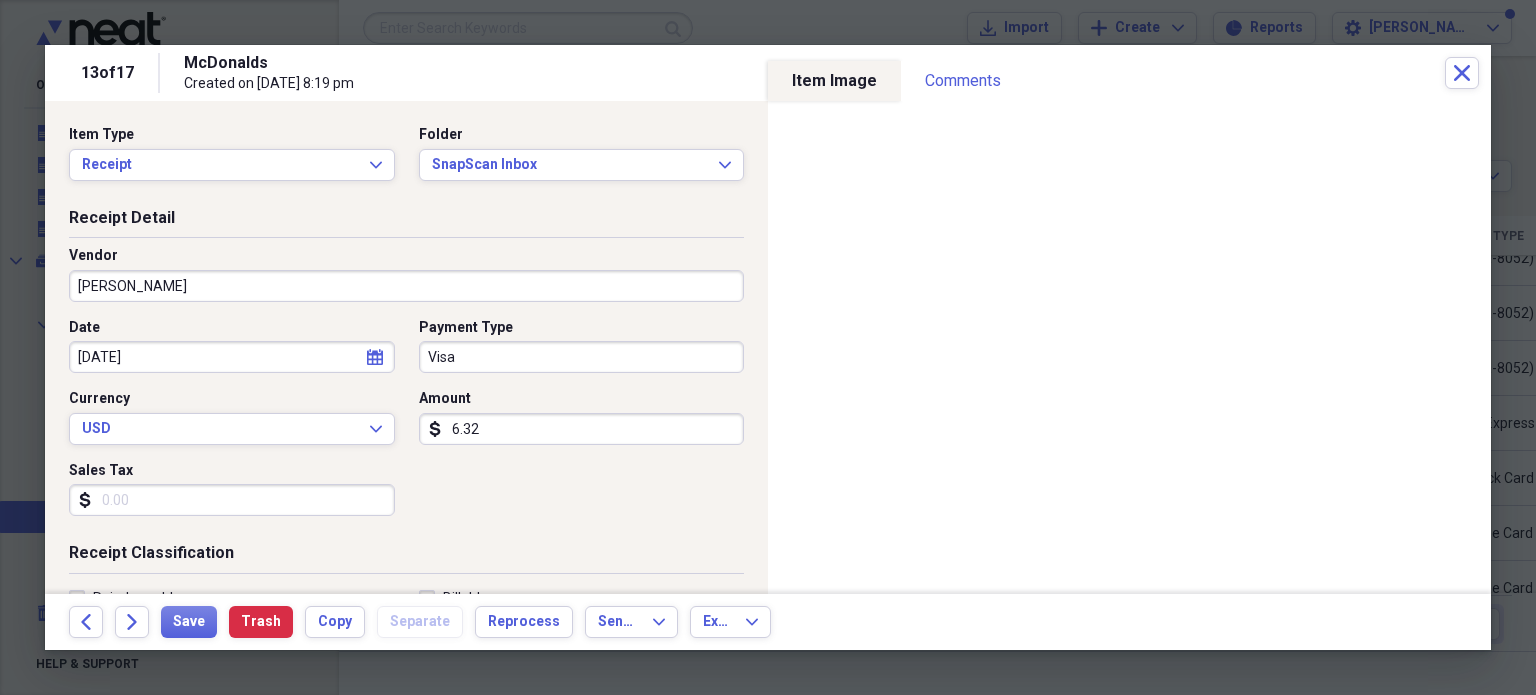type on "Meals/Restaurants" 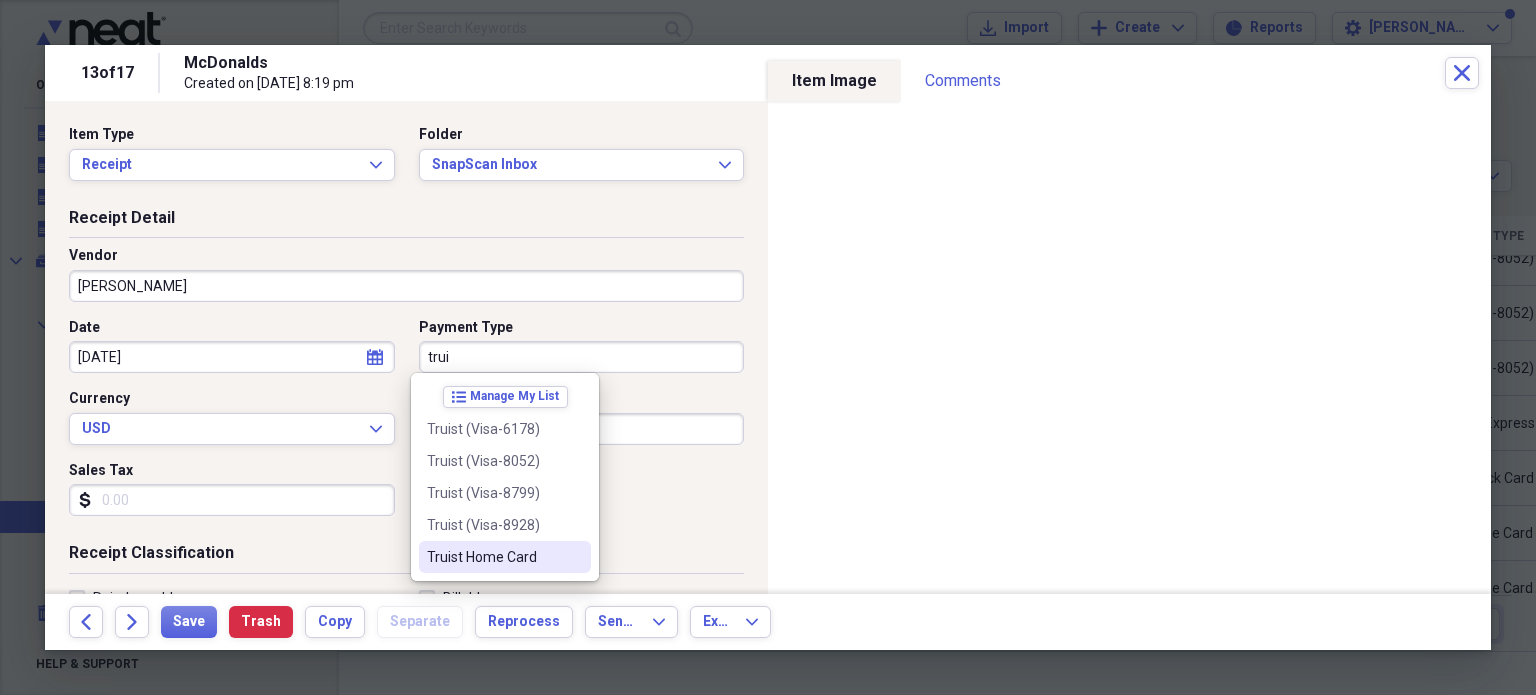 click on "Truist Home Card" at bounding box center [493, 557] 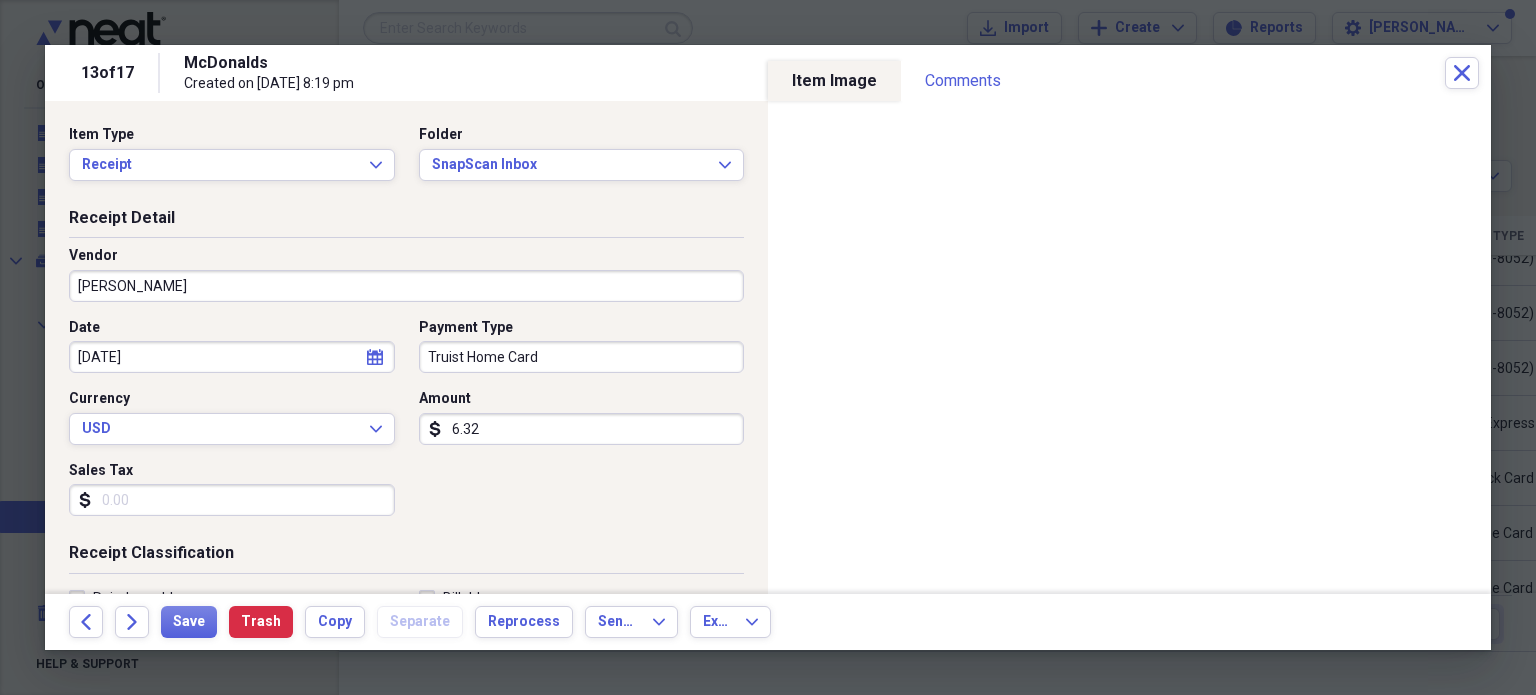 click on "Sales Tax" at bounding box center (232, 500) 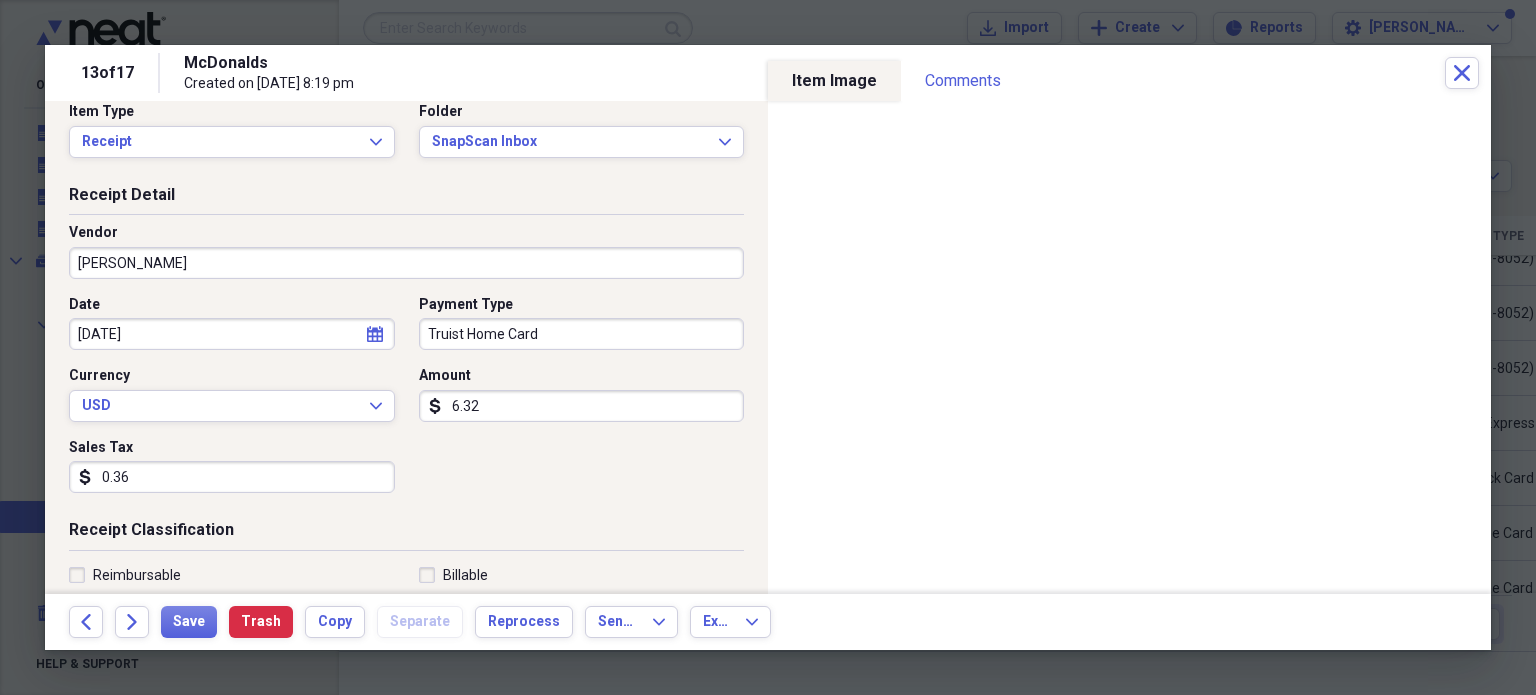 scroll, scrollTop: 0, scrollLeft: 0, axis: both 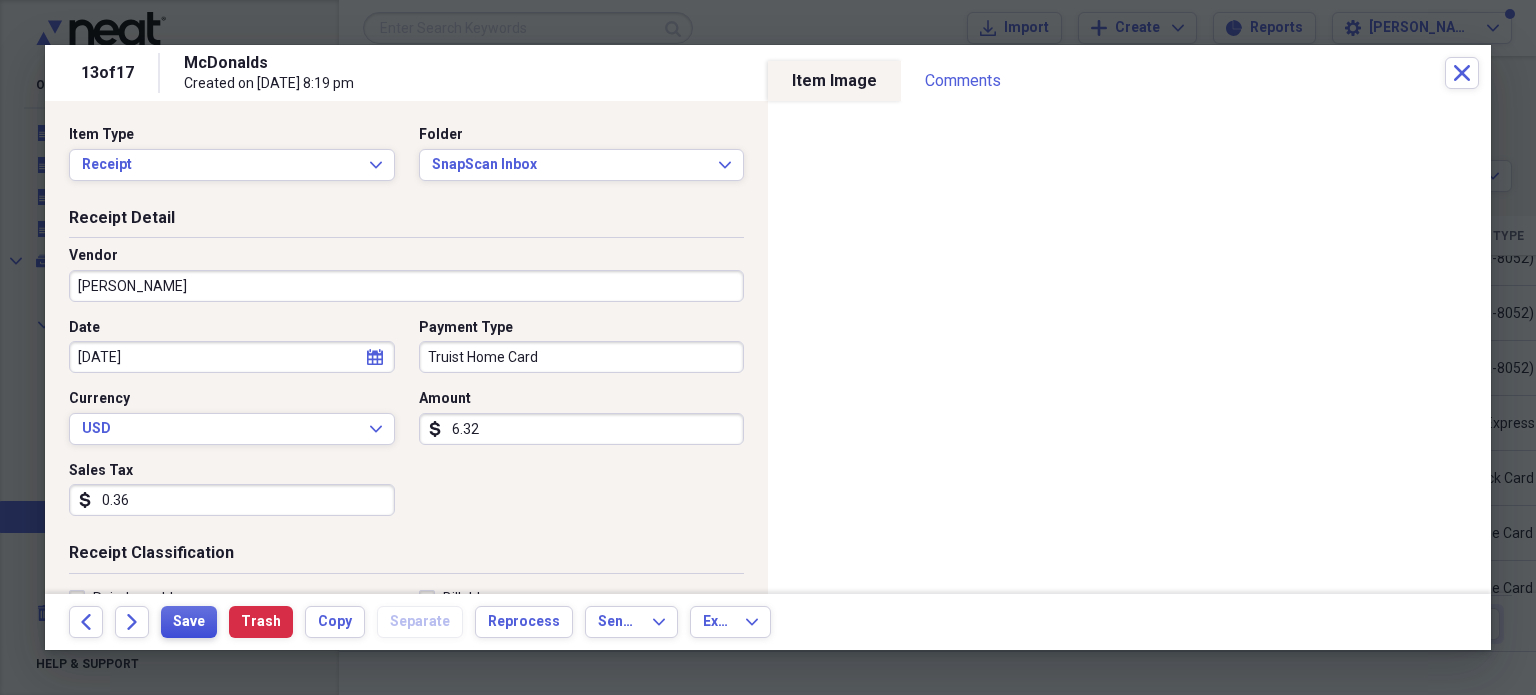 type on "0.36" 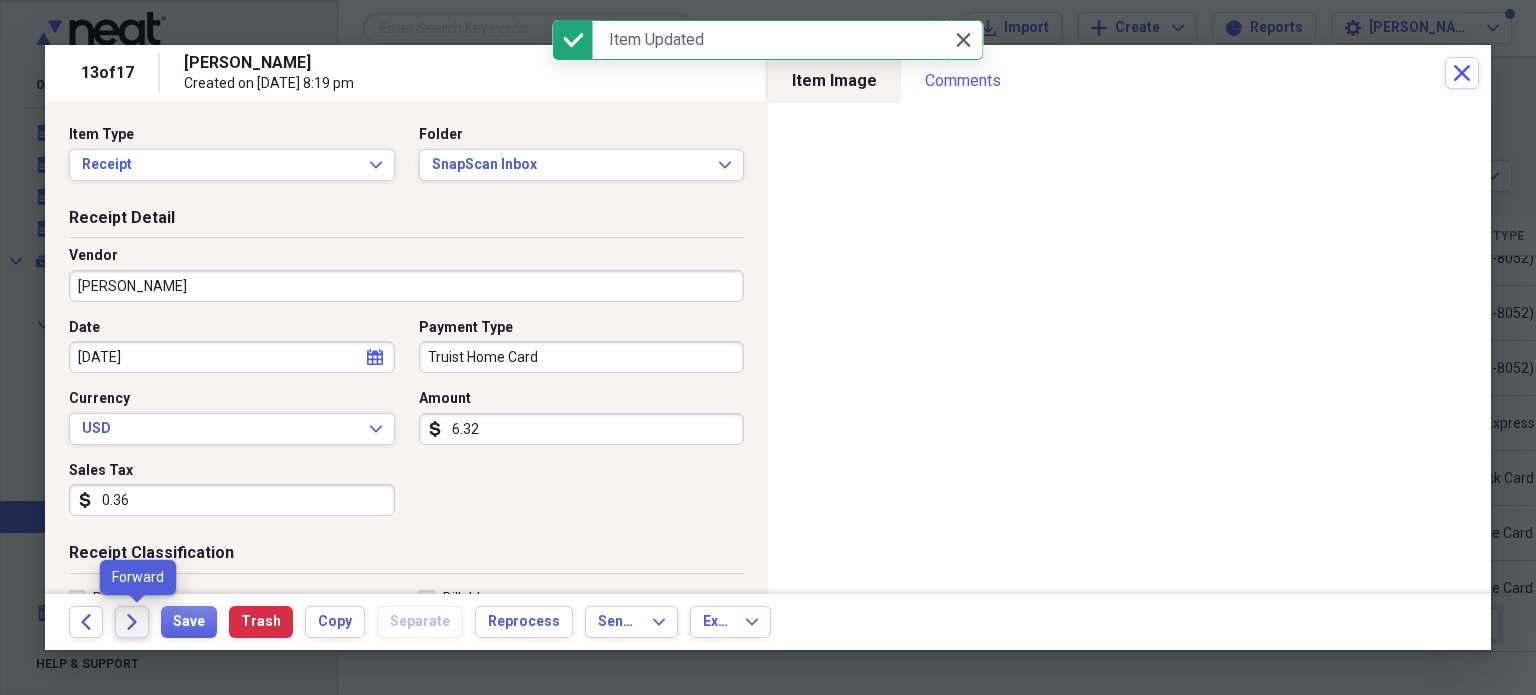 click on "Forward" at bounding box center [132, 622] 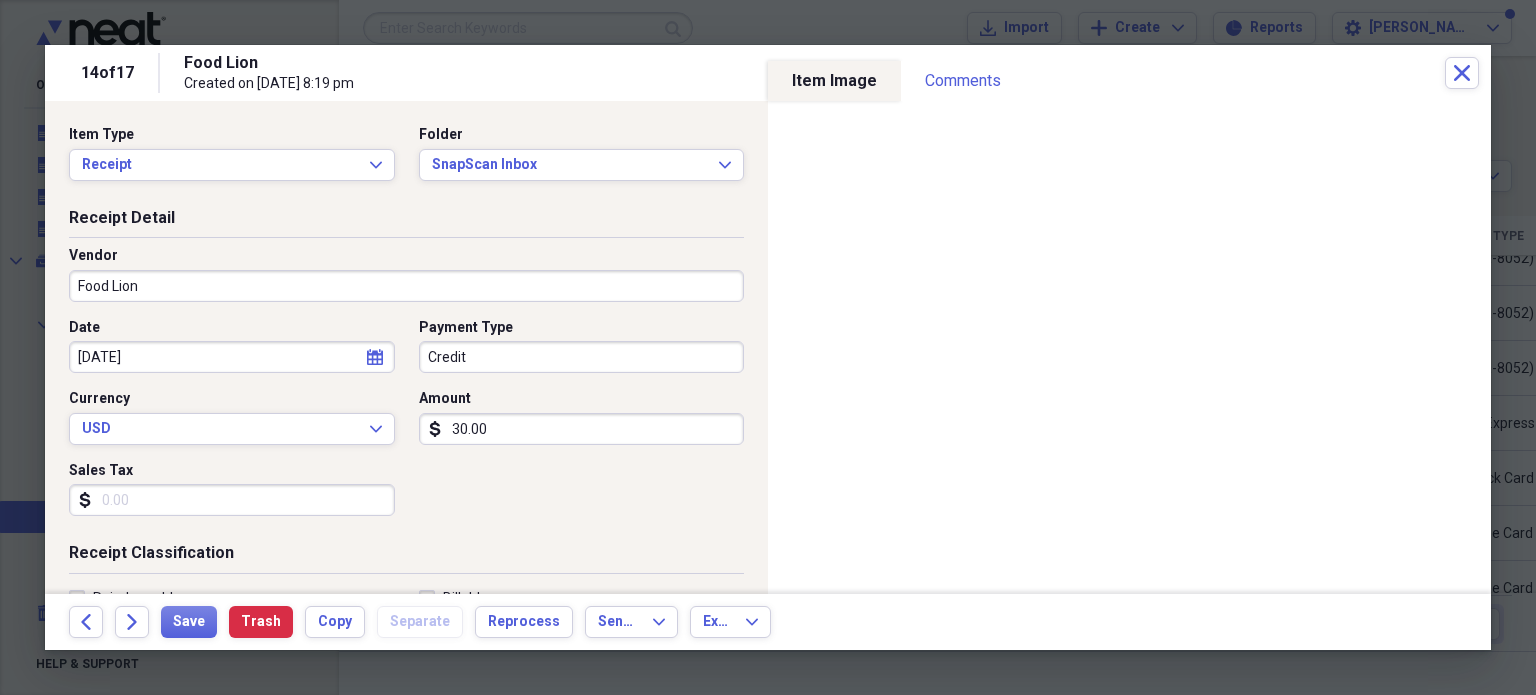 click on "Credit" at bounding box center (582, 357) 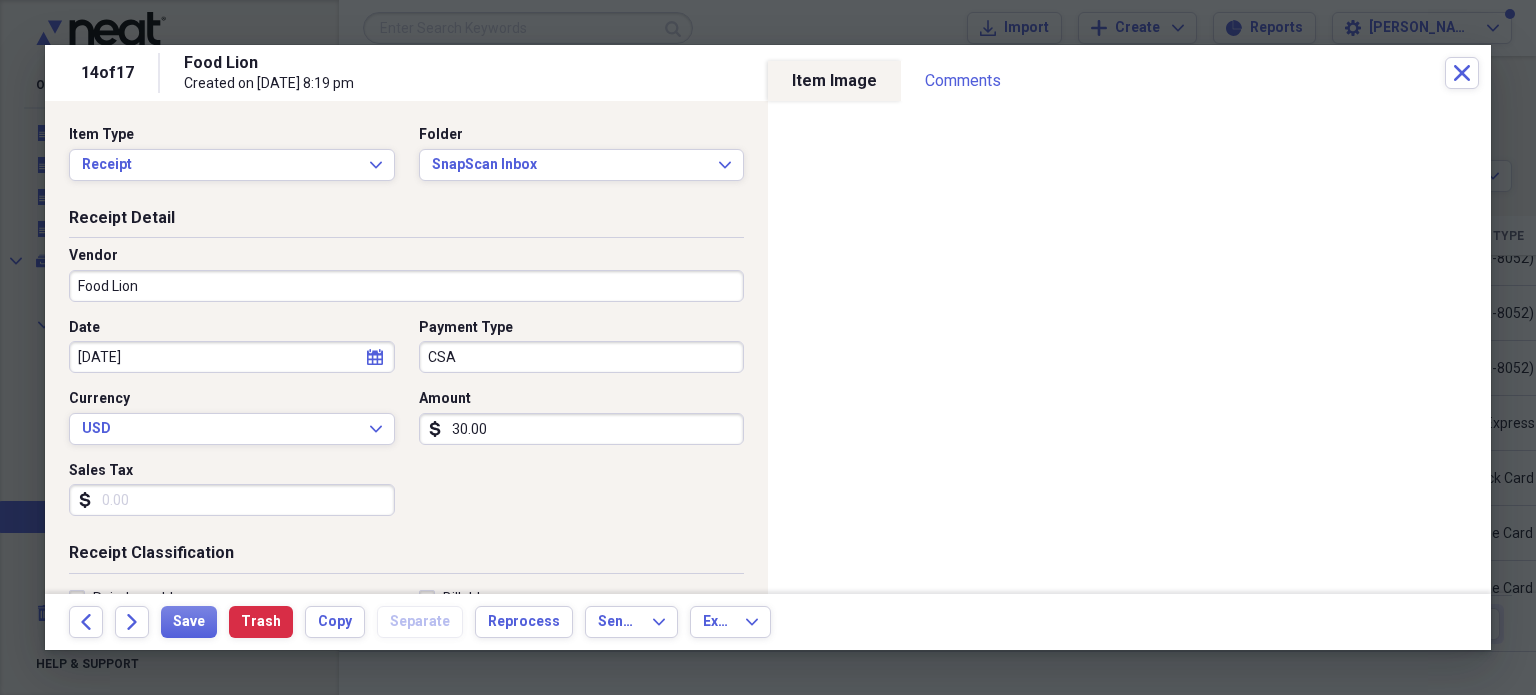 drag, startPoint x: 474, startPoint y: 369, endPoint x: 365, endPoint y: 369, distance: 109 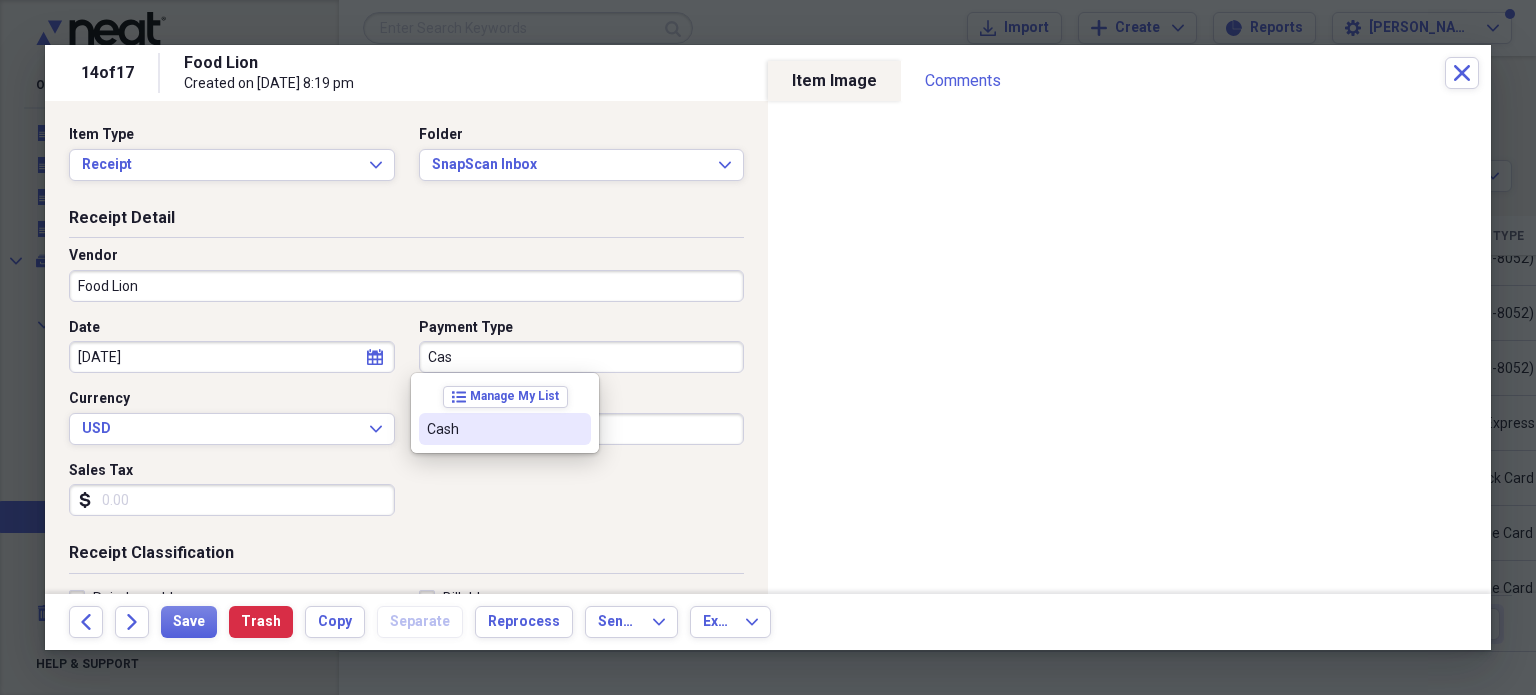 click on "Cash" at bounding box center (493, 429) 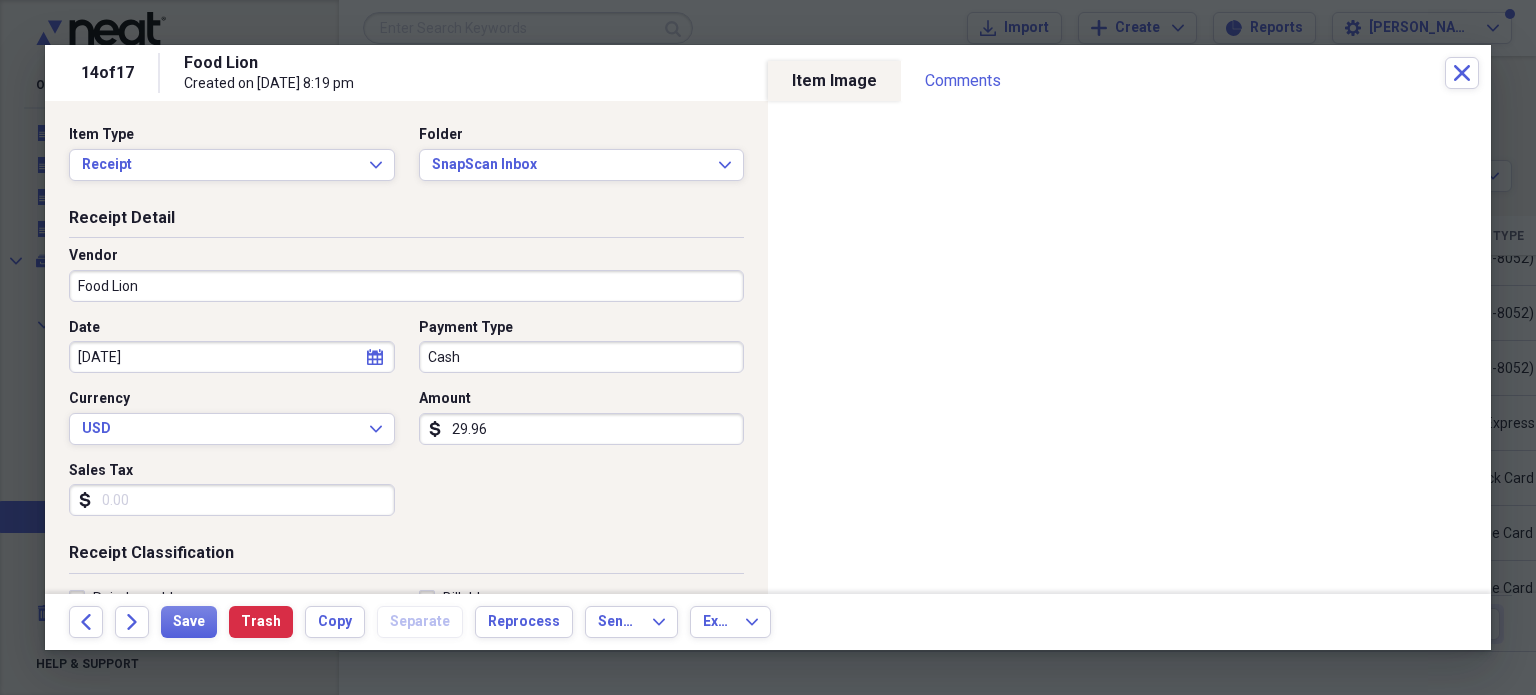 type on "29.96" 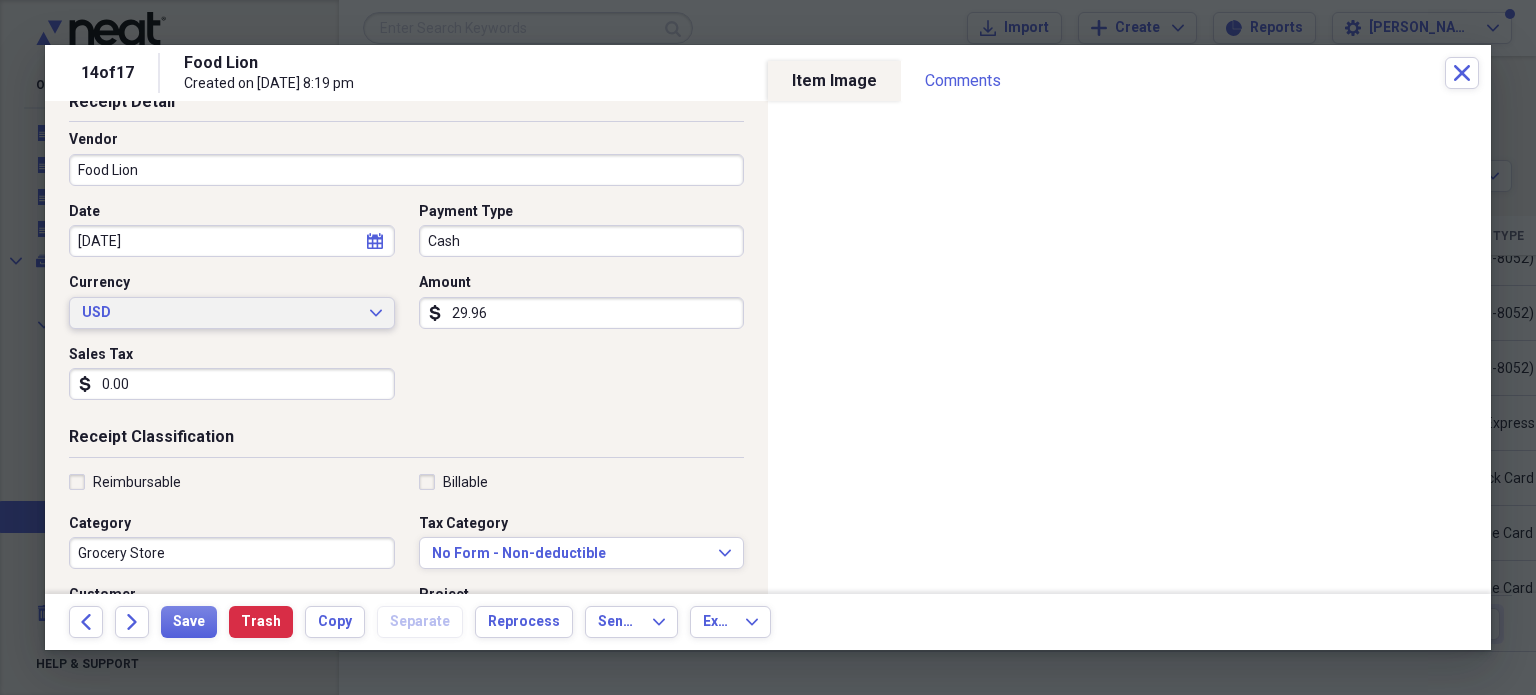 scroll, scrollTop: 0, scrollLeft: 0, axis: both 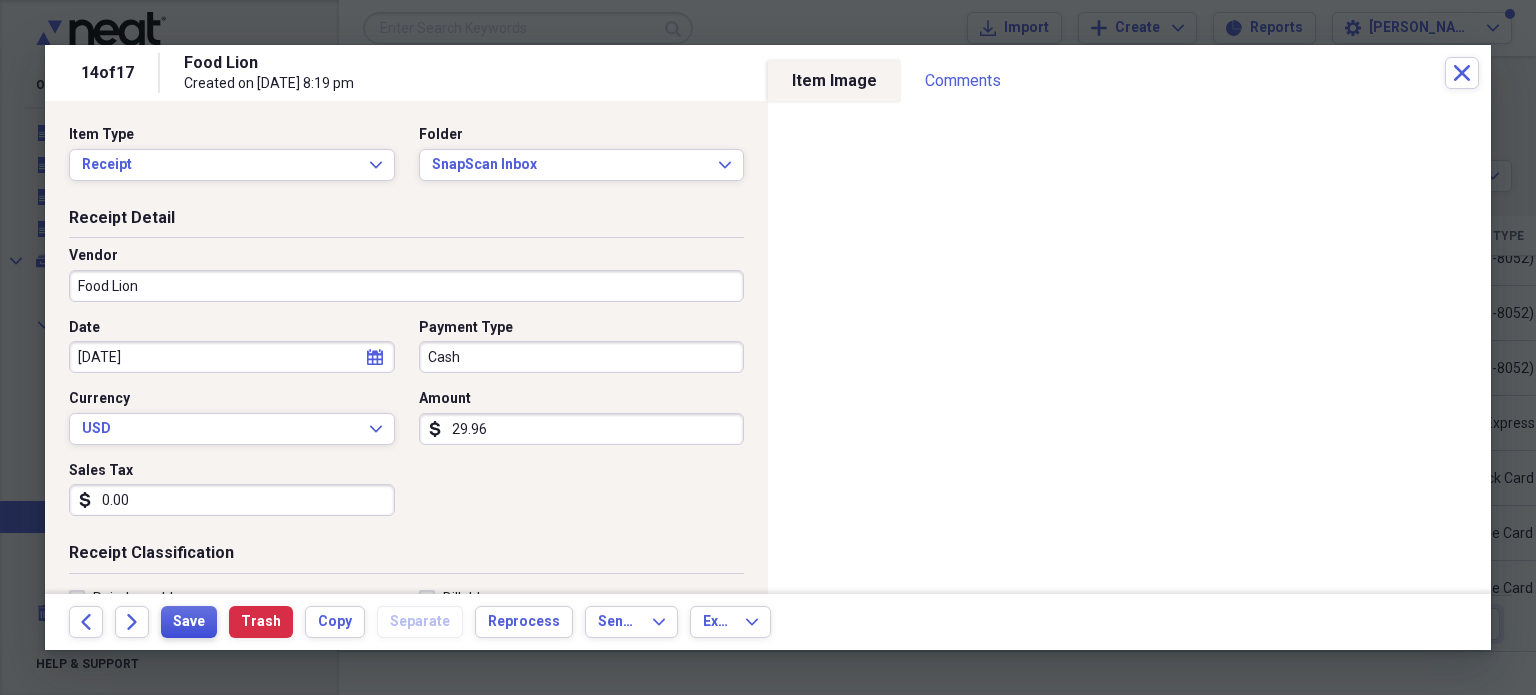 type on "0.00" 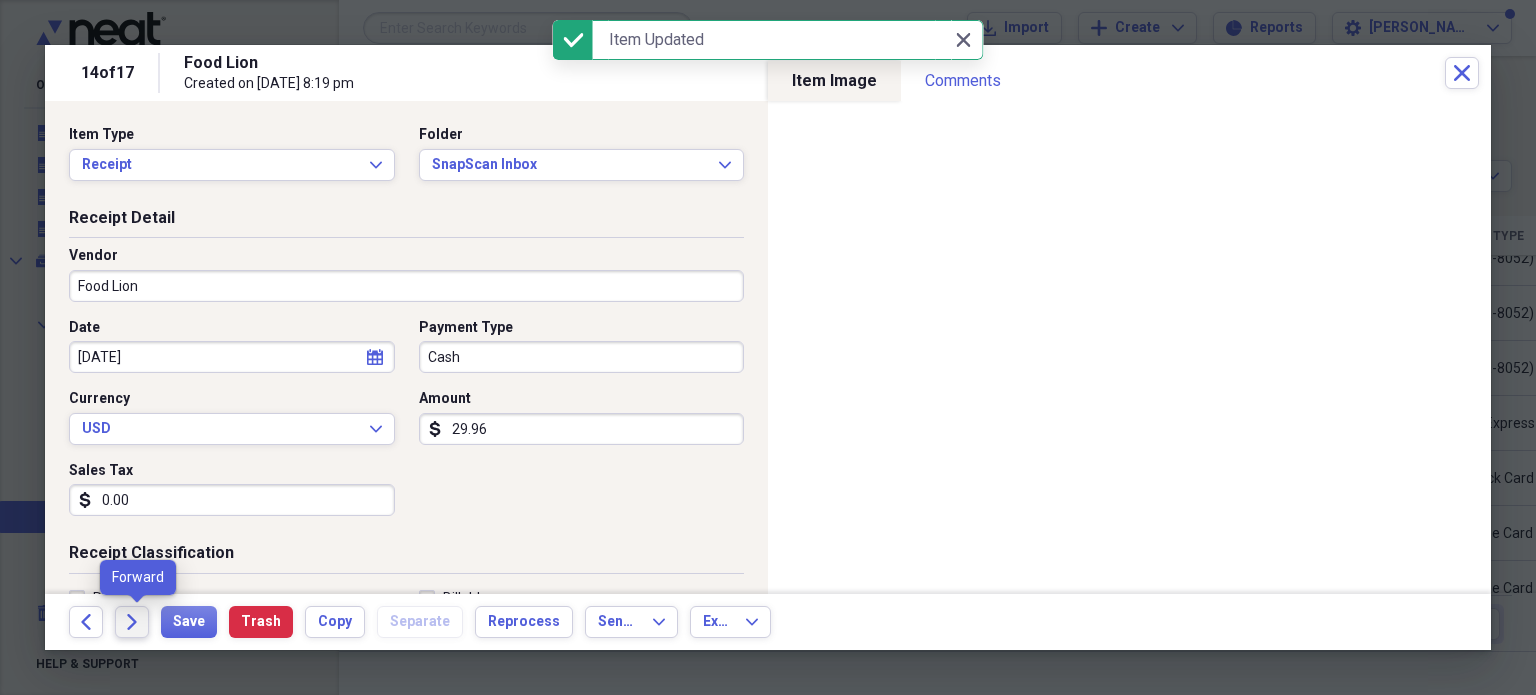 click on "Forward" at bounding box center (132, 622) 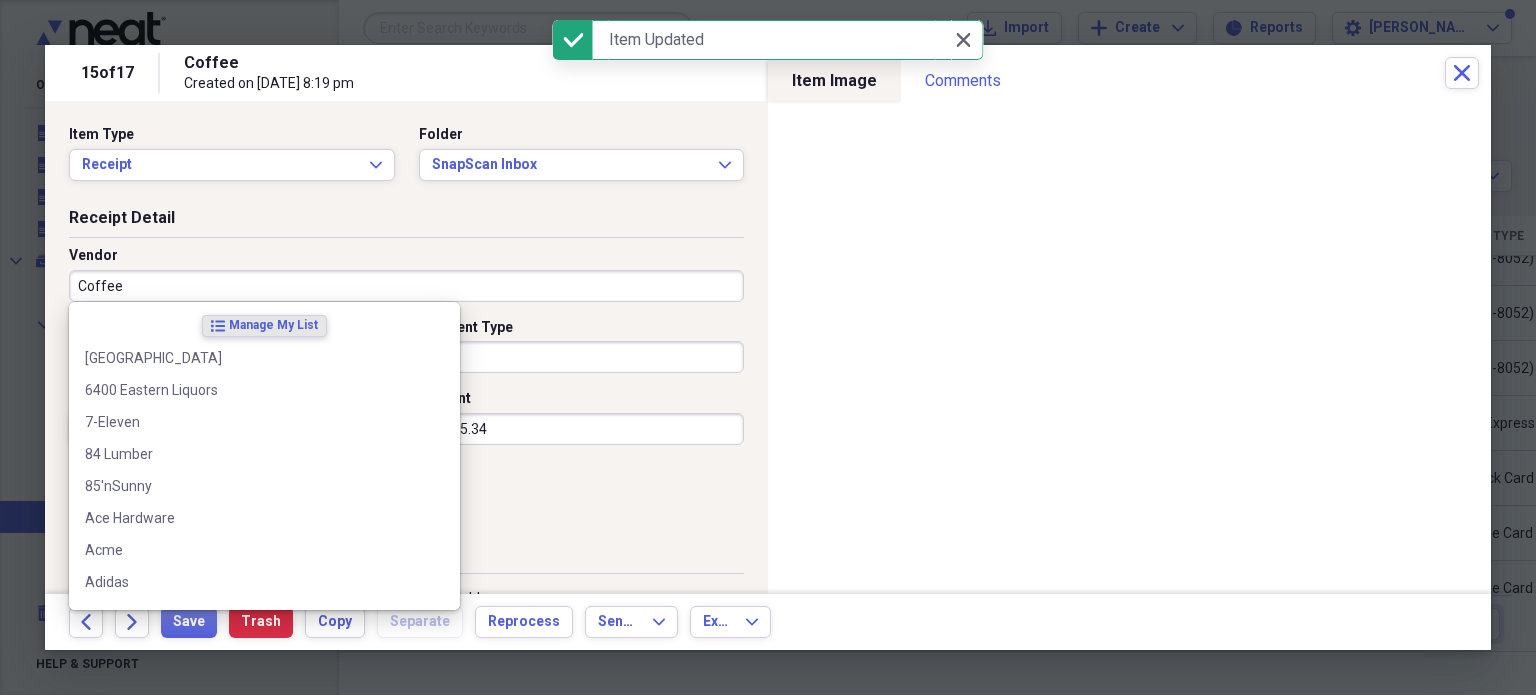 click on "Coffee" at bounding box center (406, 286) 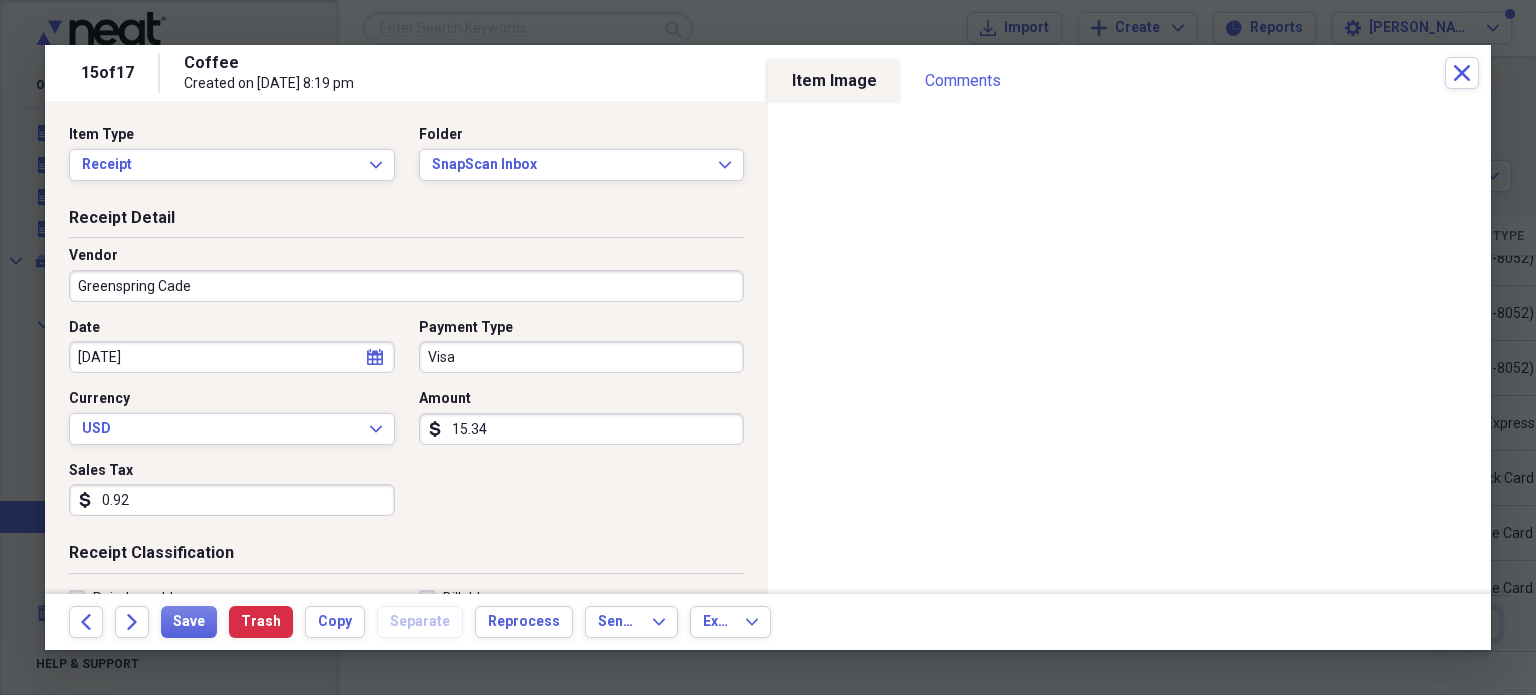 type on "Greenspring Cade" 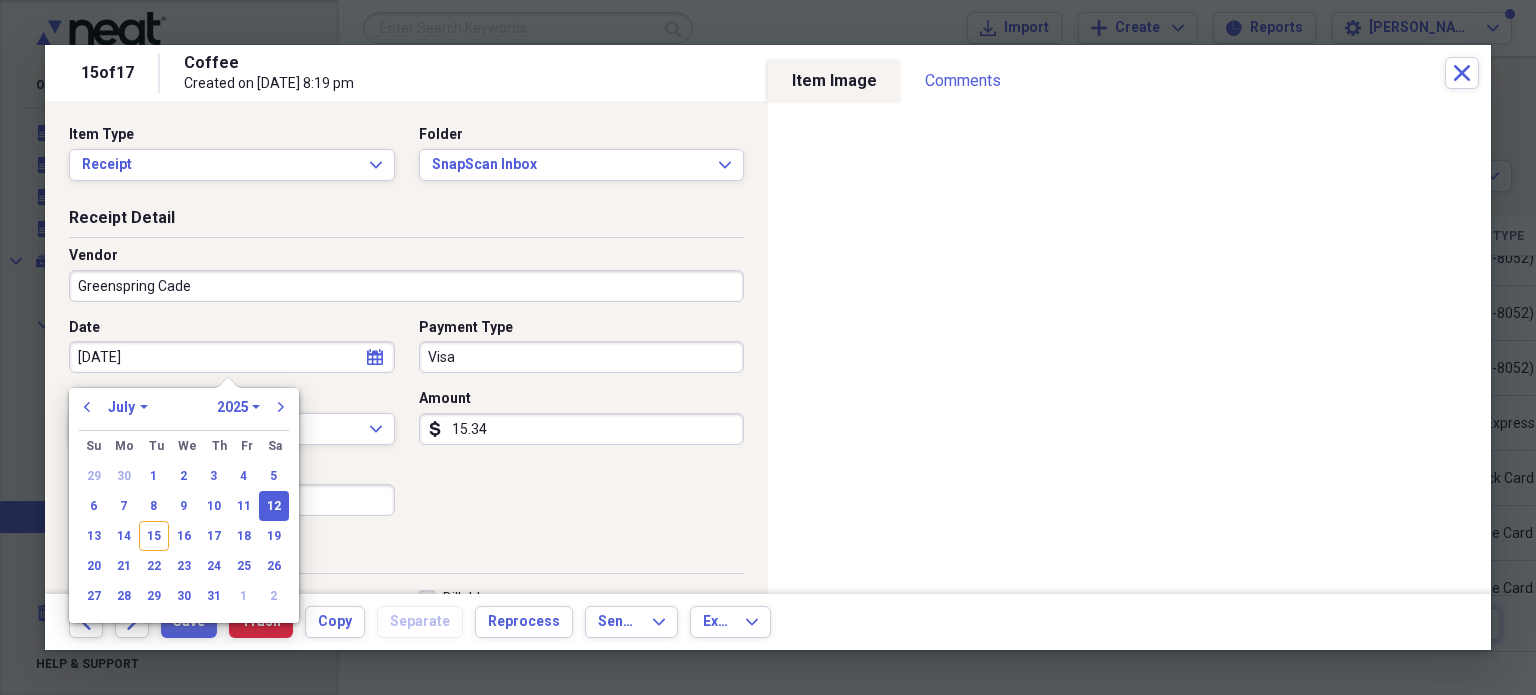 click on "Greenspring Cade" at bounding box center [406, 286] 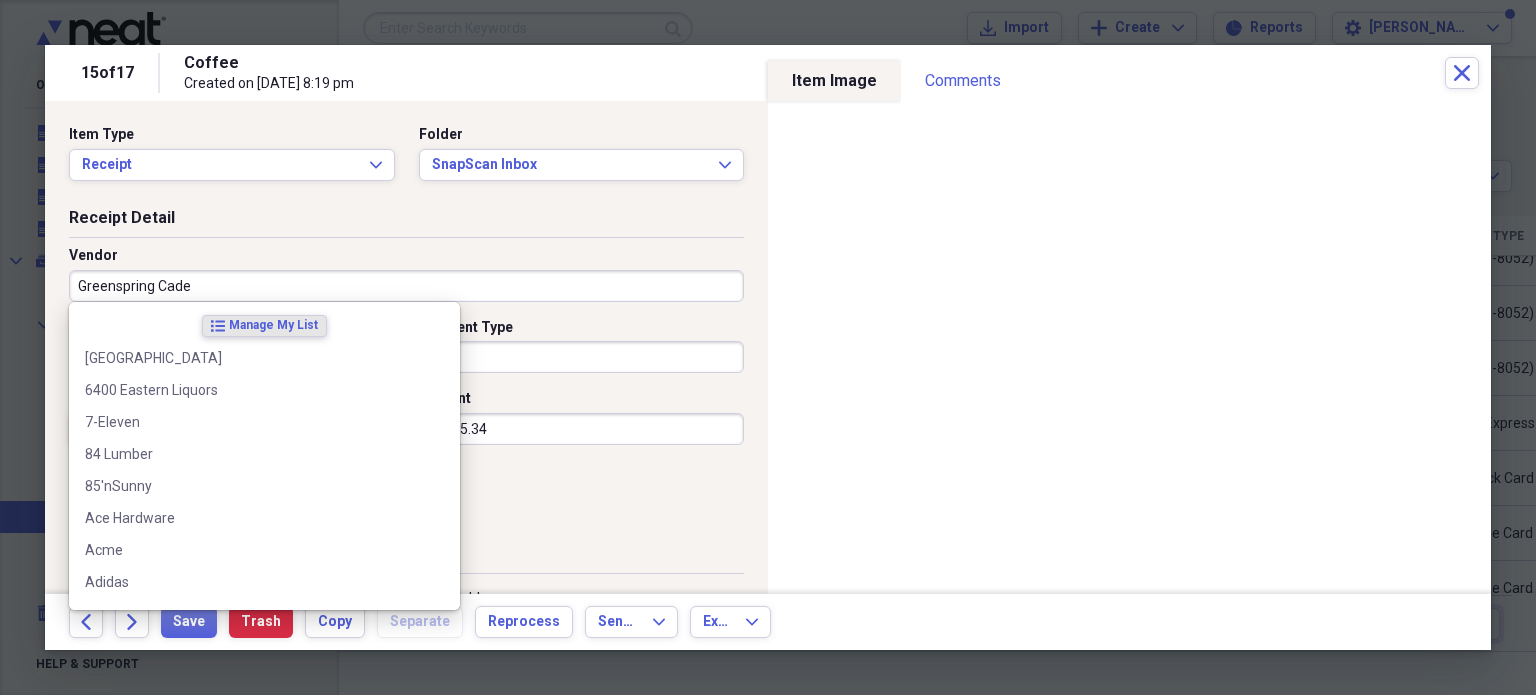 click on "Greenspring Cade" at bounding box center (406, 286) 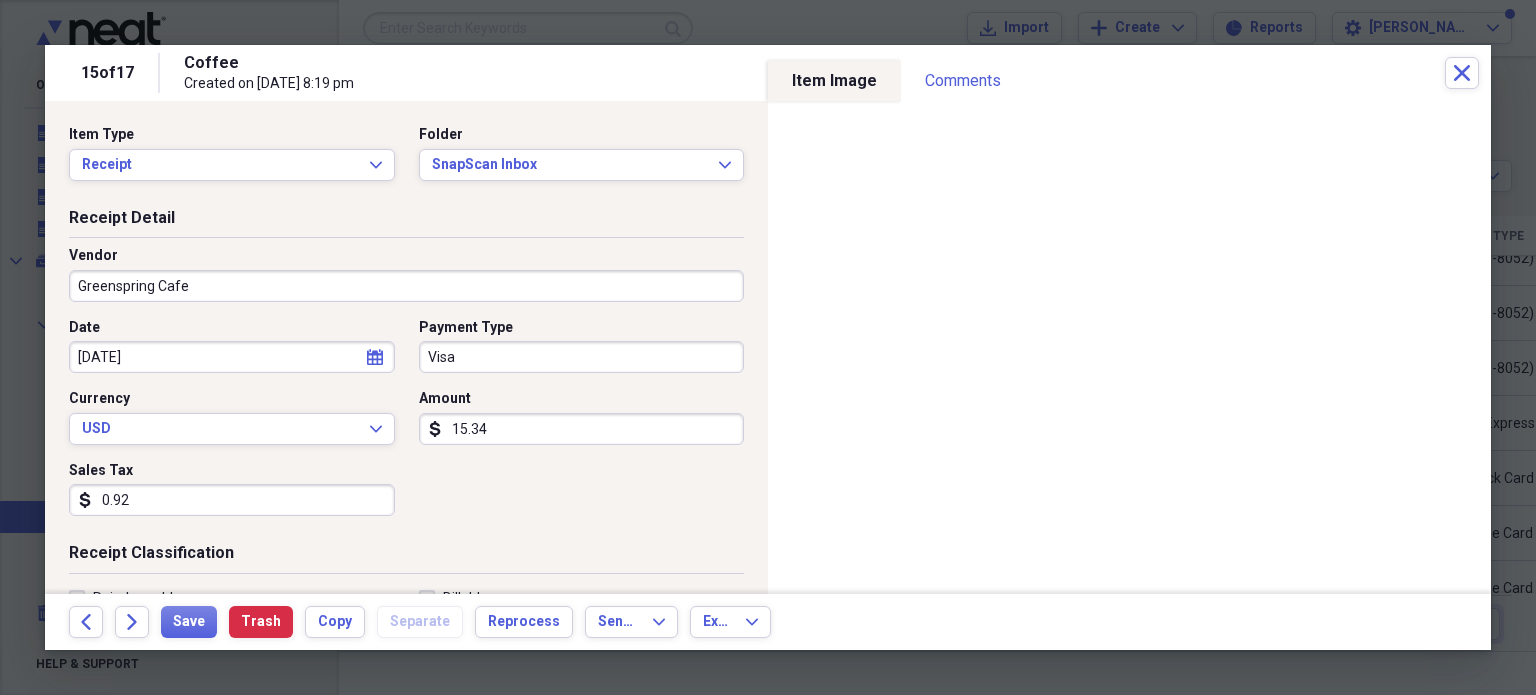 type on "Greenspring Cafe" 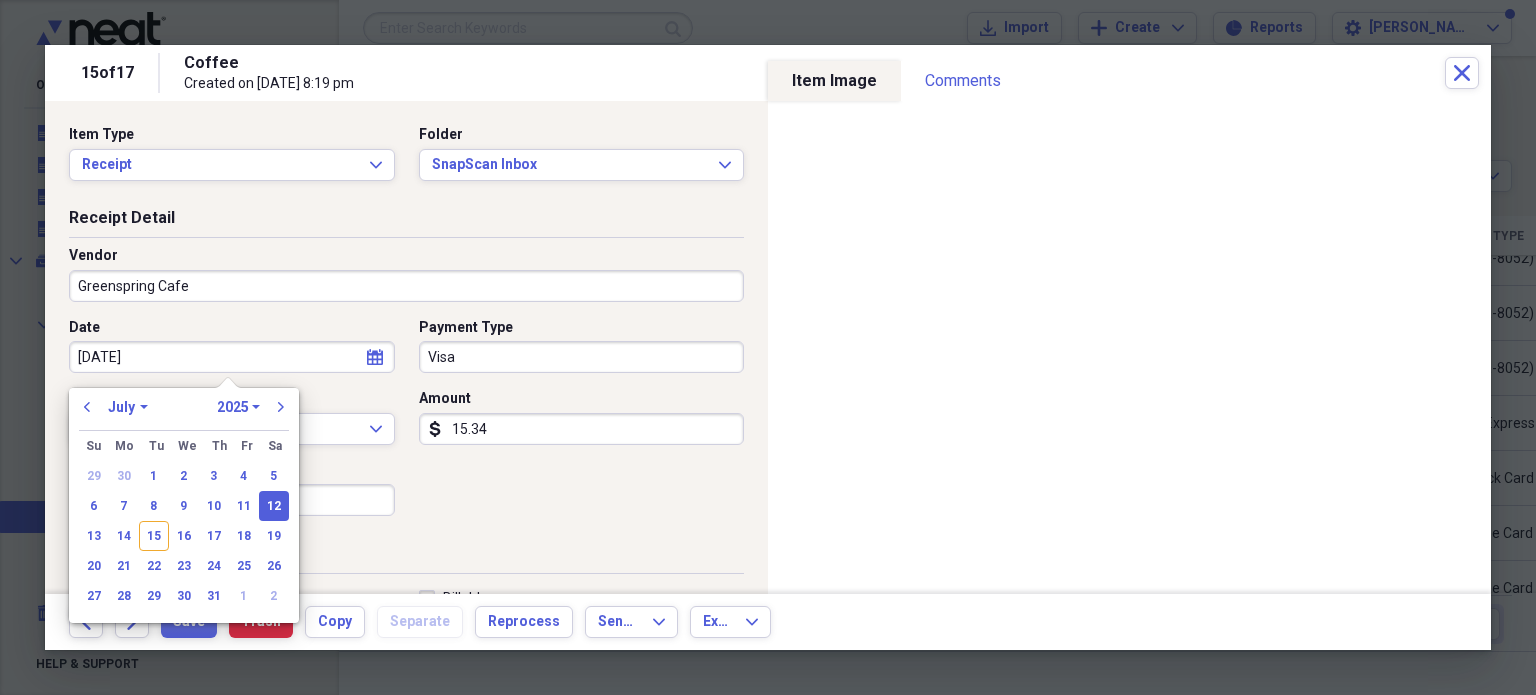 click on "12" at bounding box center [274, 506] 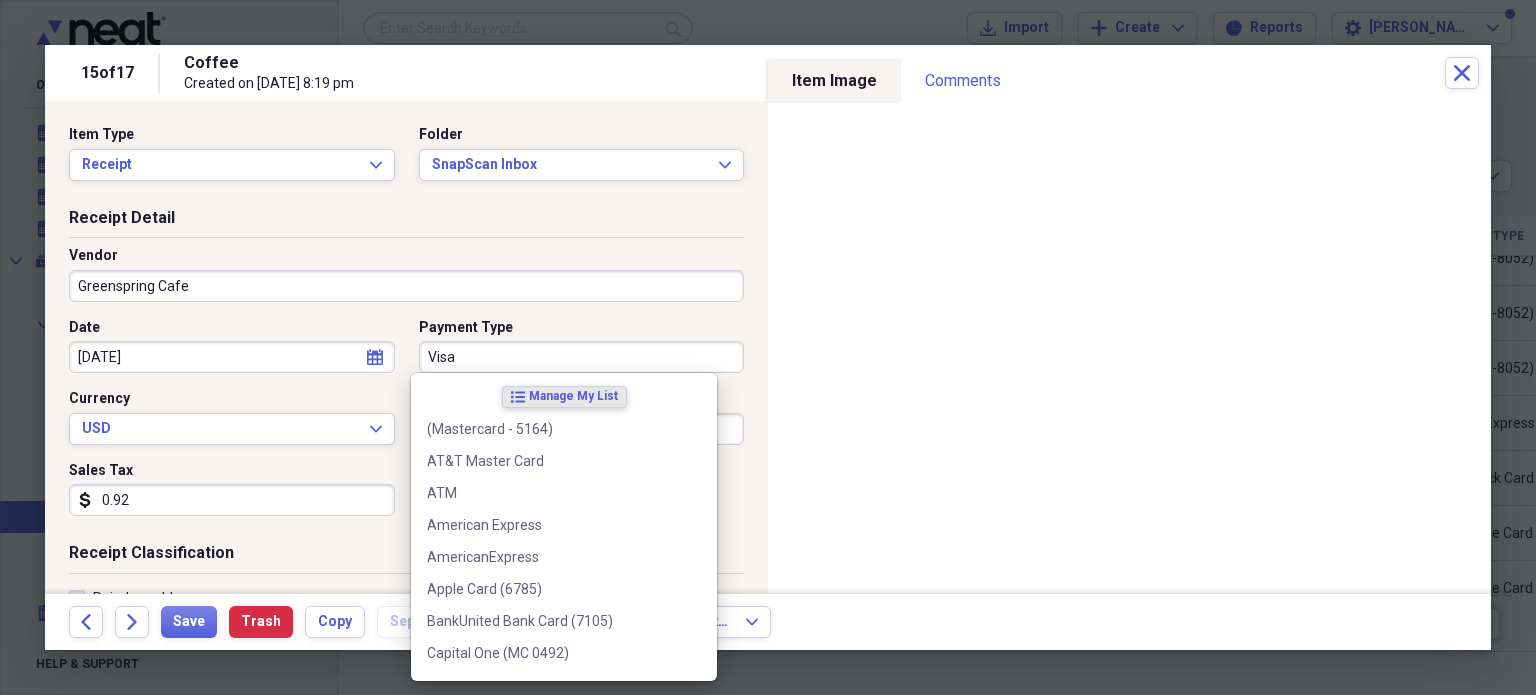 click on "Visa" at bounding box center (582, 357) 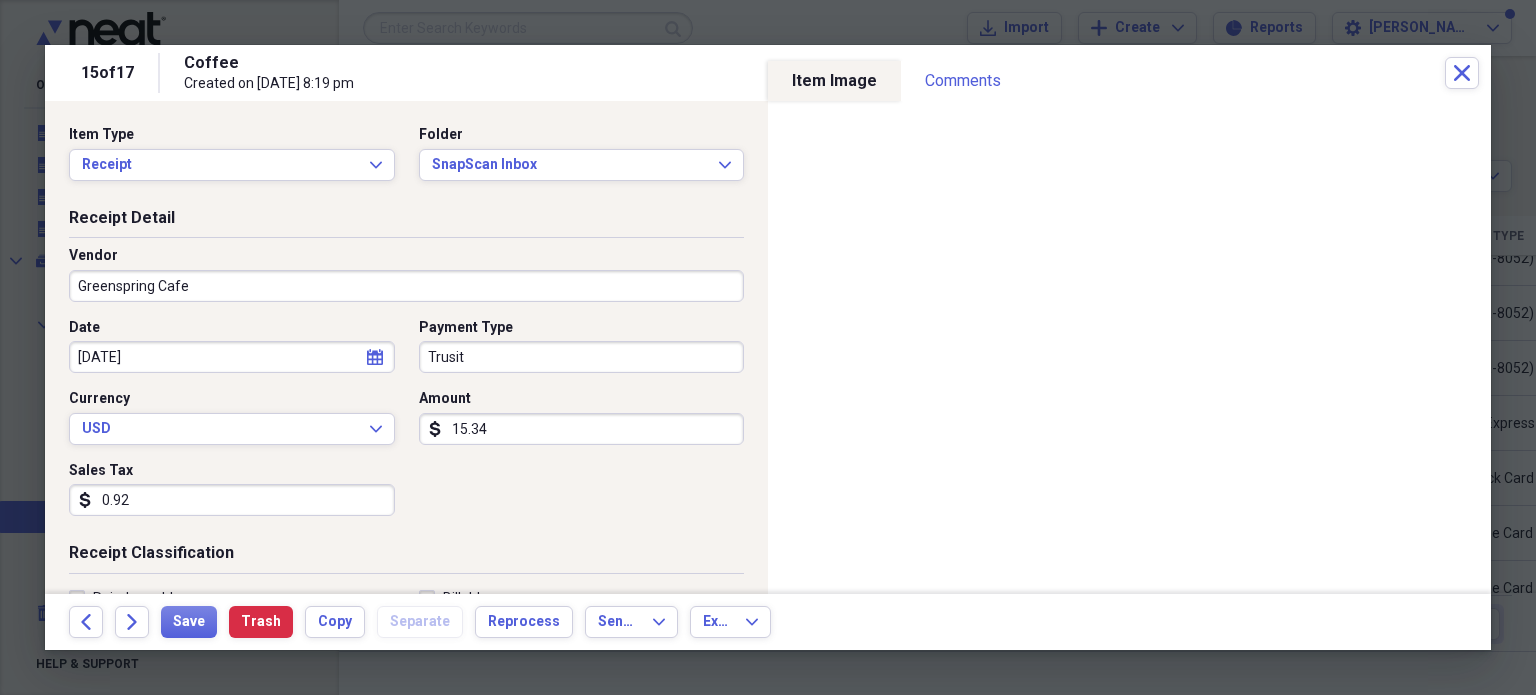 drag, startPoint x: 490, startPoint y: 346, endPoint x: 400, endPoint y: 361, distance: 91.24144 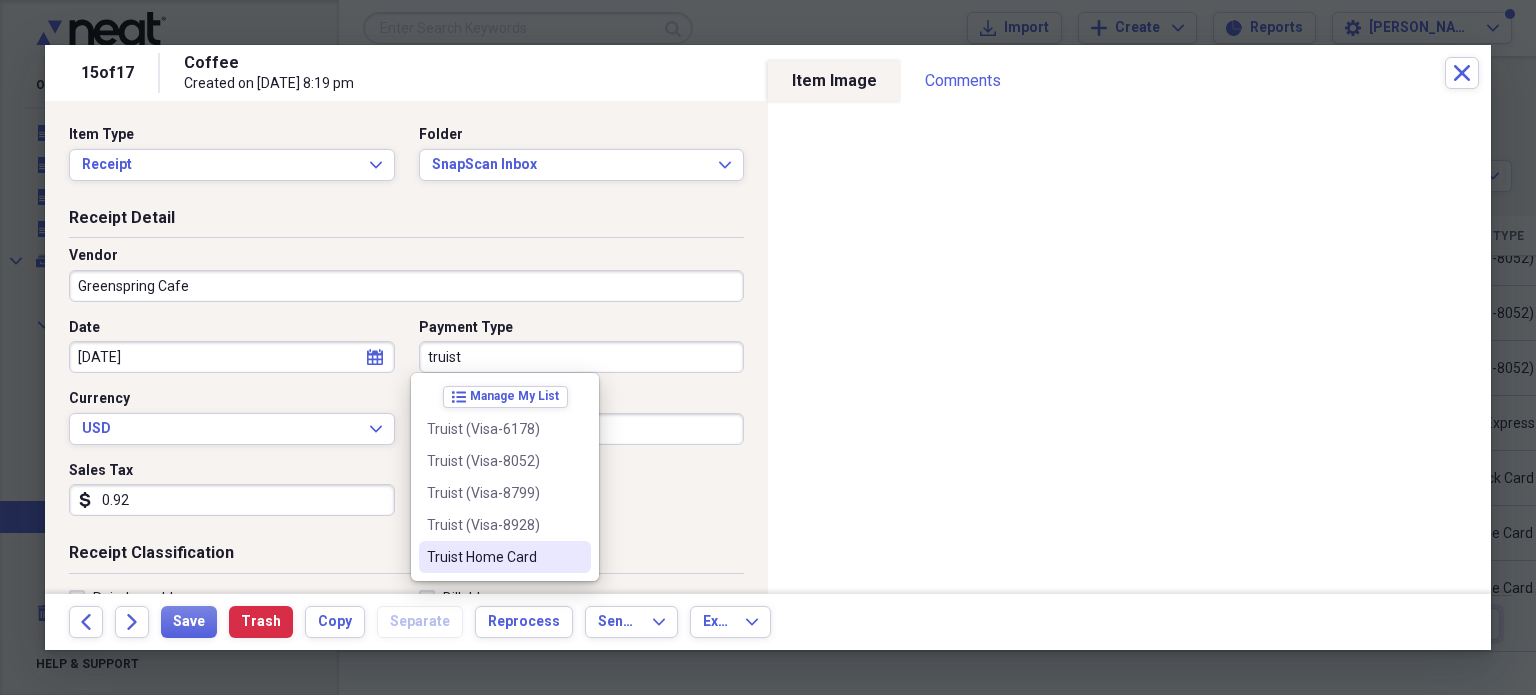 click on "Truist Home Card" at bounding box center (505, 557) 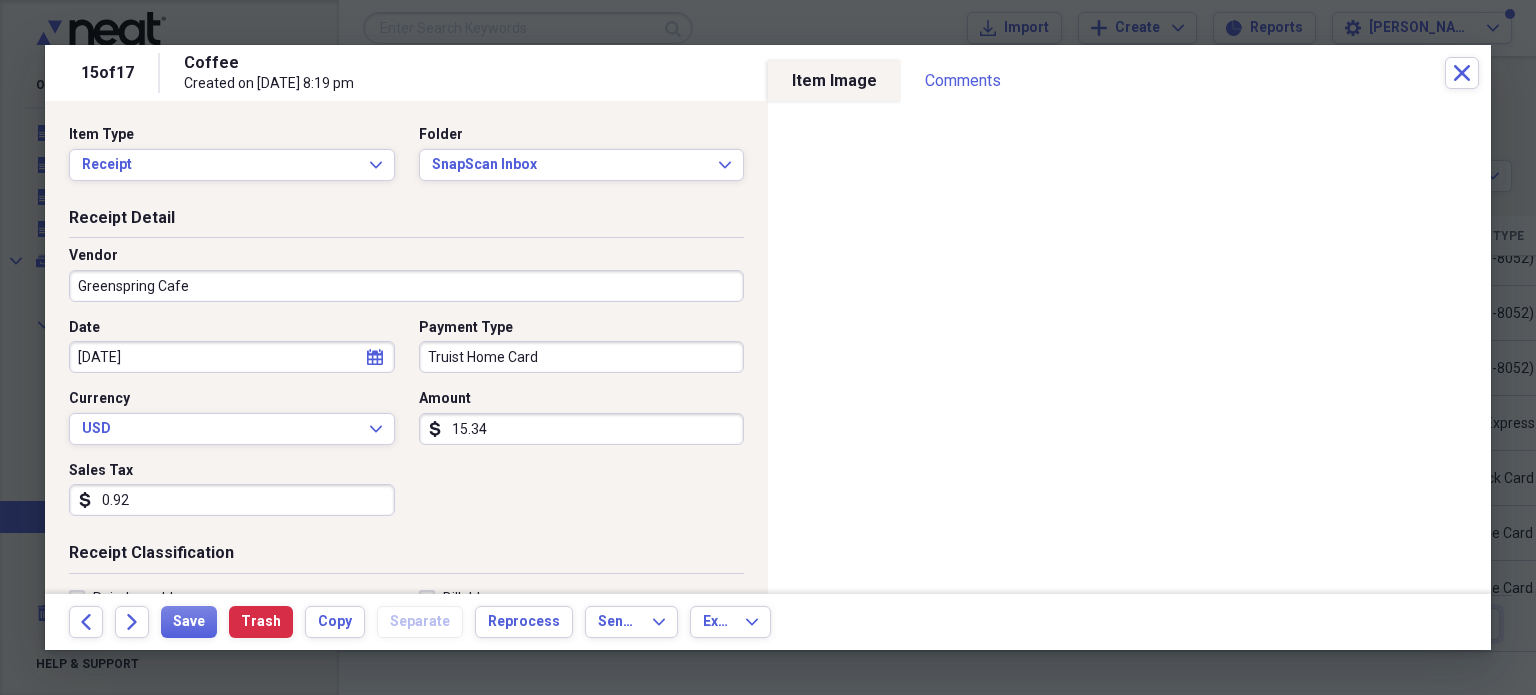 click on "0.92" at bounding box center [232, 500] 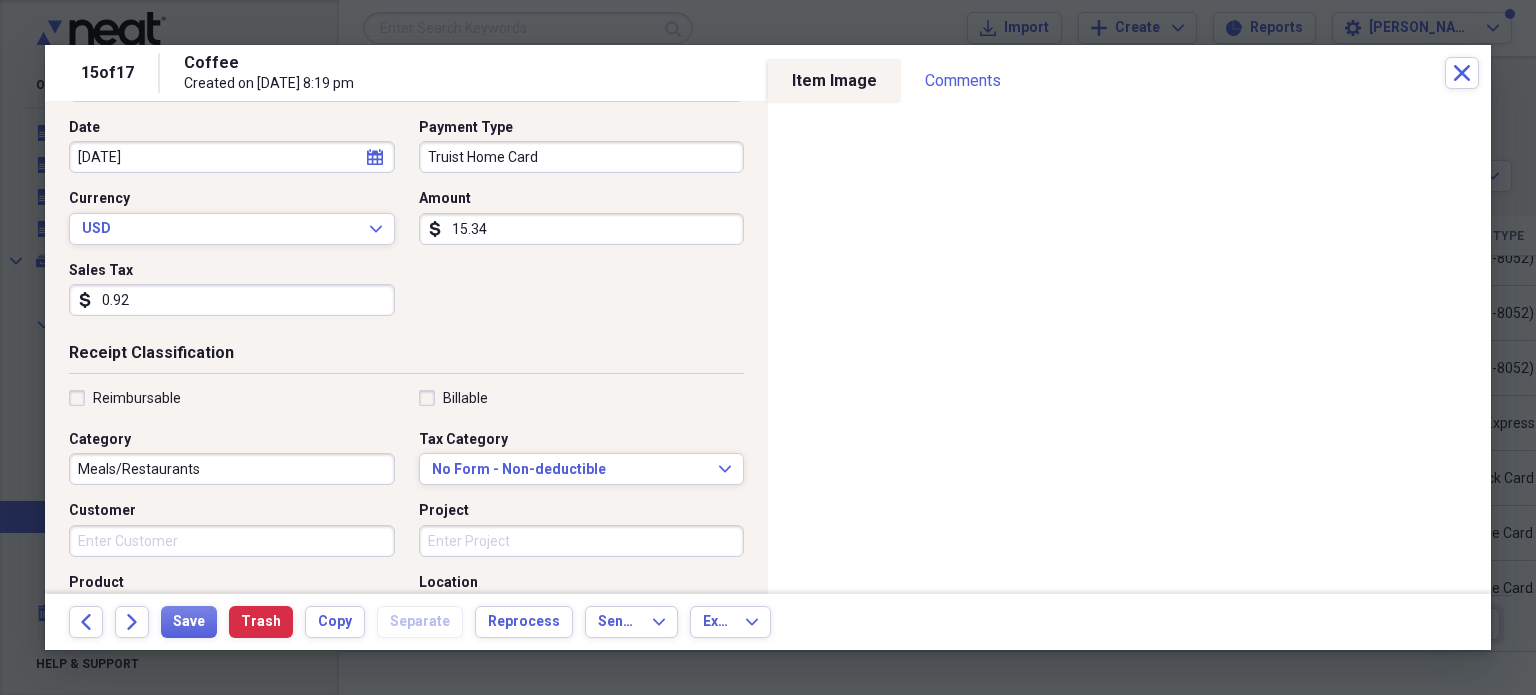 scroll, scrollTop: 0, scrollLeft: 0, axis: both 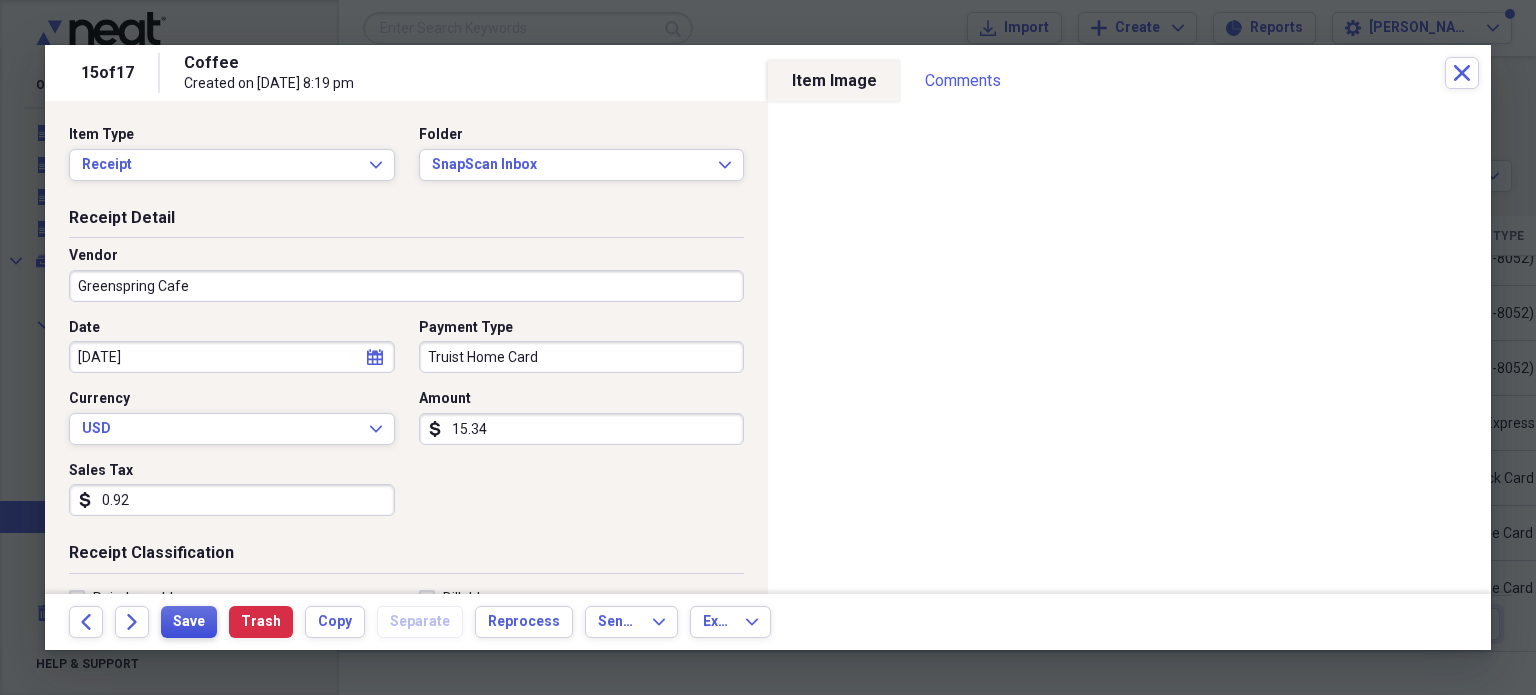 click on "Save" at bounding box center [189, 622] 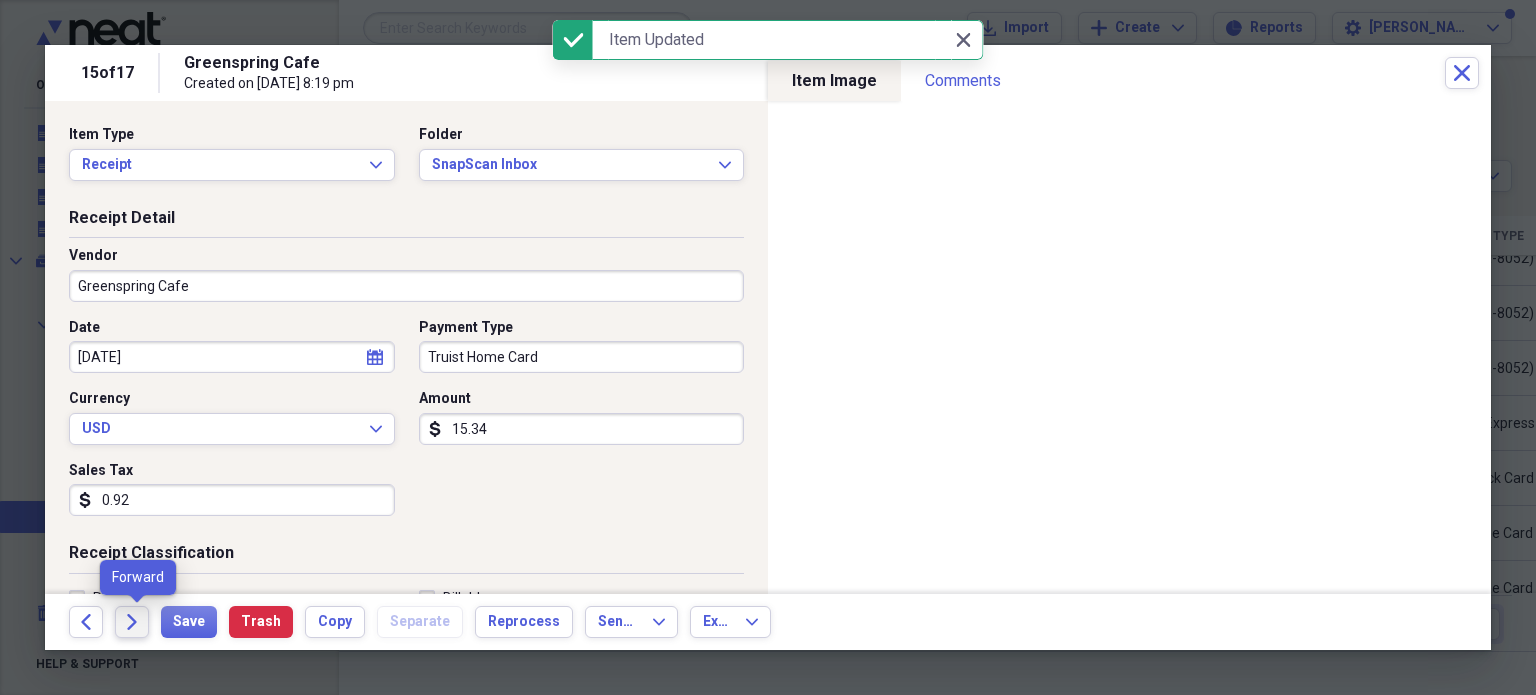 click on "Forward" at bounding box center (132, 622) 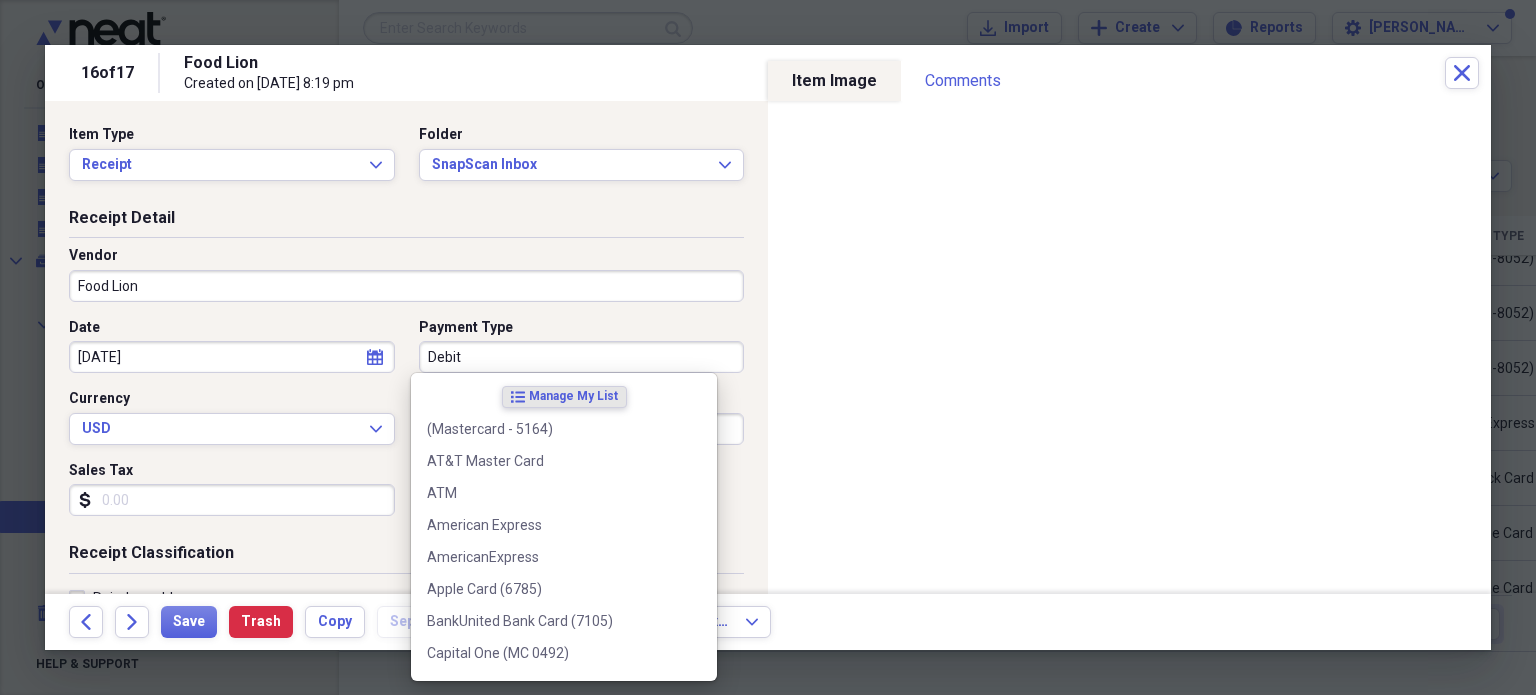click on "Debit" at bounding box center (582, 357) 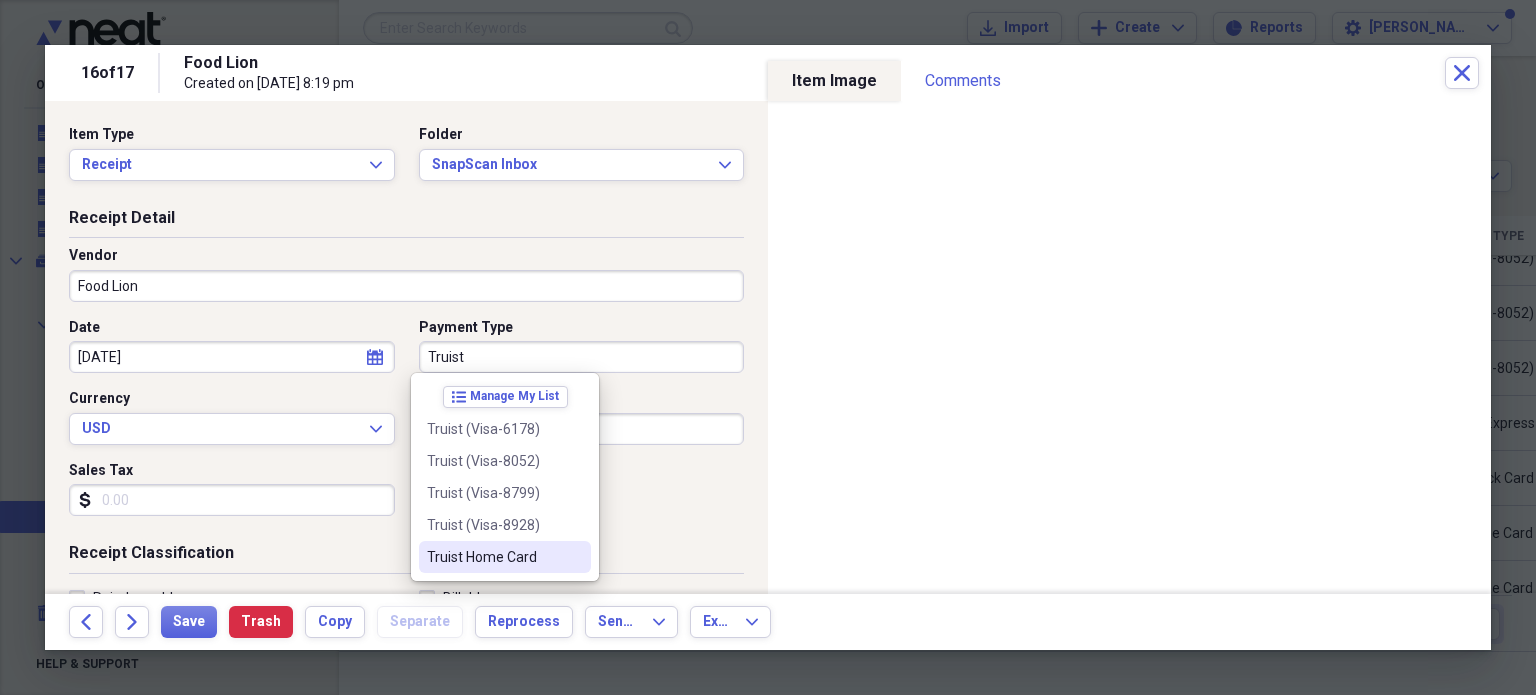 click on "Truist Home Card" at bounding box center (493, 557) 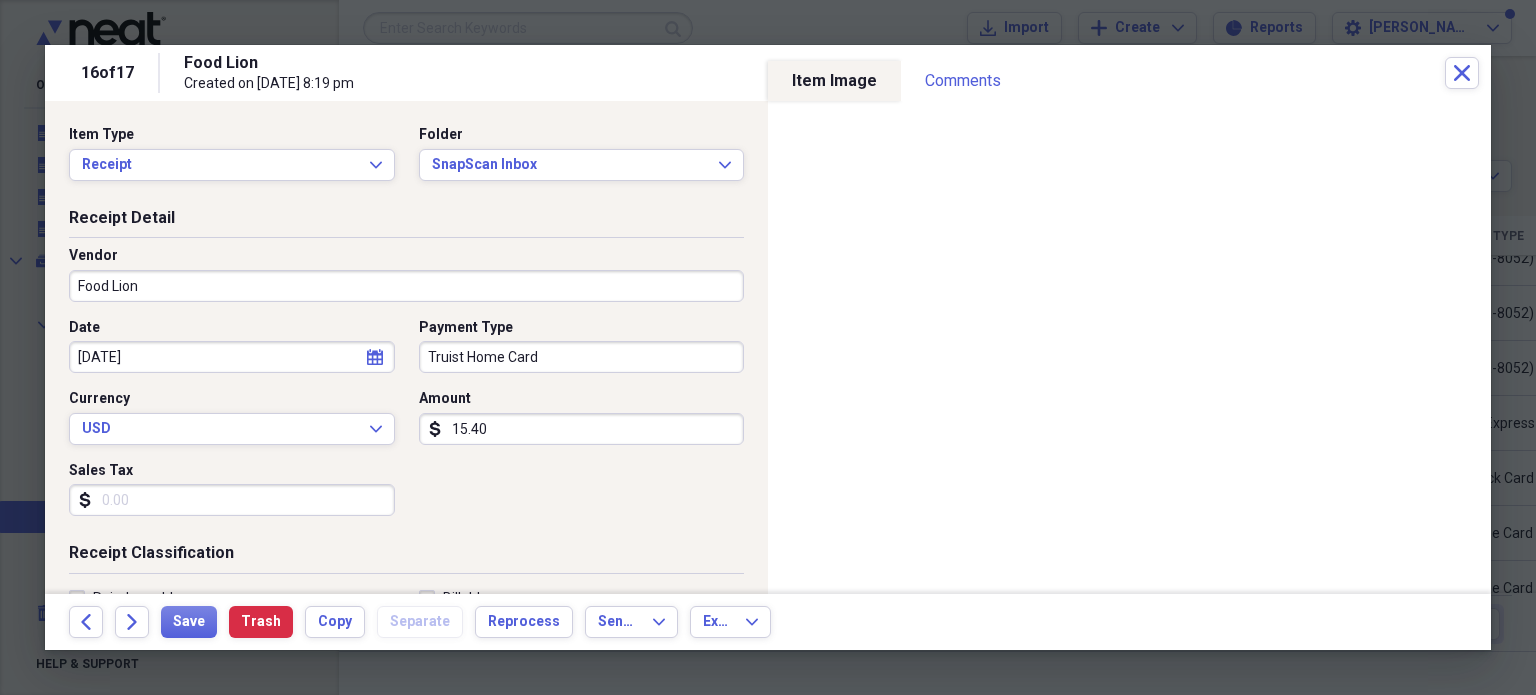 click on "Sales Tax" at bounding box center [232, 500] 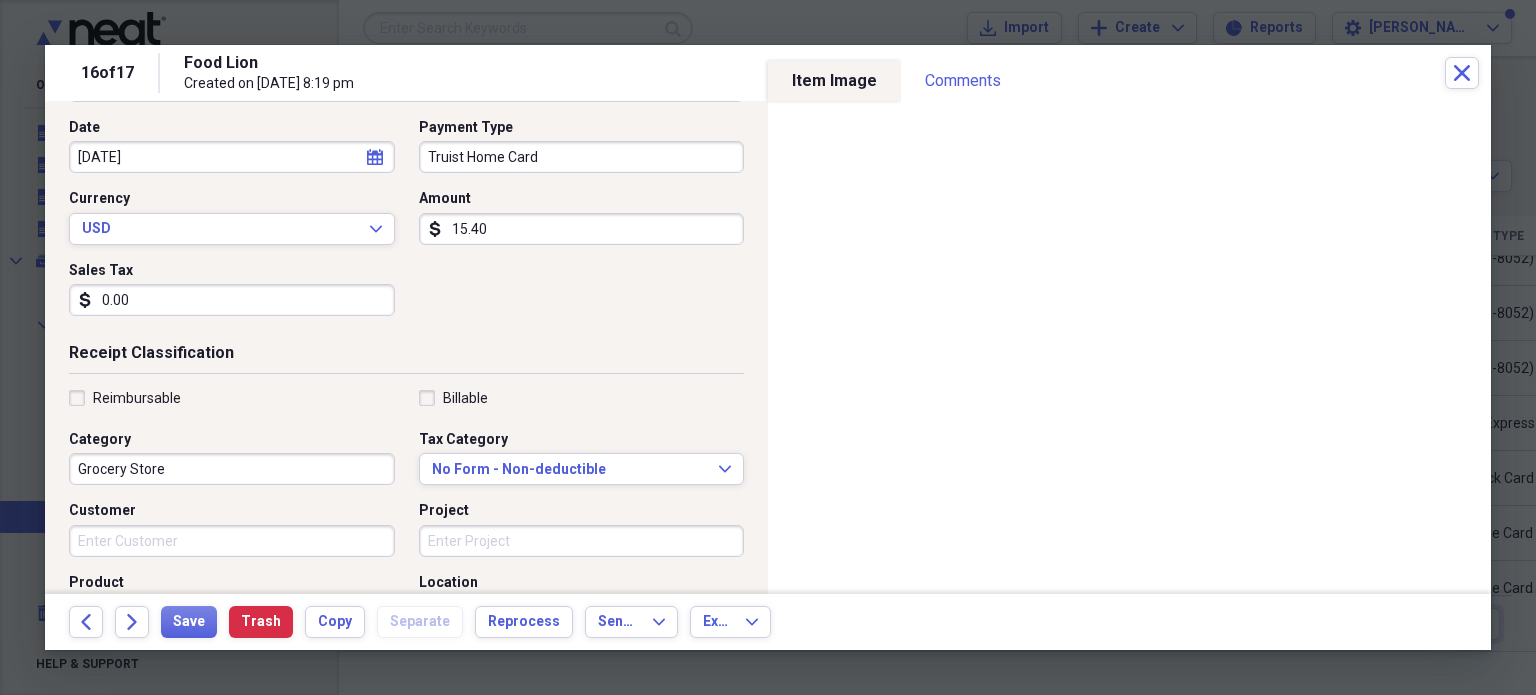 scroll, scrollTop: 0, scrollLeft: 0, axis: both 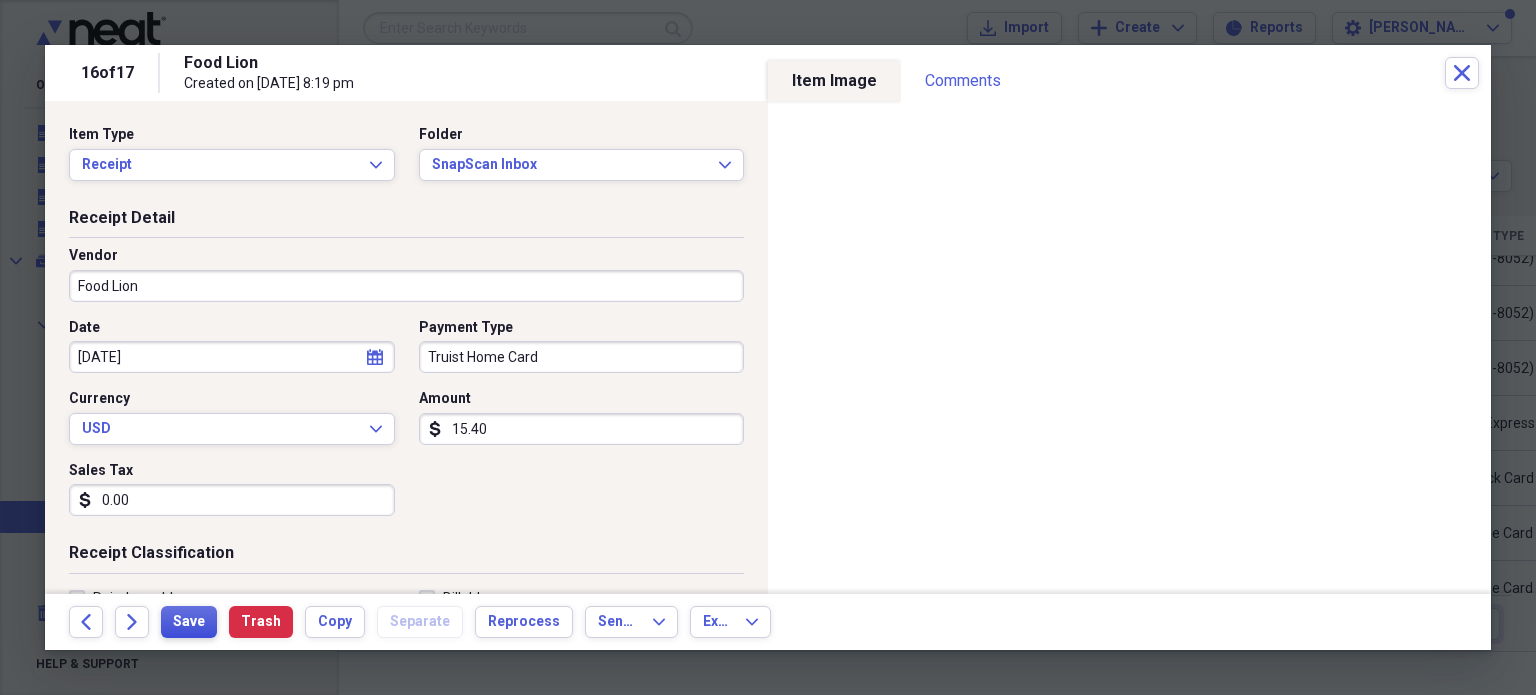 type on "0.00" 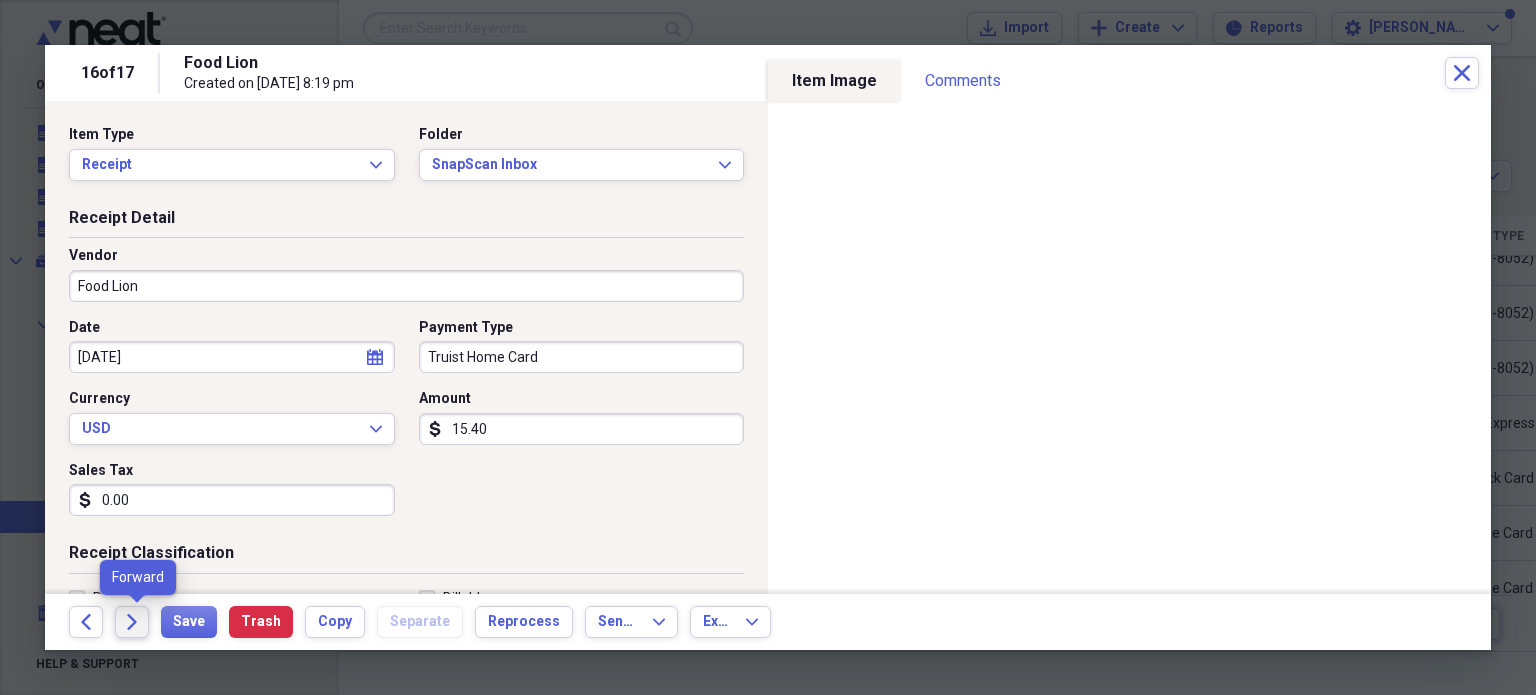 click on "Forward" at bounding box center (132, 622) 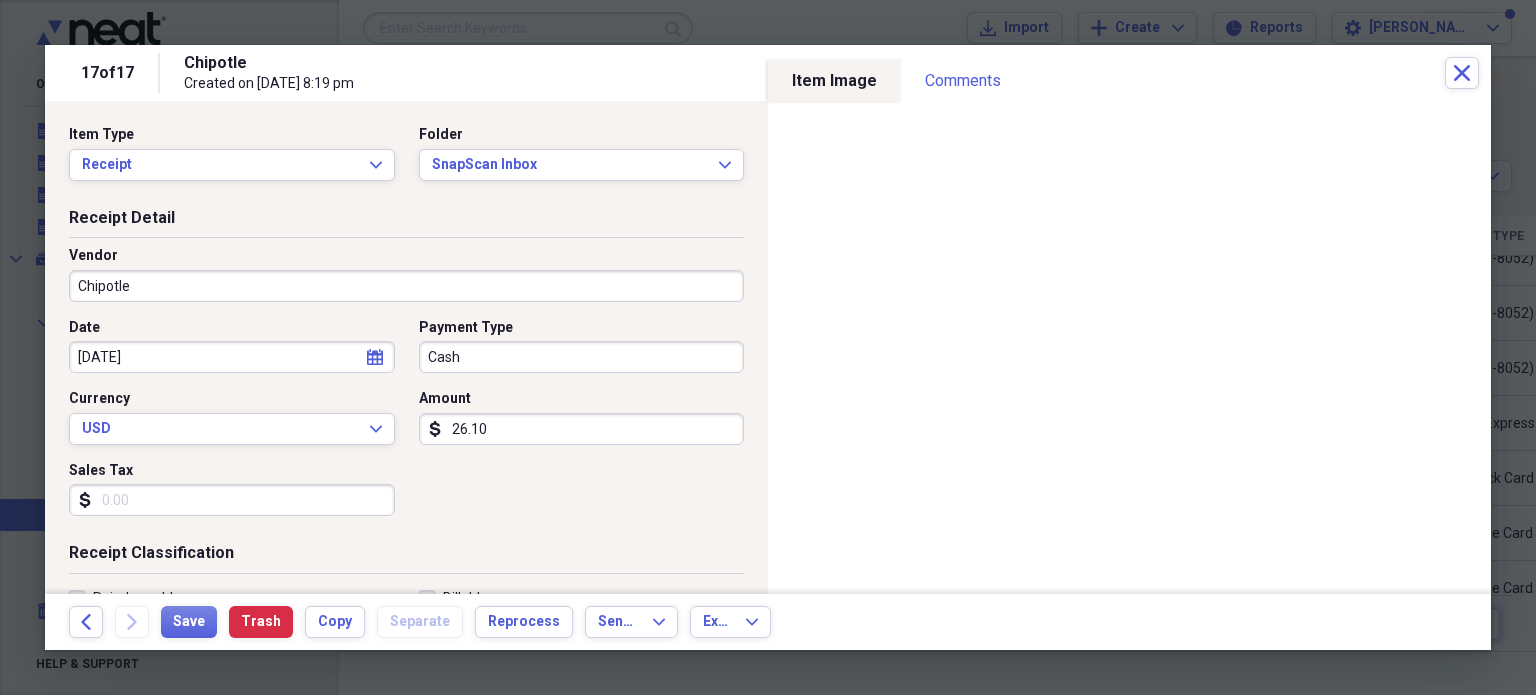 click on "[DATE]" at bounding box center [232, 357] 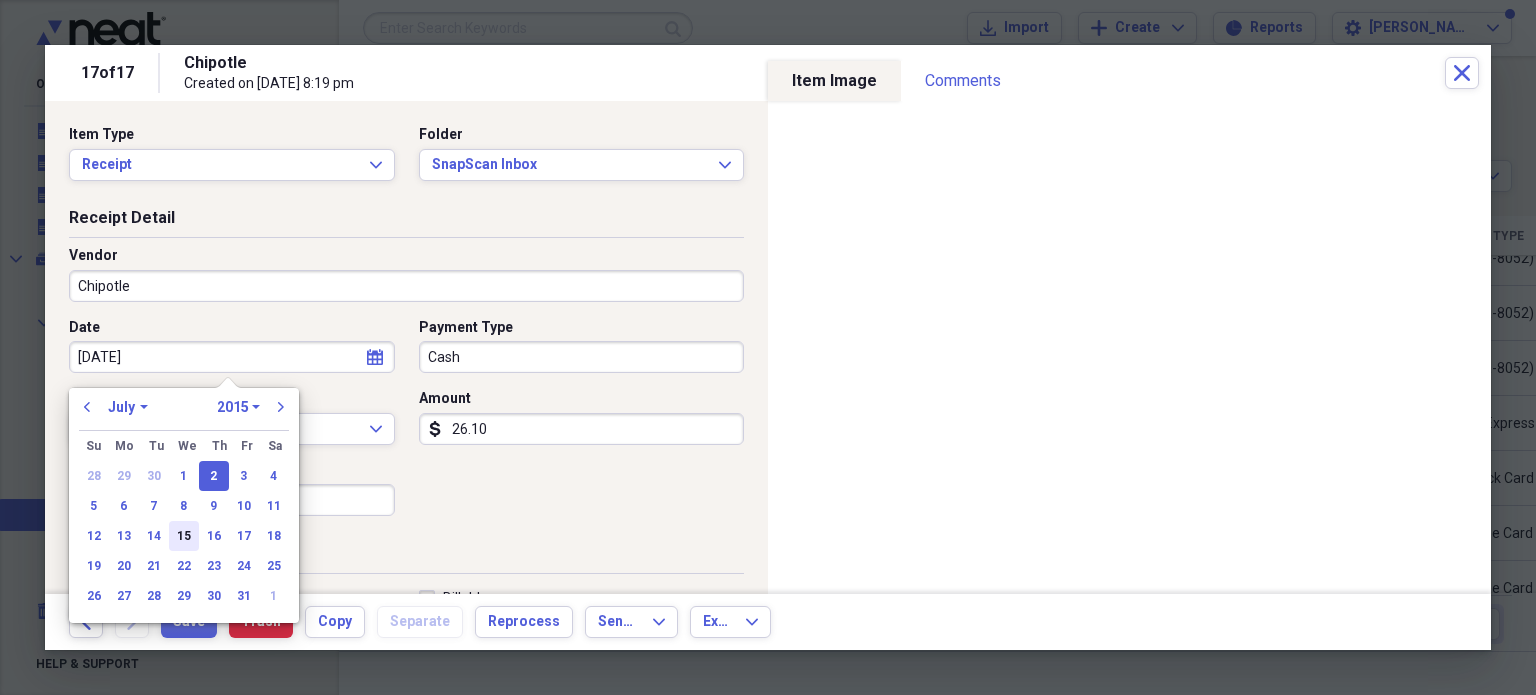 click on "15" at bounding box center (184, 536) 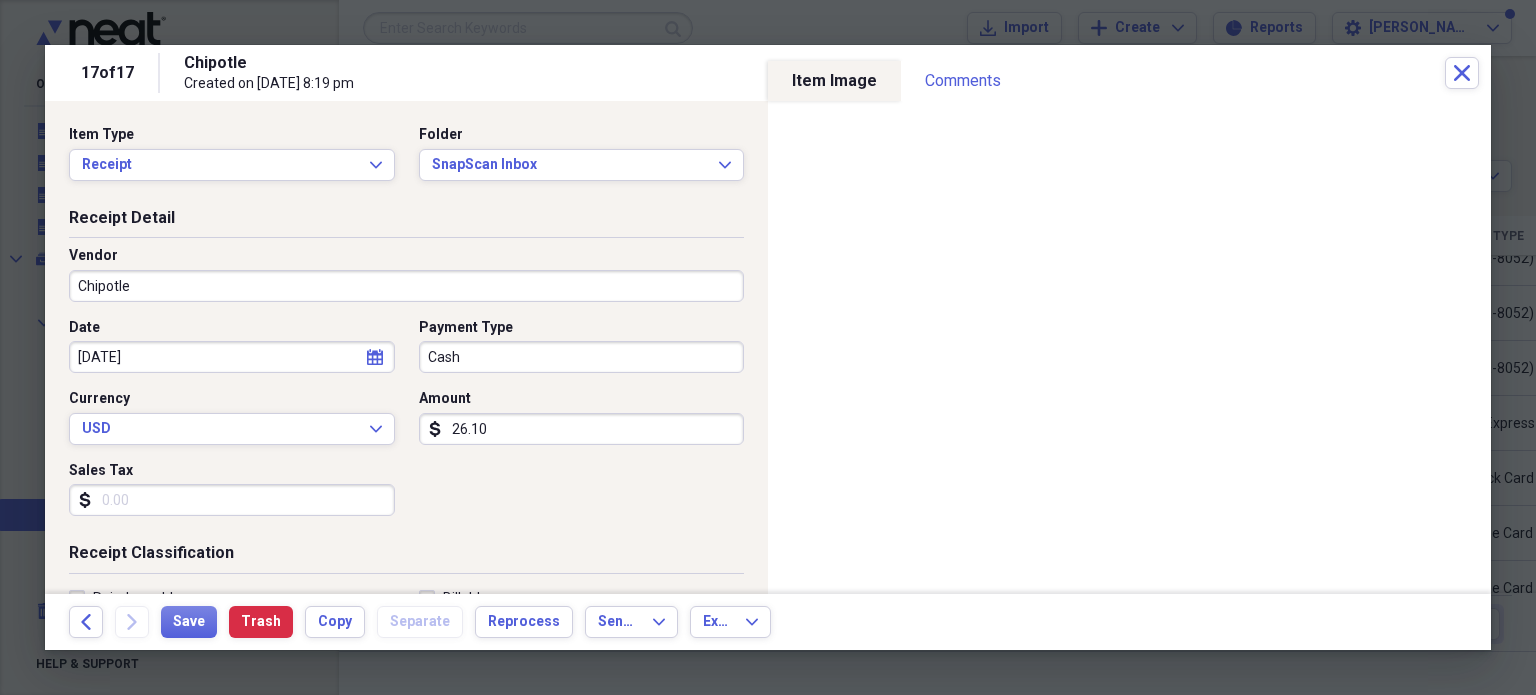click on "26.10" at bounding box center [582, 429] 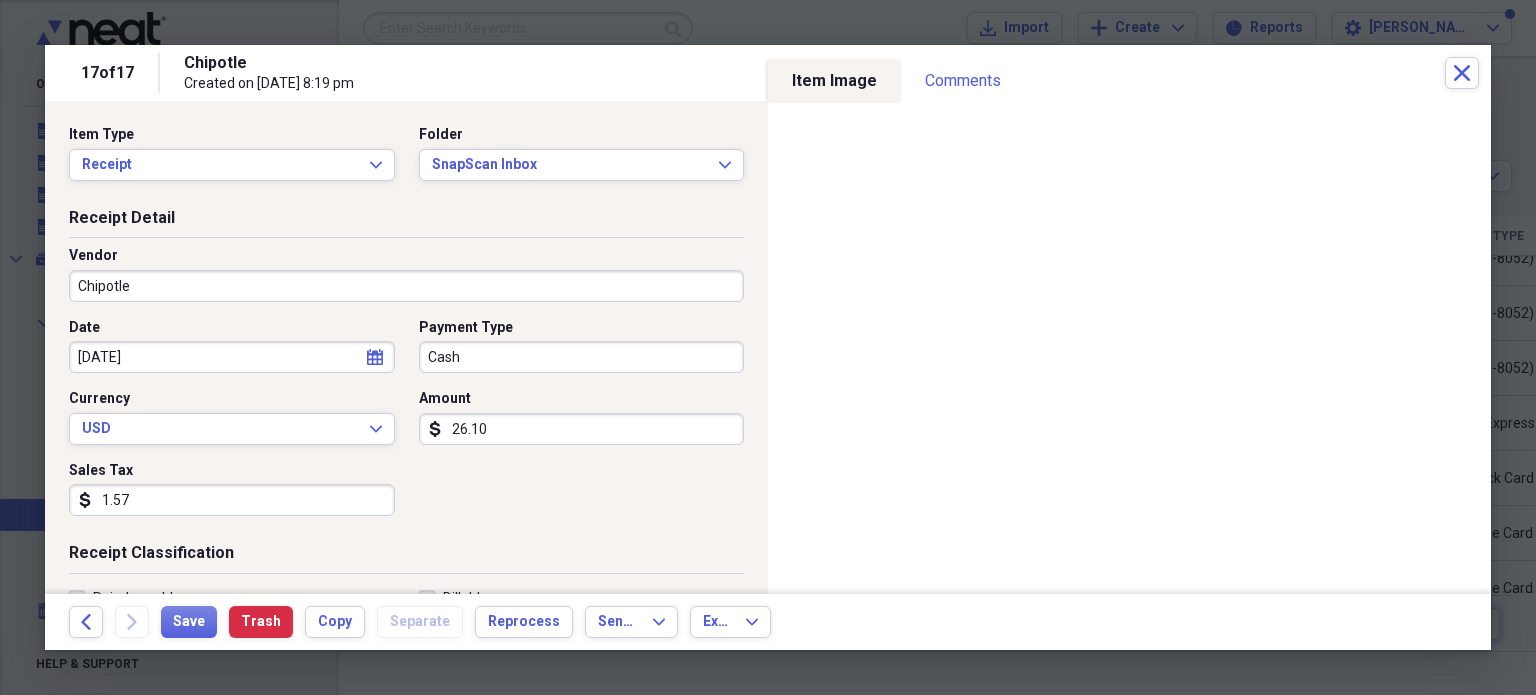type on "1.57" 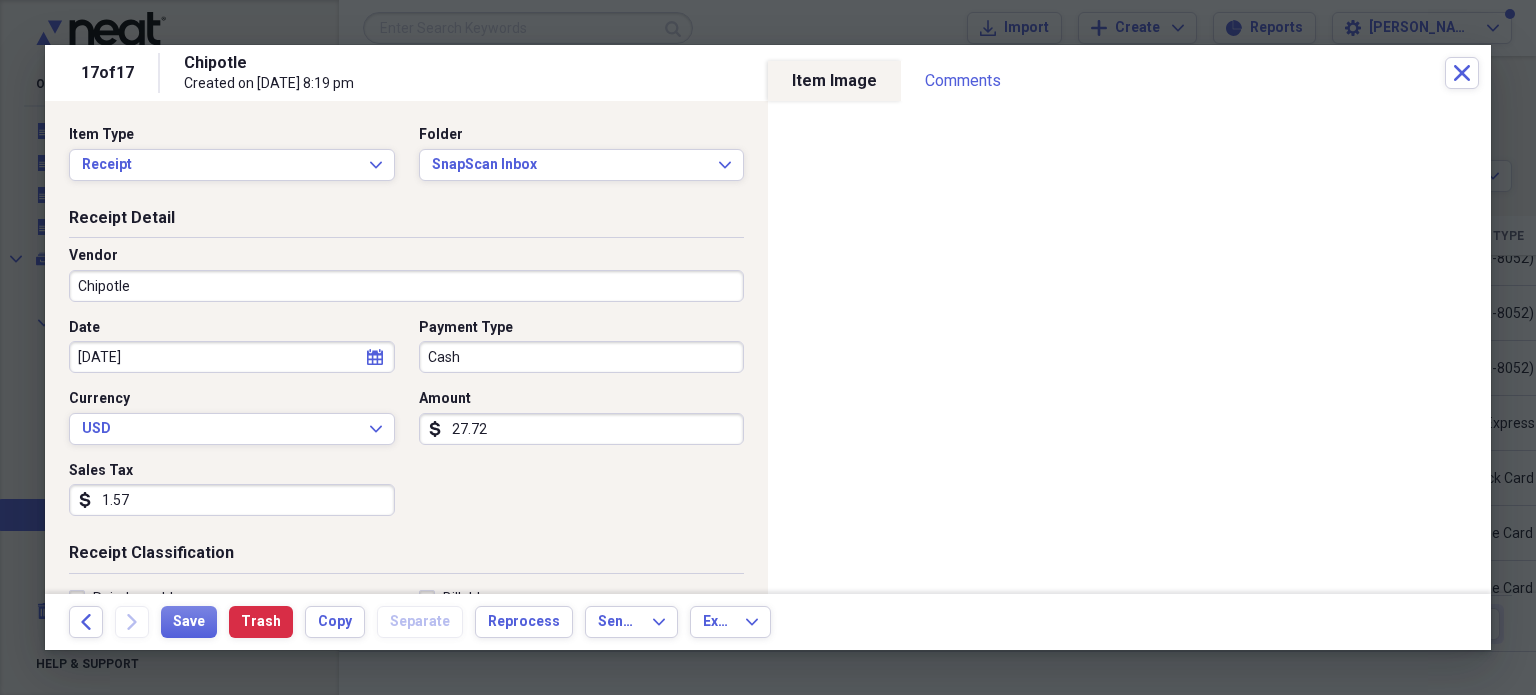 type on "27.72" 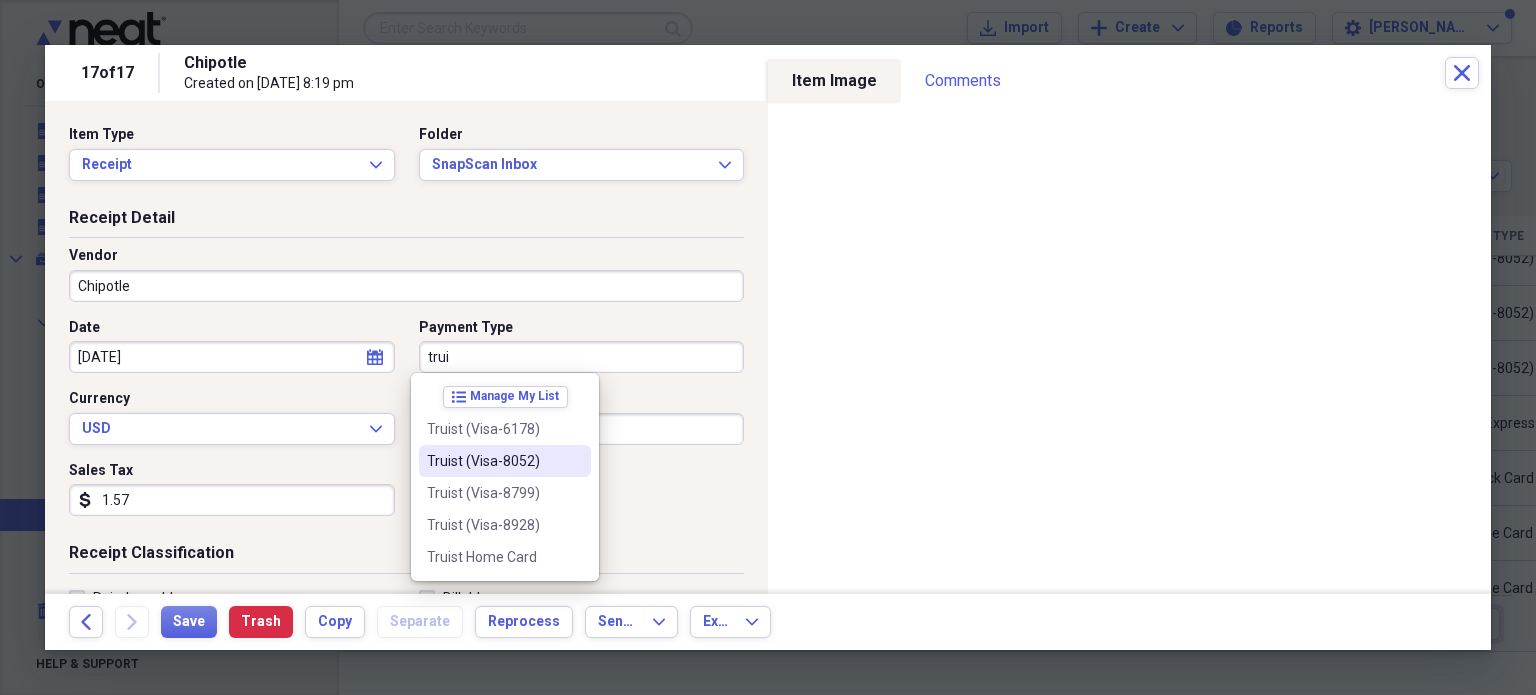 click on "Truist (Visa-8052)" at bounding box center (505, 461) 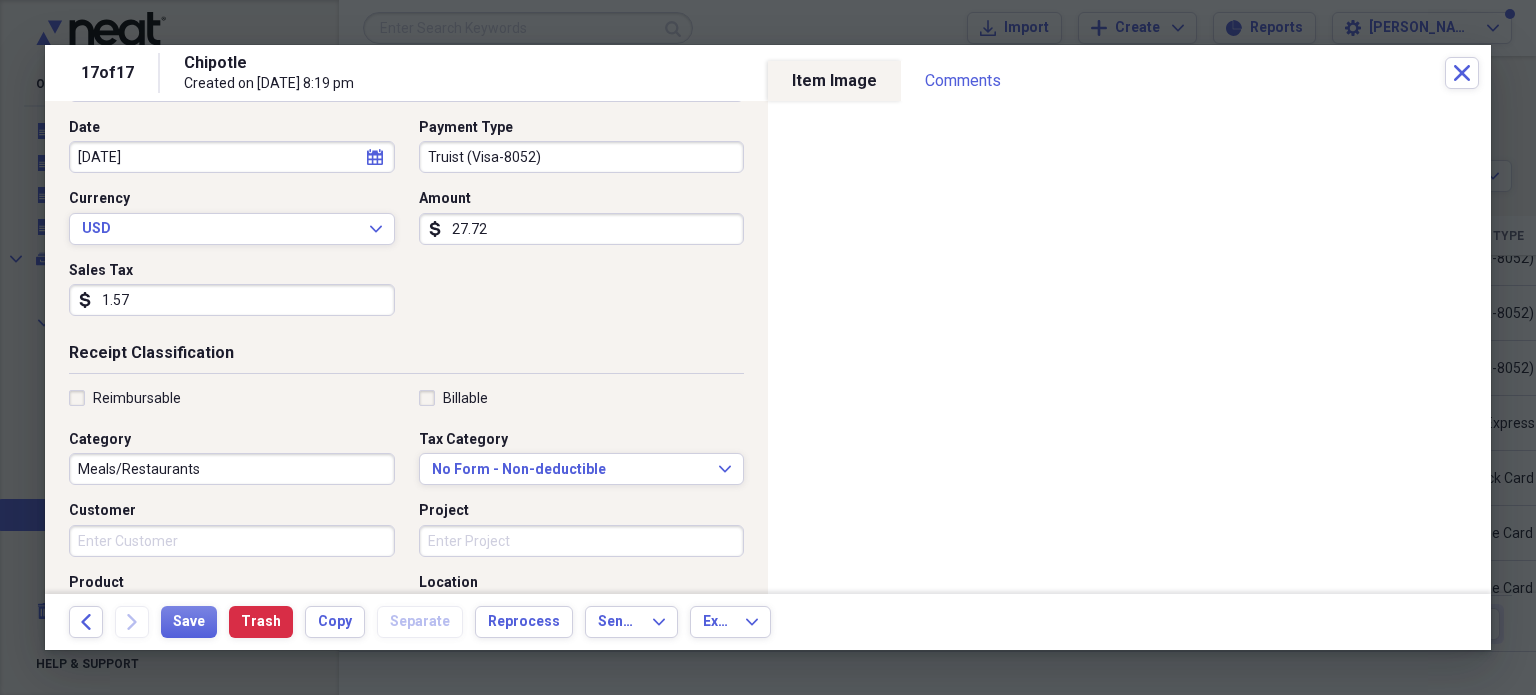 scroll, scrollTop: 0, scrollLeft: 0, axis: both 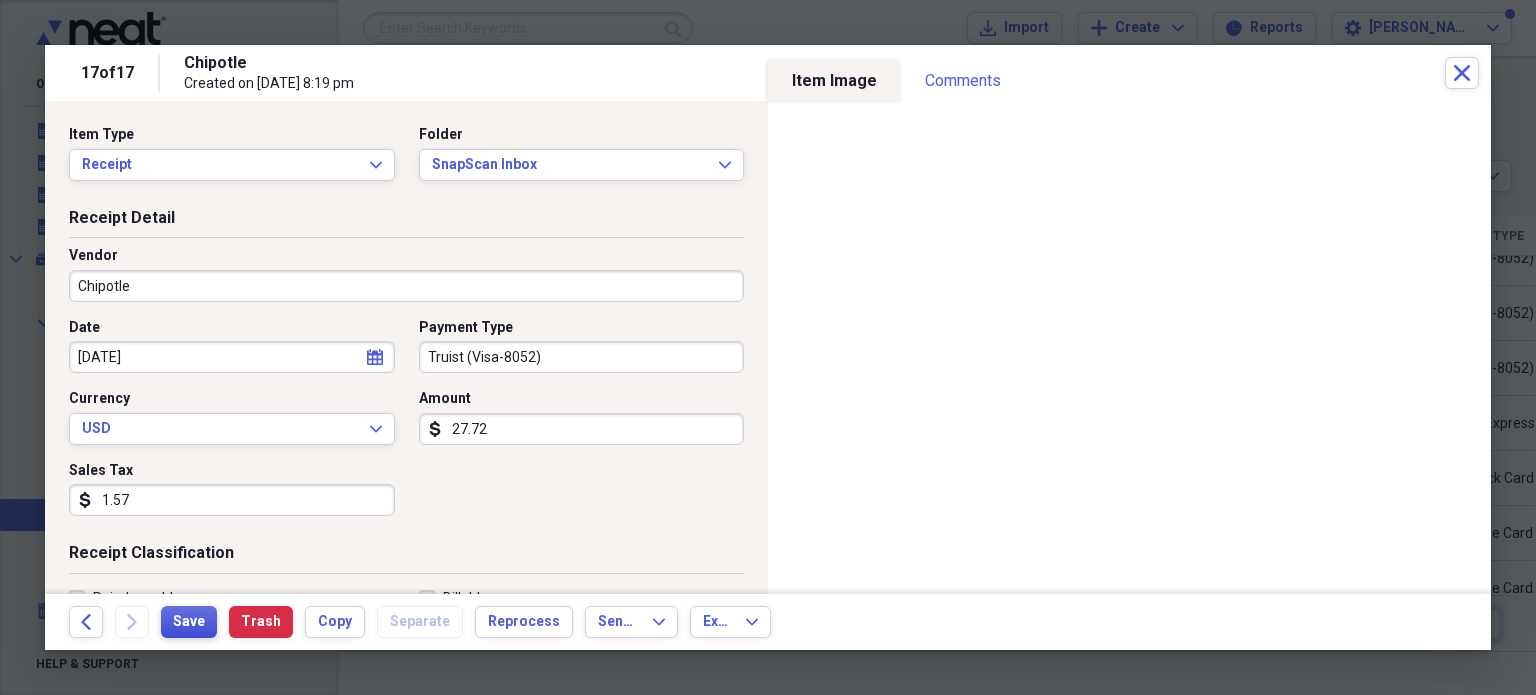 click on "Save" at bounding box center (189, 622) 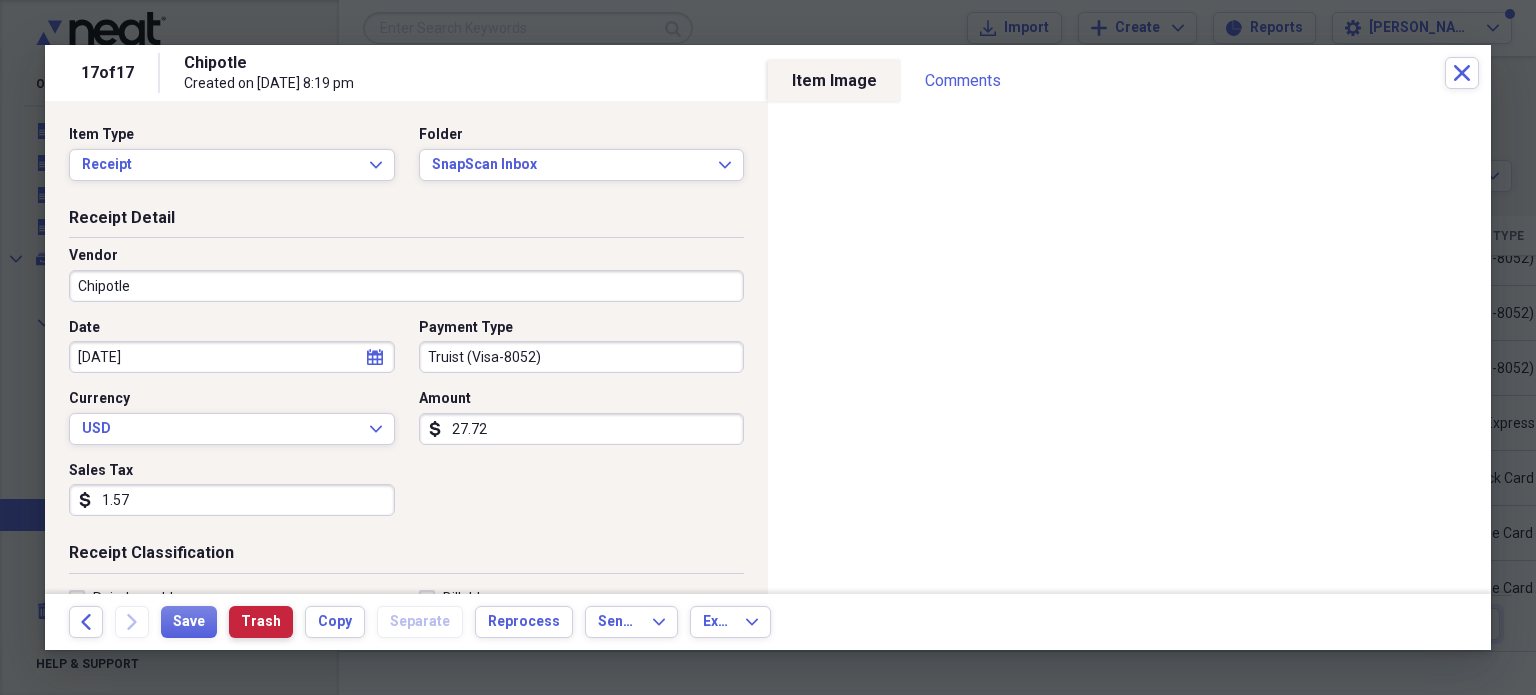 click on "Trash" at bounding box center [261, 622] 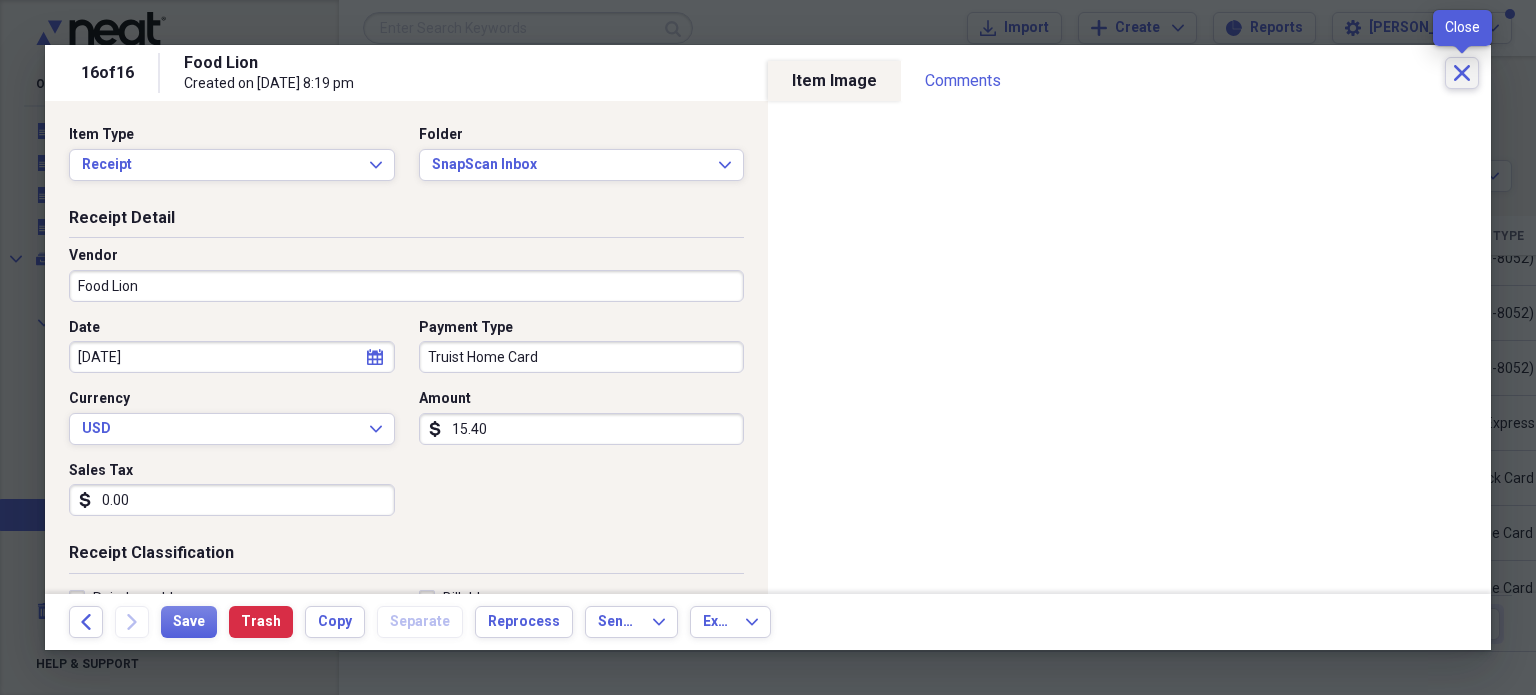 click on "Close" 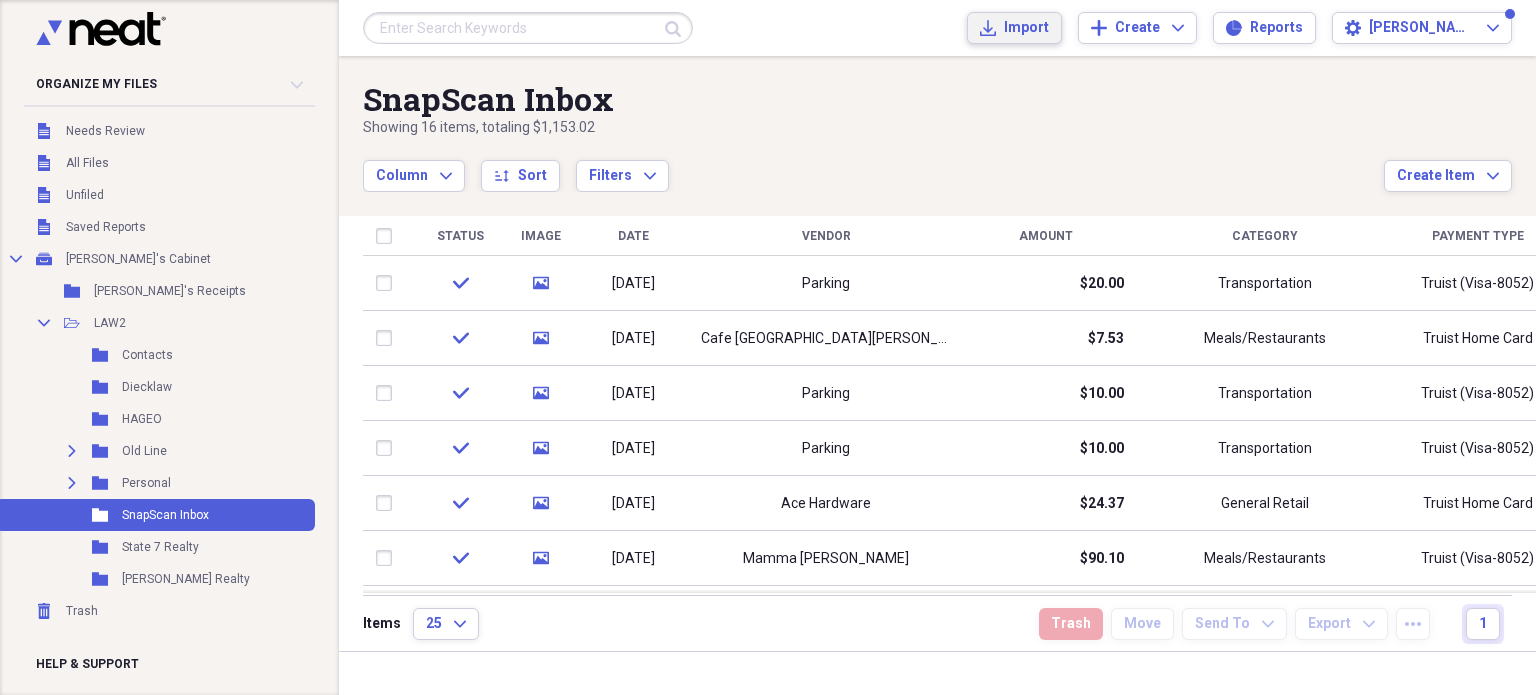click on "Import" at bounding box center (1026, 28) 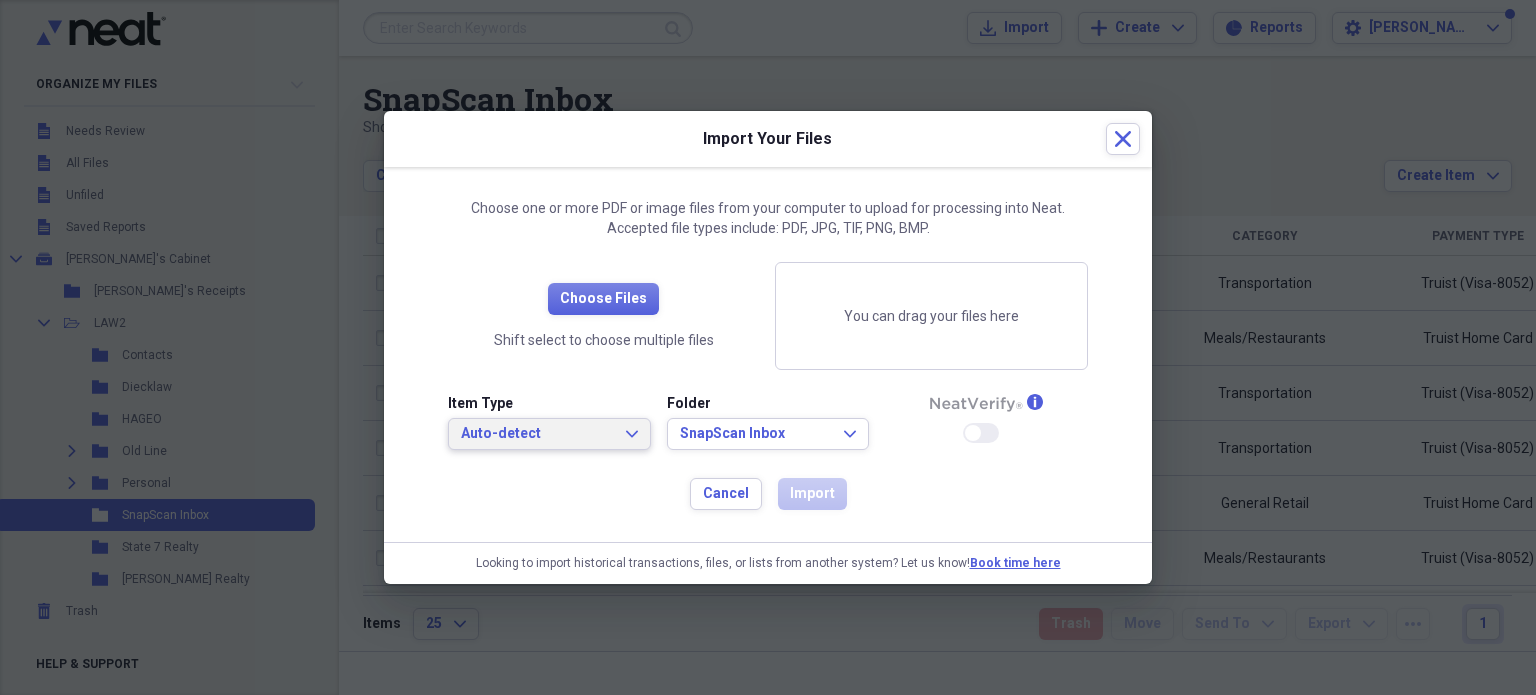 click on "Auto-detect Expand" at bounding box center (549, 434) 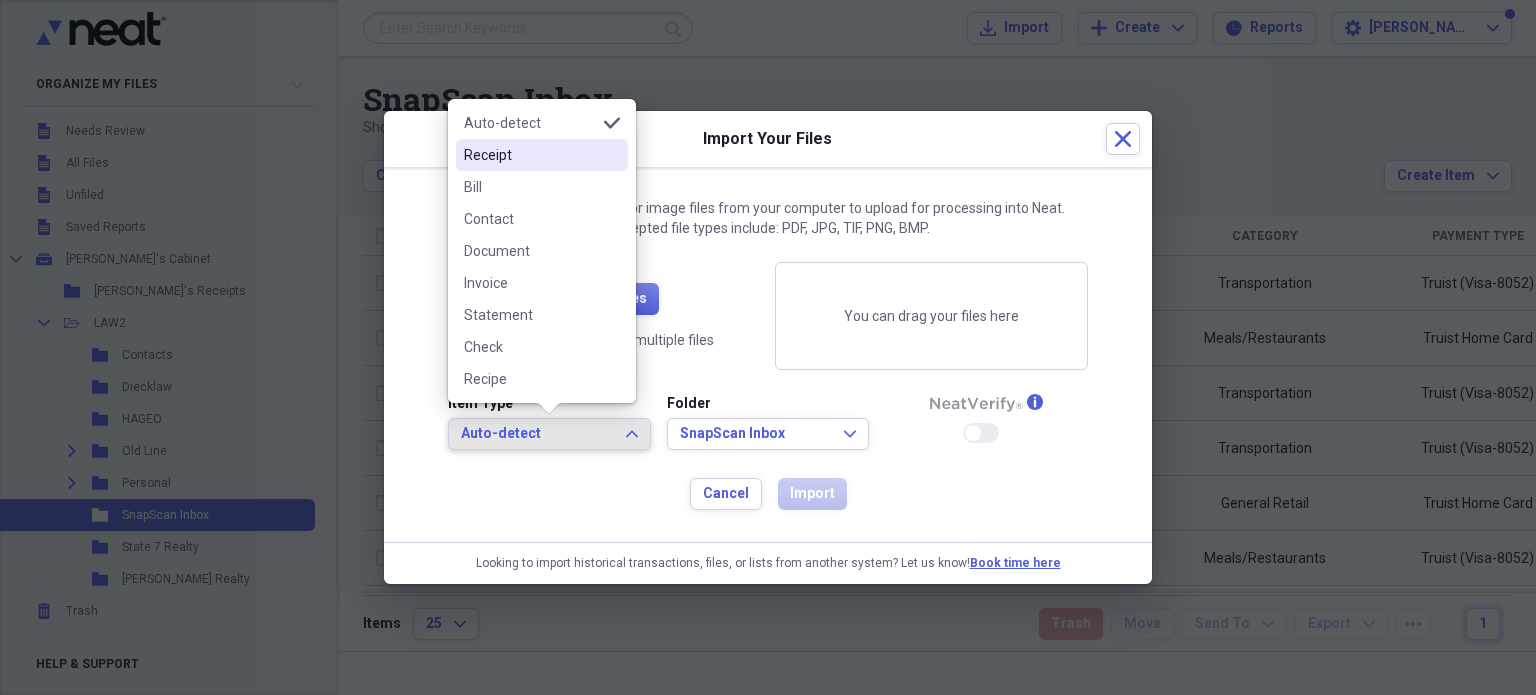 click on "Receipt" at bounding box center (542, 155) 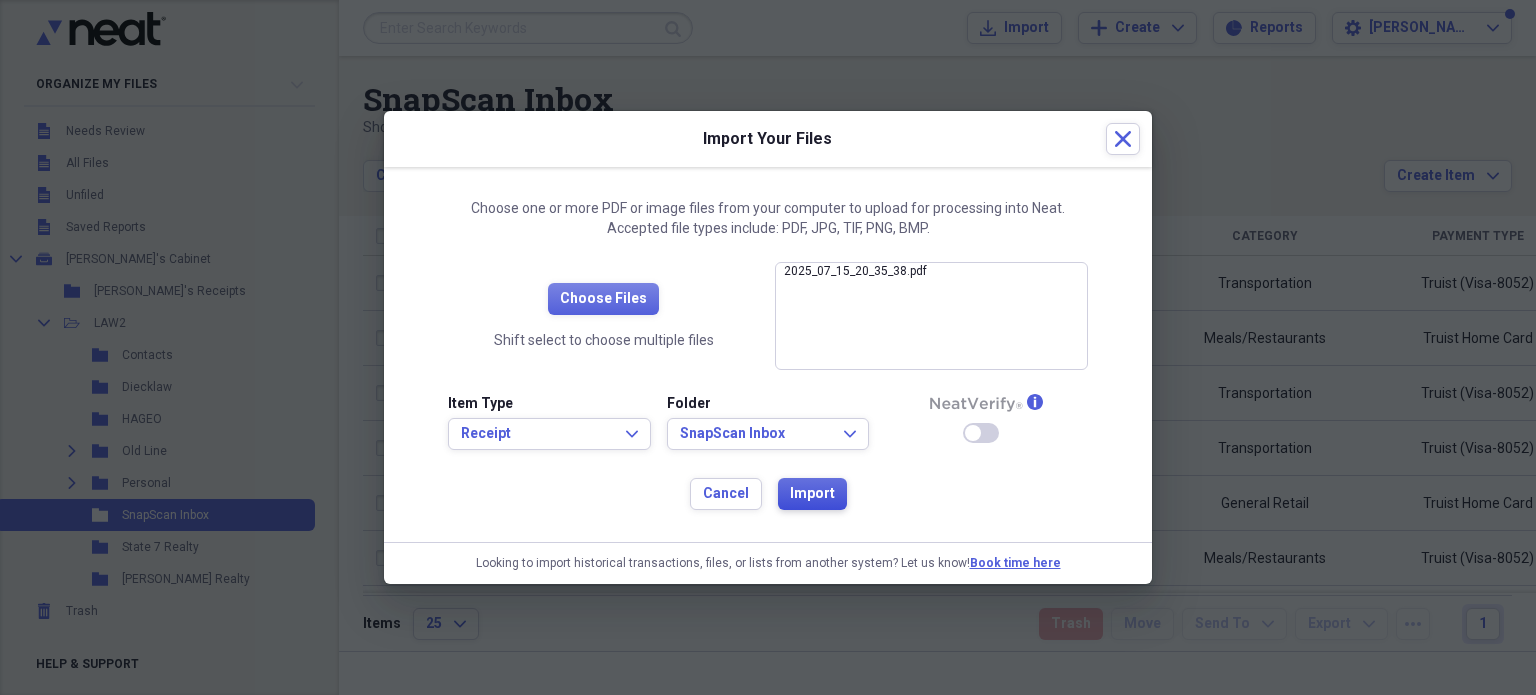 click on "Import" at bounding box center [812, 494] 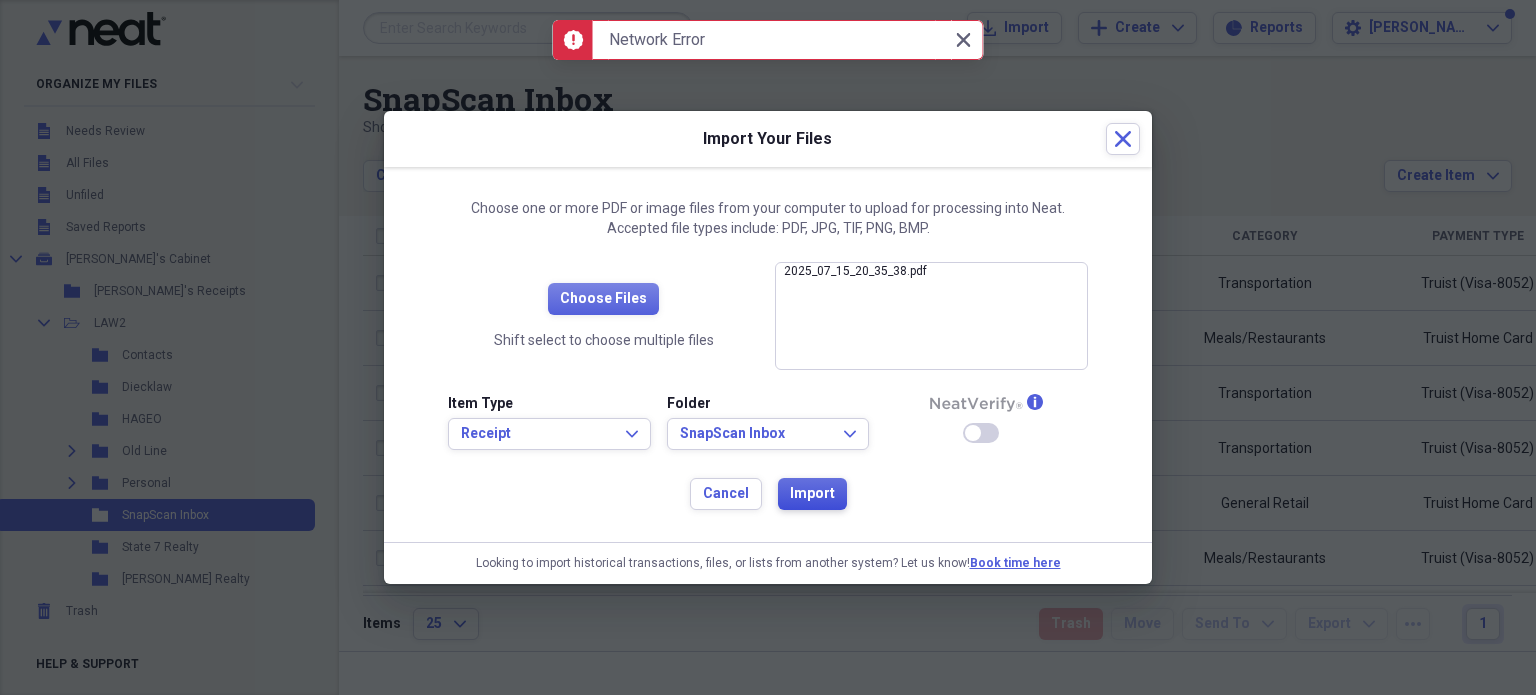 click on "Import" at bounding box center [812, 494] 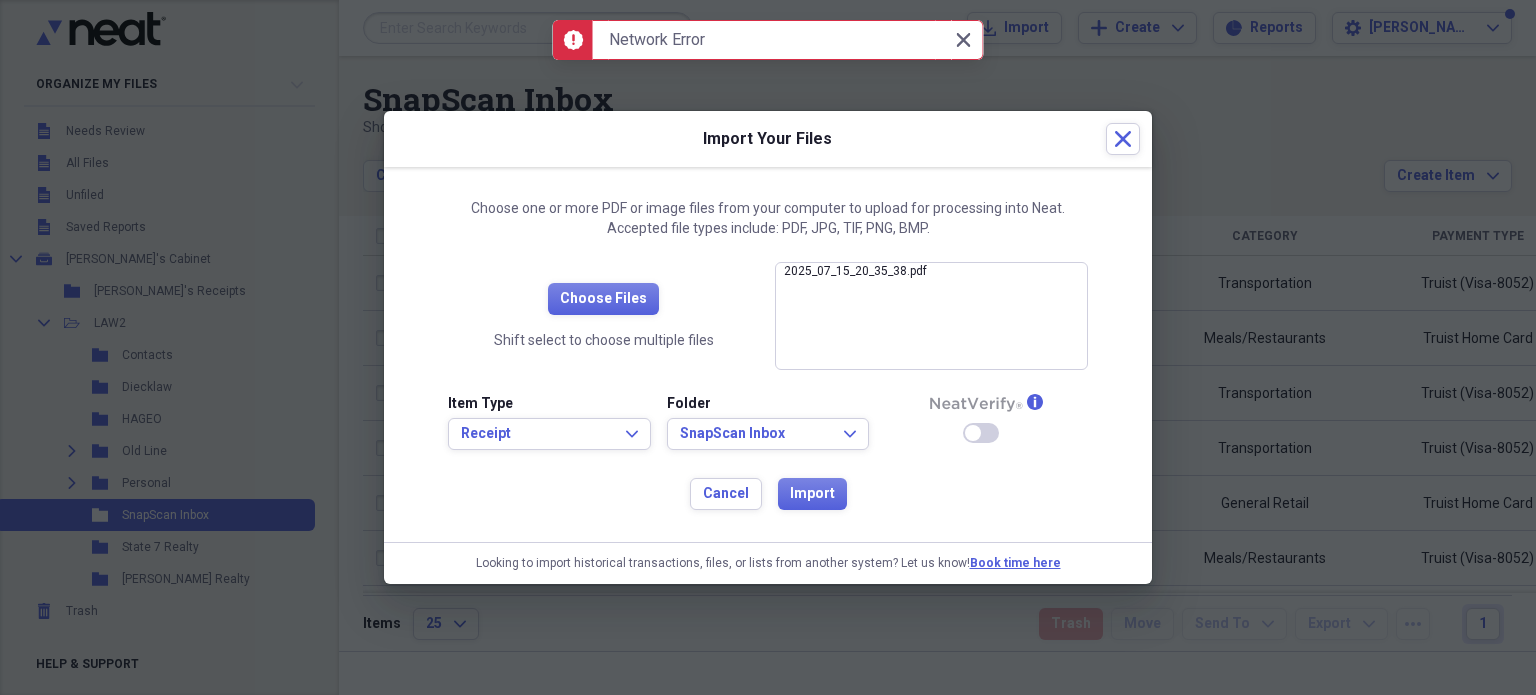 click on "2025_07_15_20_35_38.pdf close" at bounding box center [931, 316] 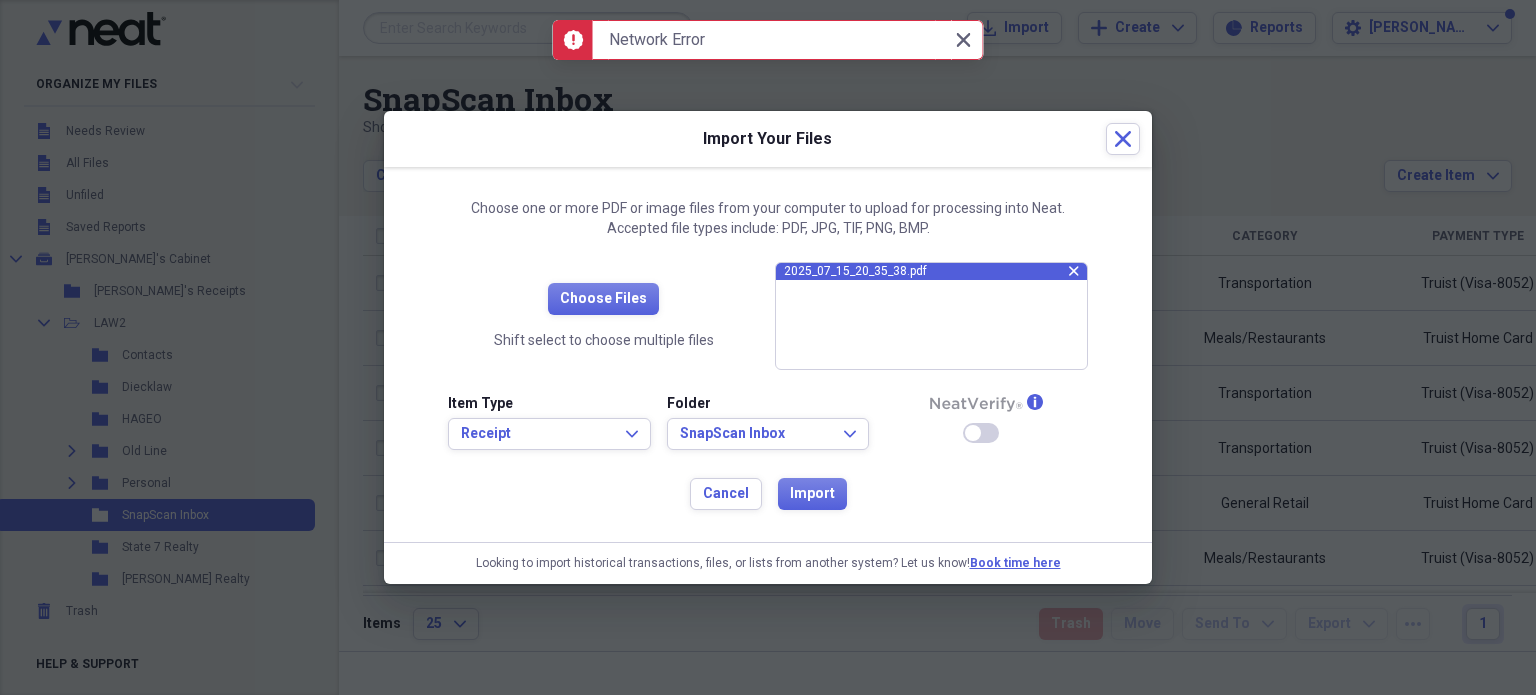 click on "2025_07_15_20_35_38.pdf" at bounding box center (926, 271) 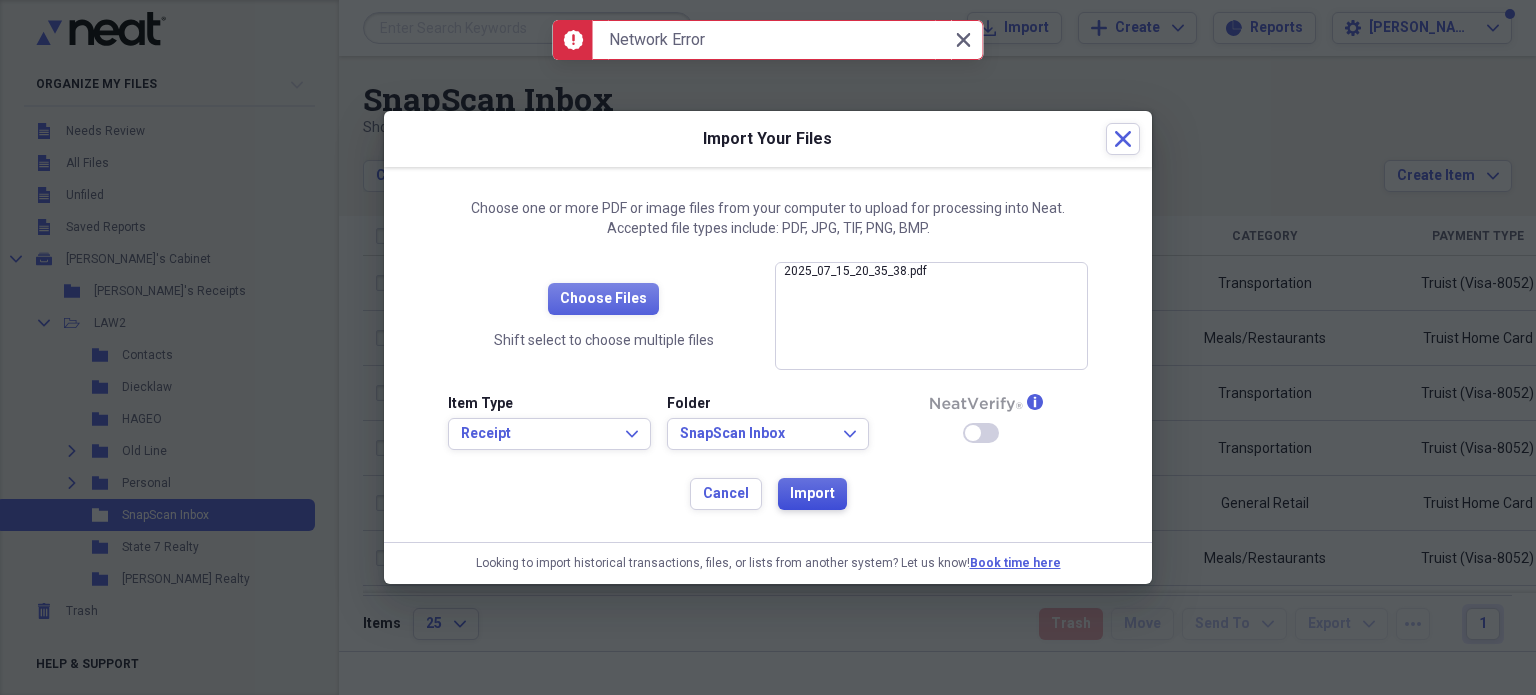 click on "Import" at bounding box center [812, 494] 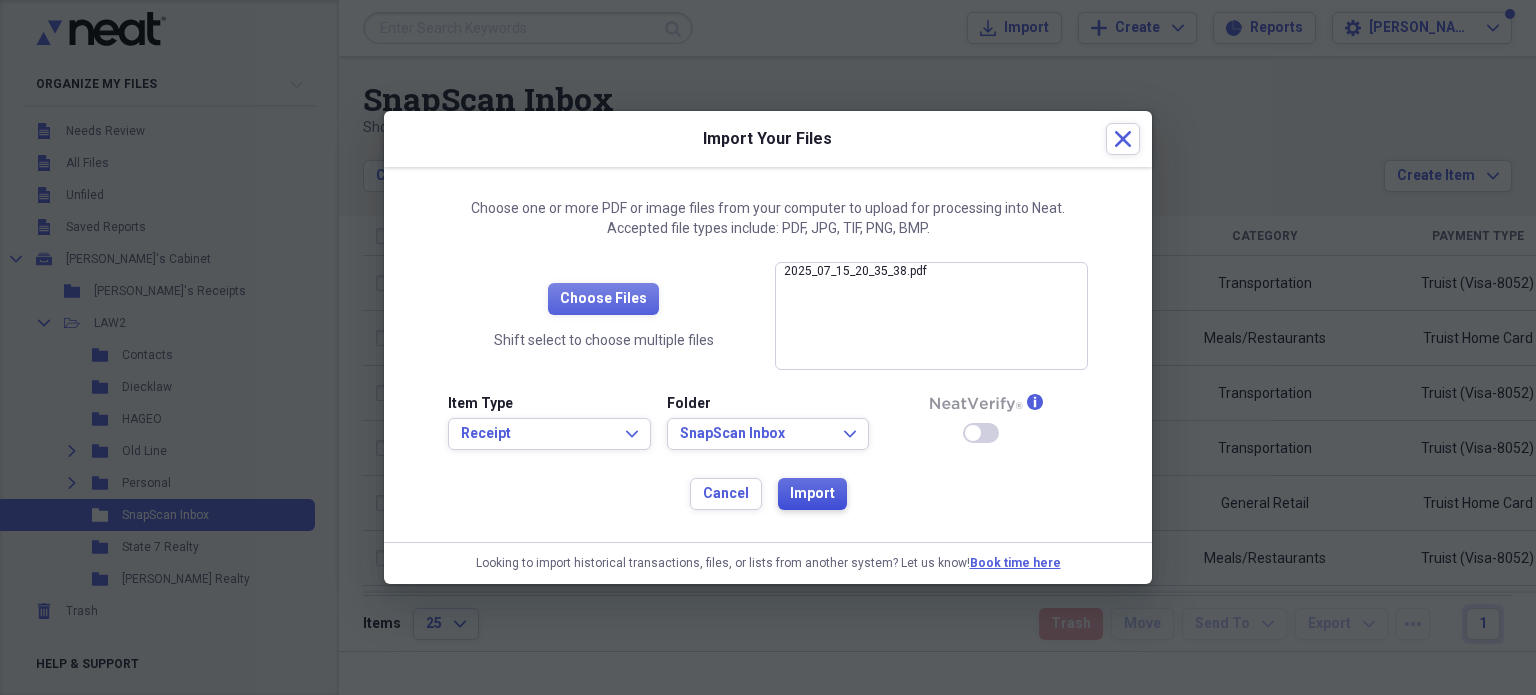 click on "Import" at bounding box center (812, 494) 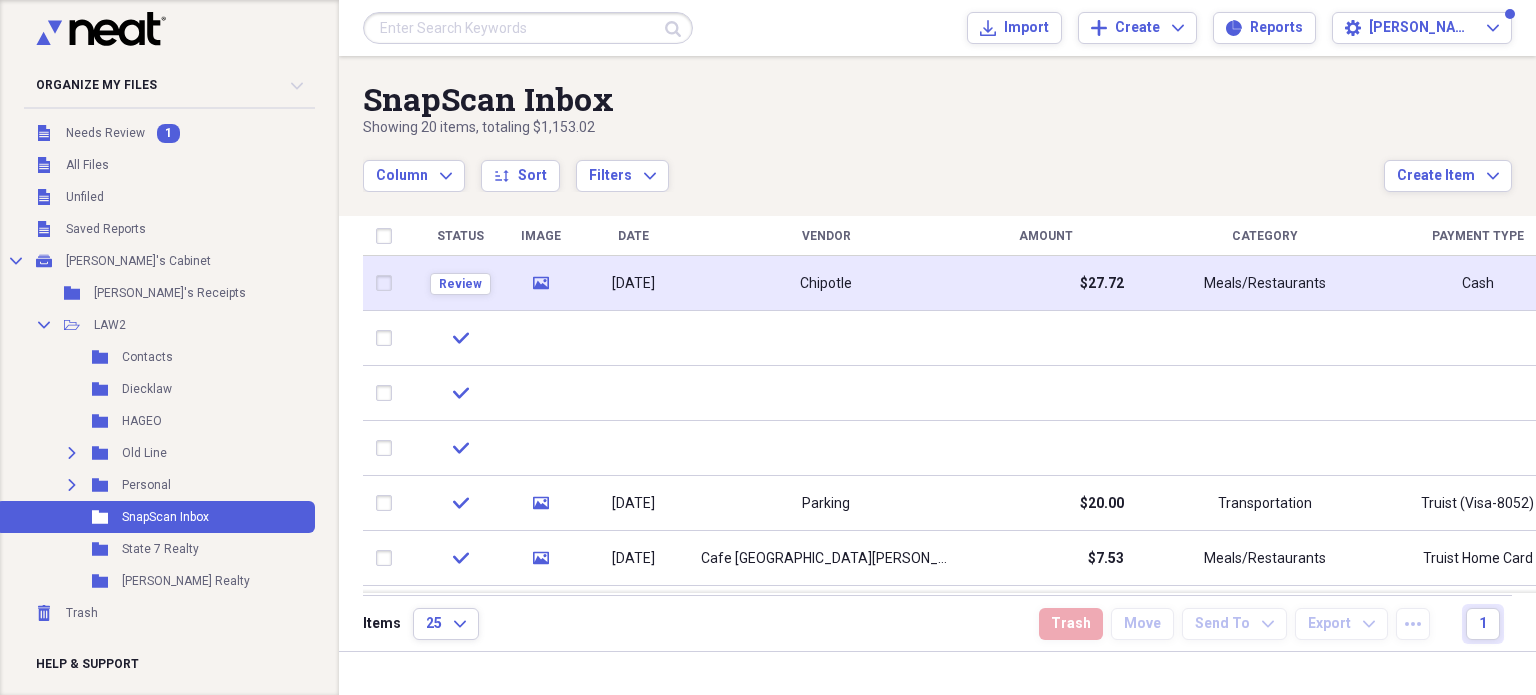 click on "$27.72" at bounding box center (1045, 283) 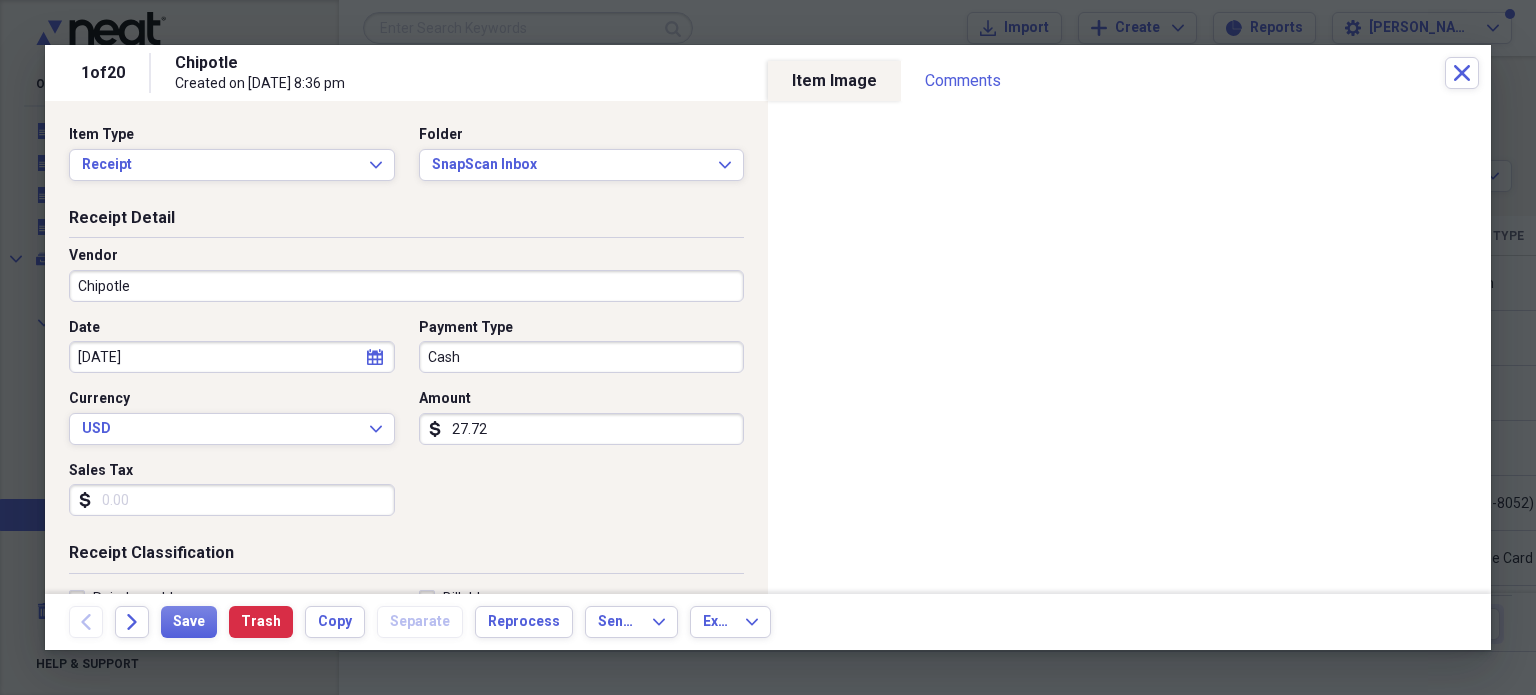 click on "Cash" at bounding box center [582, 357] 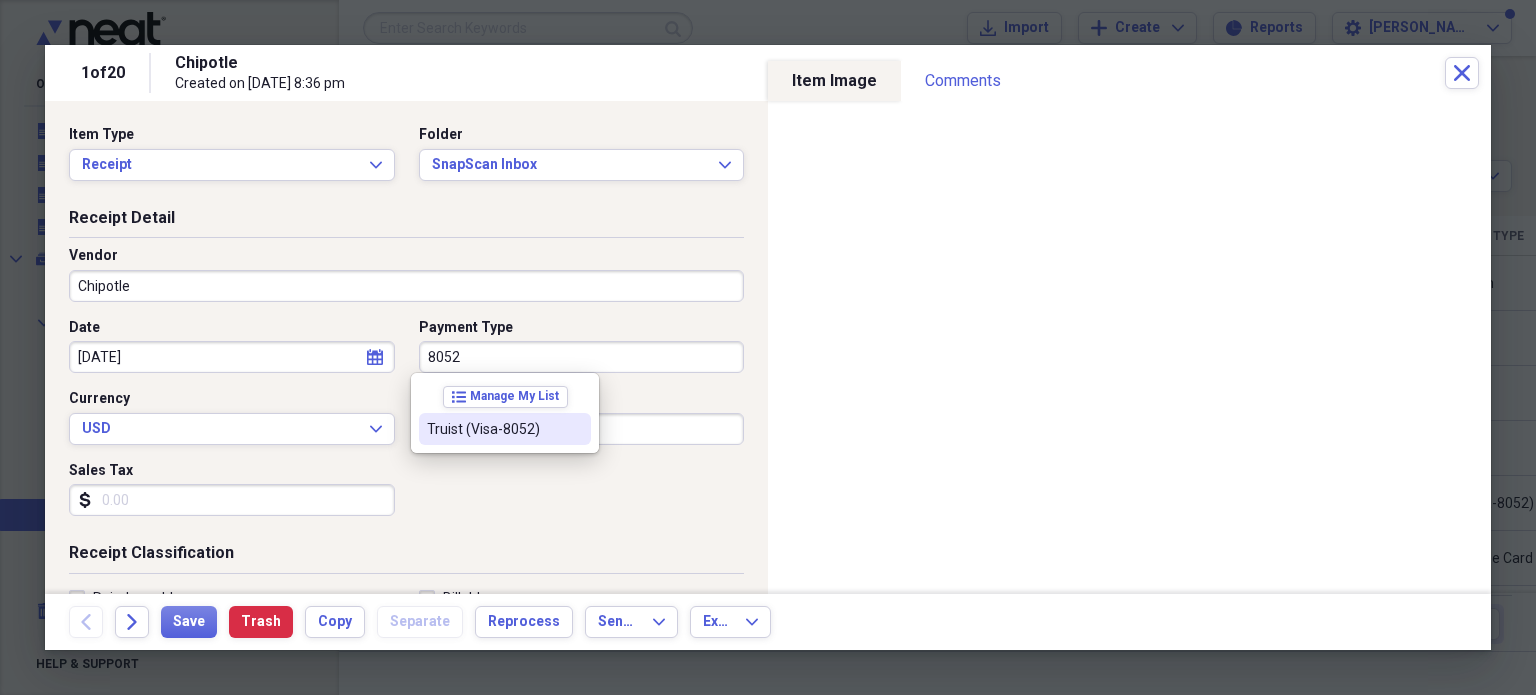 click on "Truist (Visa-8052)" at bounding box center (493, 429) 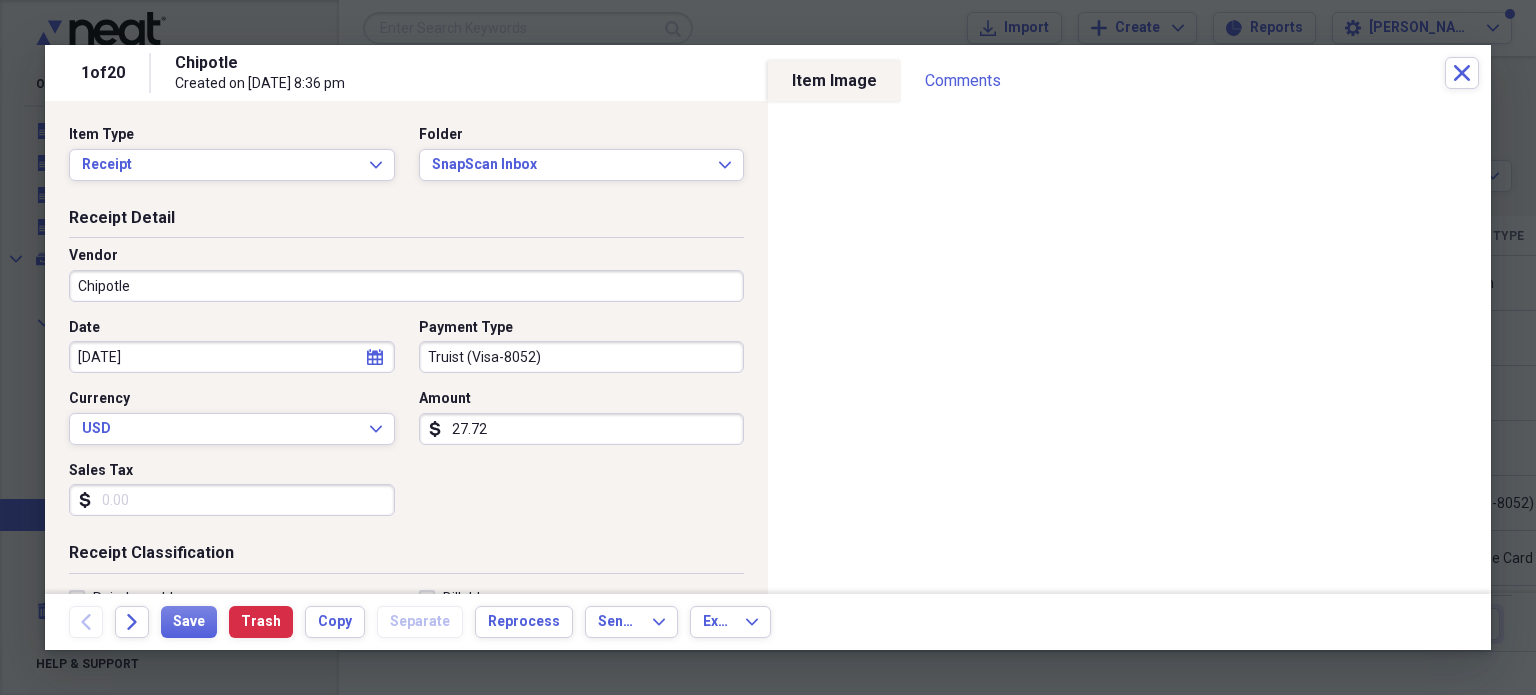 click on "Sales Tax" at bounding box center [232, 500] 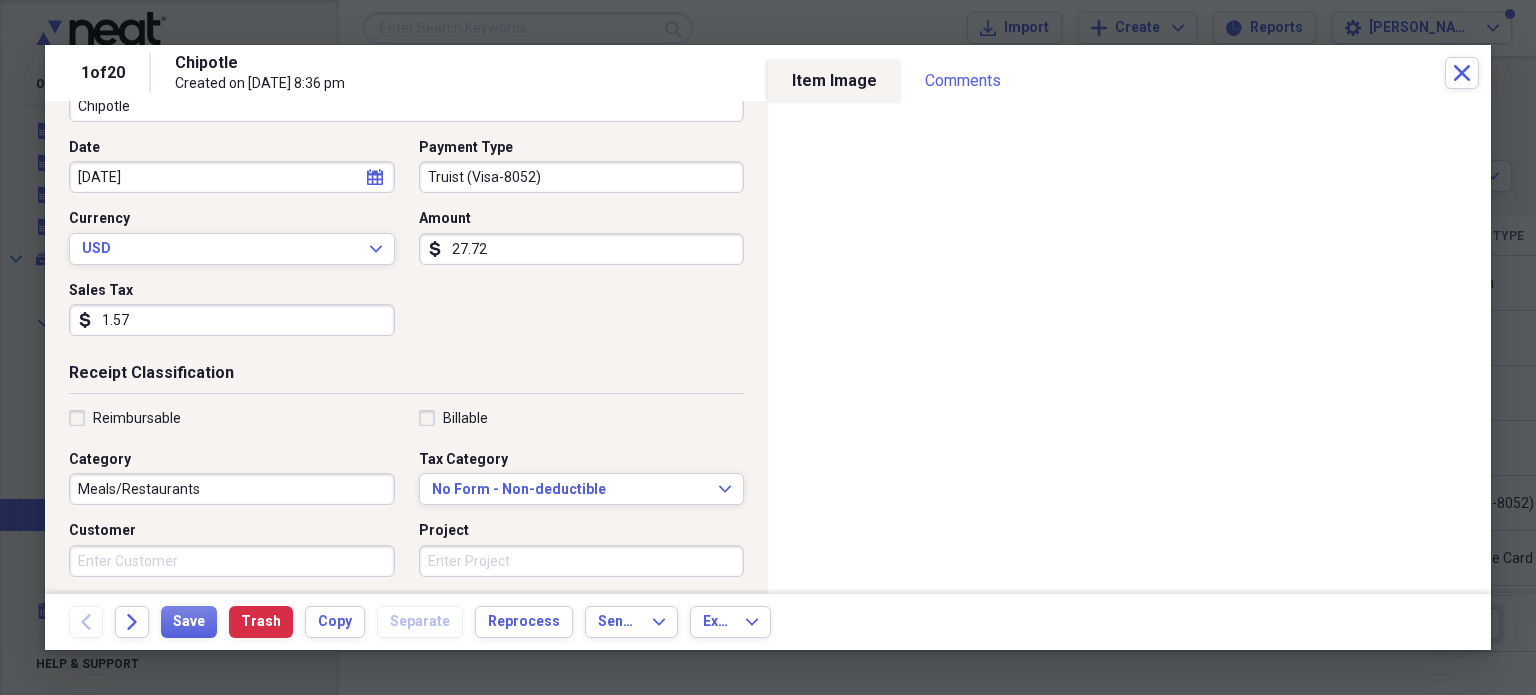scroll, scrollTop: 200, scrollLeft: 0, axis: vertical 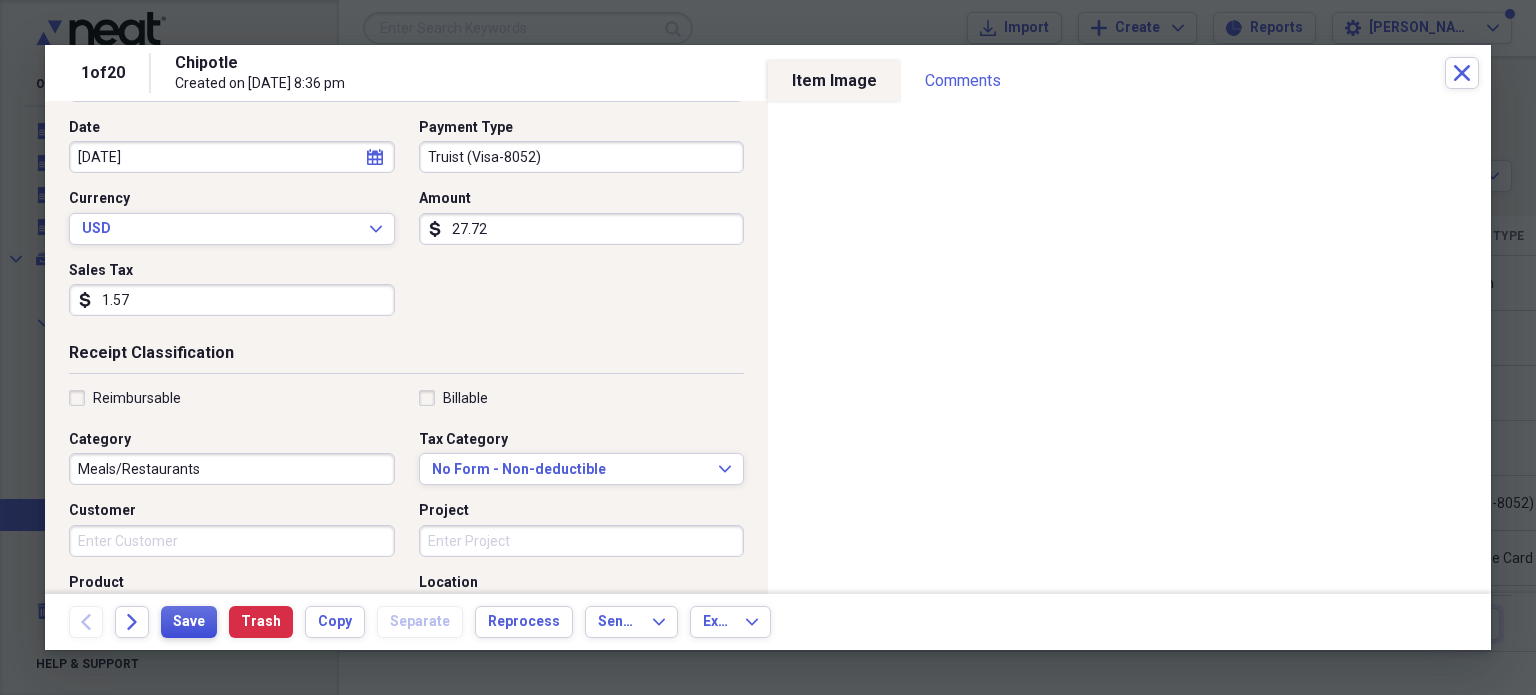 type on "1.57" 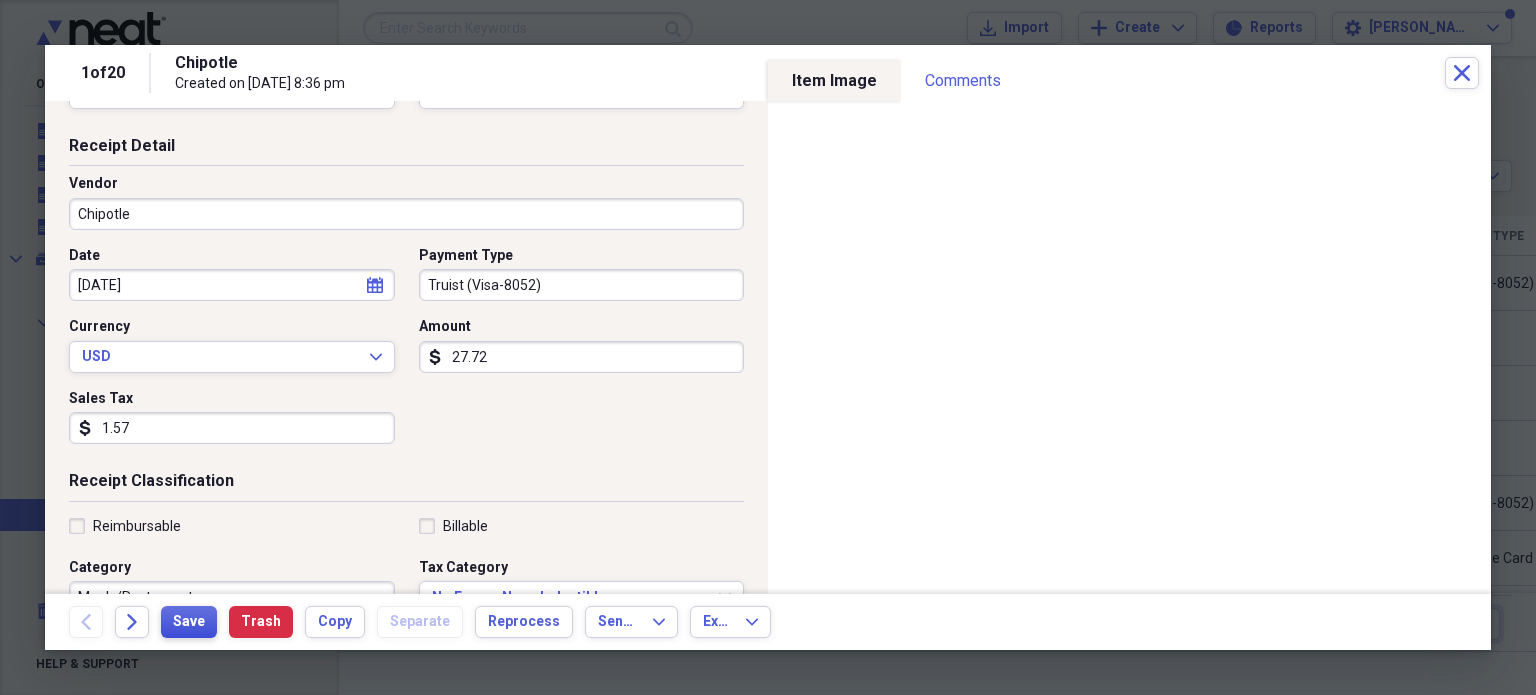 scroll, scrollTop: 0, scrollLeft: 0, axis: both 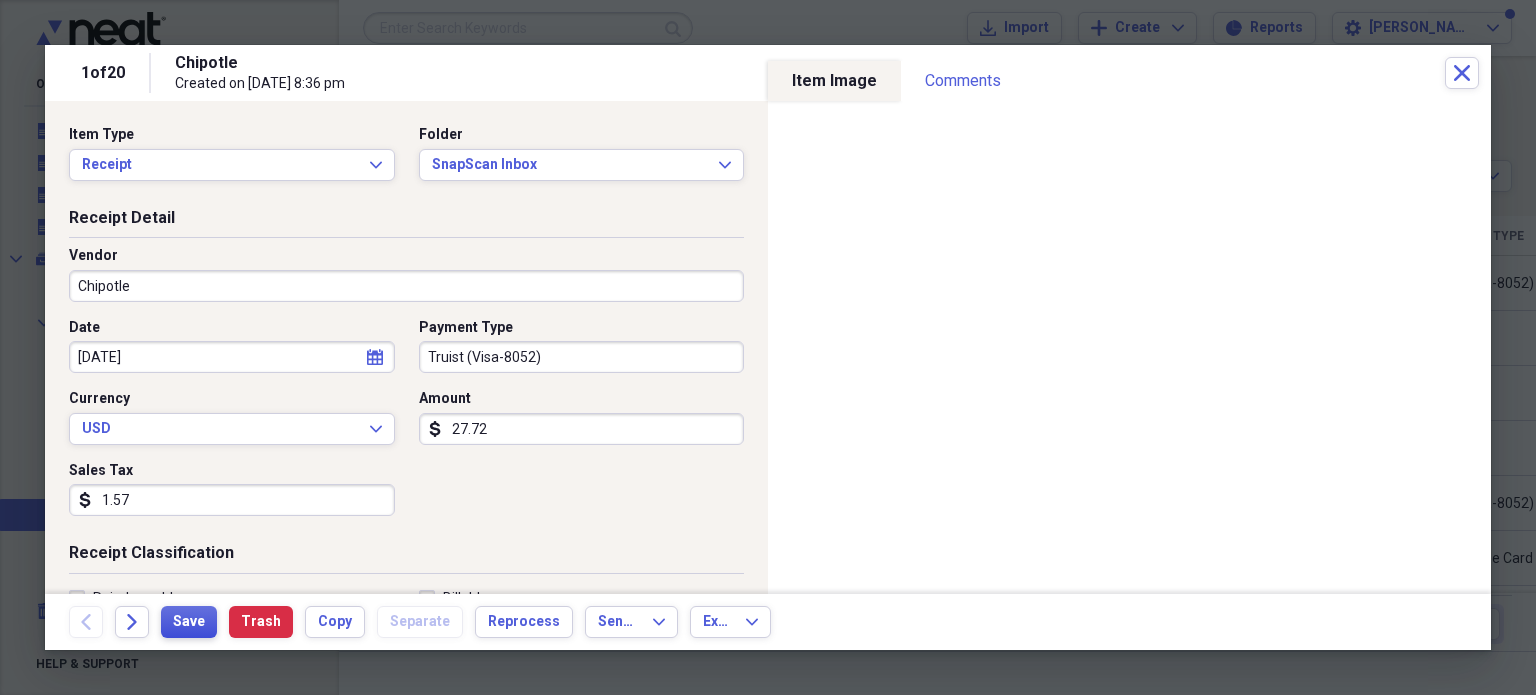 click on "Save" at bounding box center [189, 622] 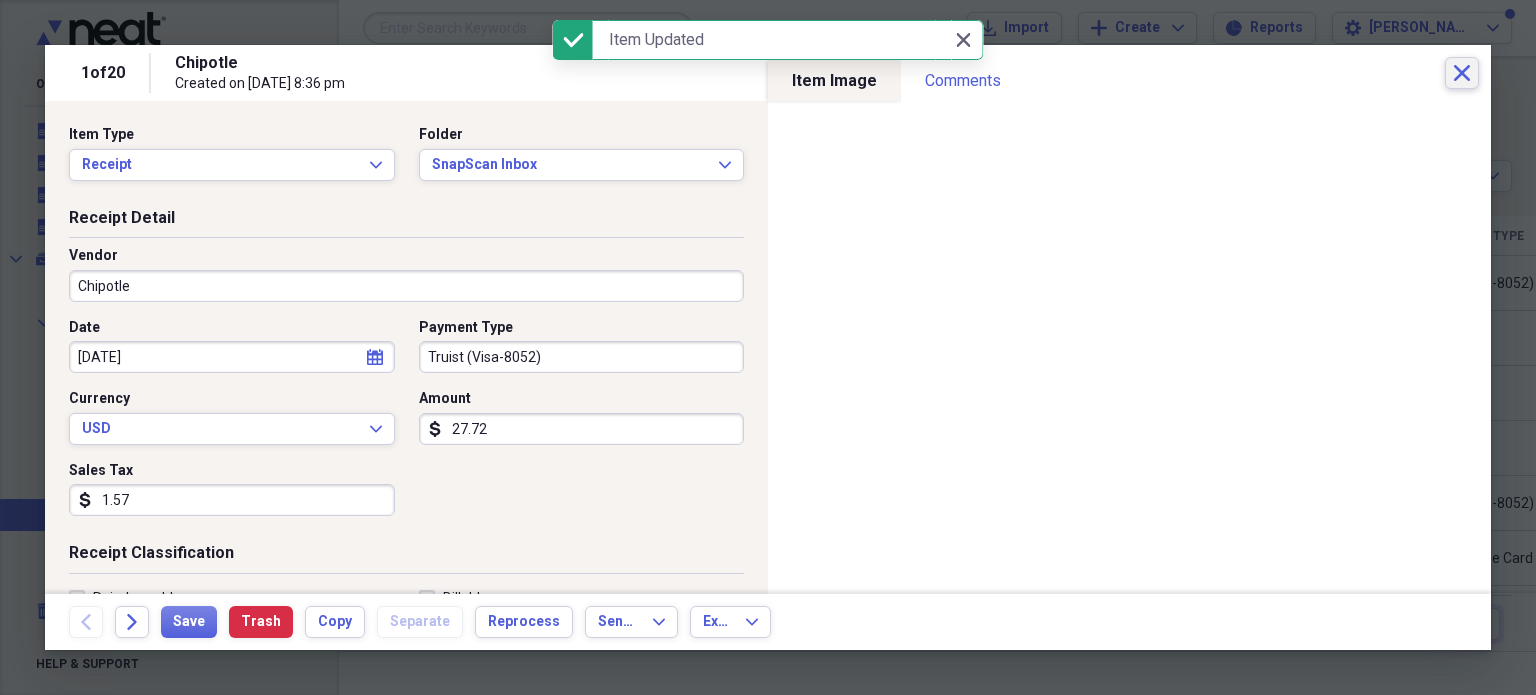 click on "Close" 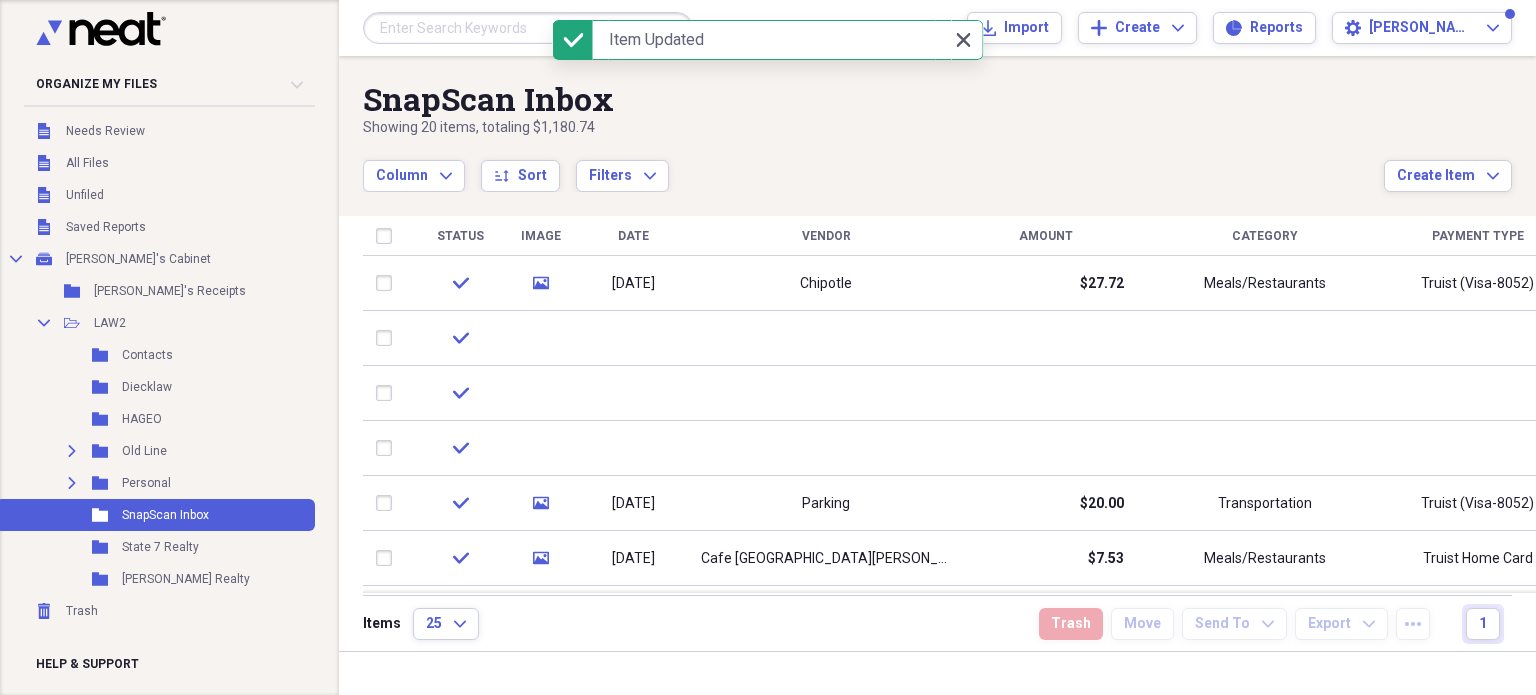 click 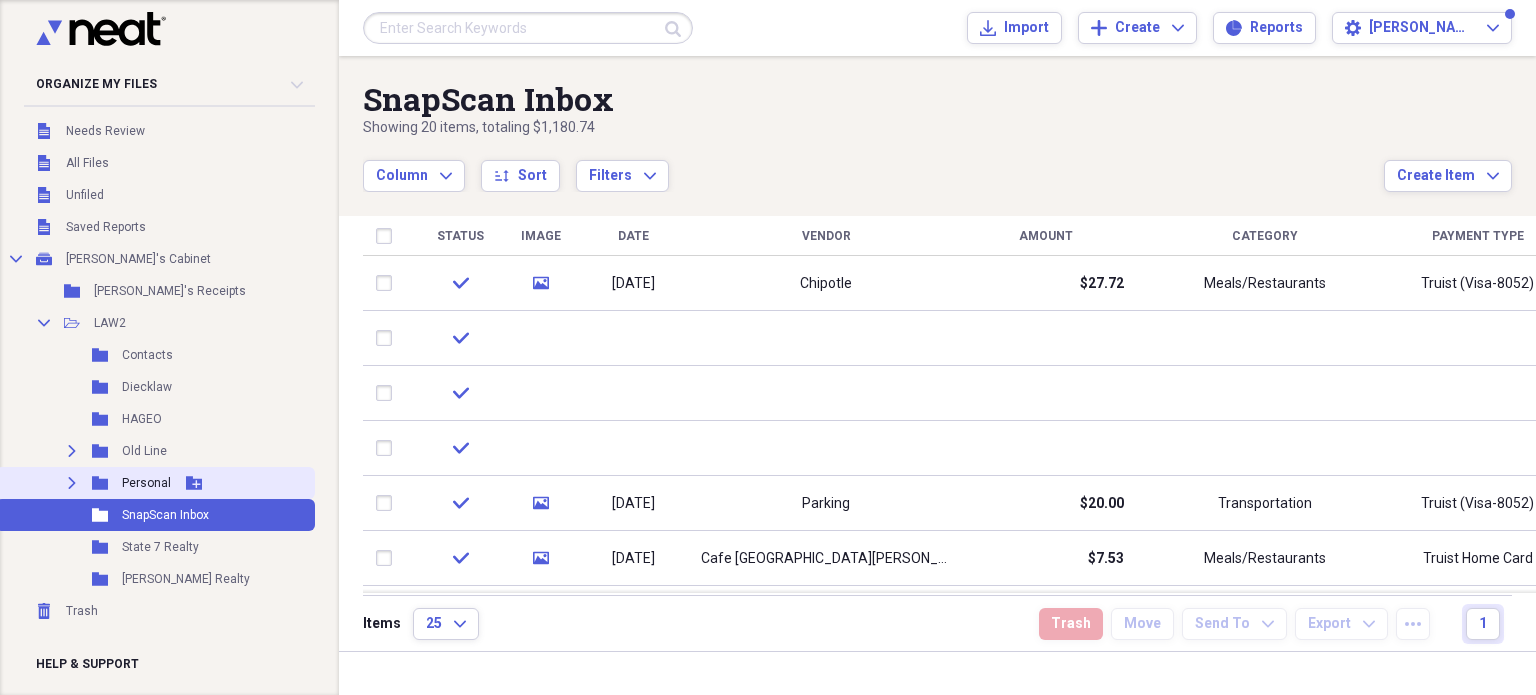 click on "Expand Folder Personal Add Folder" at bounding box center [155, 483] 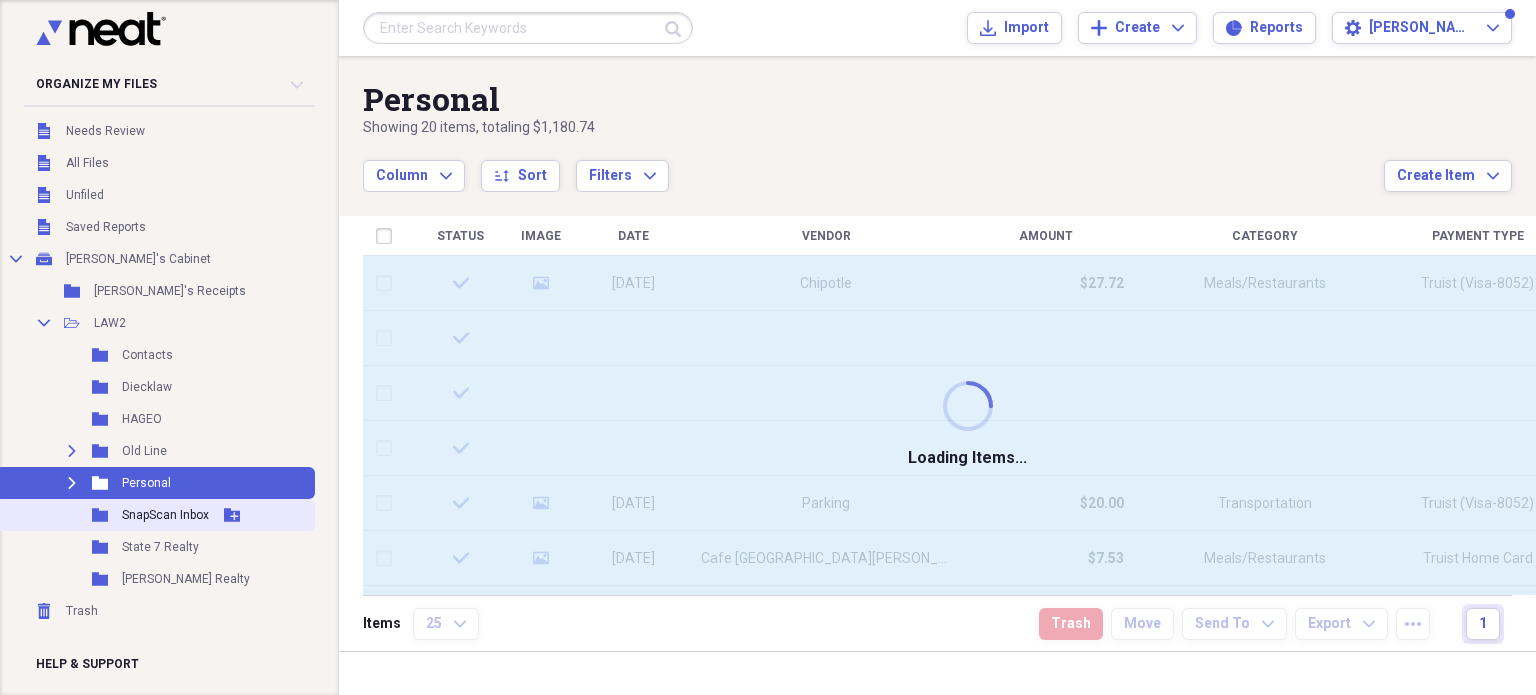 click on "SnapScan Inbox" at bounding box center (165, 515) 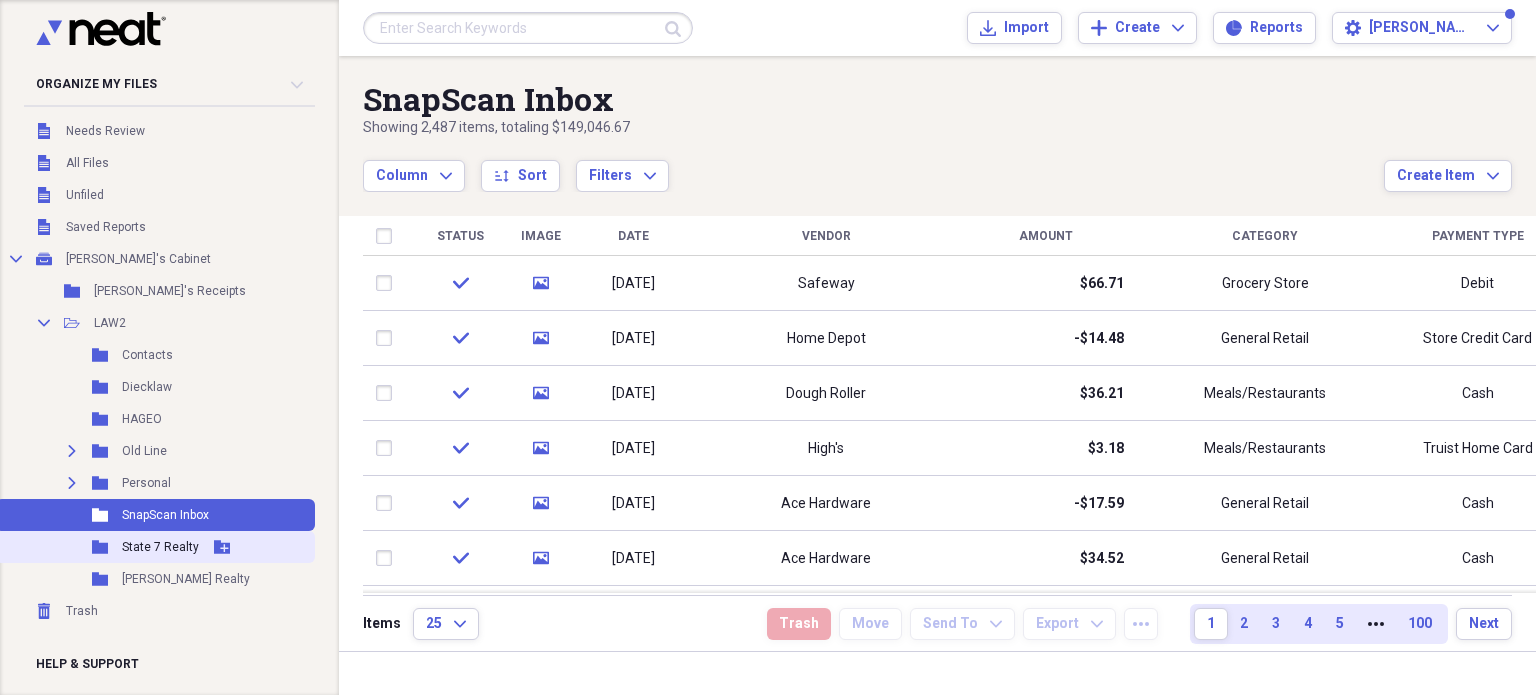 drag, startPoint x: 96, startPoint y: 539, endPoint x: 128, endPoint y: 539, distance: 32 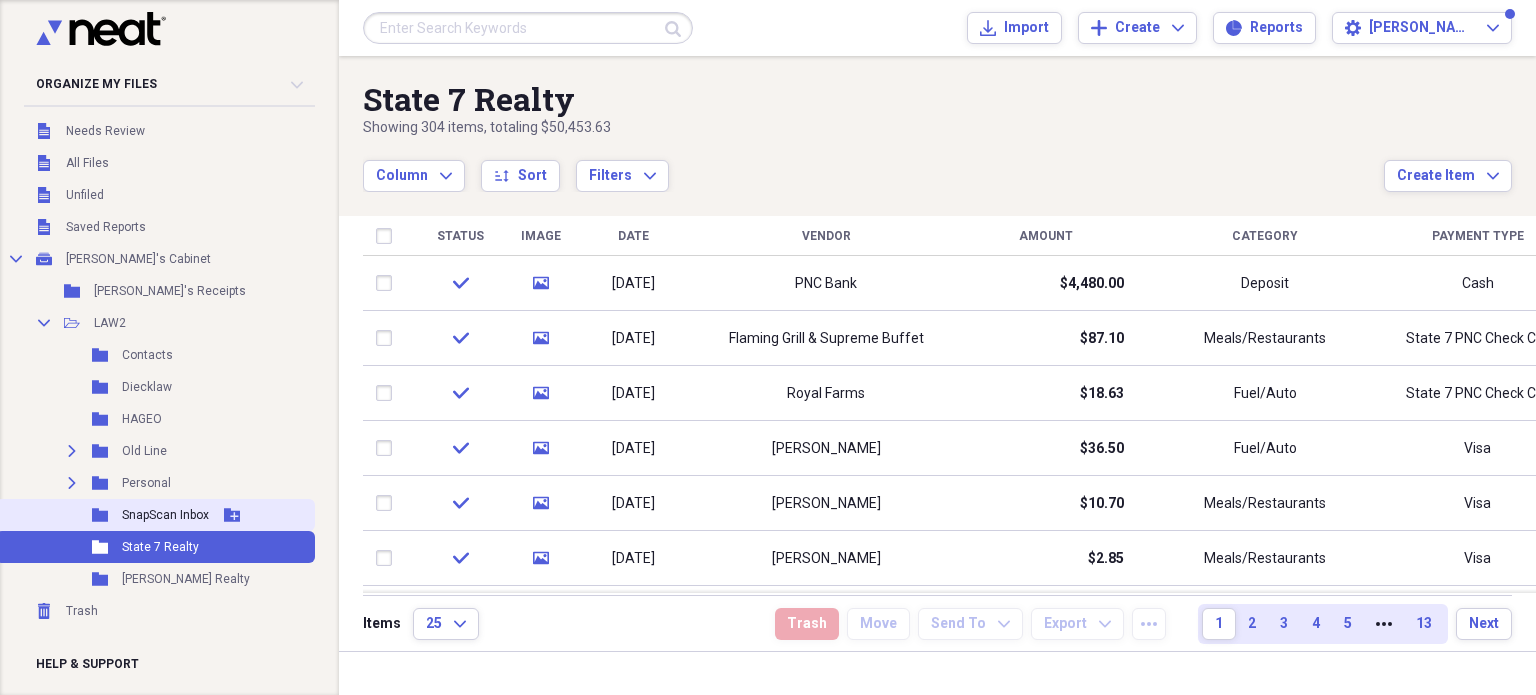 click on "SnapScan Inbox" at bounding box center [165, 515] 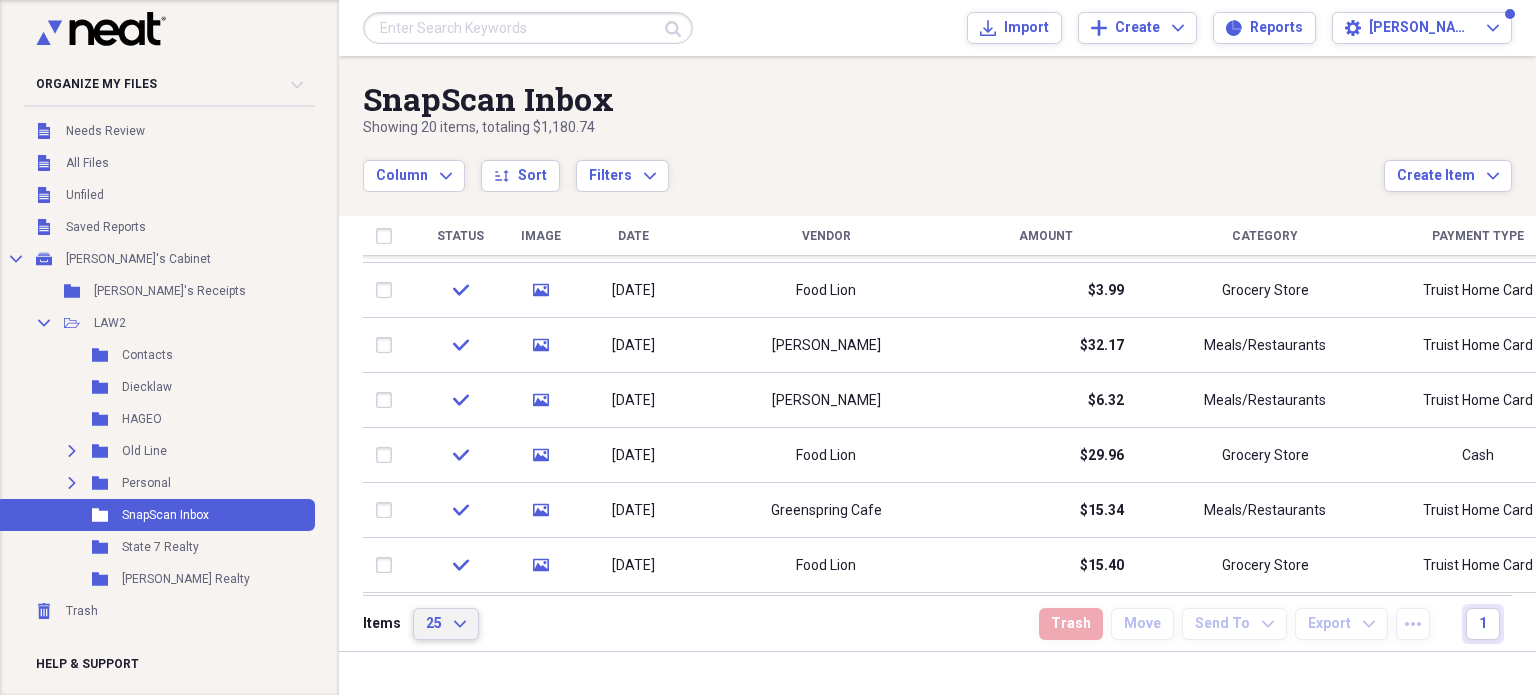 drag, startPoint x: 413, startPoint y: 627, endPoint x: 432, endPoint y: 618, distance: 21.023796 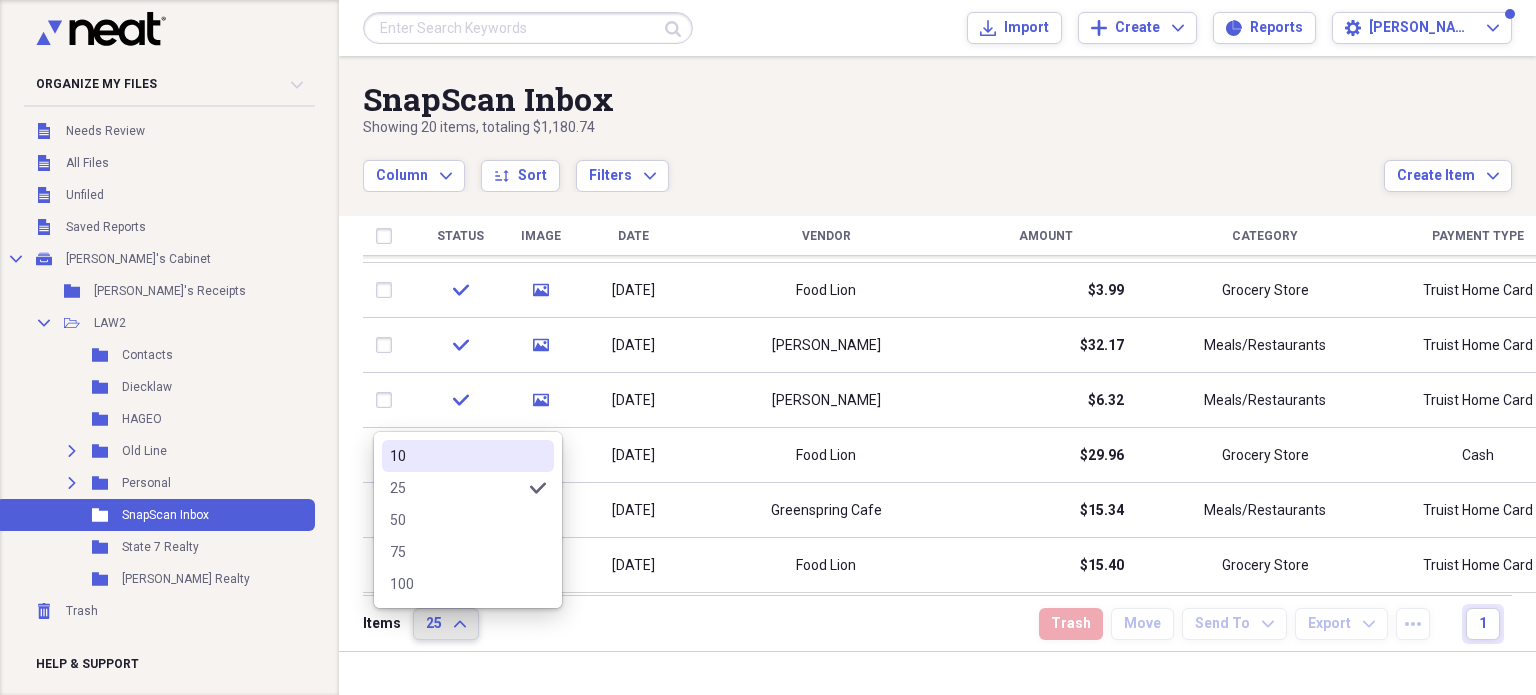 click on "10" at bounding box center [456, 456] 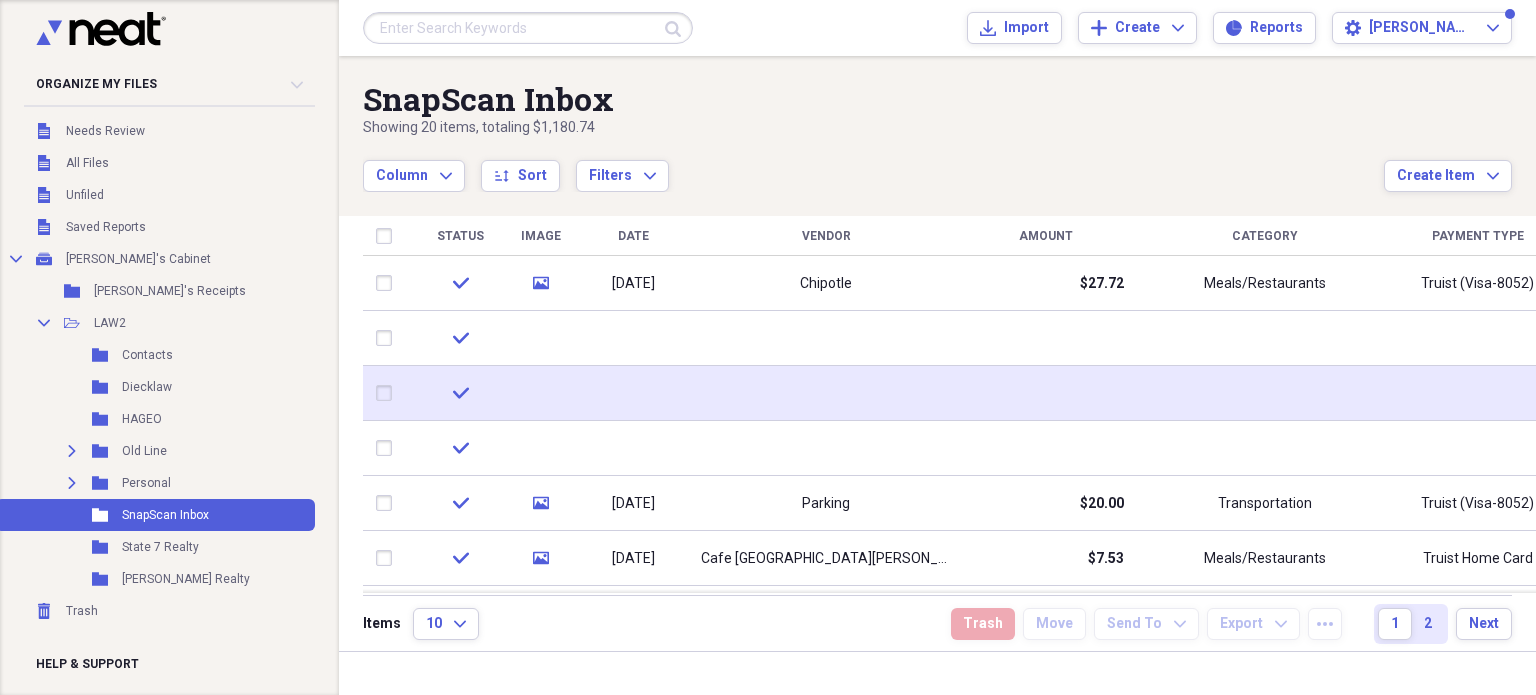 click at bounding box center [826, 393] 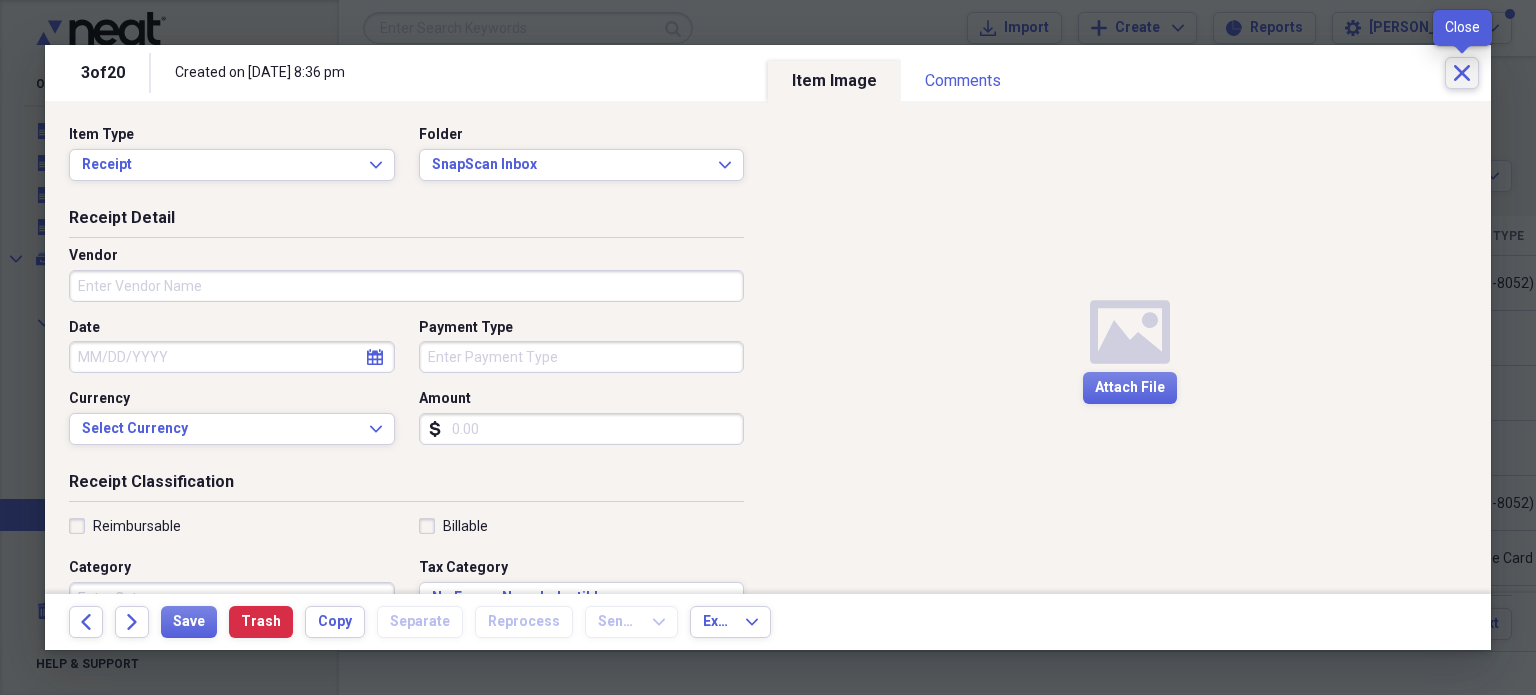 click on "Close" at bounding box center (1462, 73) 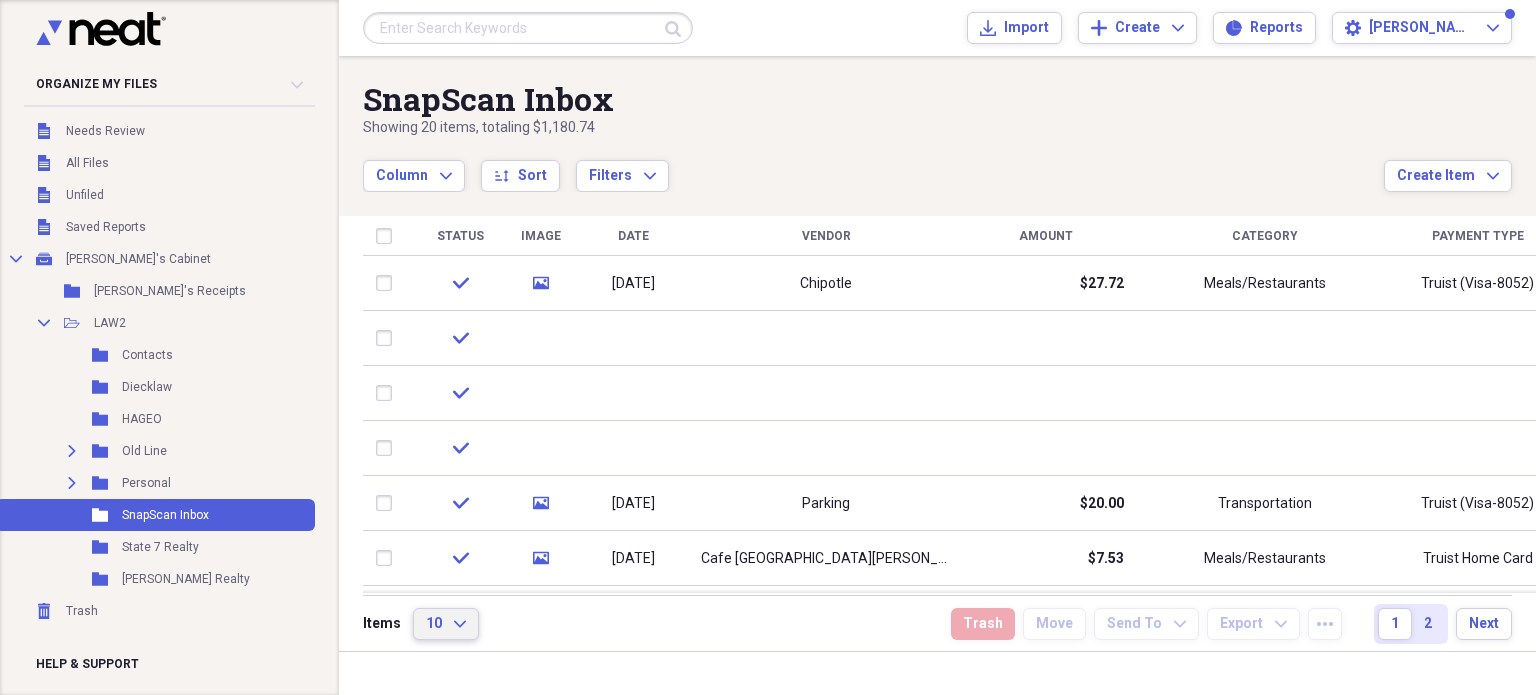 click on "Expand" 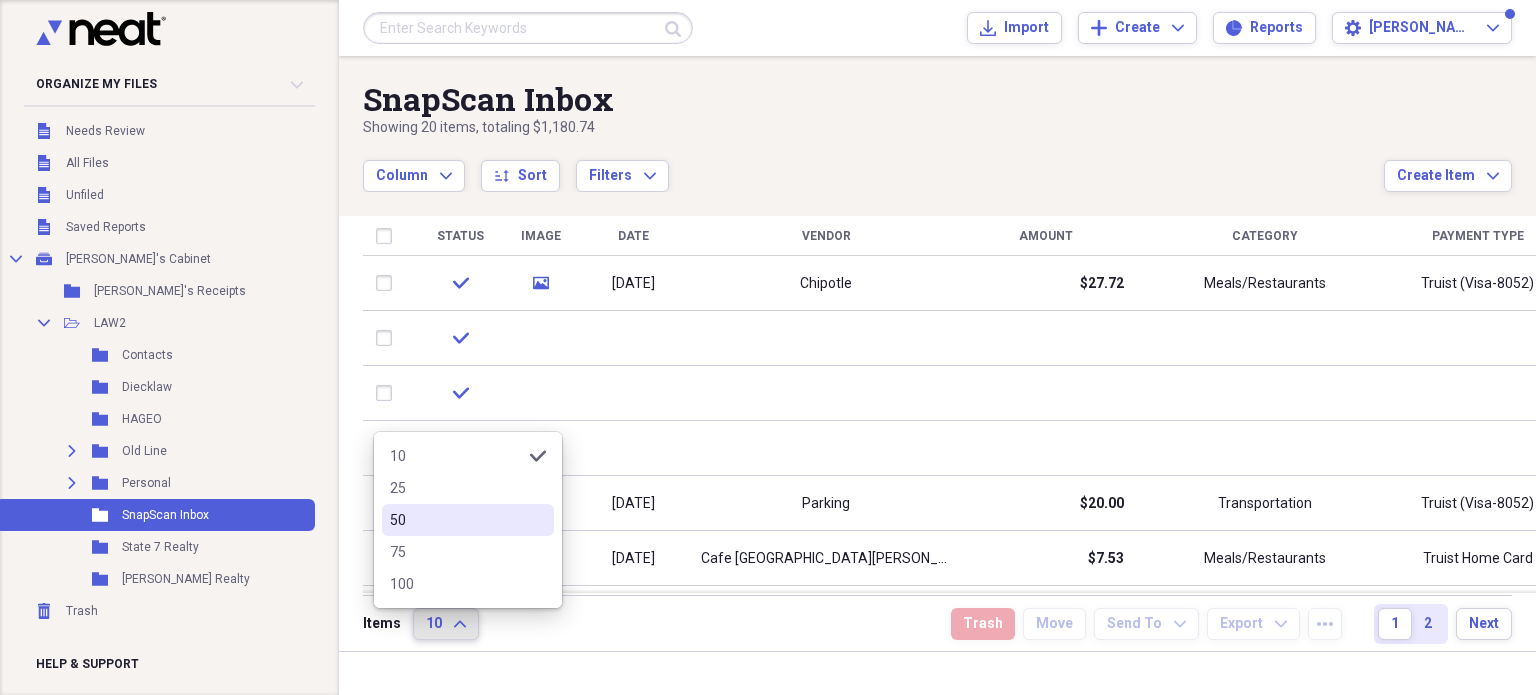 click on "50" at bounding box center [456, 520] 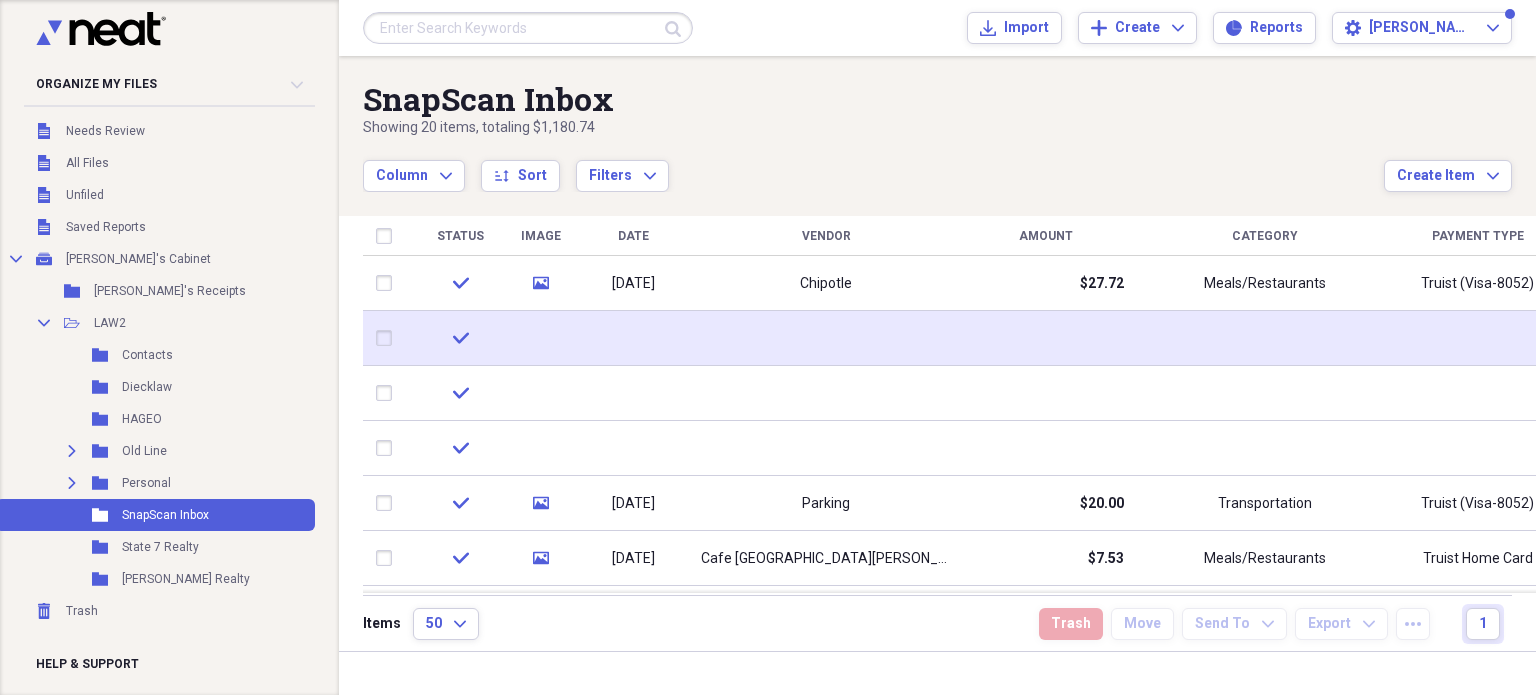 click at bounding box center [540, 338] 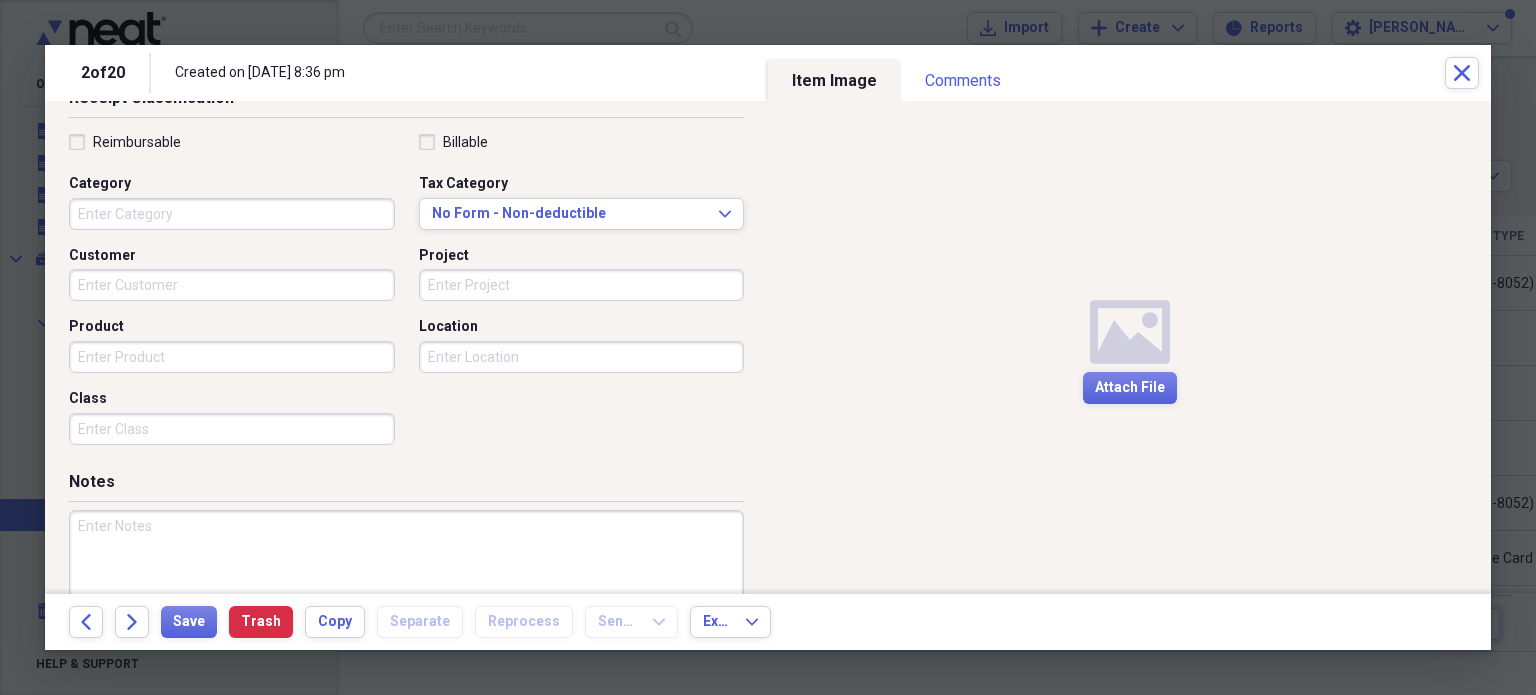 scroll, scrollTop: 54, scrollLeft: 0, axis: vertical 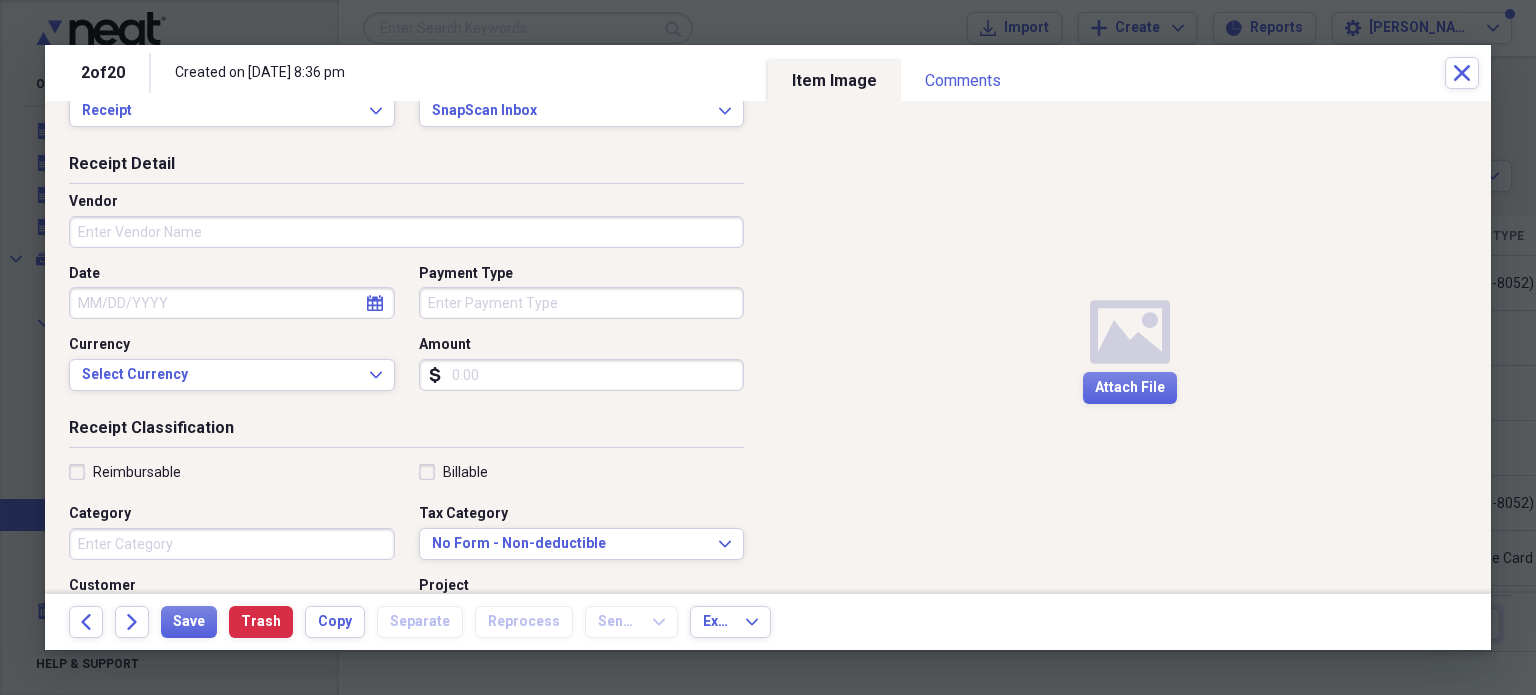 click on "2  of  20 Created on [DATE] 8:36 pm Close" at bounding box center [768, 73] 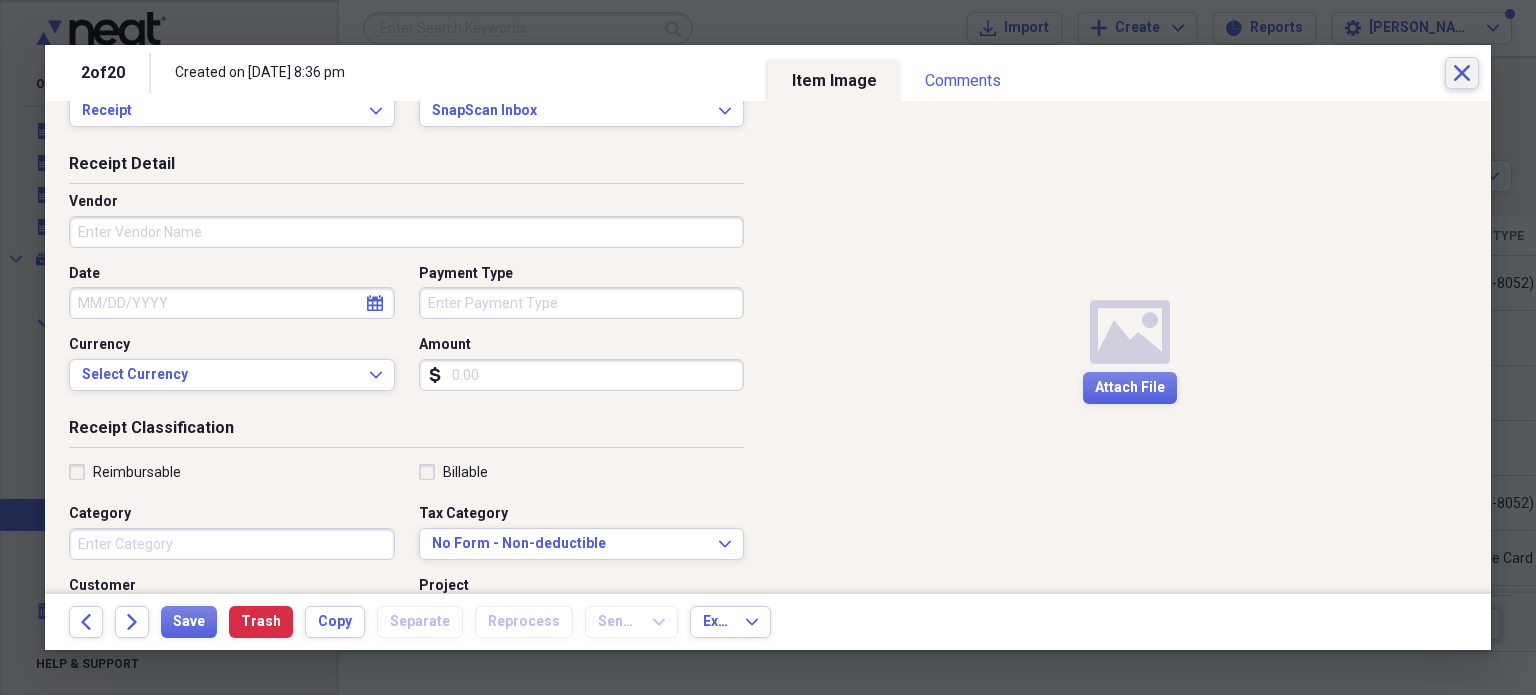 click on "Close" at bounding box center (1462, 73) 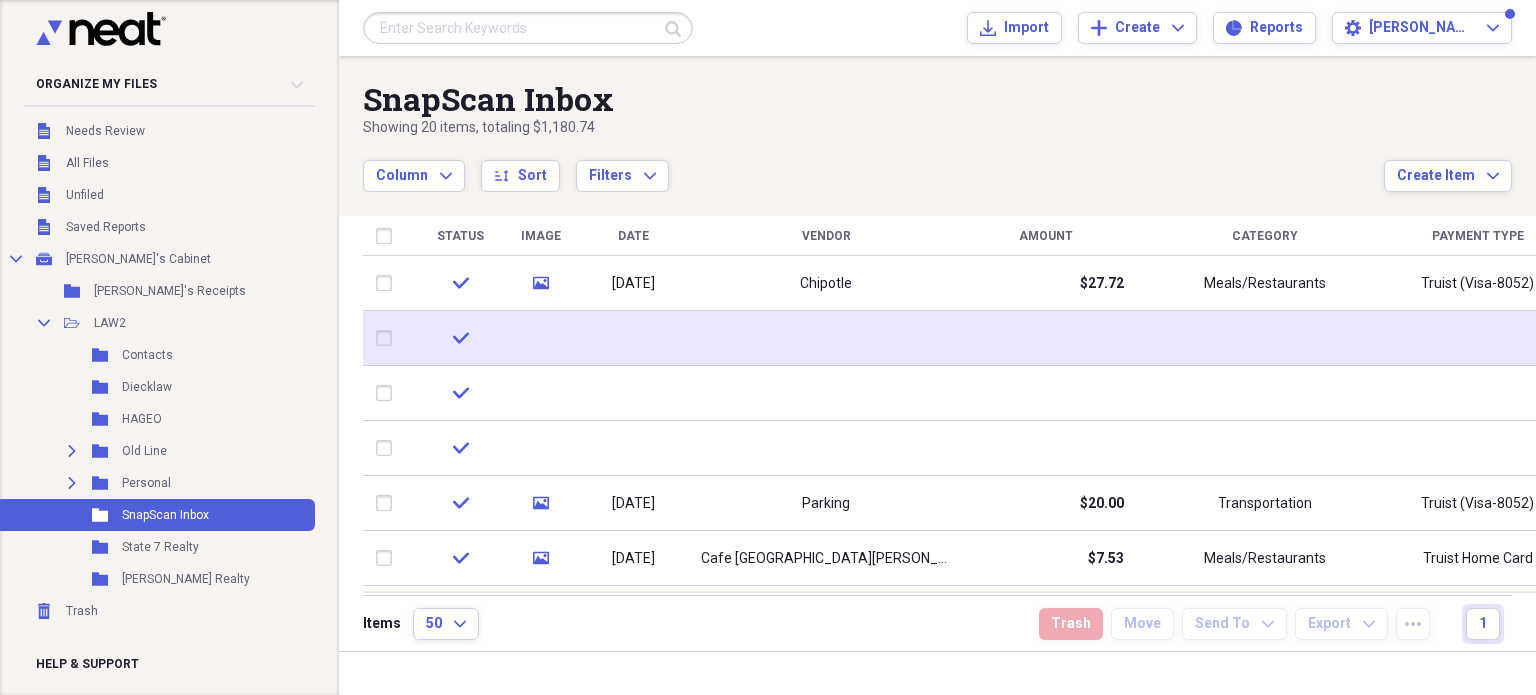 click at bounding box center (388, 338) 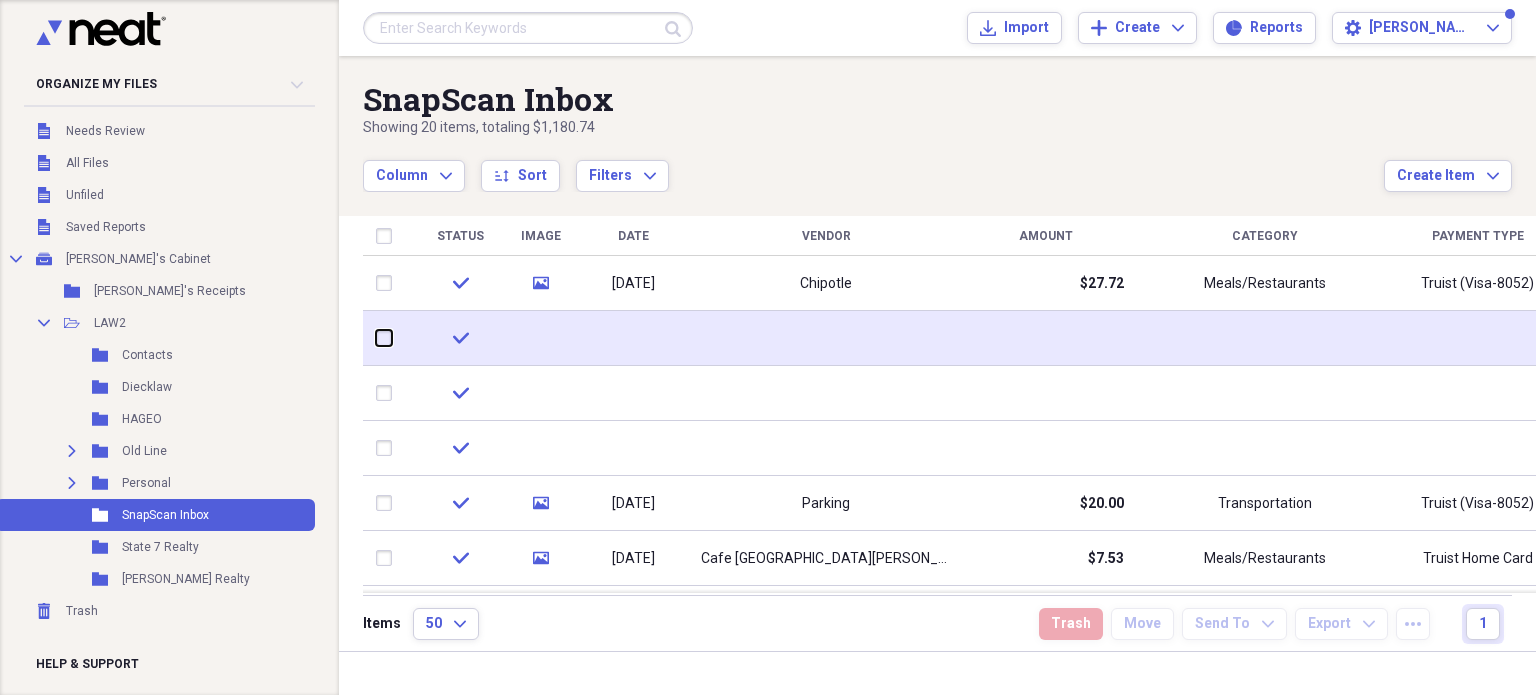 click at bounding box center [376, 338] 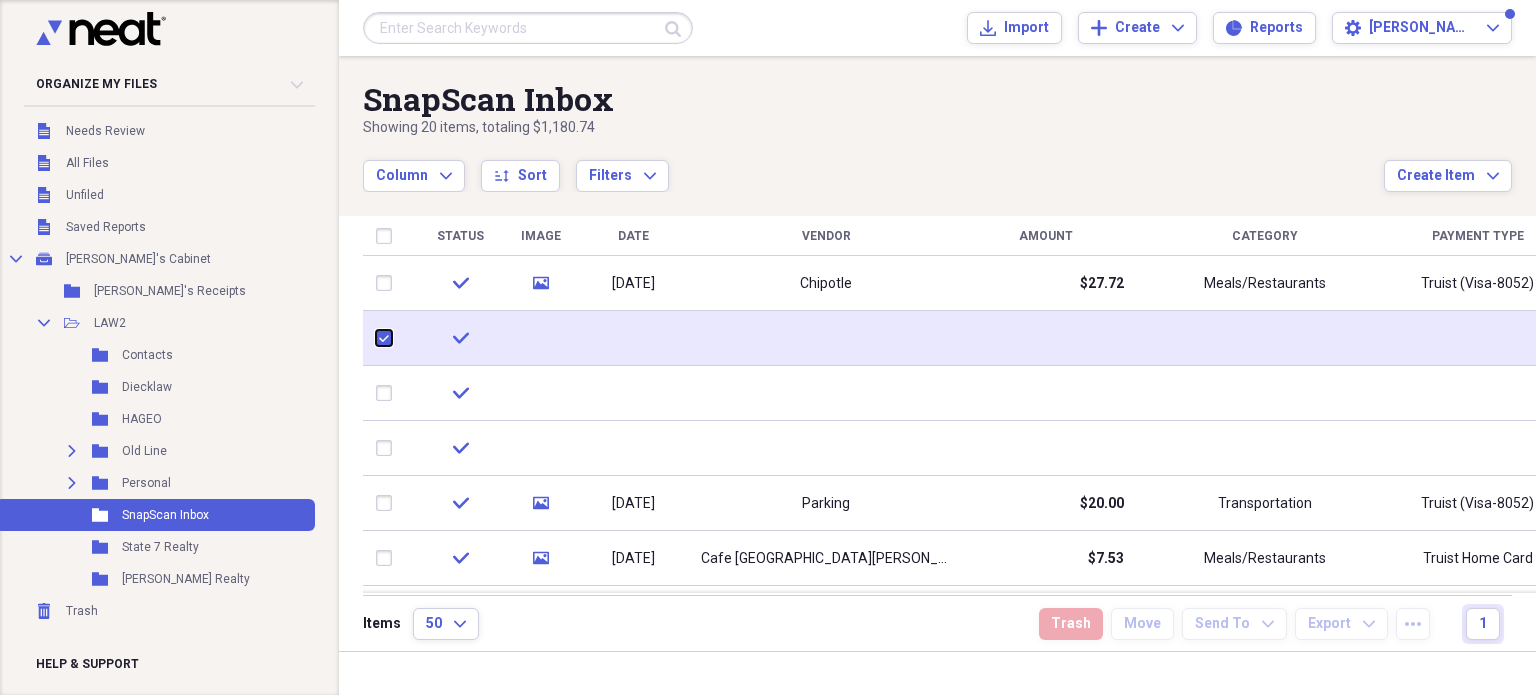 checkbox on "true" 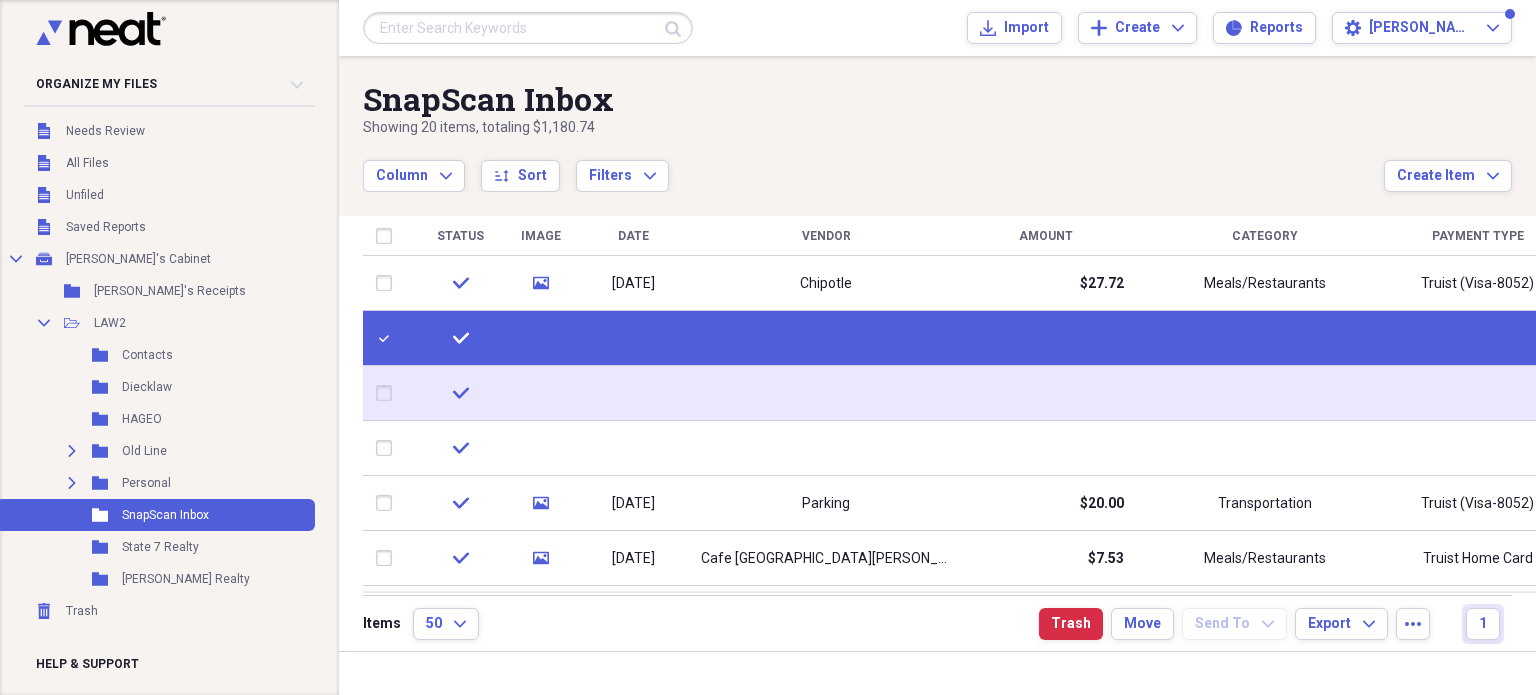 click at bounding box center (388, 393) 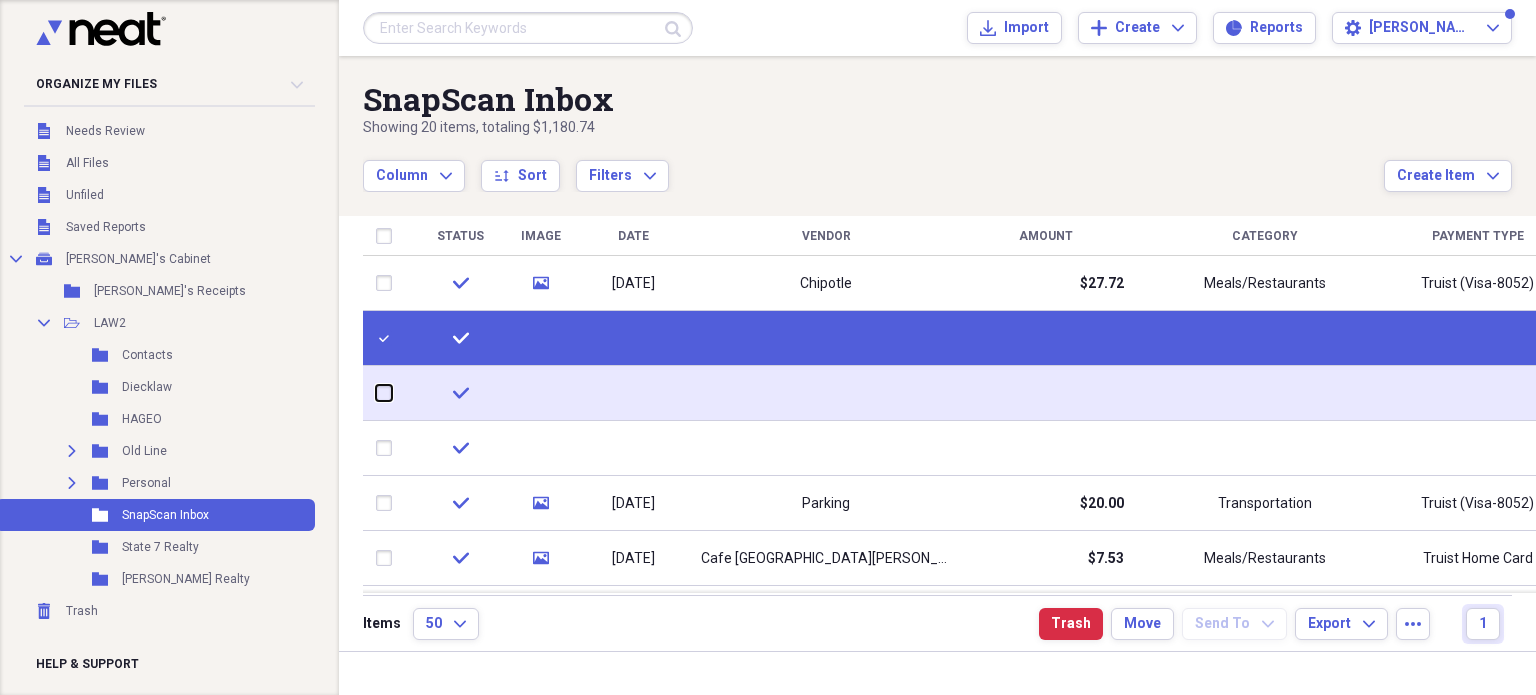 click at bounding box center (376, 393) 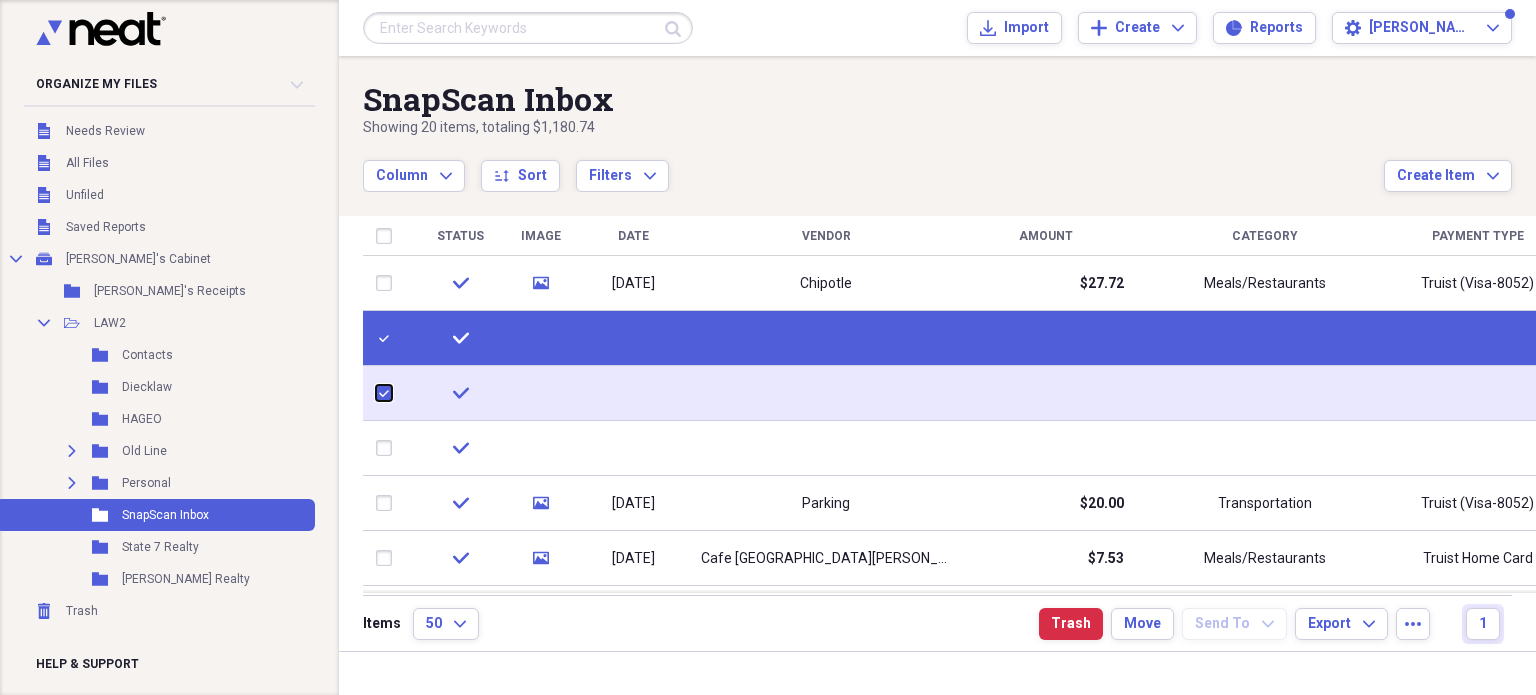 checkbox on "true" 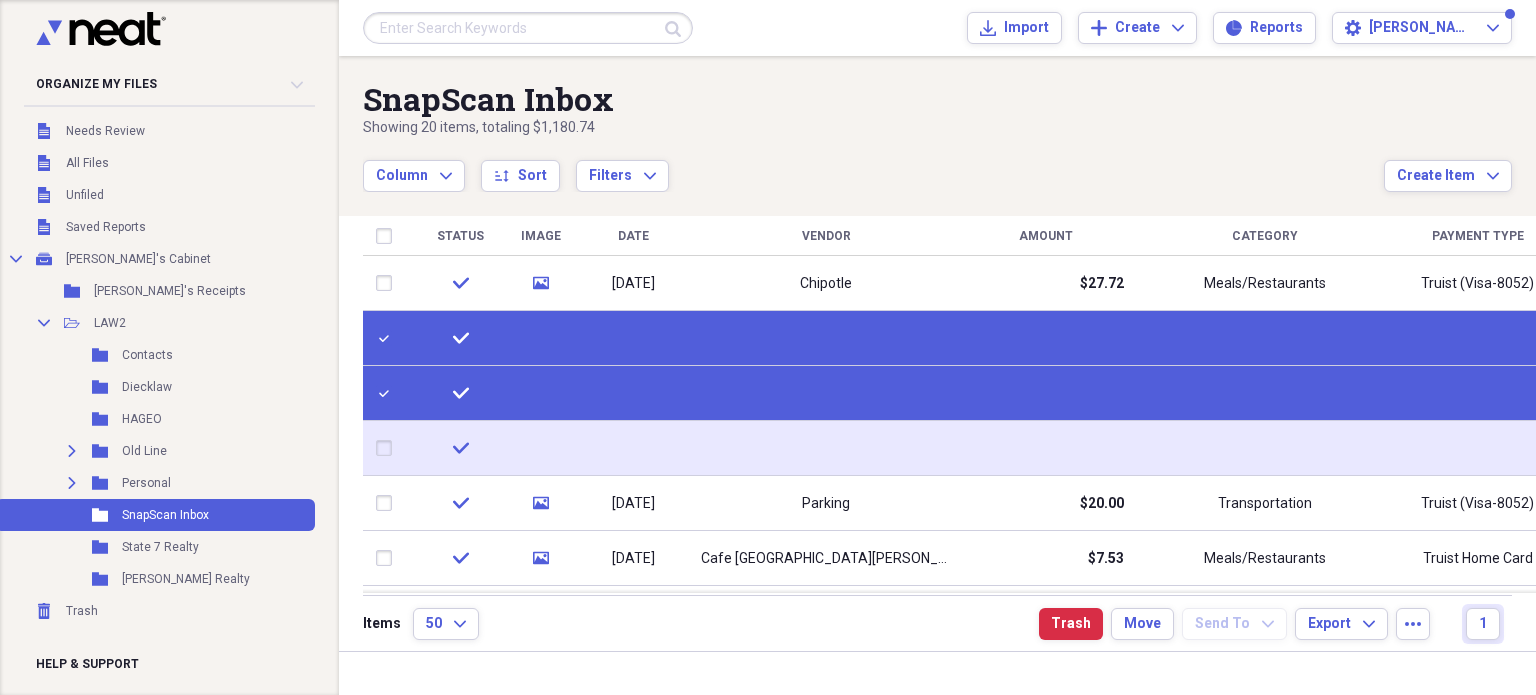 click at bounding box center [388, 448] 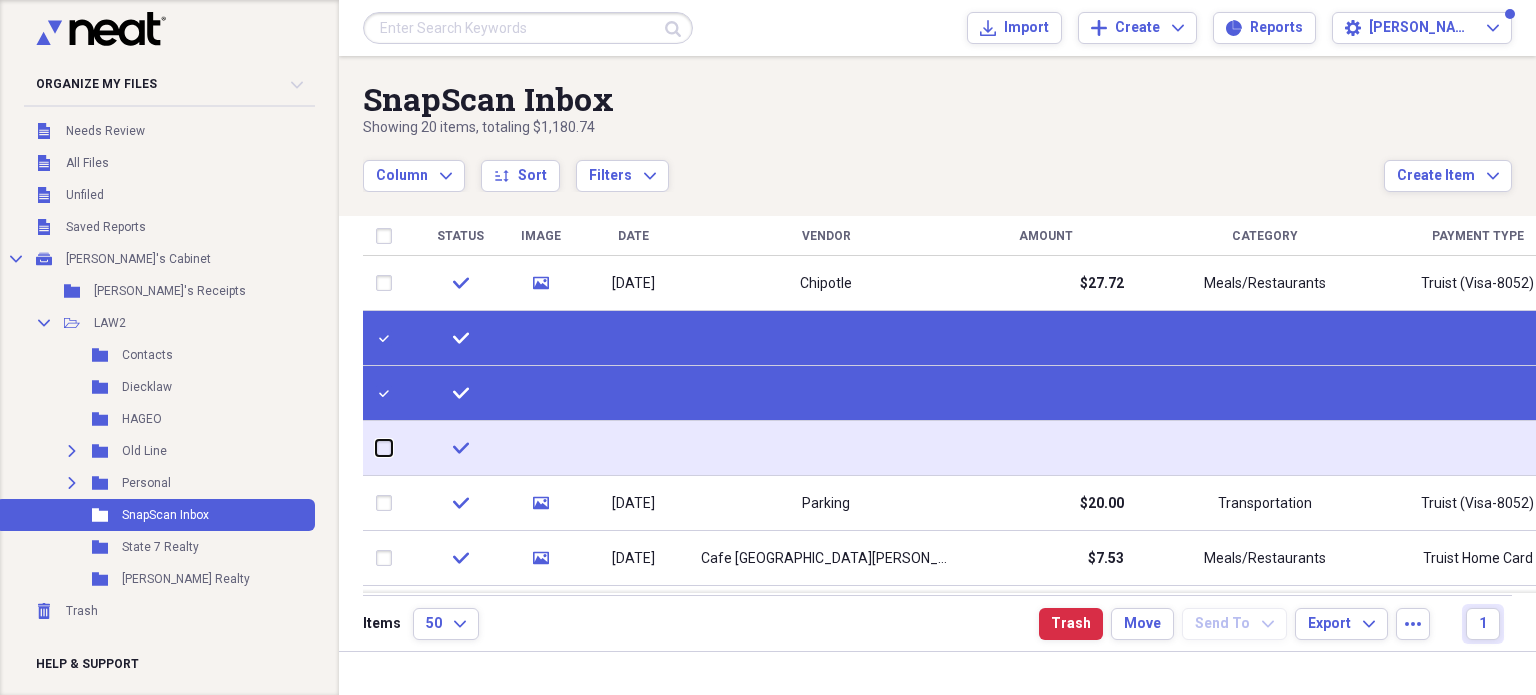 click at bounding box center (376, 448) 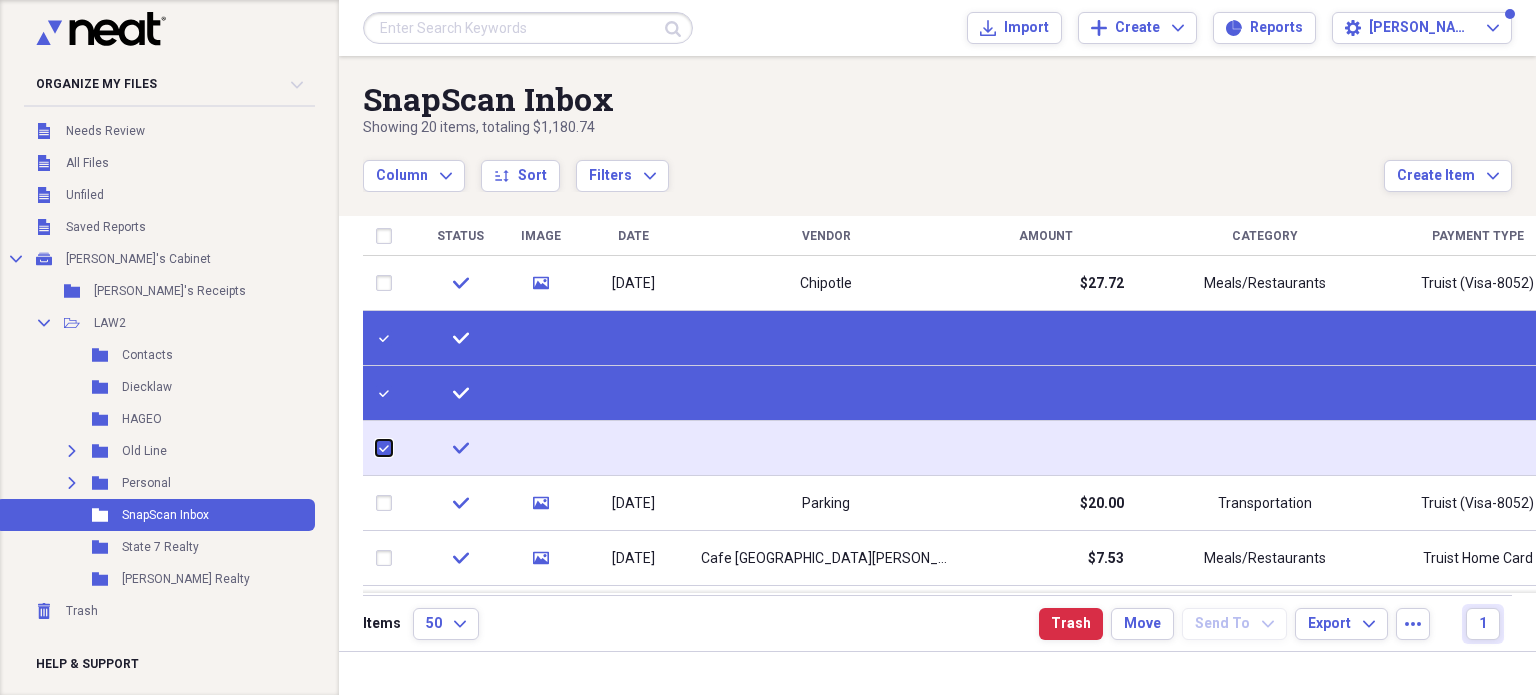 checkbox on "true" 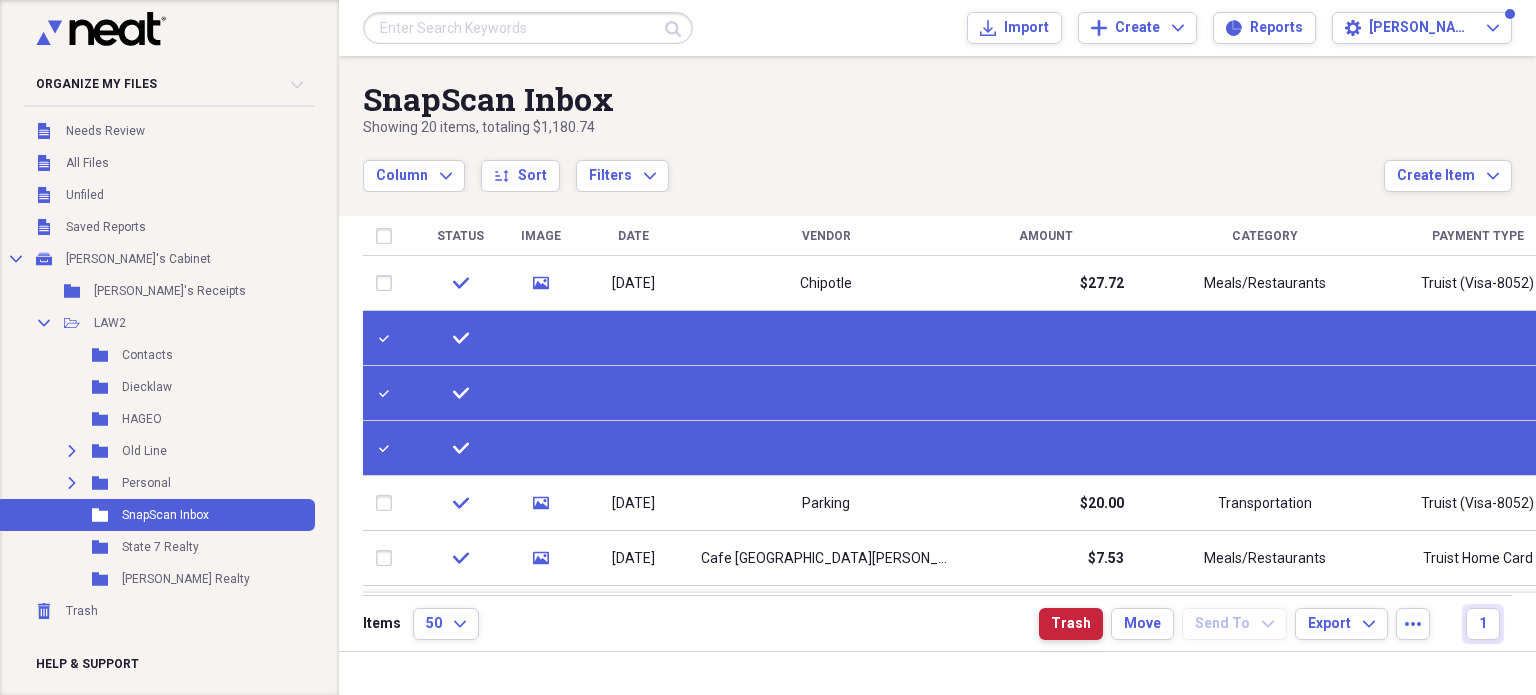 click on "Trash" at bounding box center [1071, 624] 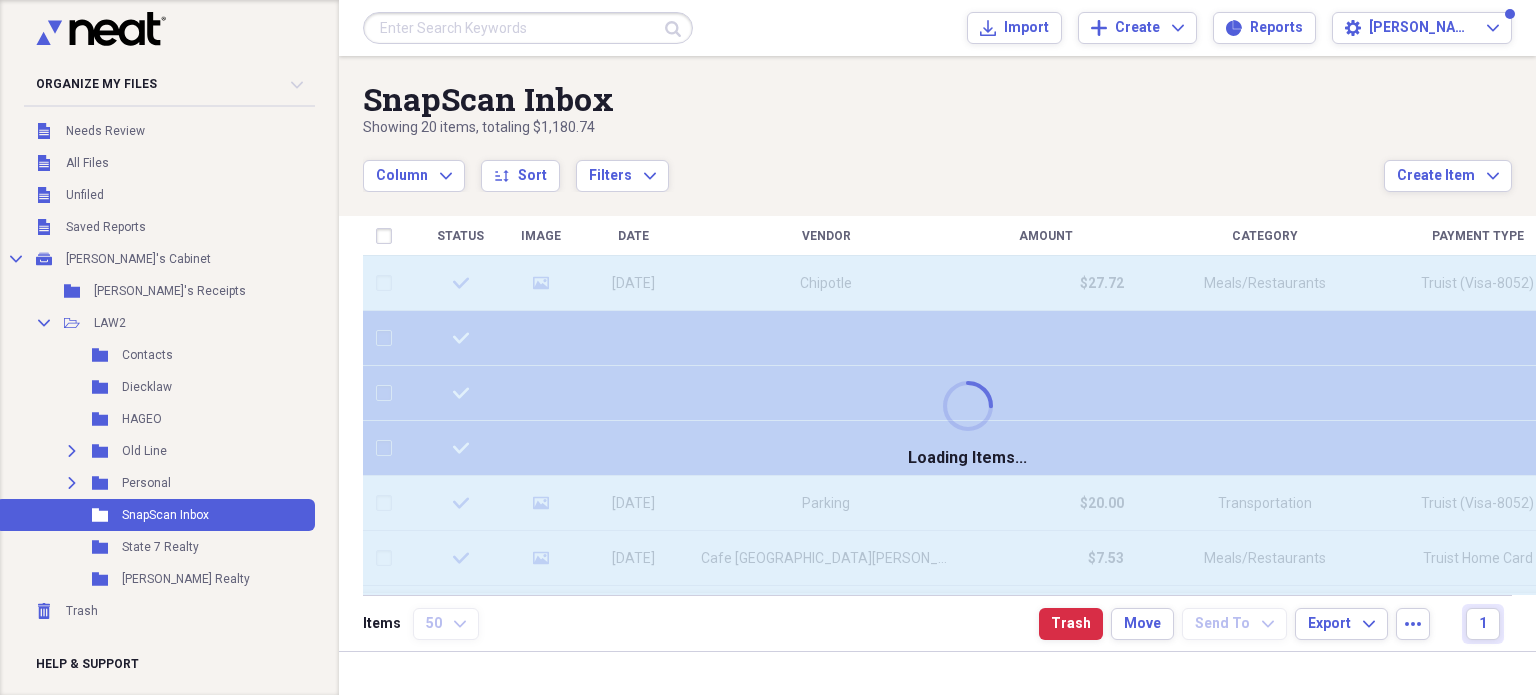 checkbox on "false" 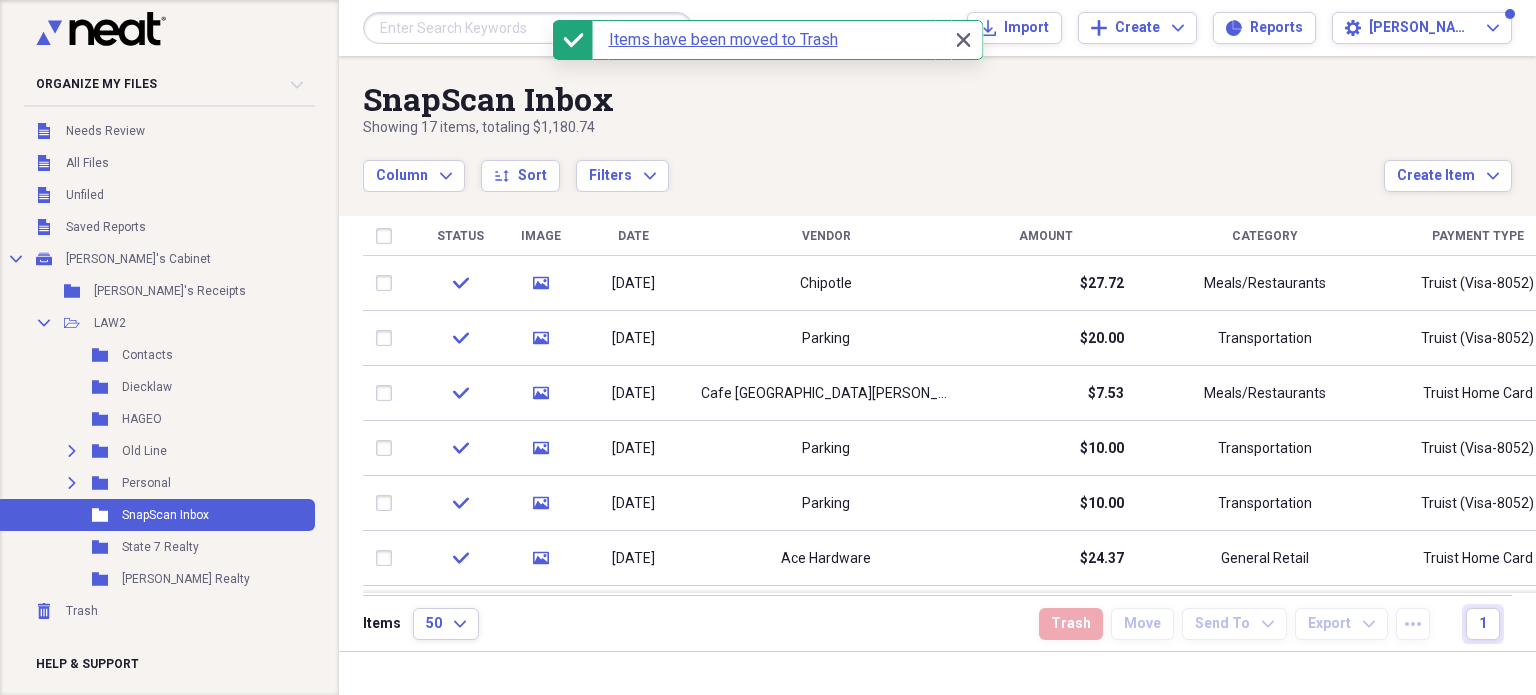 click on "Payment Type" at bounding box center [1478, 236] 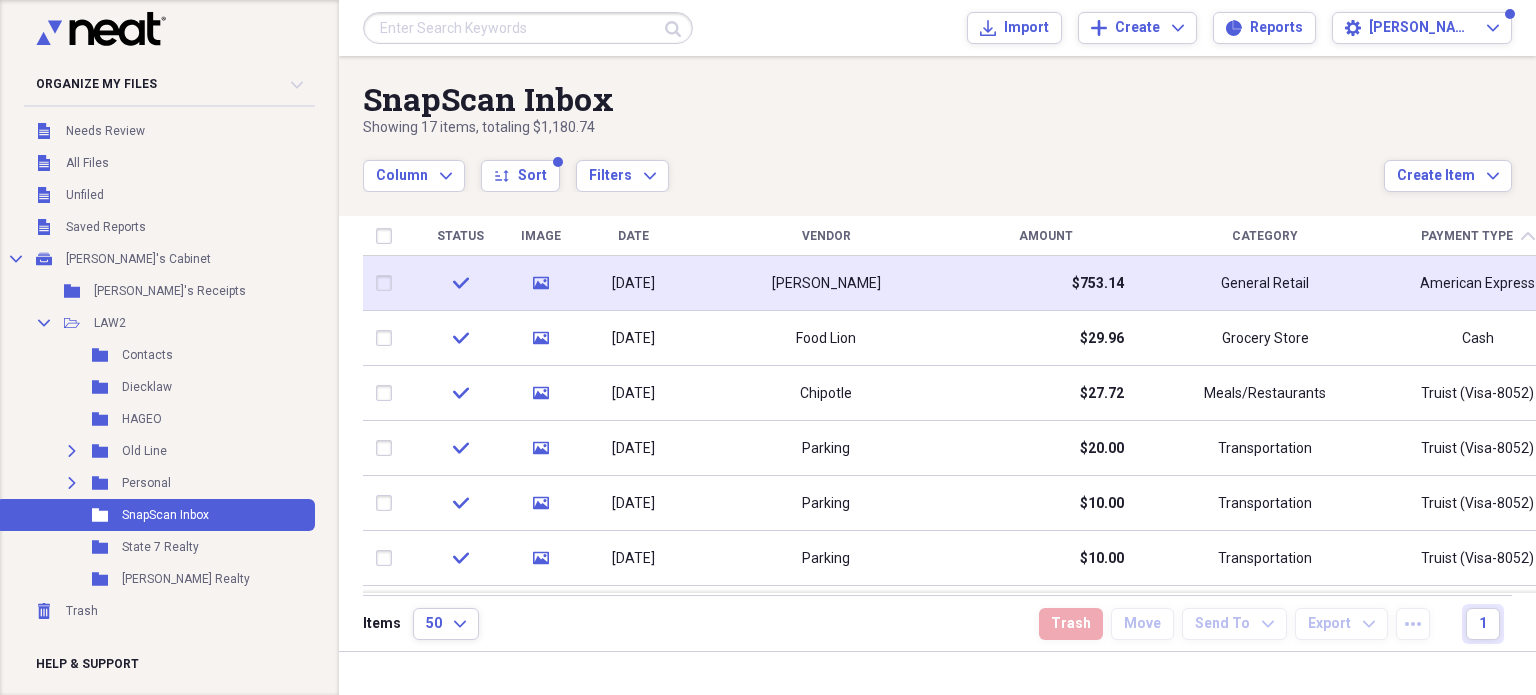click at bounding box center (388, 283) 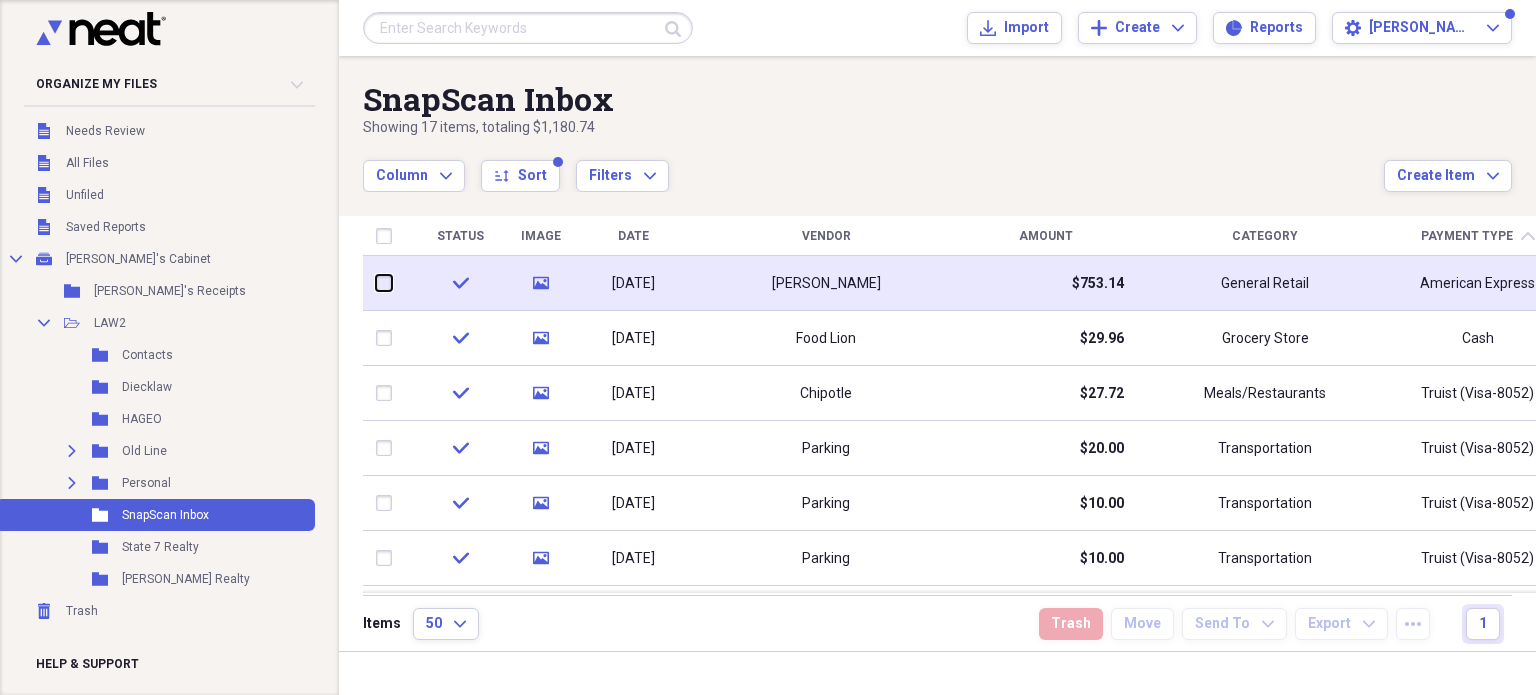 click at bounding box center [376, 283] 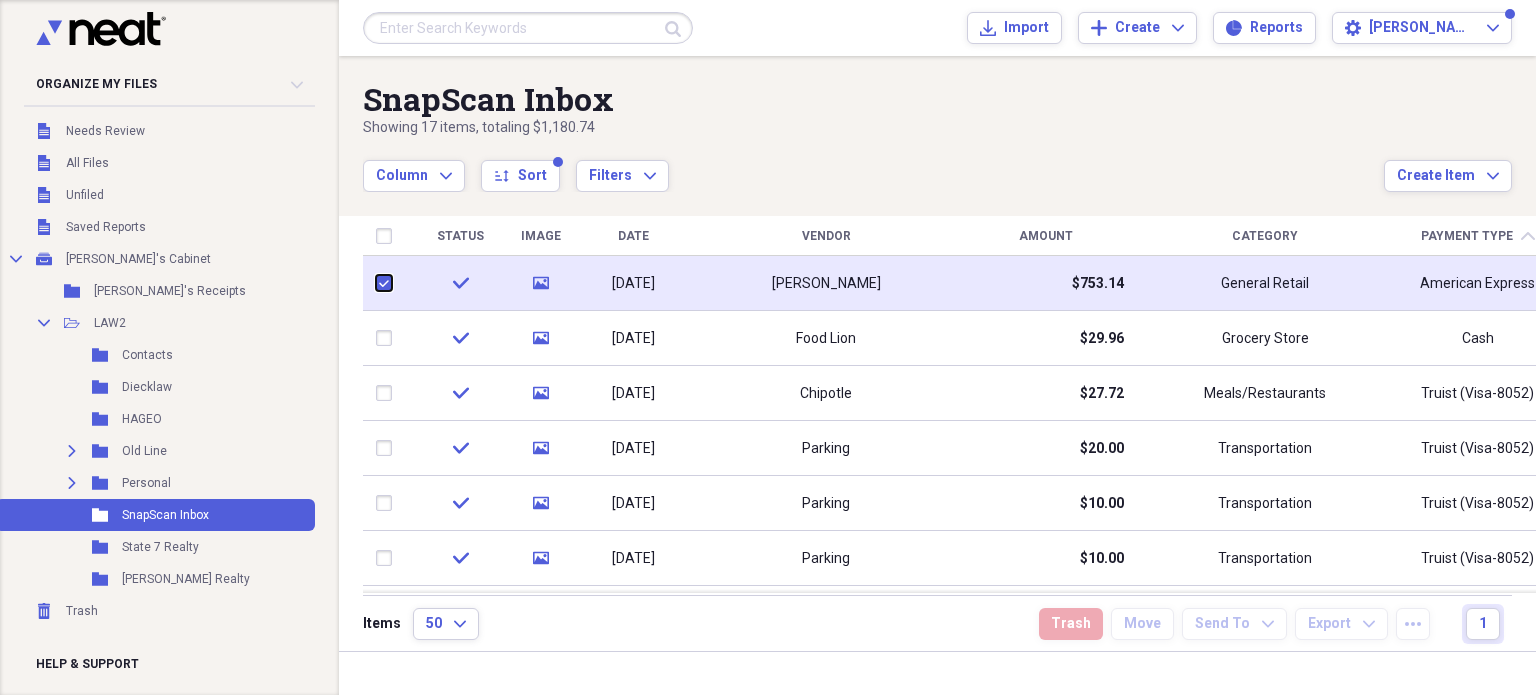 checkbox on "true" 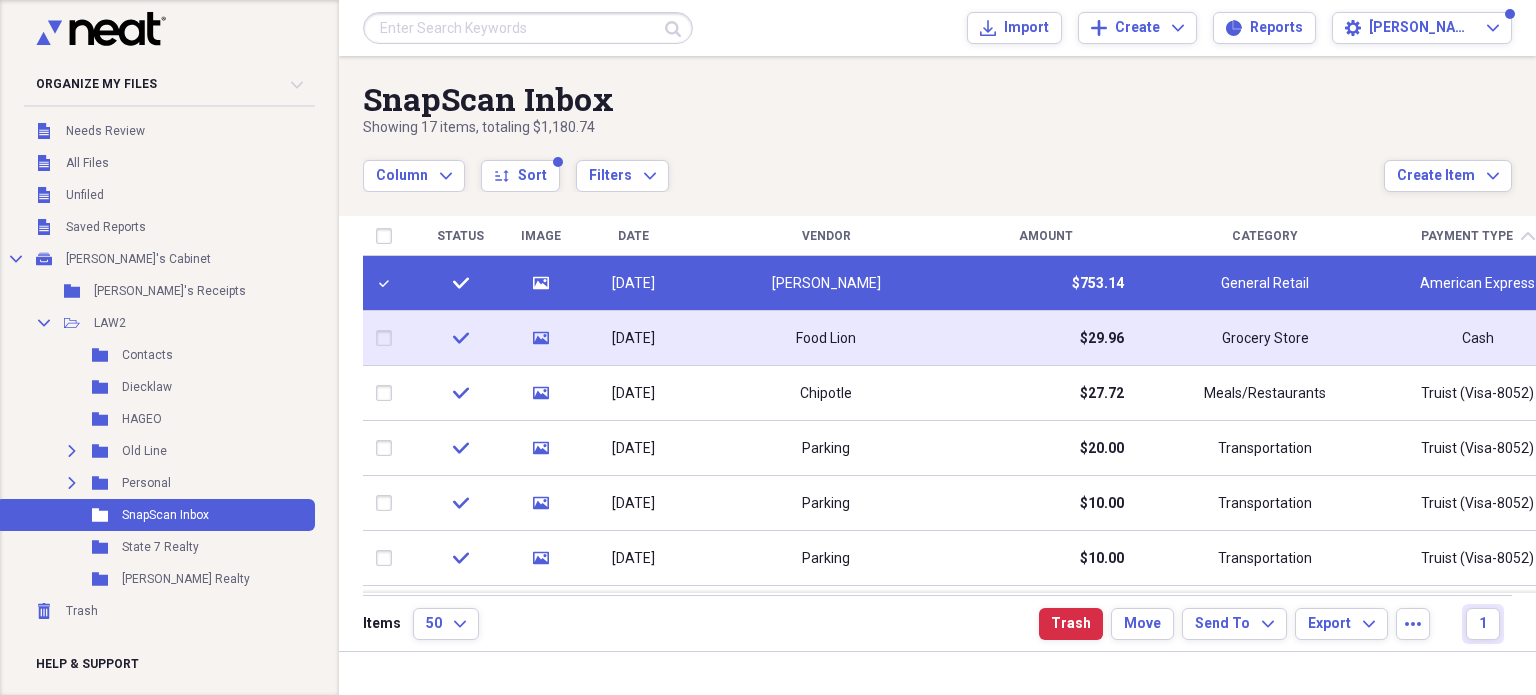 click at bounding box center (388, 338) 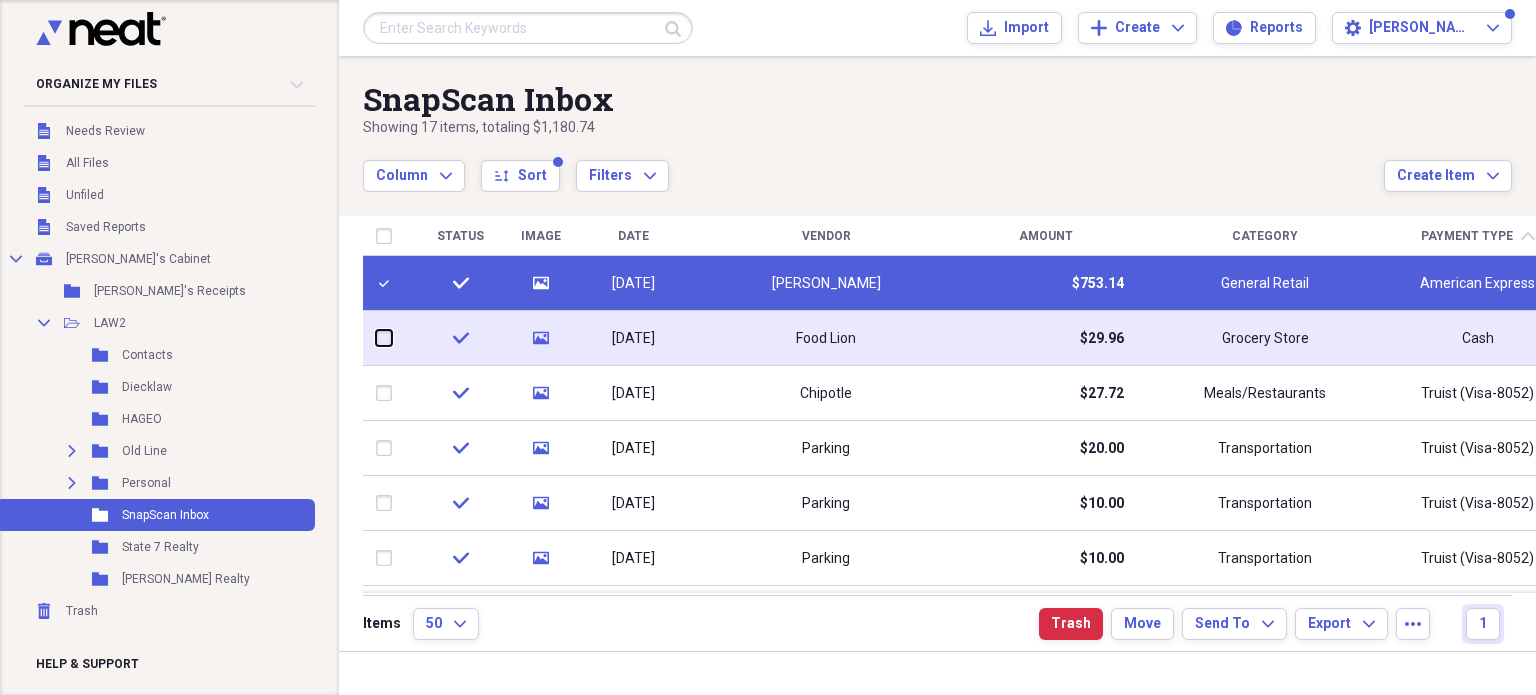 click at bounding box center [376, 338] 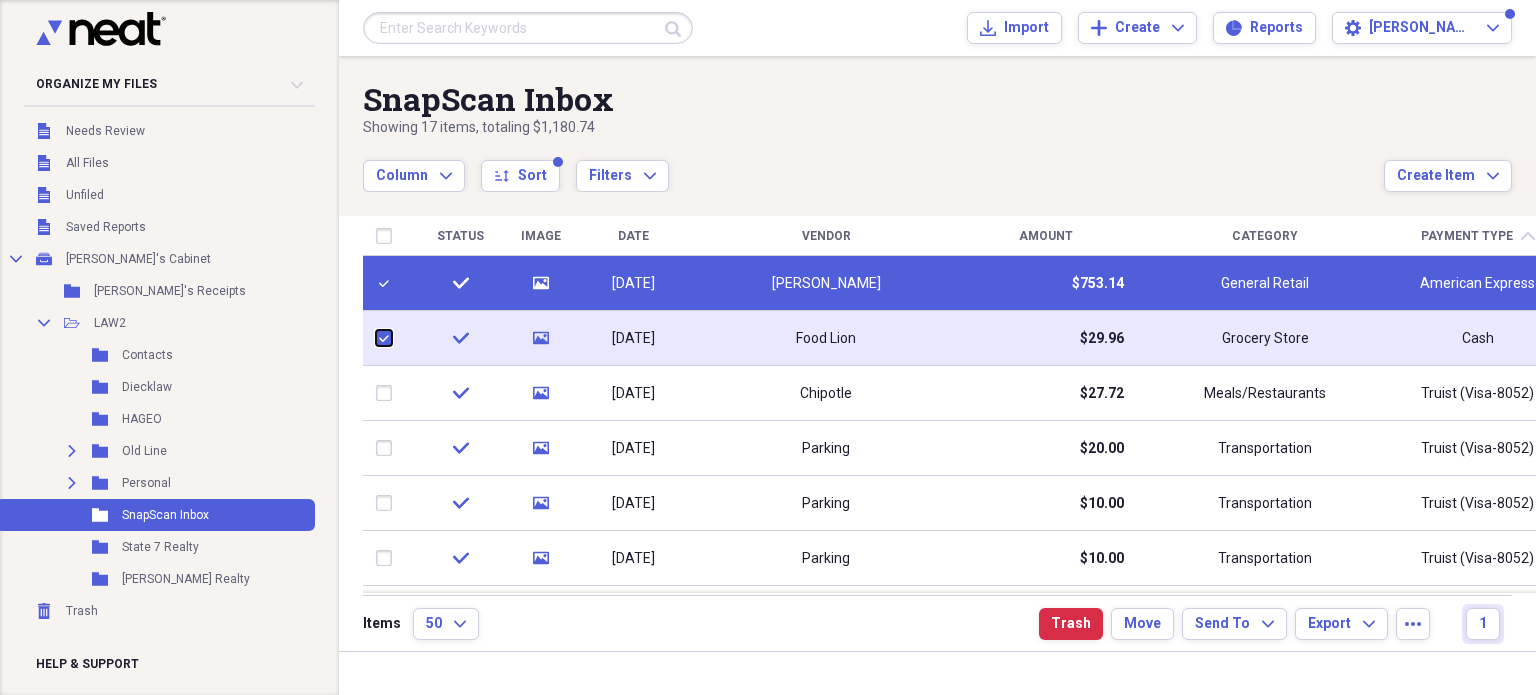 checkbox on "true" 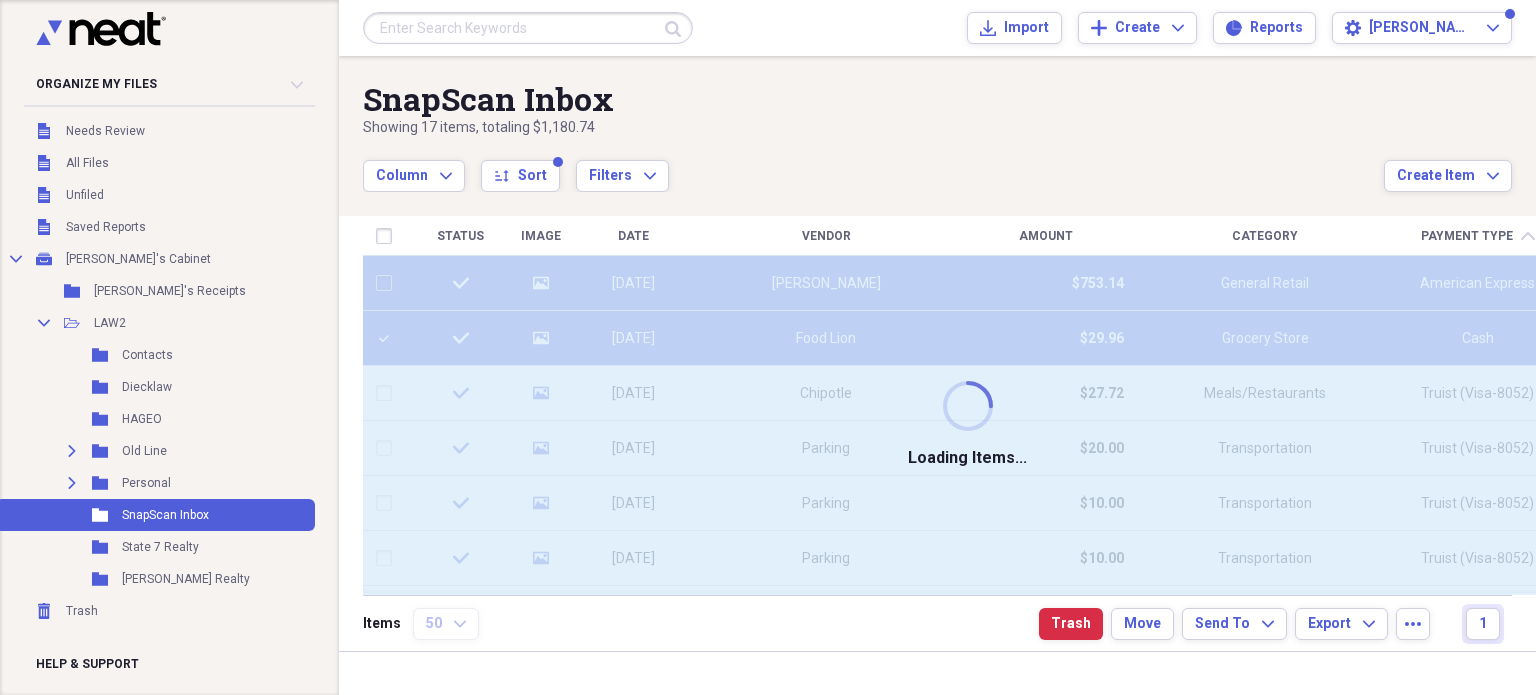 checkbox on "false" 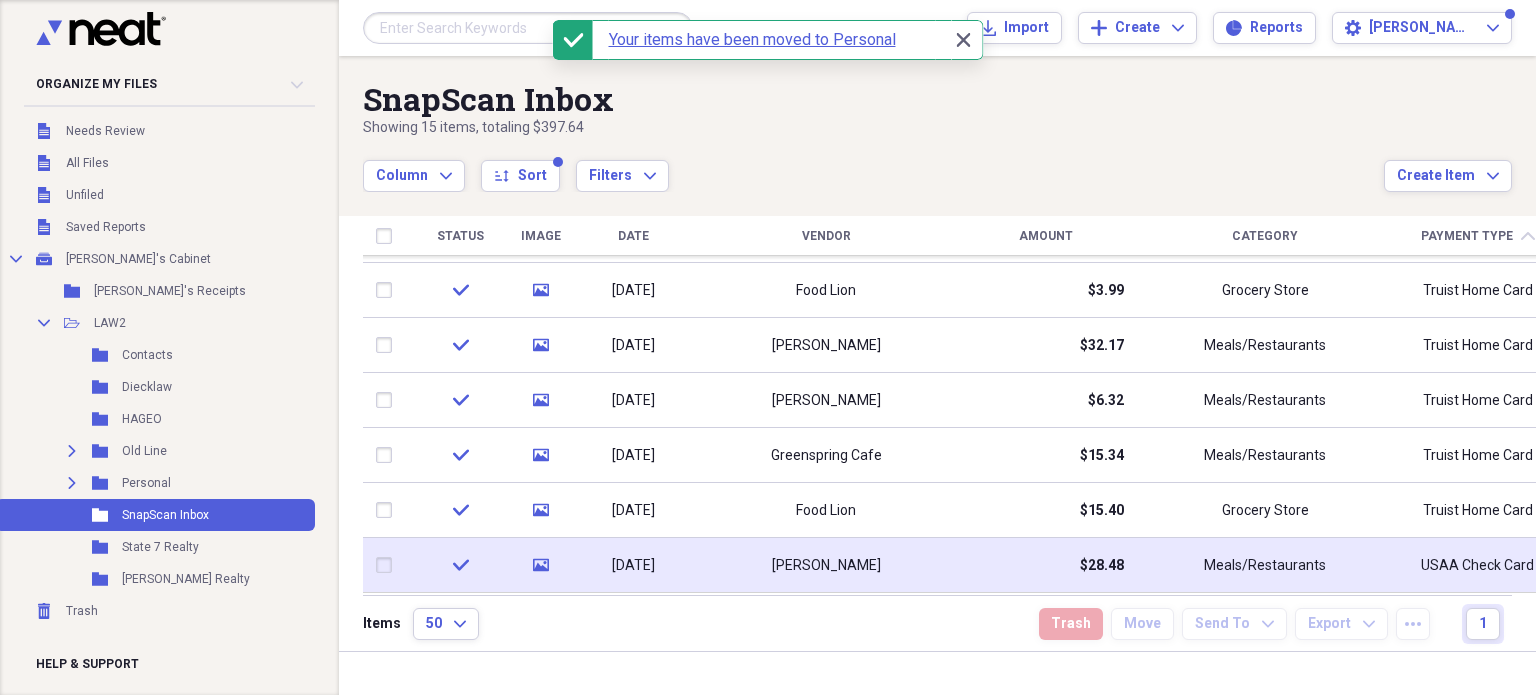 drag, startPoint x: 354, startPoint y: 568, endPoint x: 432, endPoint y: 562, distance: 78.23043 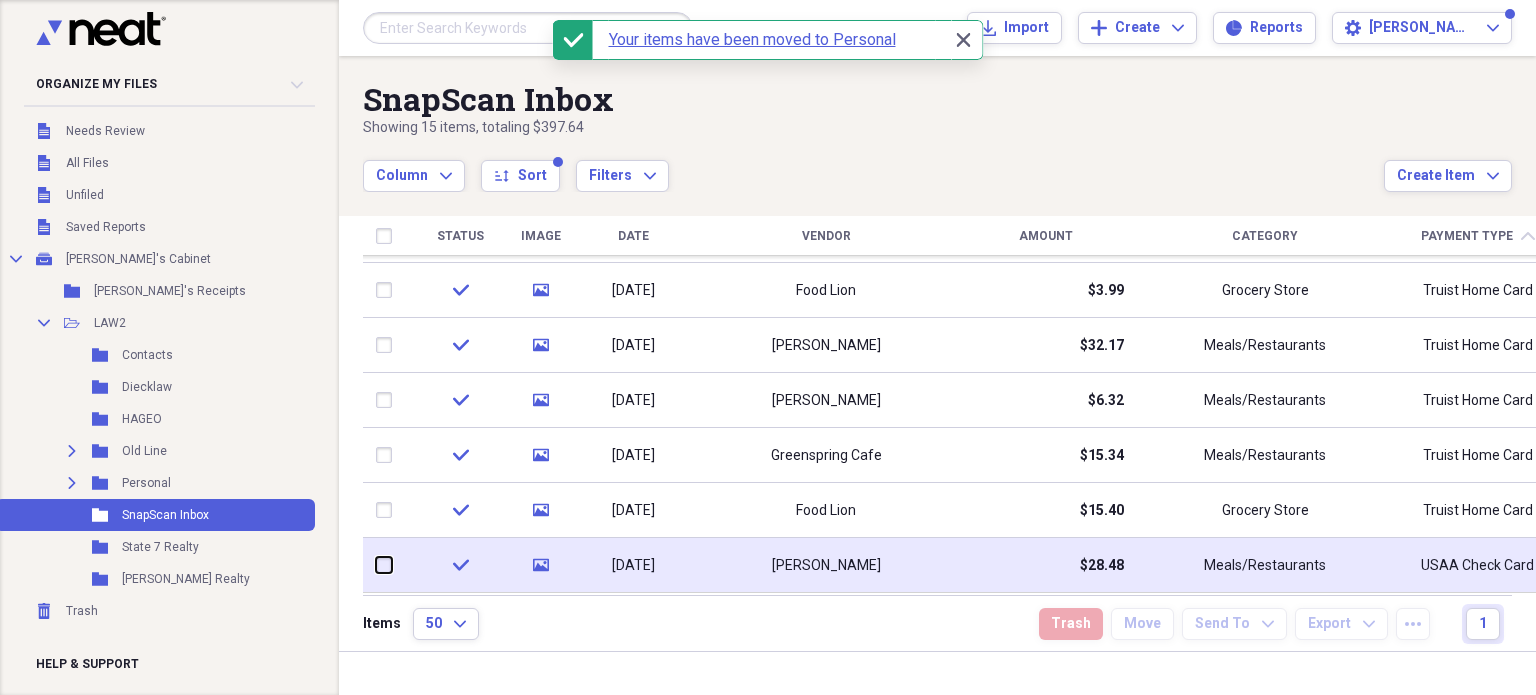 click at bounding box center [376, 565] 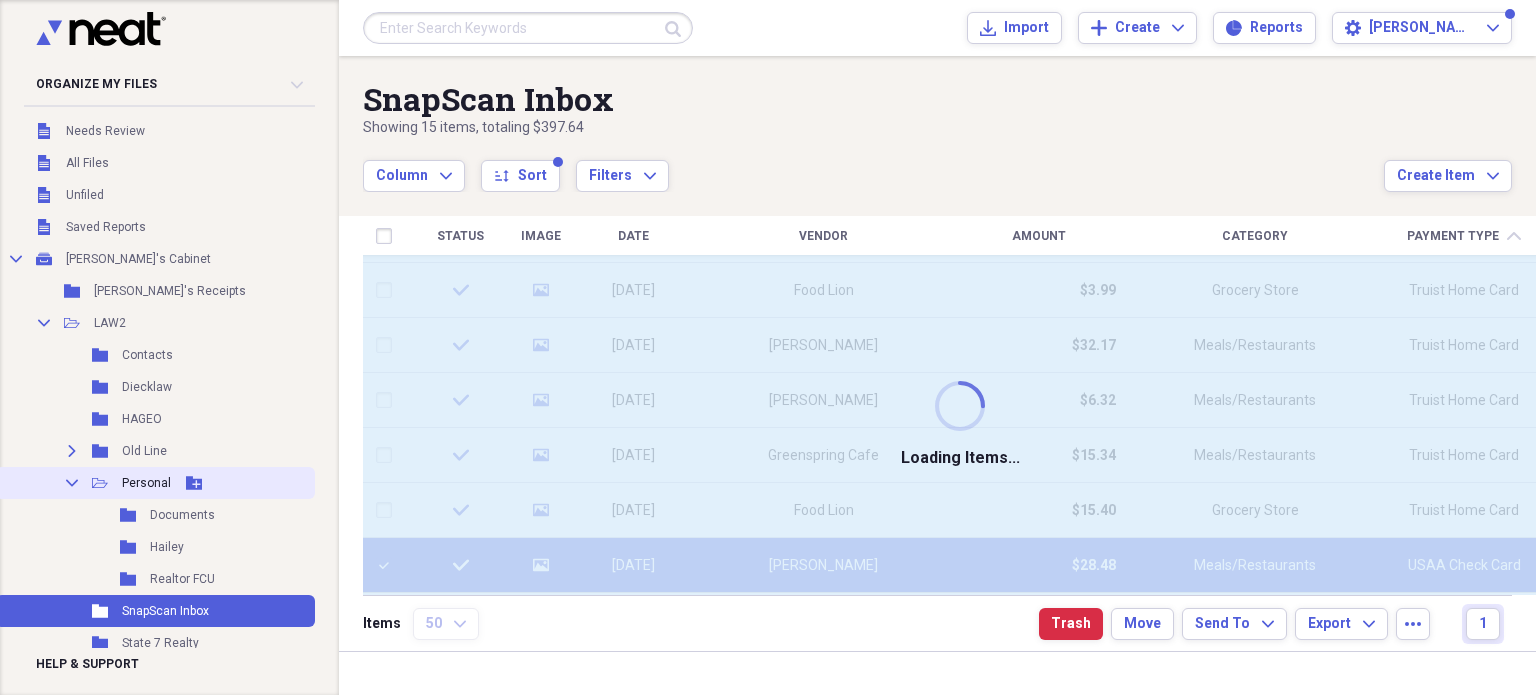 checkbox on "false" 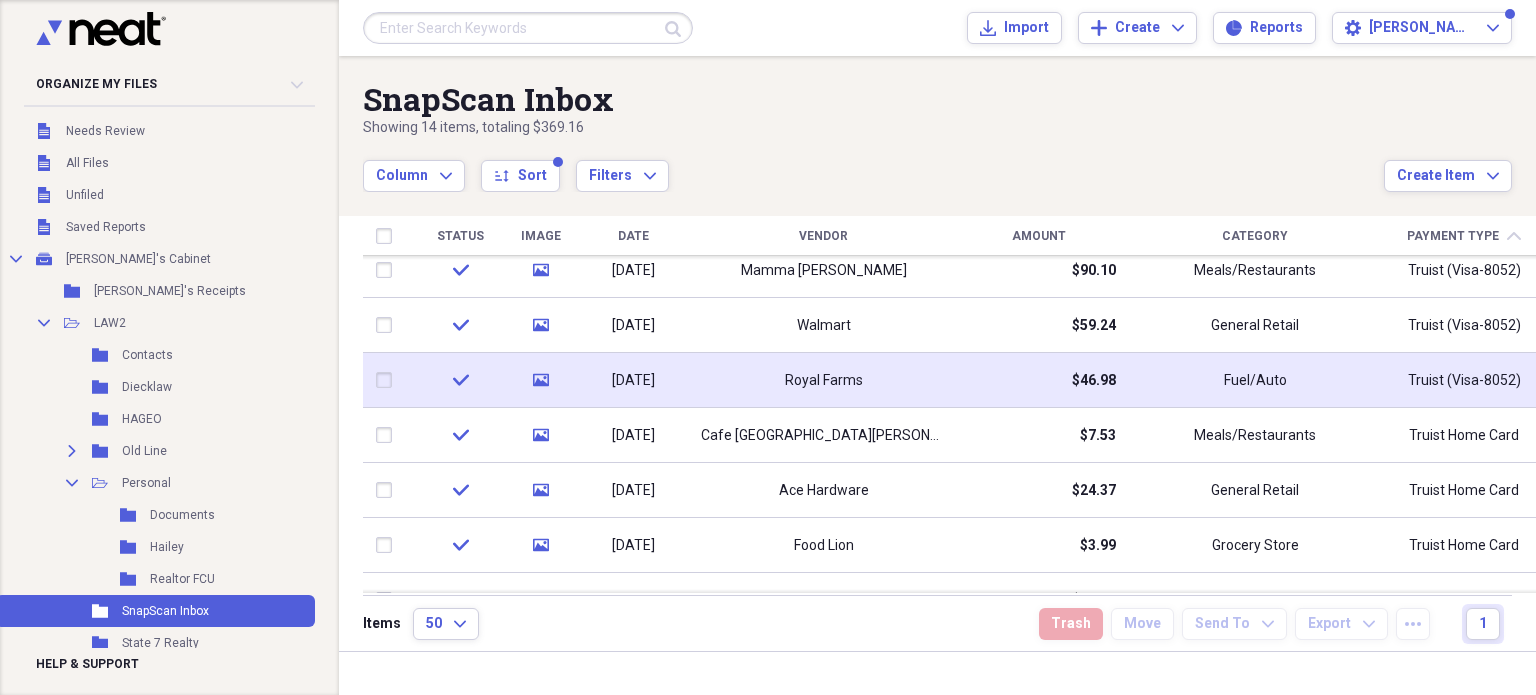 click at bounding box center (388, 380) 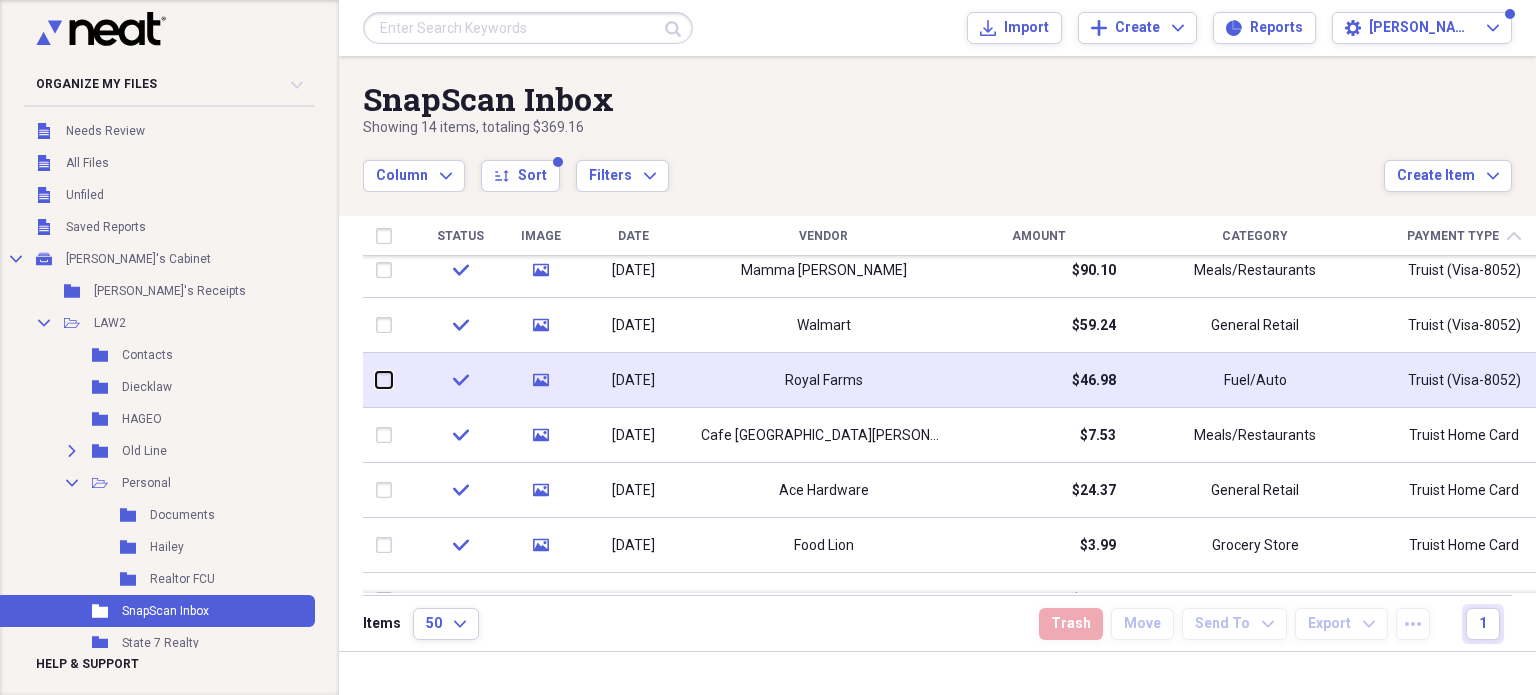 click at bounding box center [376, 380] 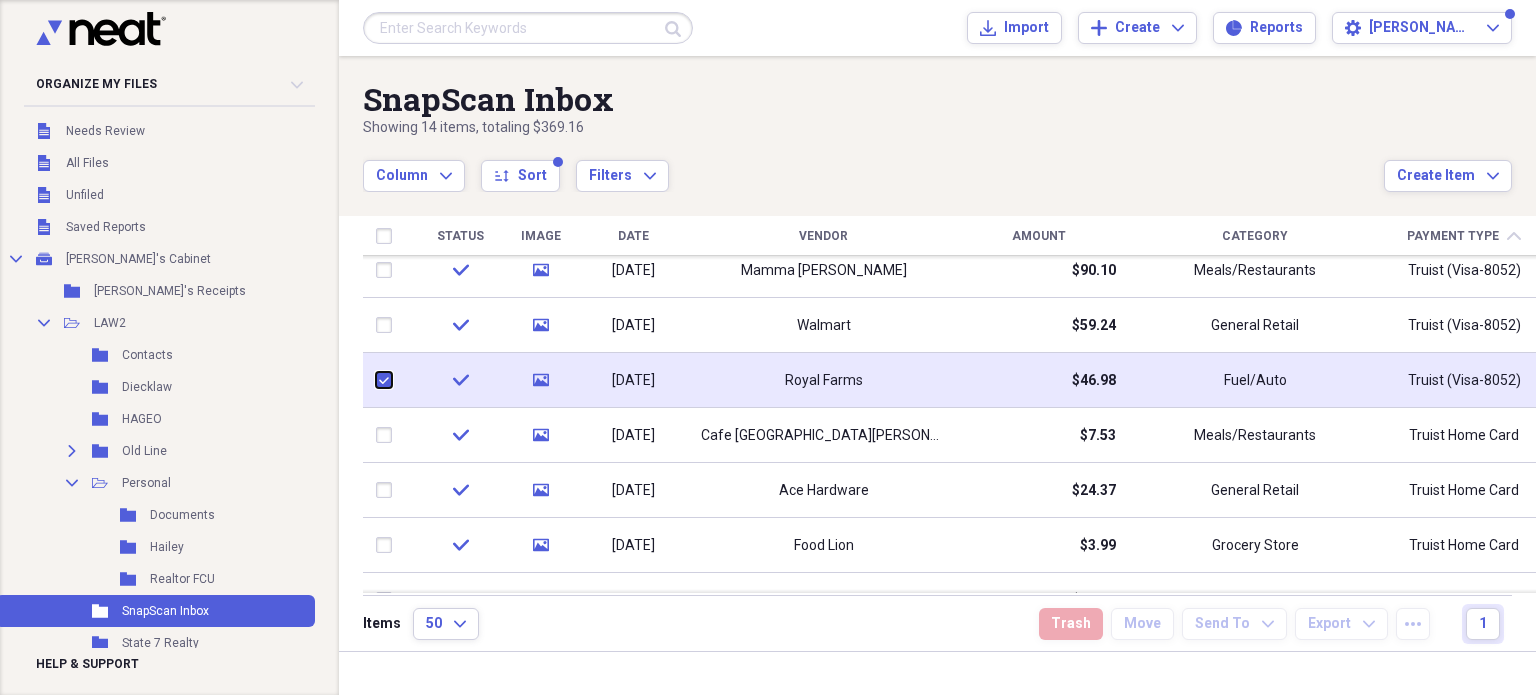 checkbox on "true" 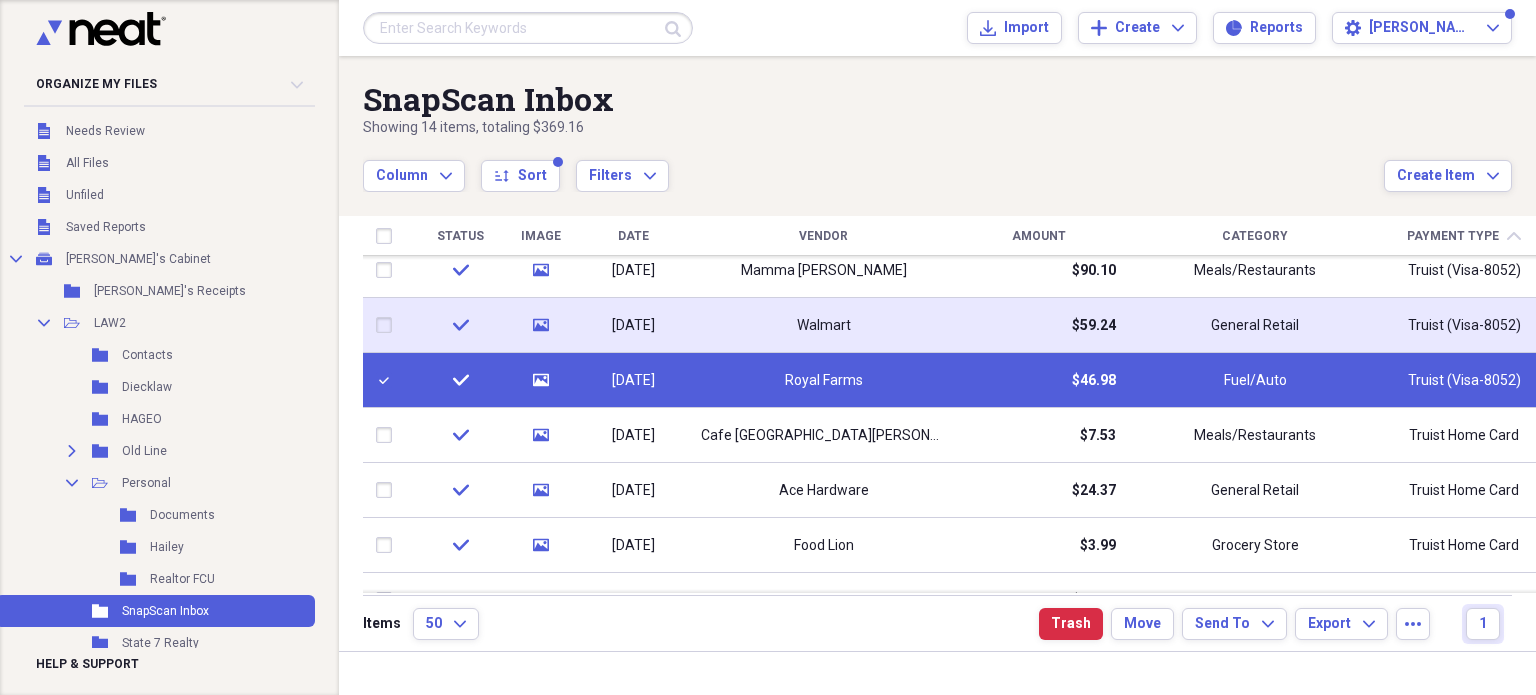 drag, startPoint x: 369, startPoint y: 333, endPoint x: 384, endPoint y: 328, distance: 15.811388 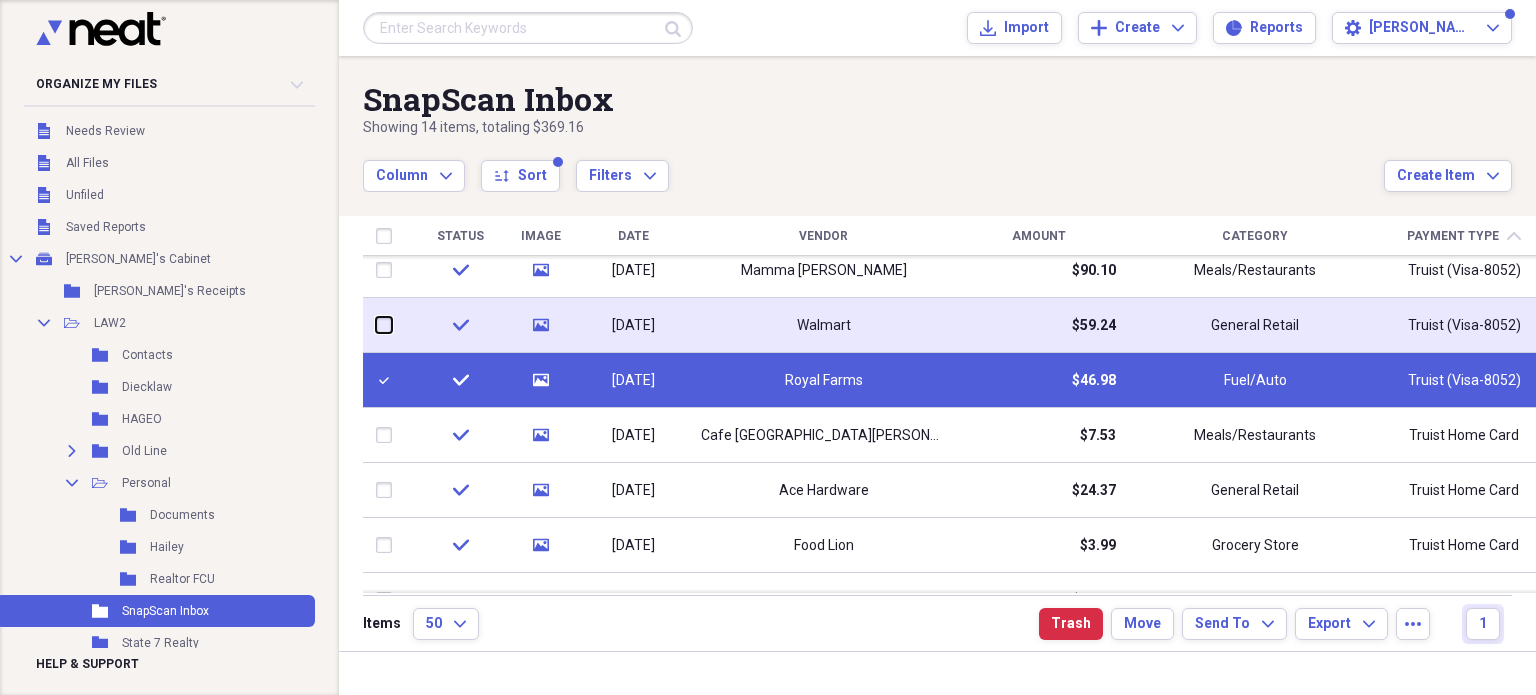 click at bounding box center (376, 325) 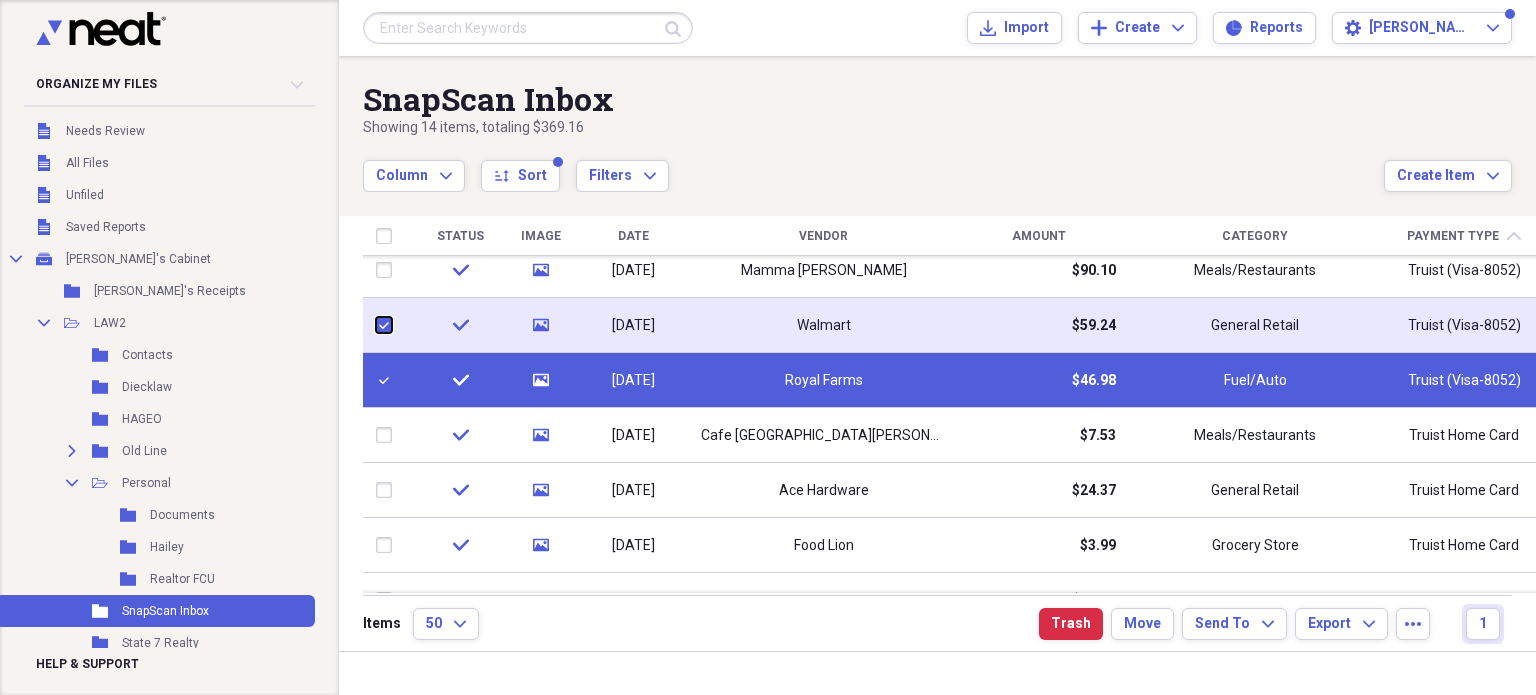 checkbox on "true" 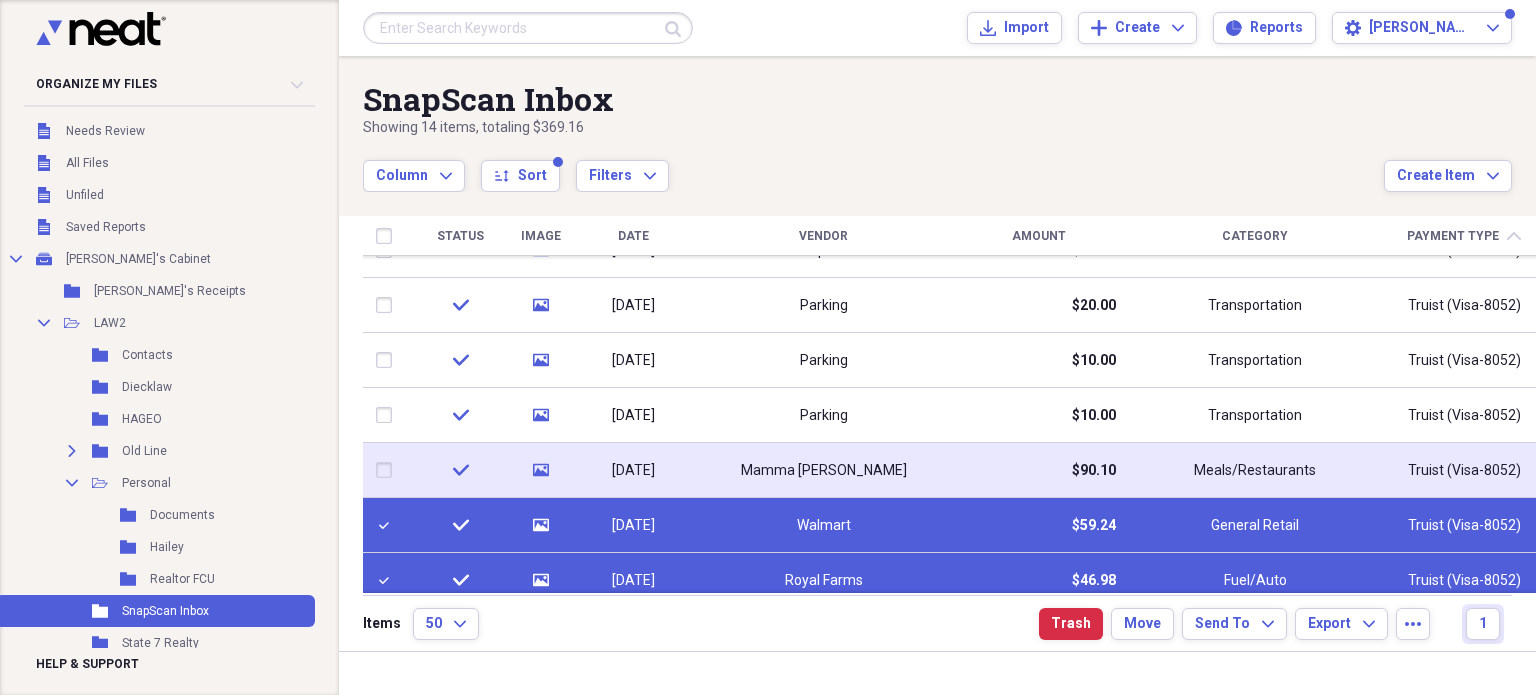 drag, startPoint x: 354, startPoint y: 471, endPoint x: 366, endPoint y: 424, distance: 48.507732 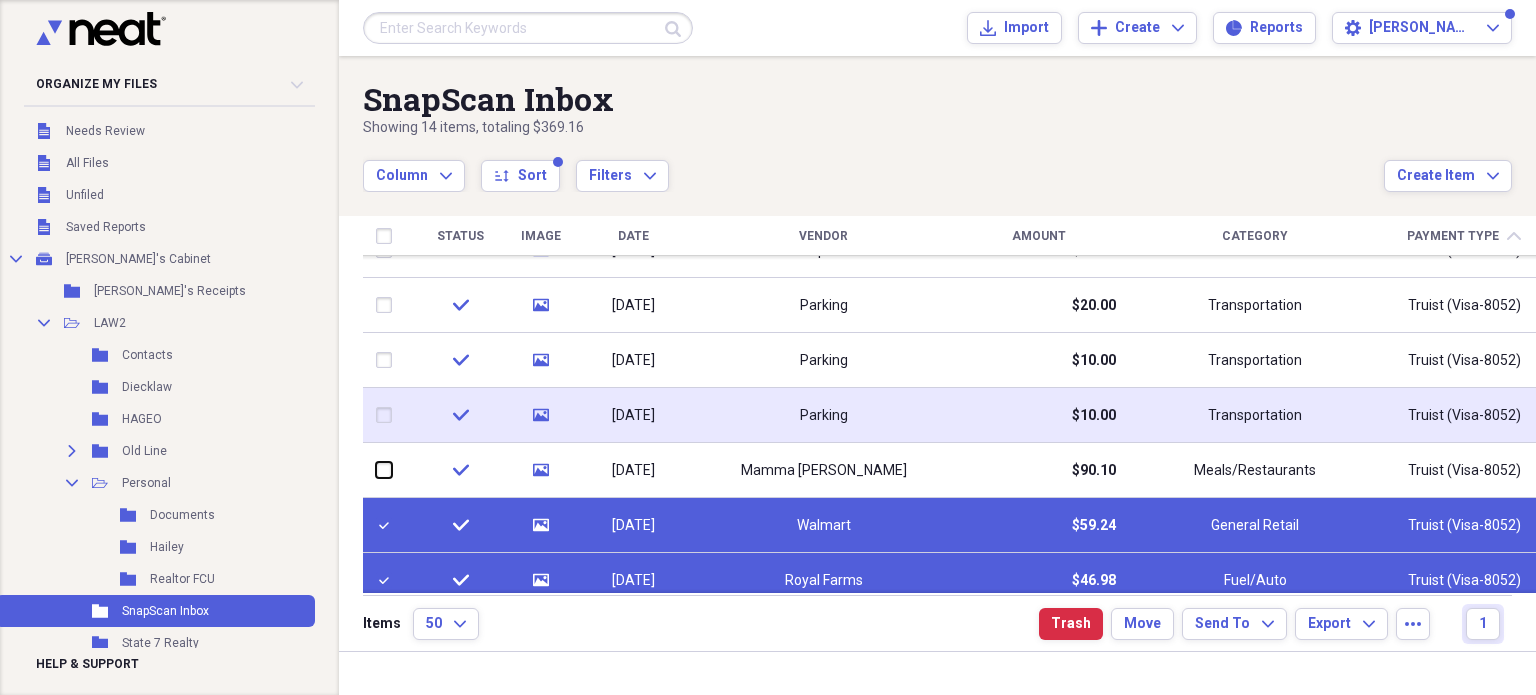 click at bounding box center (376, 470) 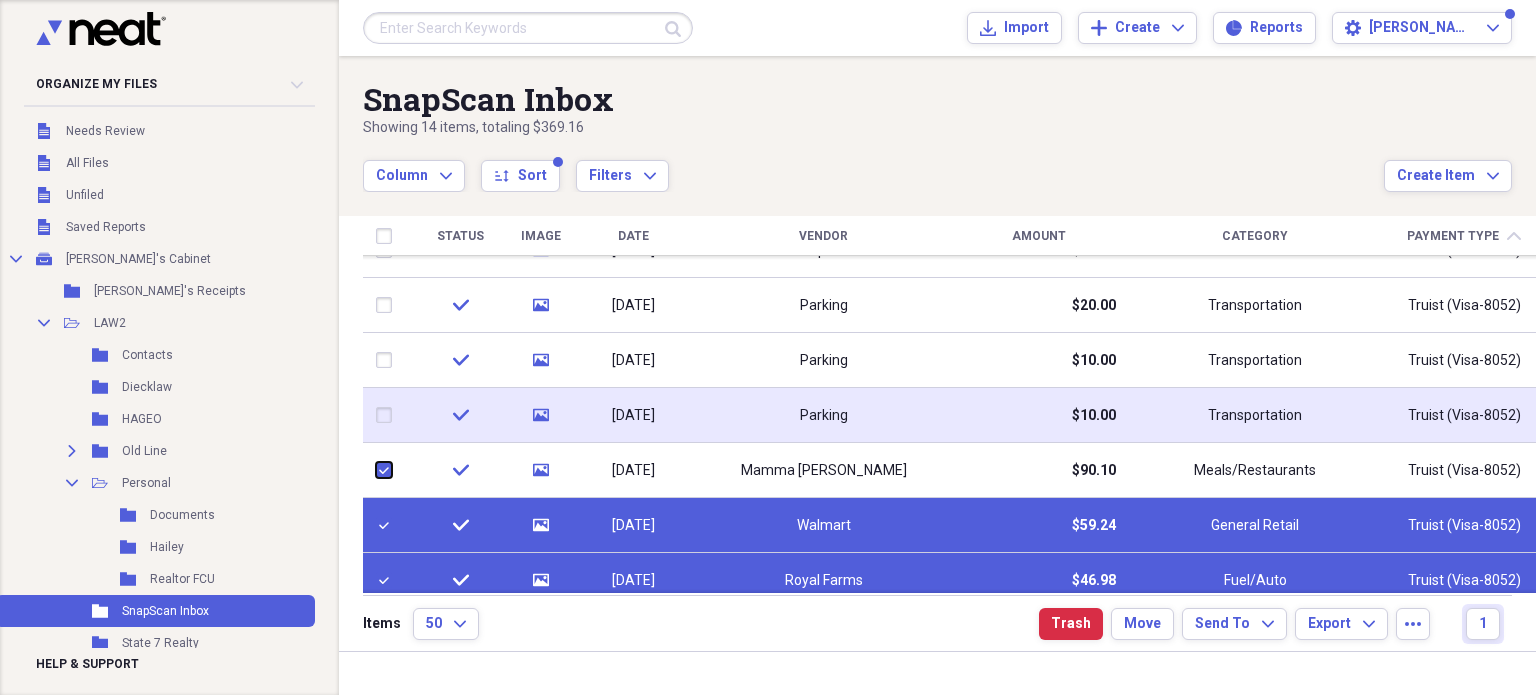 checkbox on "true" 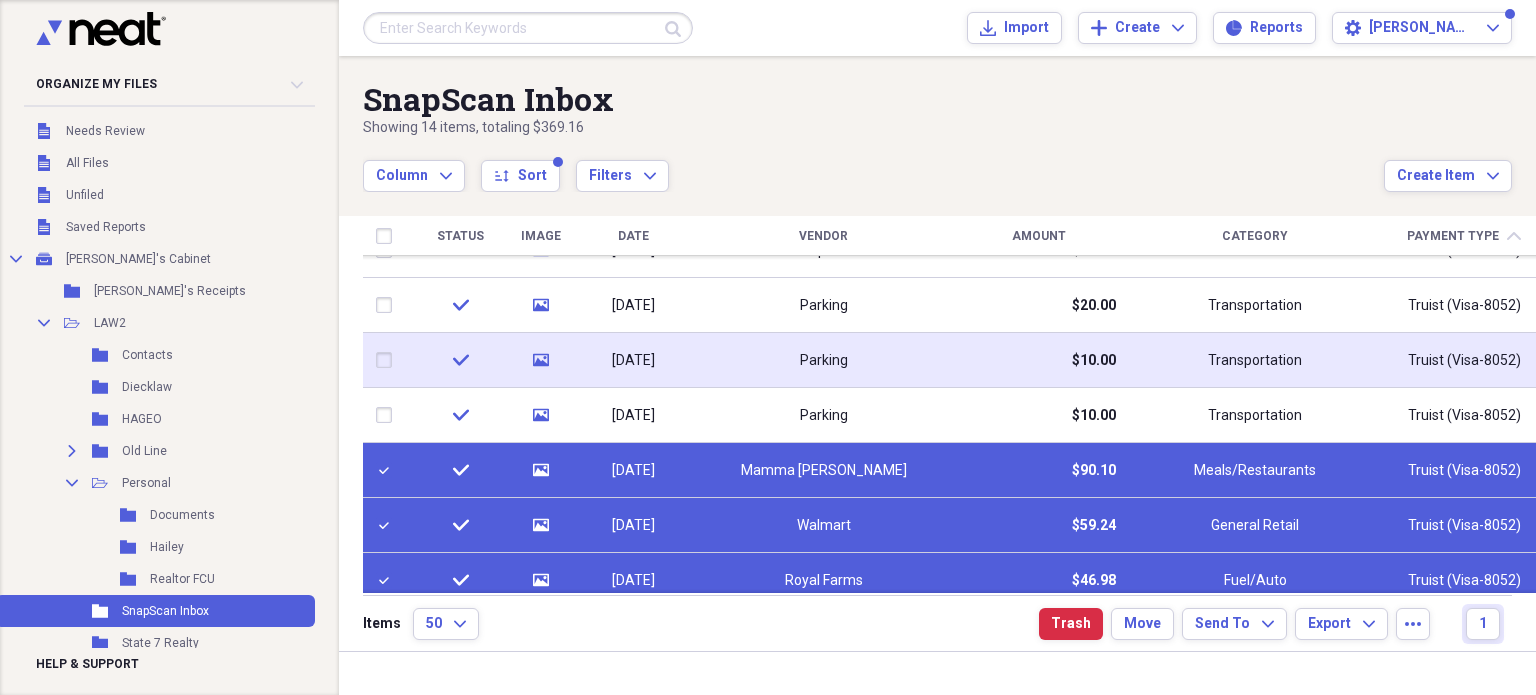 drag, startPoint x: 367, startPoint y: 421, endPoint x: 371, endPoint y: 381, distance: 40.1995 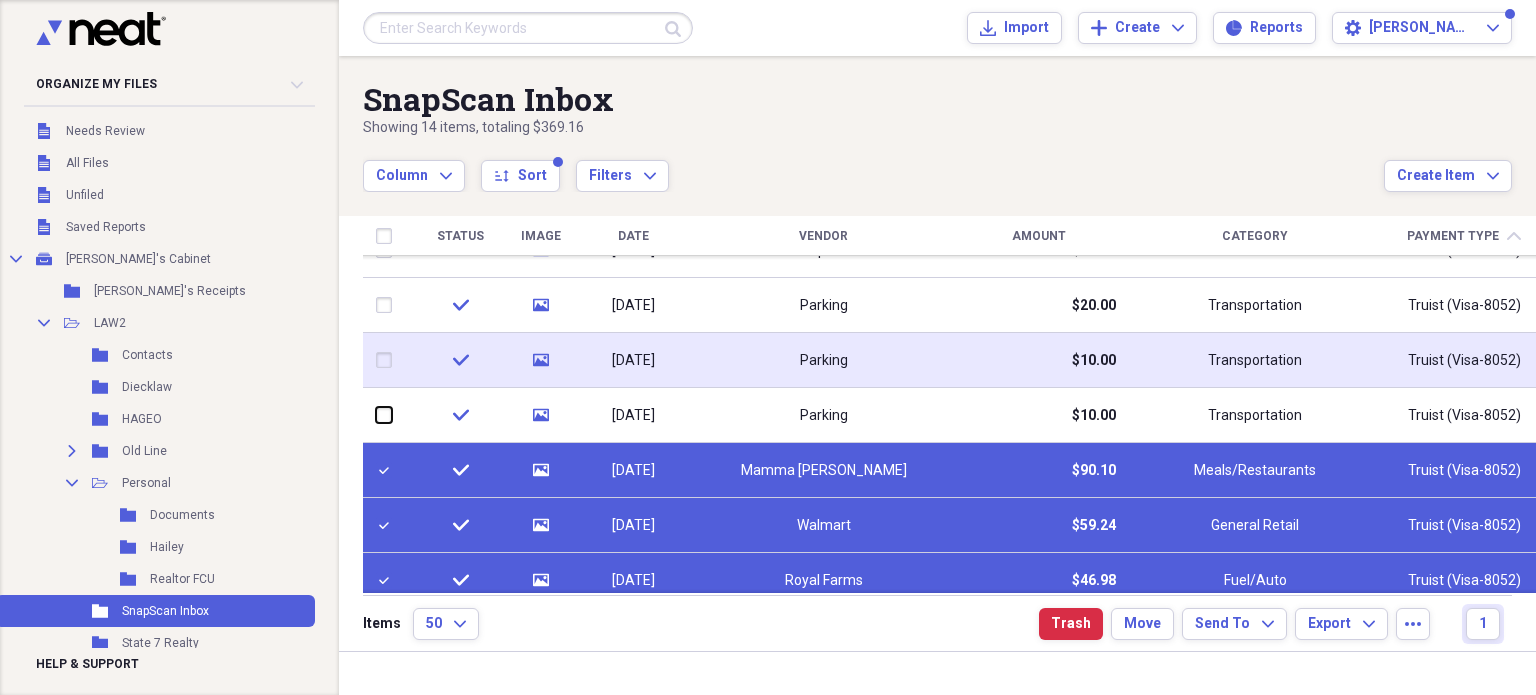 click at bounding box center [376, 415] 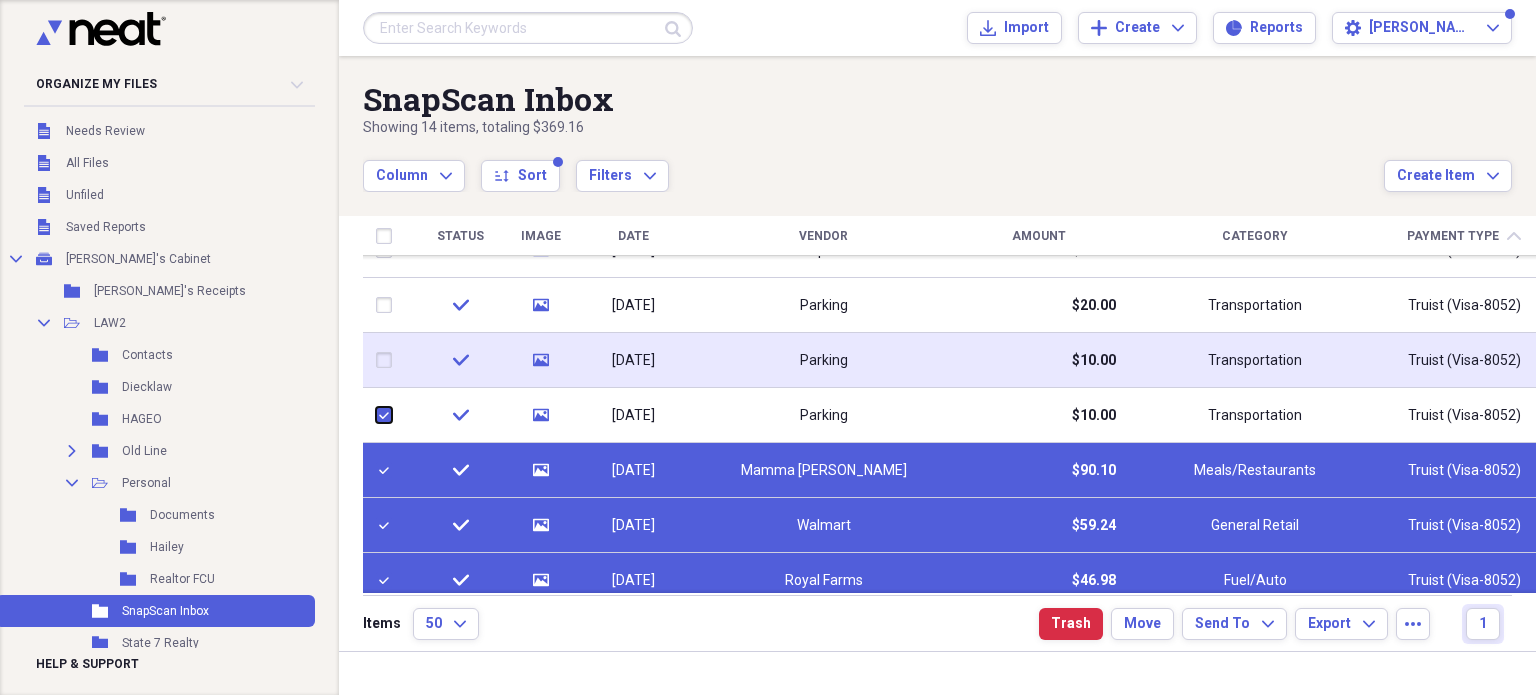 checkbox on "true" 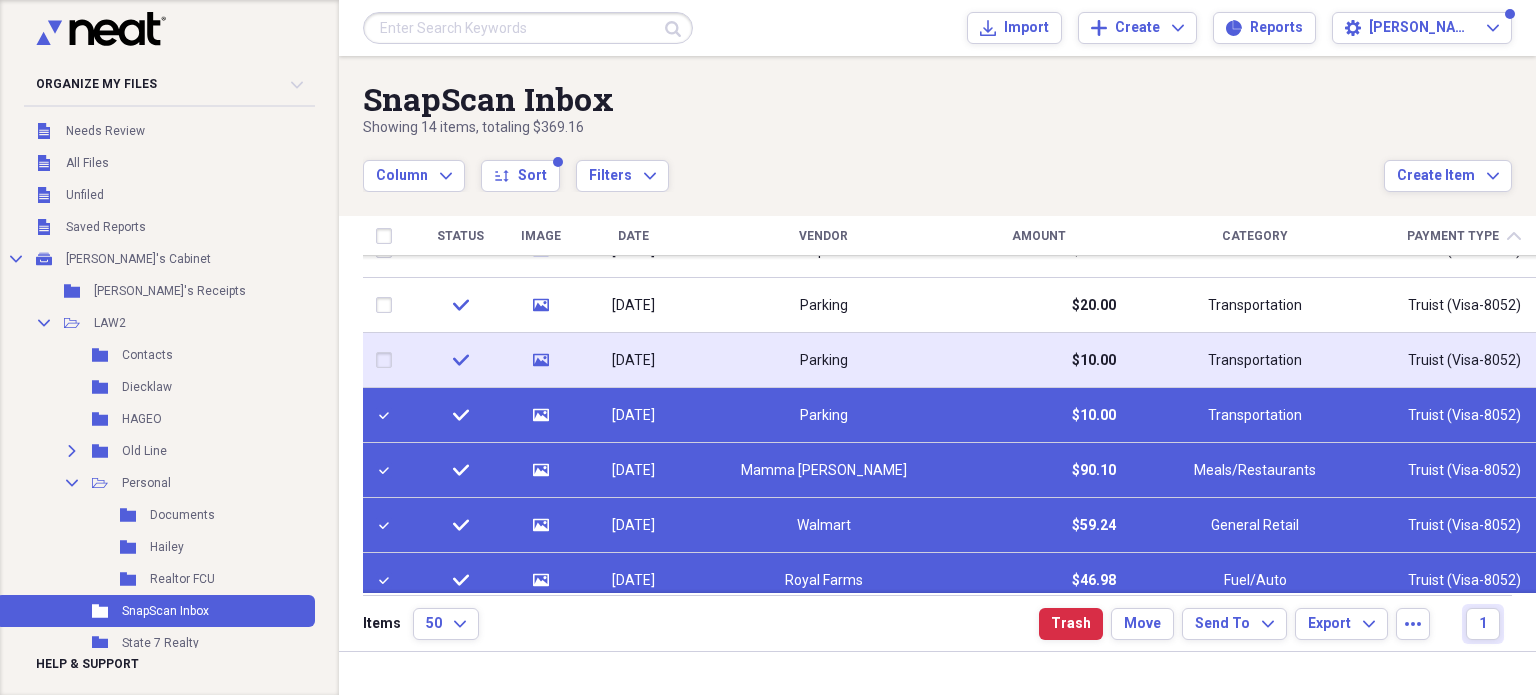 click at bounding box center (388, 360) 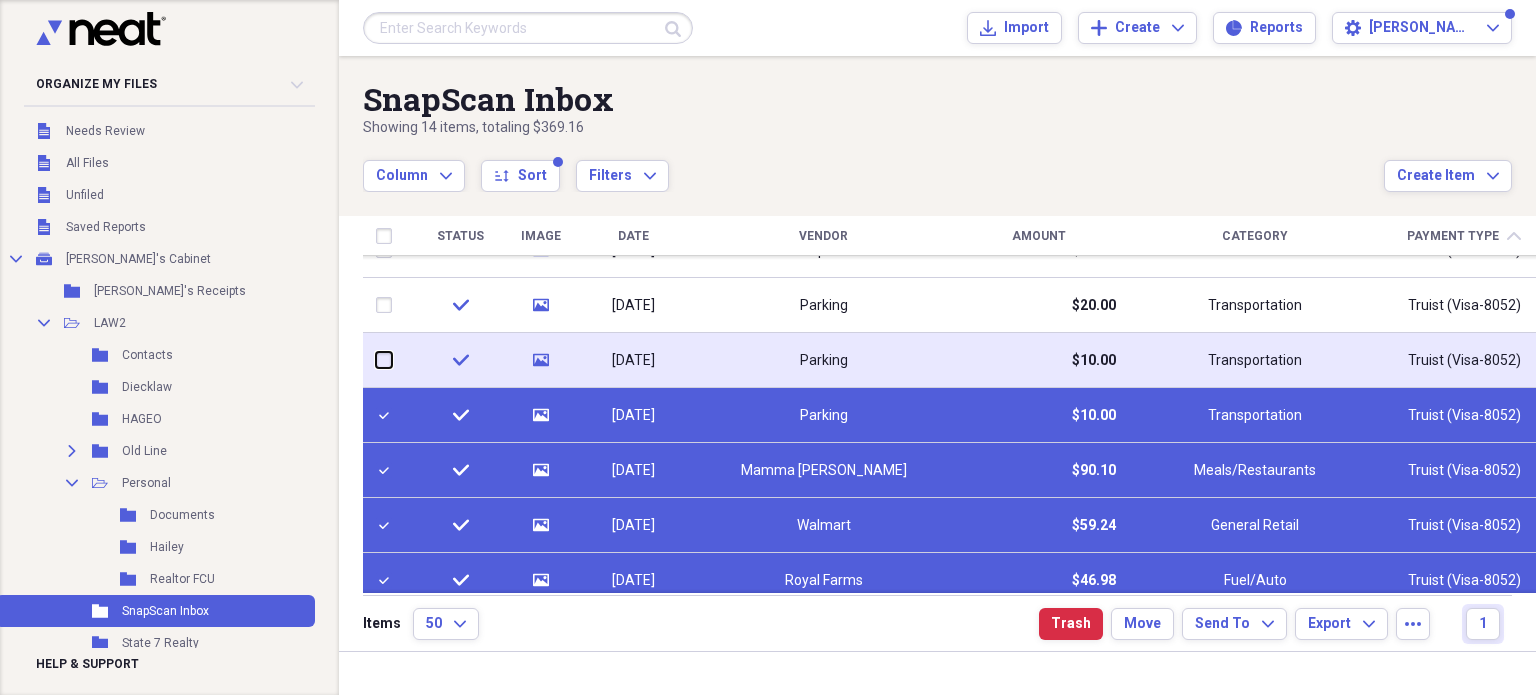 click at bounding box center [376, 360] 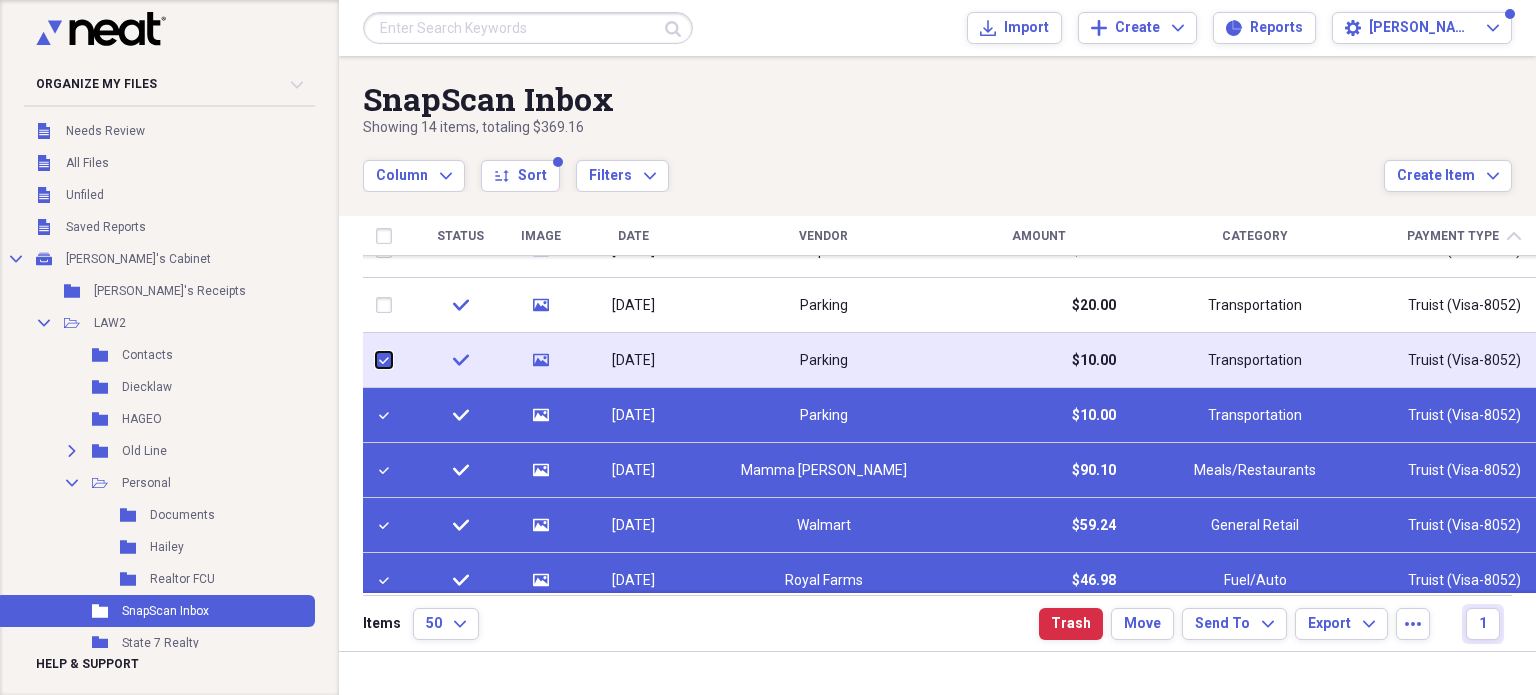 checkbox on "true" 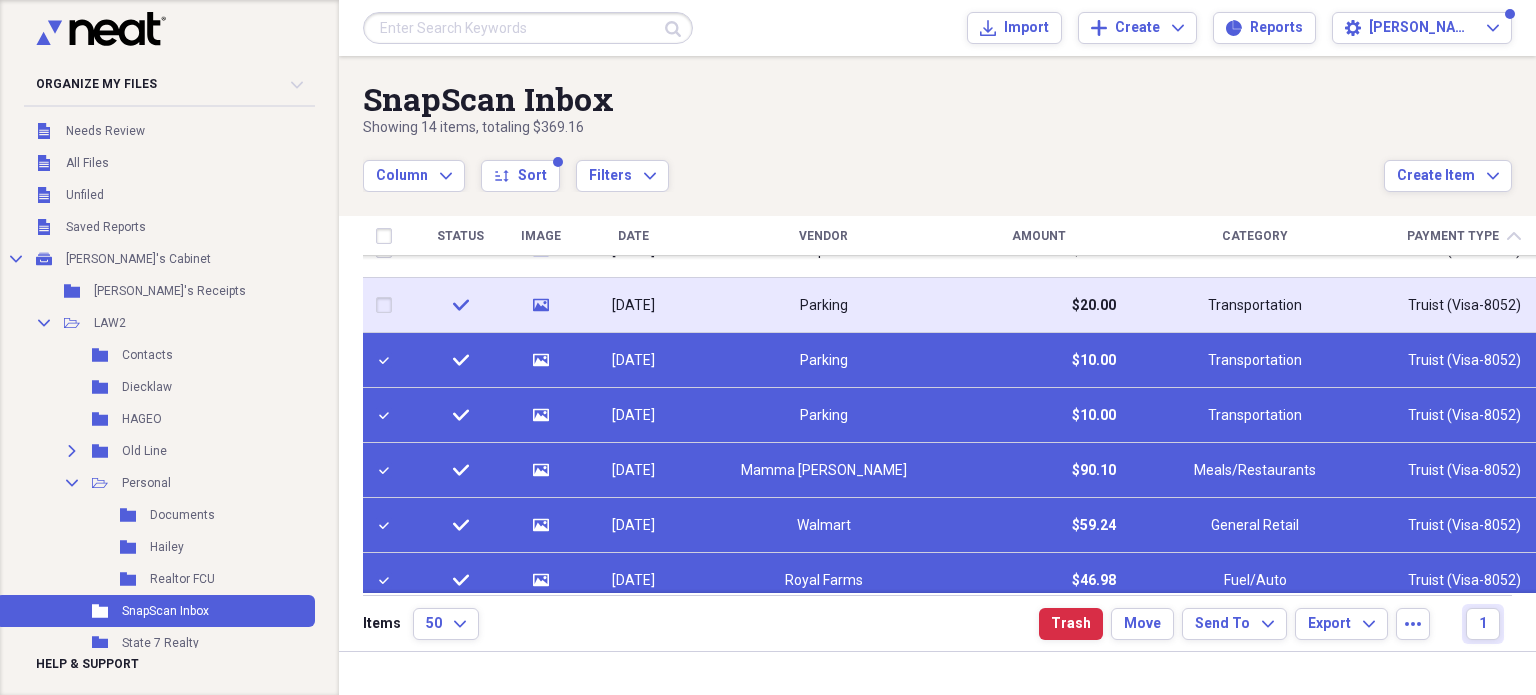 click at bounding box center (388, 305) 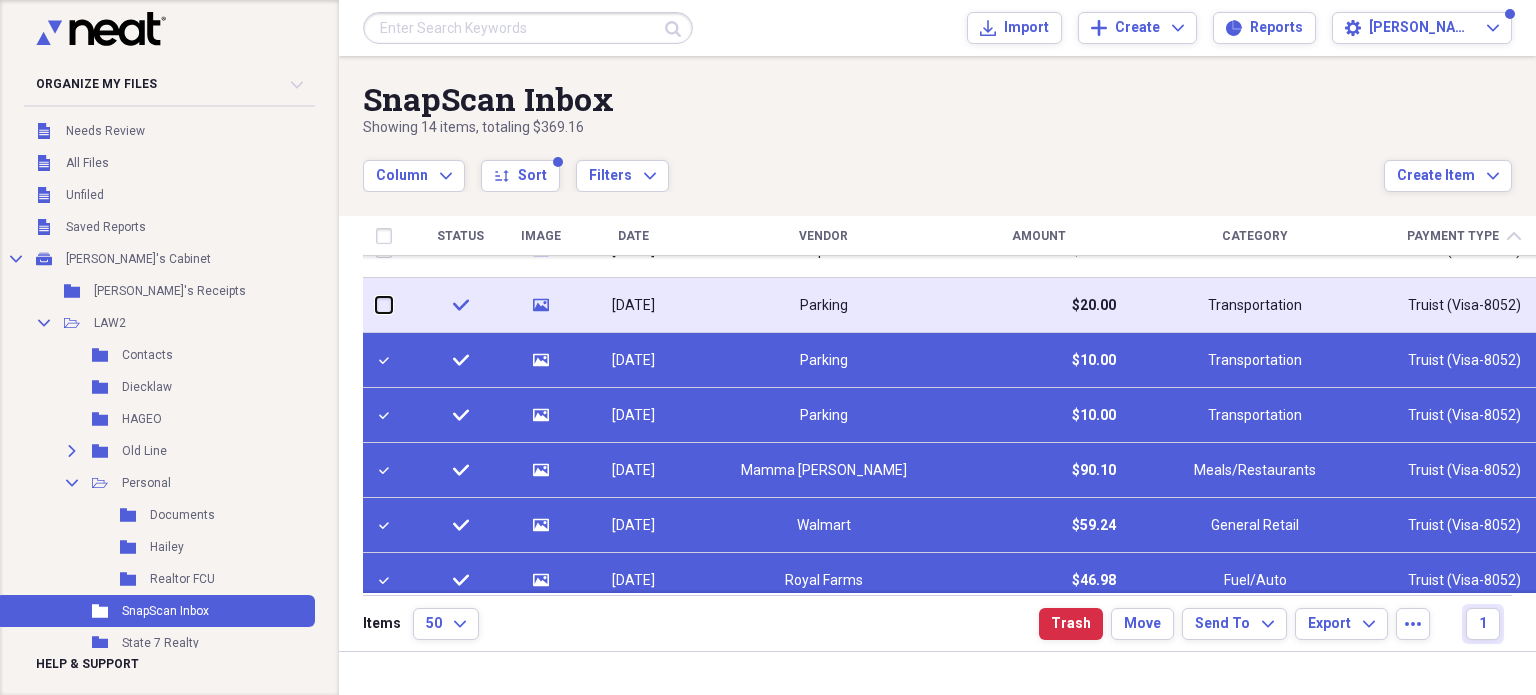 click at bounding box center (376, 305) 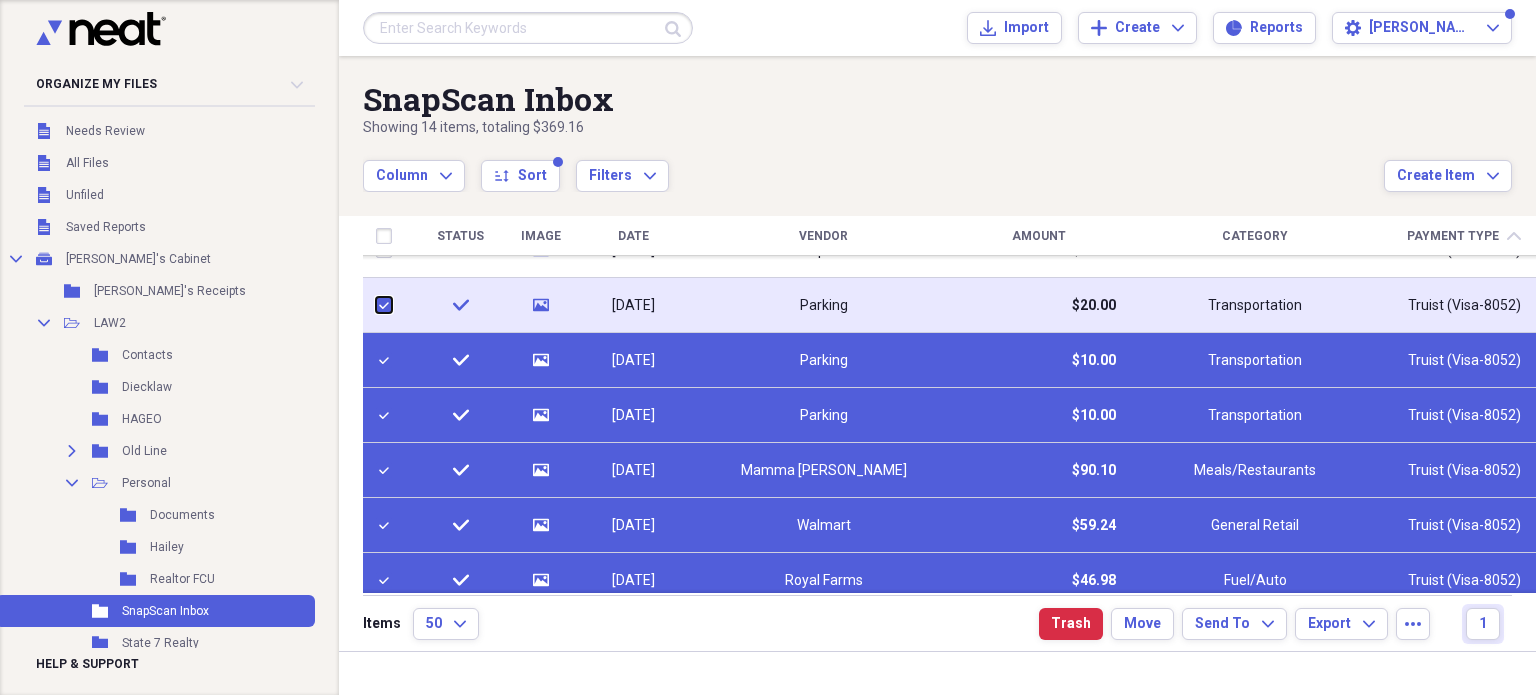checkbox on "true" 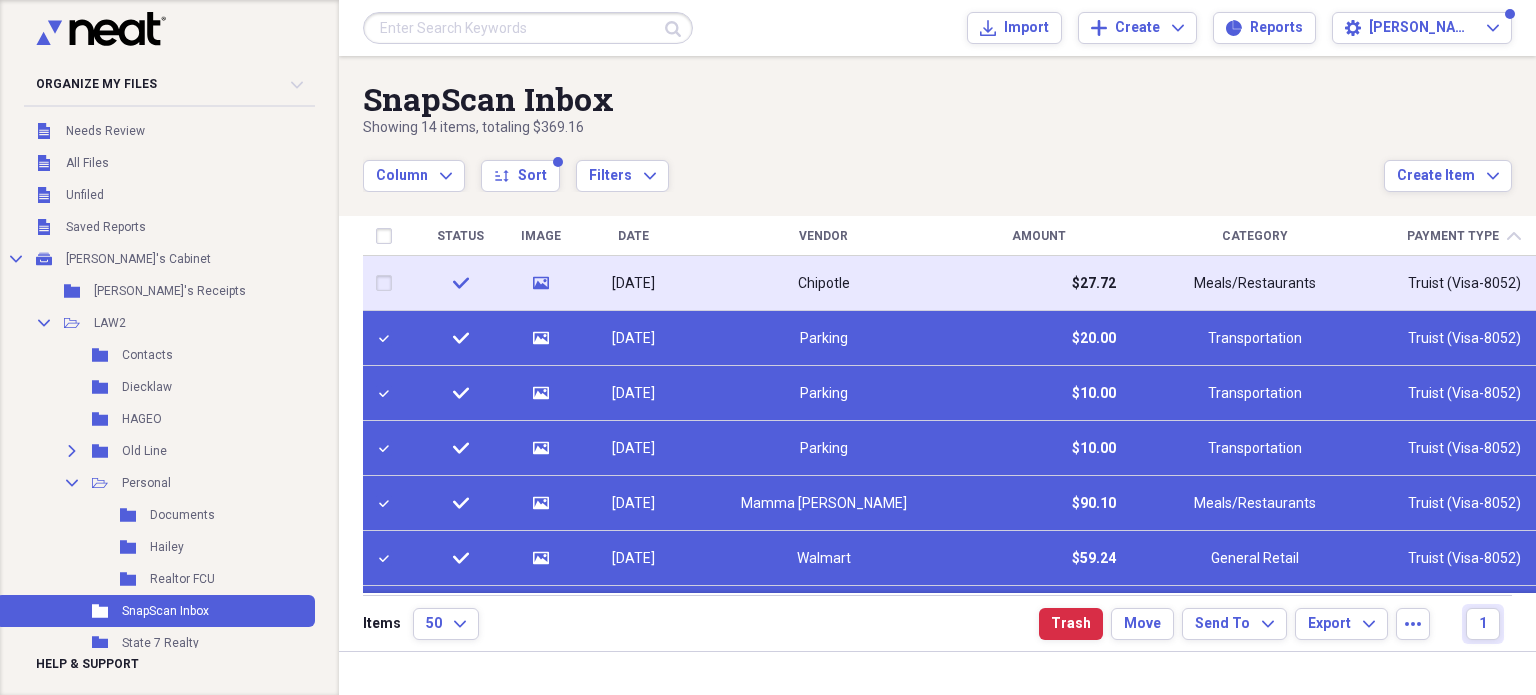 click at bounding box center [388, 283] 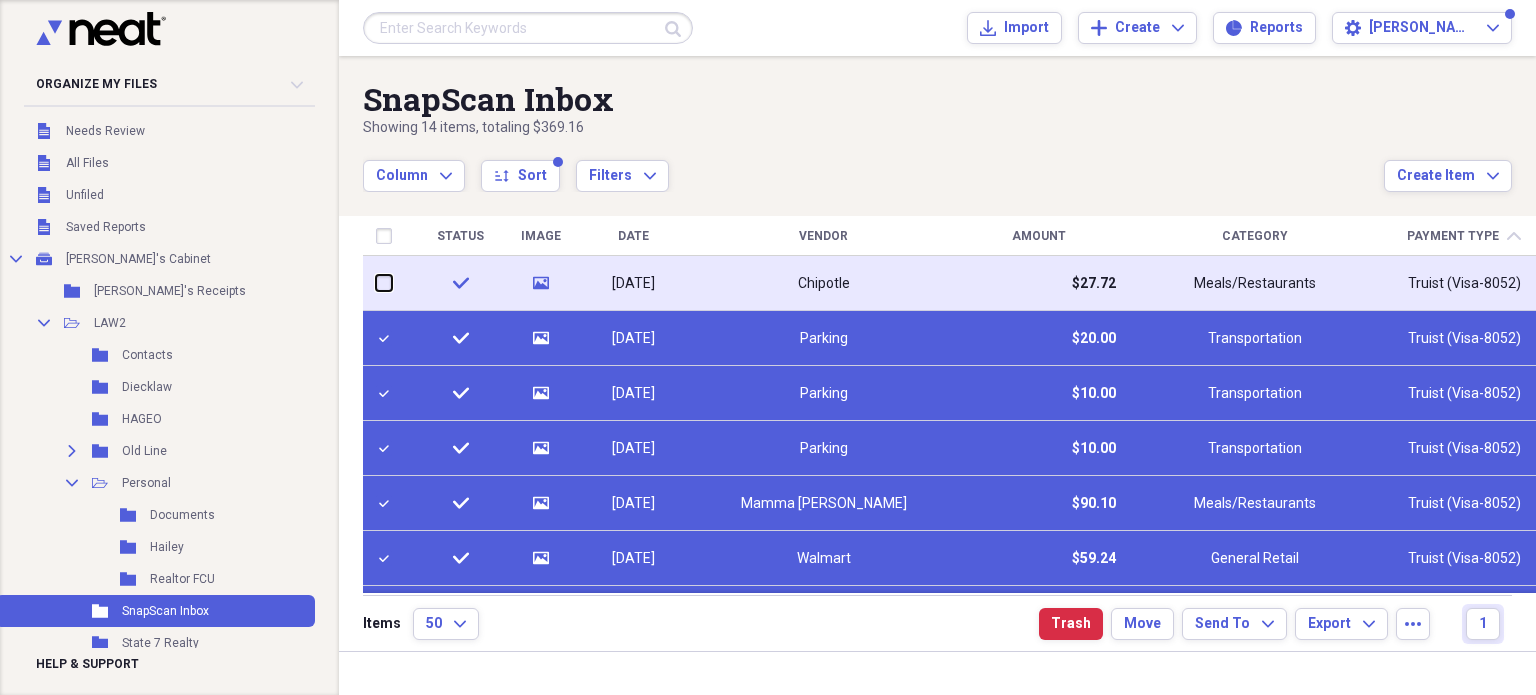 click at bounding box center (376, 283) 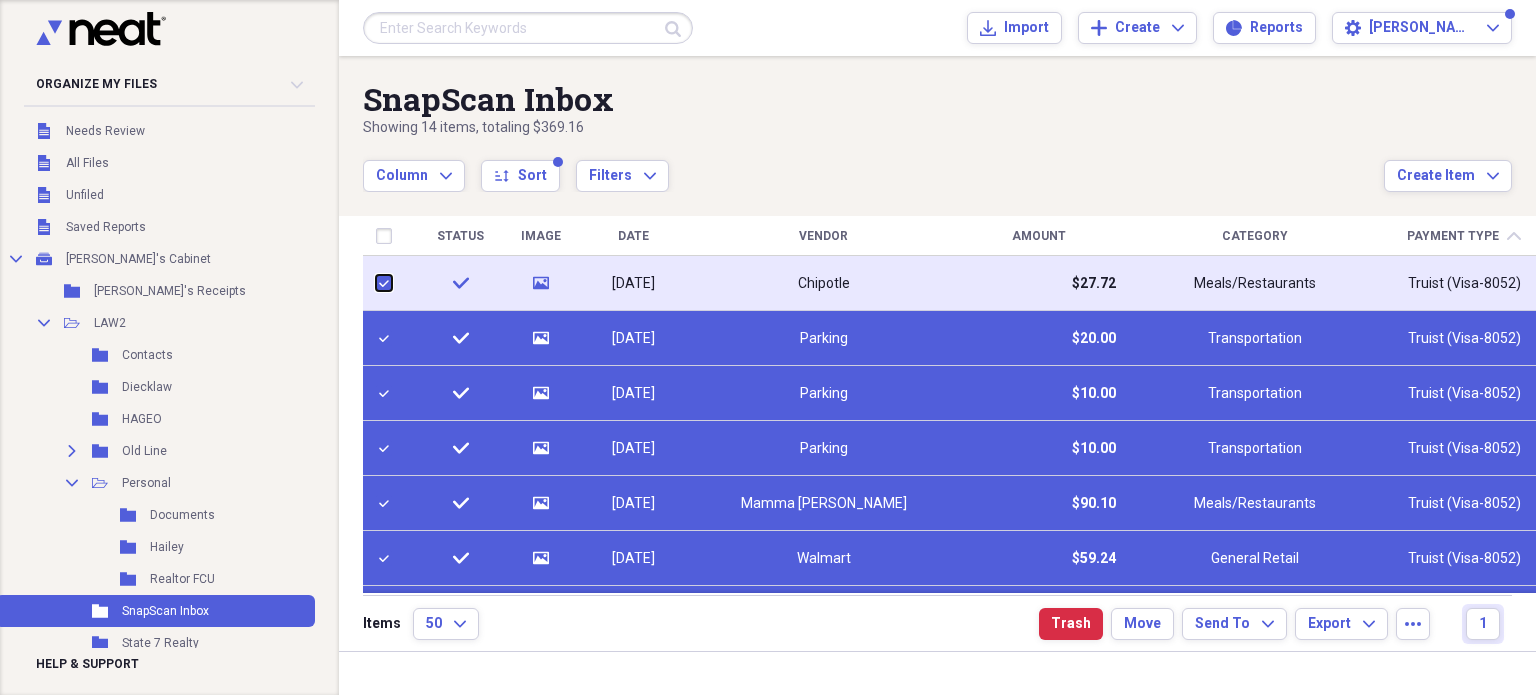 checkbox on "true" 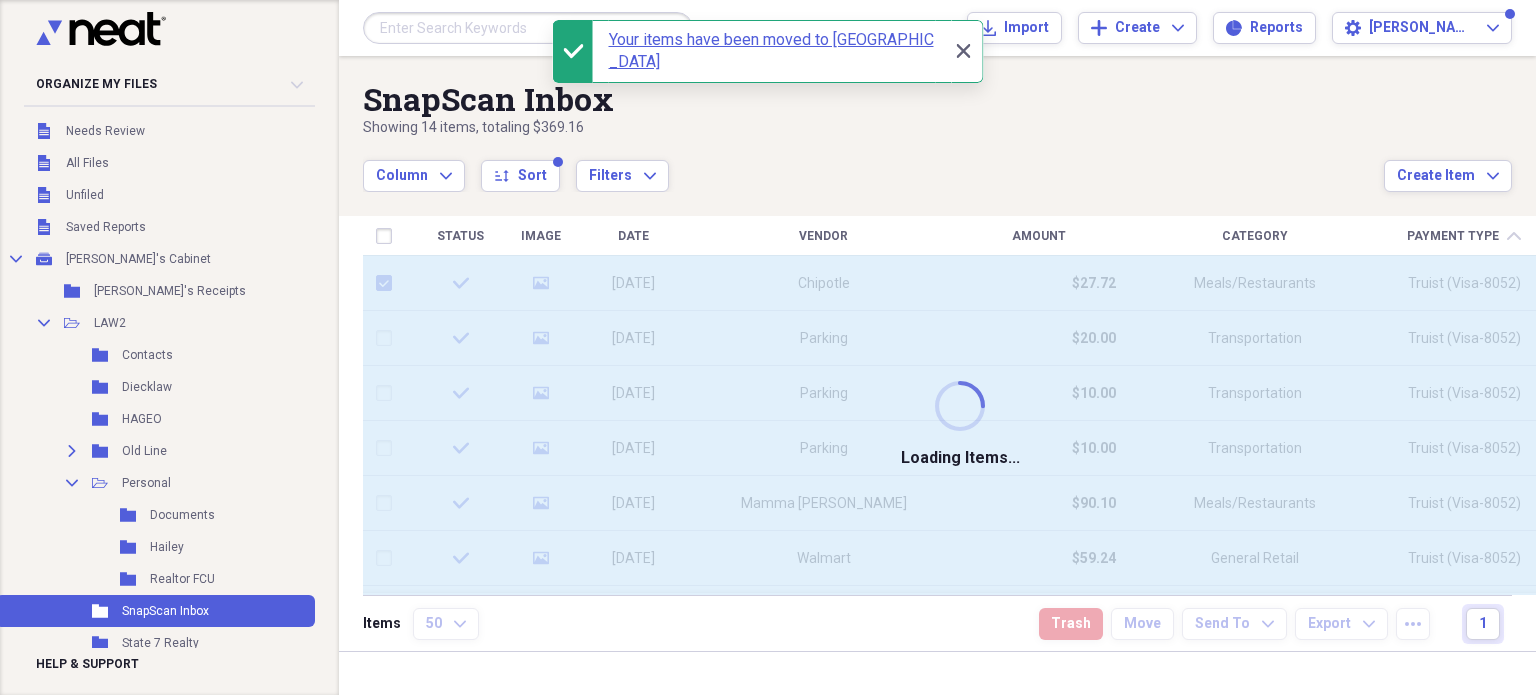 checkbox on "false" 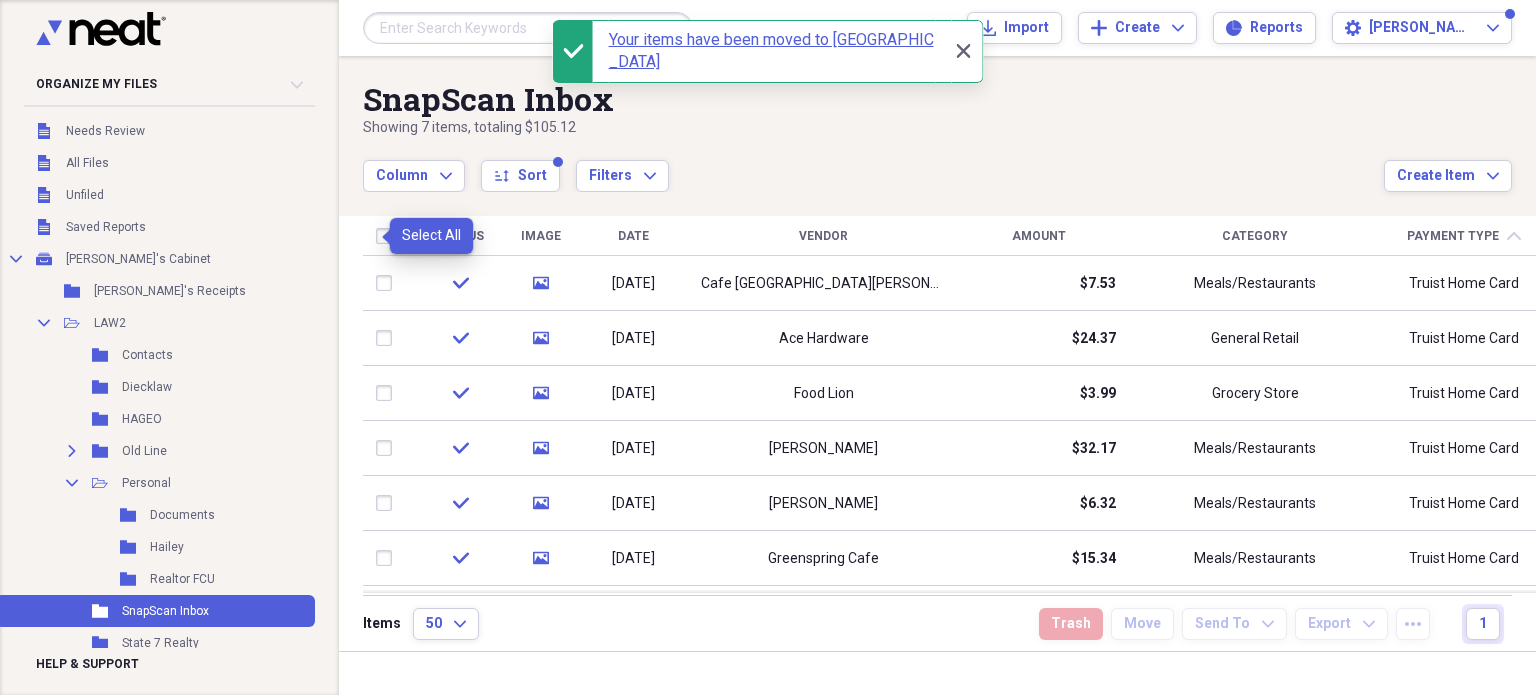 click at bounding box center [388, 236] 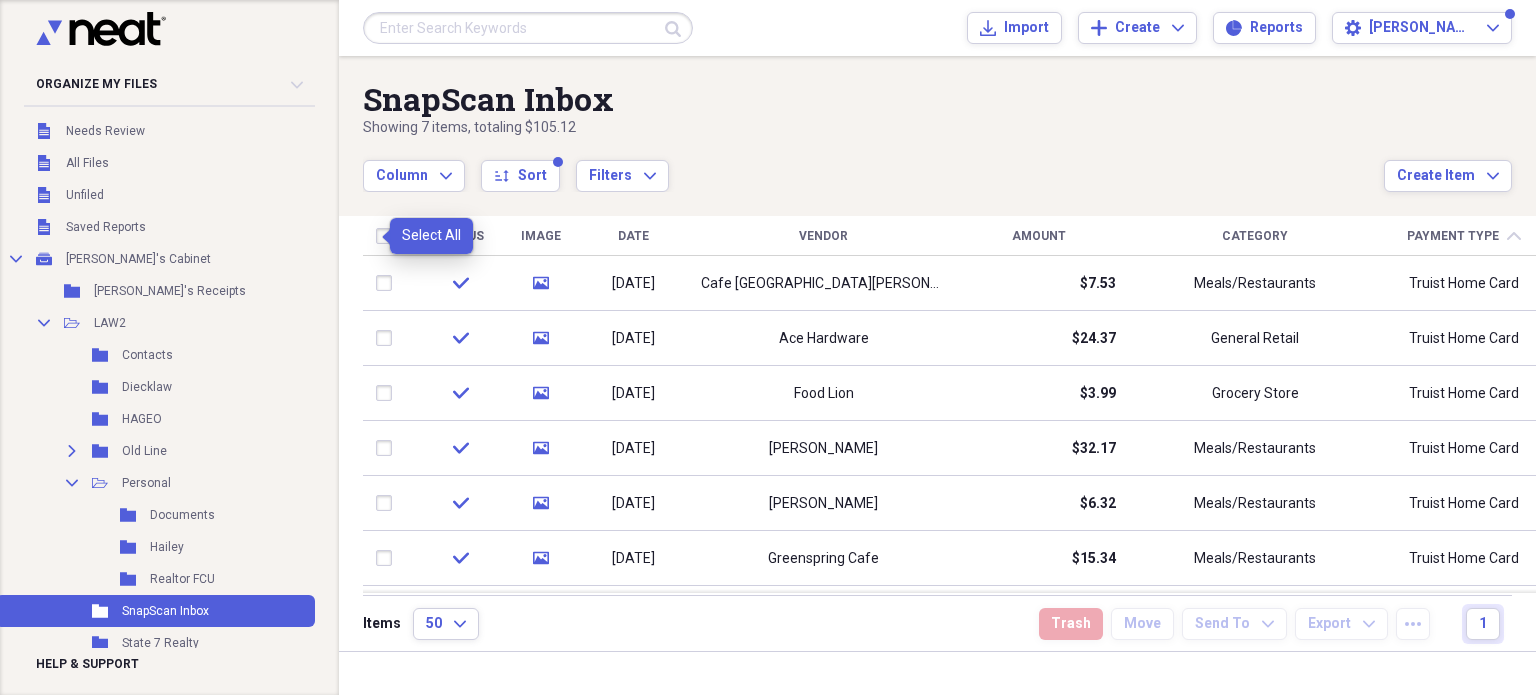 click at bounding box center (388, 236) 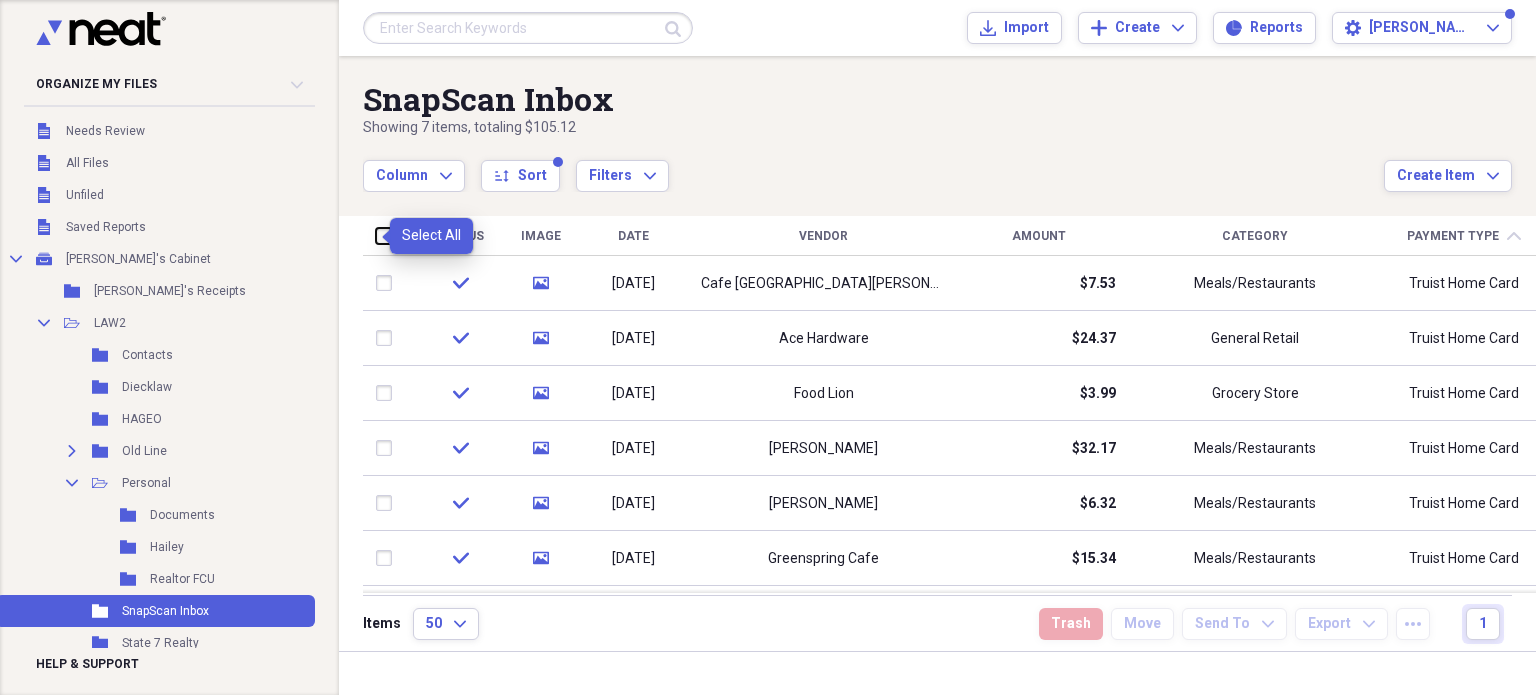click at bounding box center [376, 235] 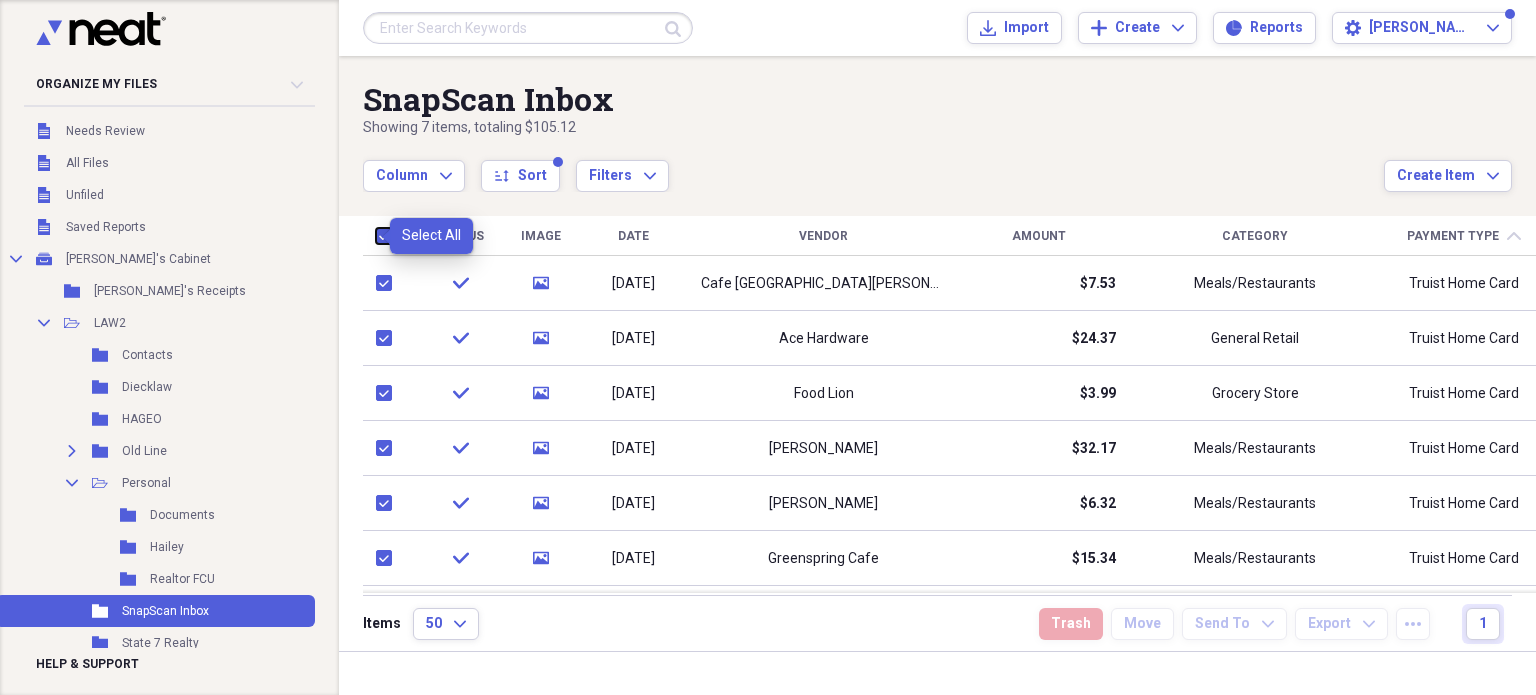 checkbox on "true" 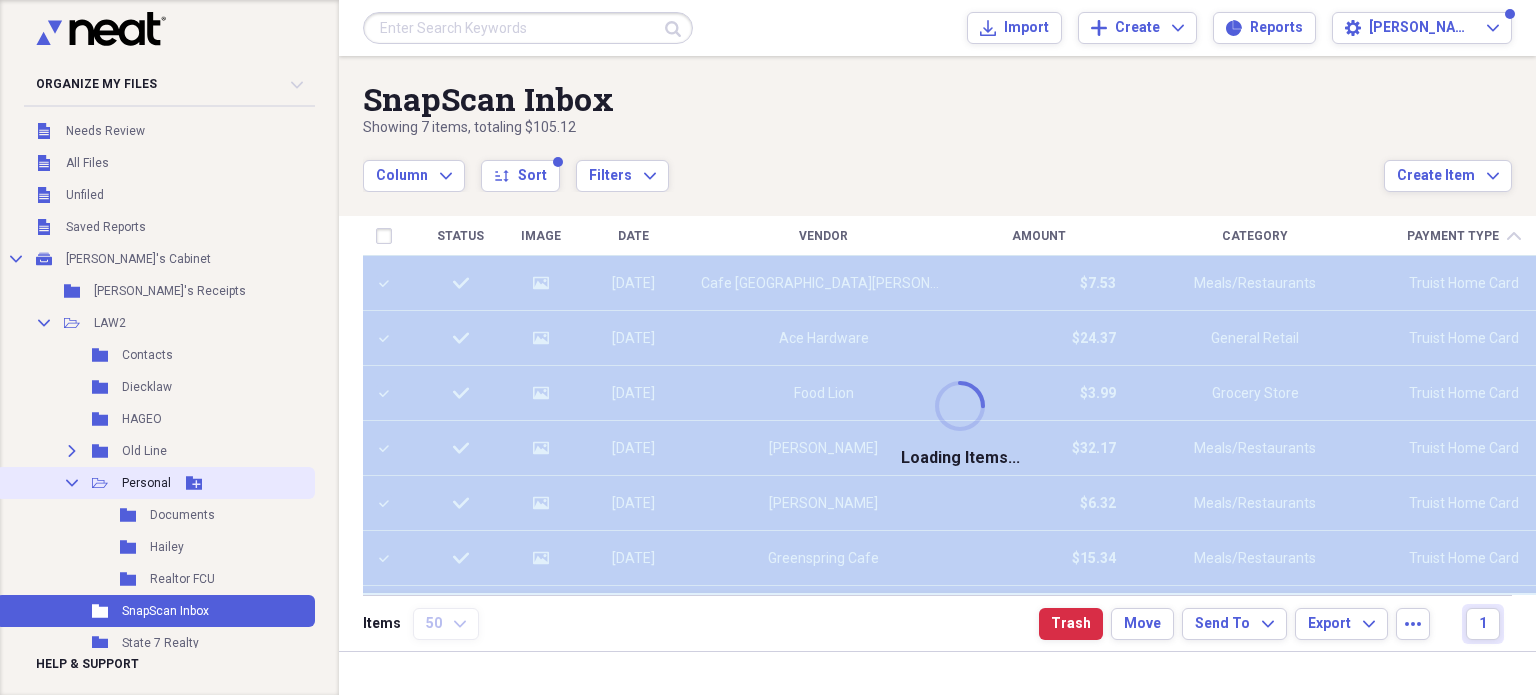 checkbox on "false" 